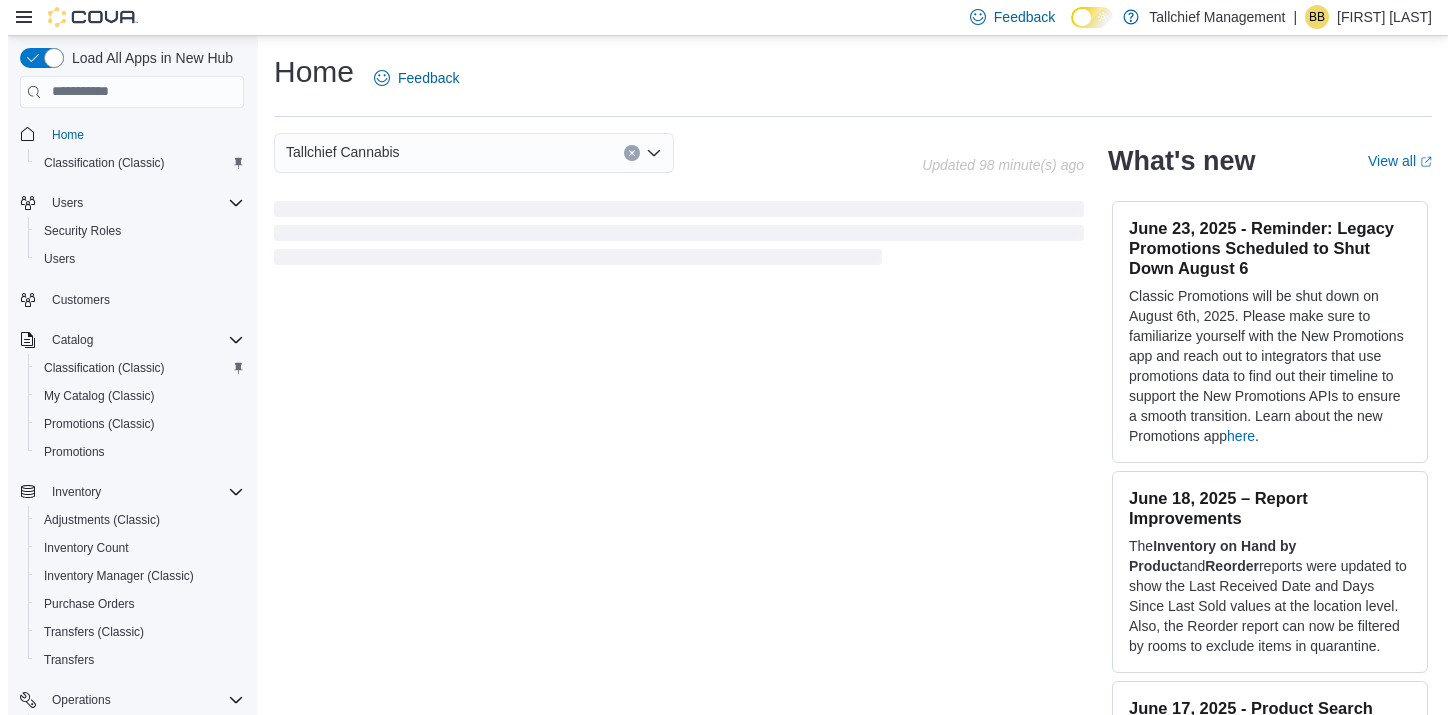 scroll, scrollTop: 0, scrollLeft: 0, axis: both 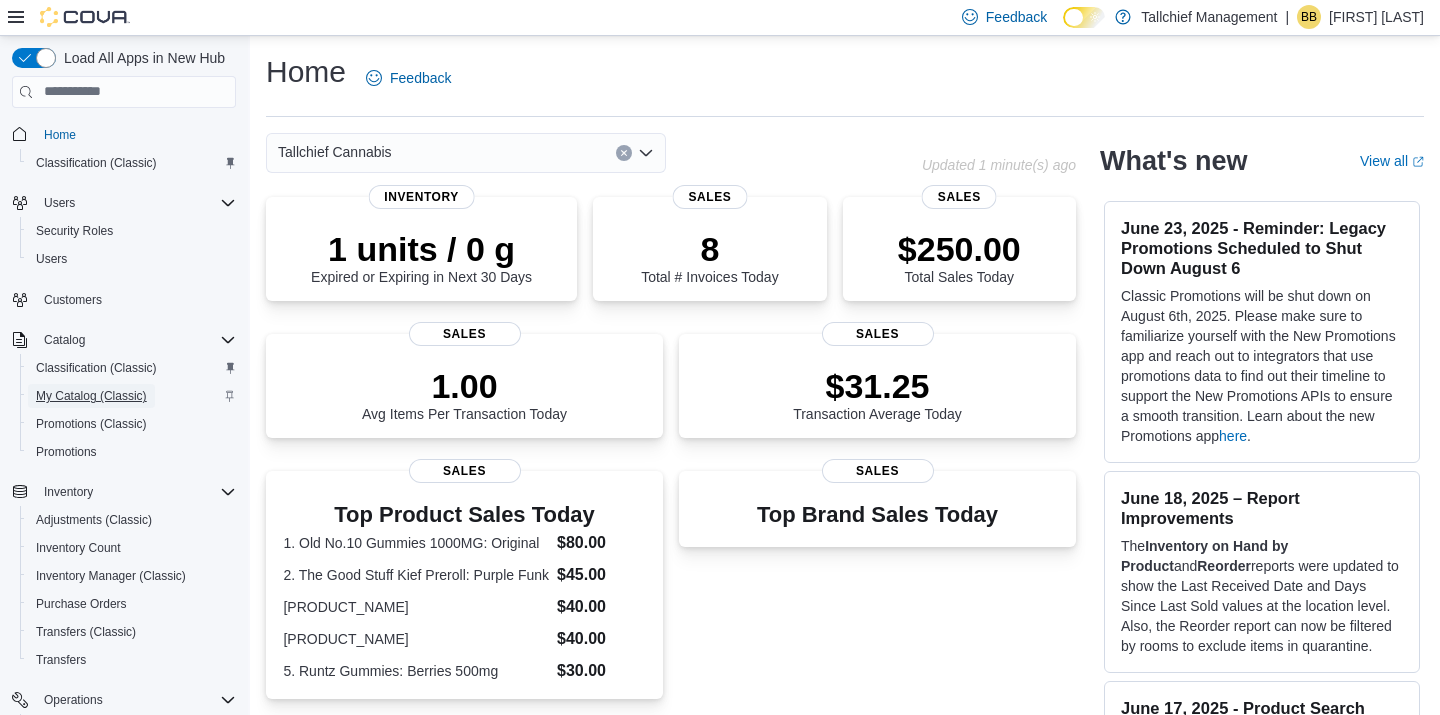 click on "My Catalog (Classic)" at bounding box center (91, 396) 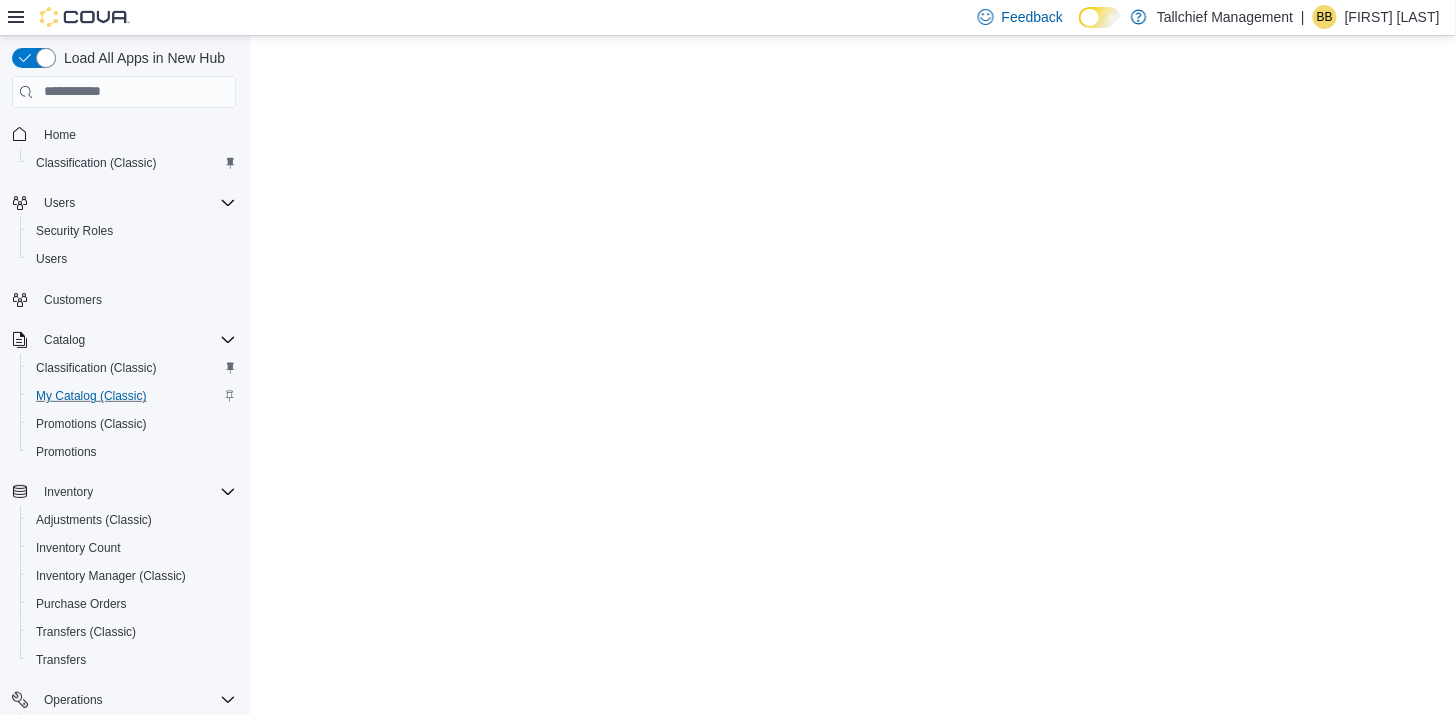 scroll, scrollTop: 0, scrollLeft: 0, axis: both 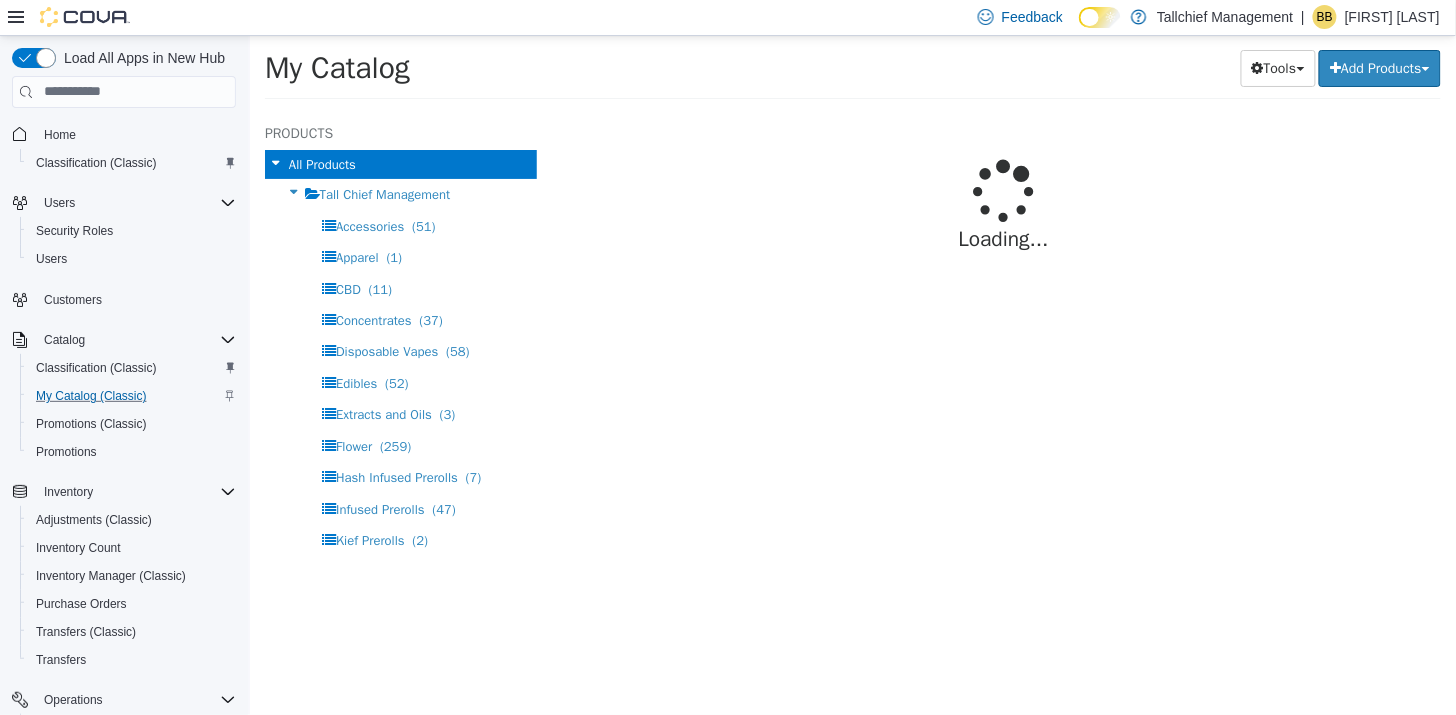 click on "Tall Chief Management" at bounding box center [400, 193] 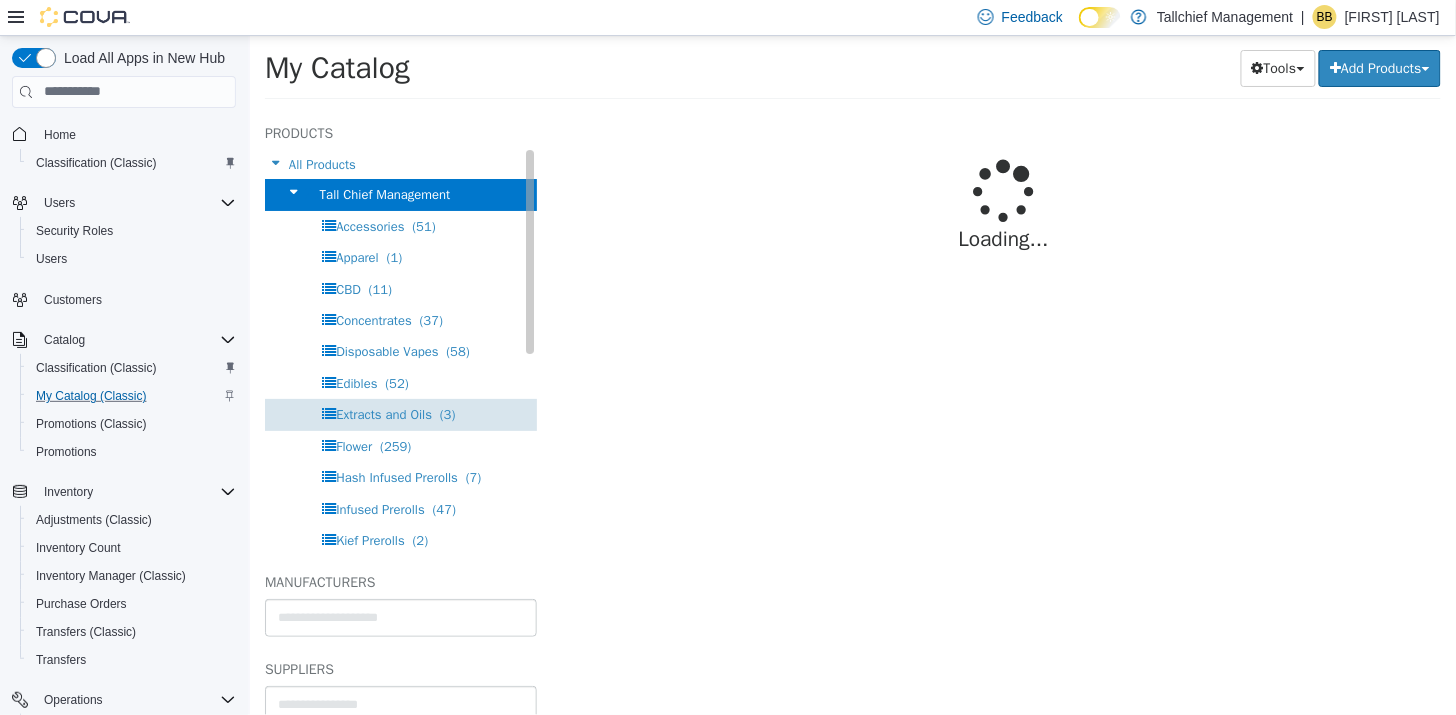 select on "**********" 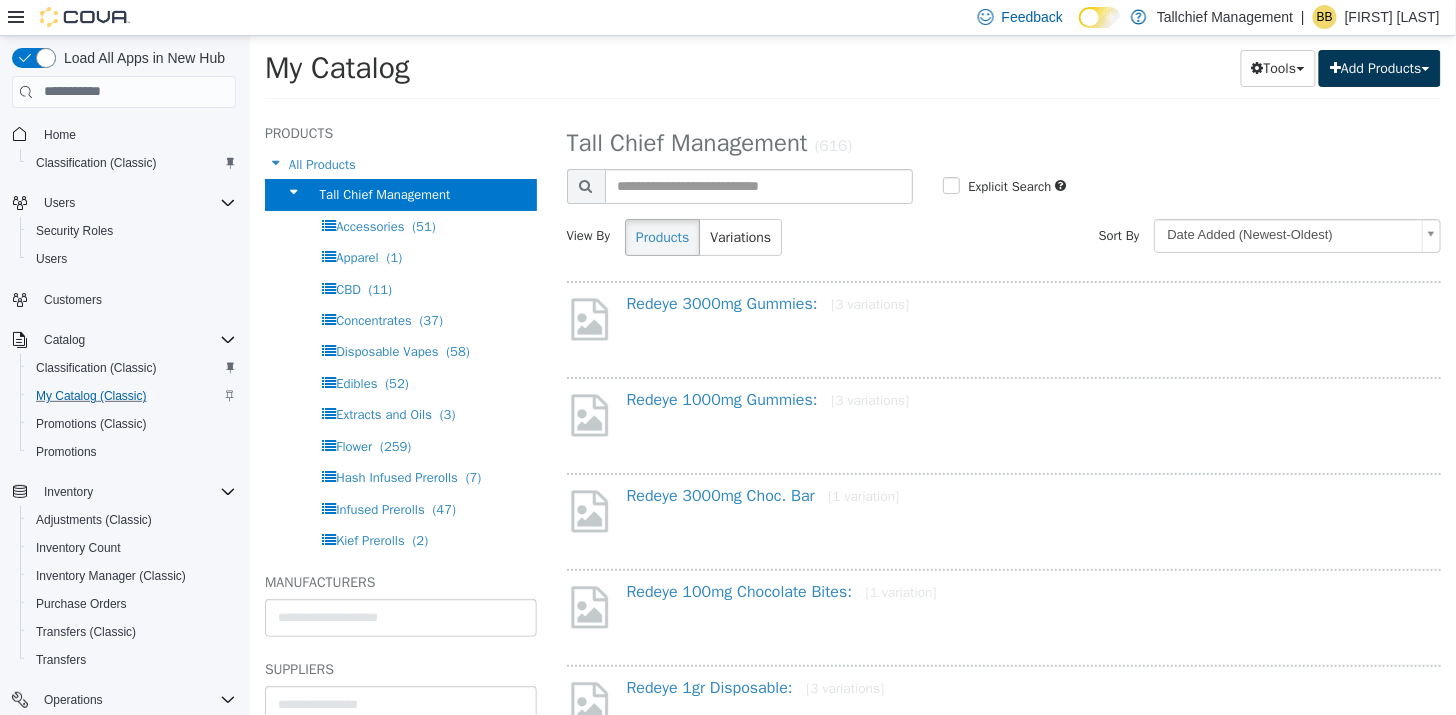 click on "Add Products" at bounding box center [1379, 67] 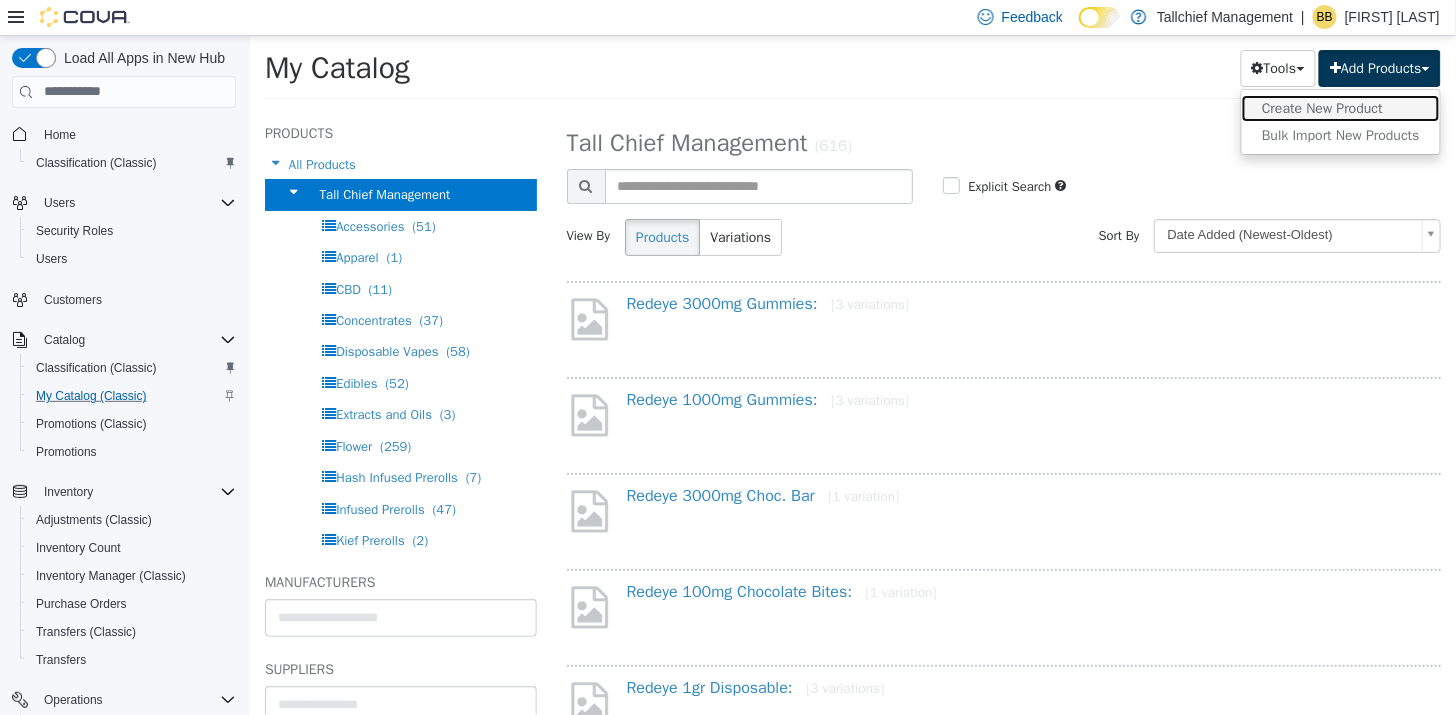 click on "Create New Product" at bounding box center [1340, 107] 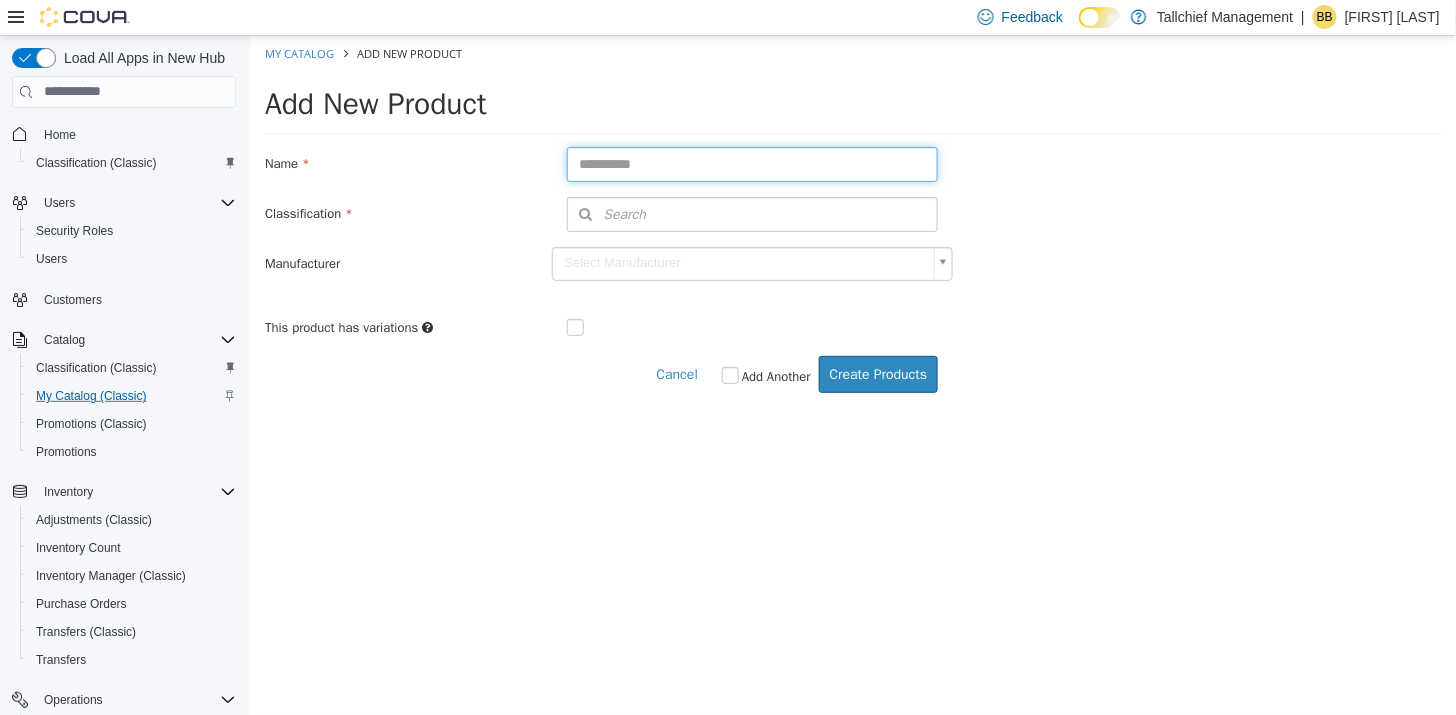 click at bounding box center (752, 163) 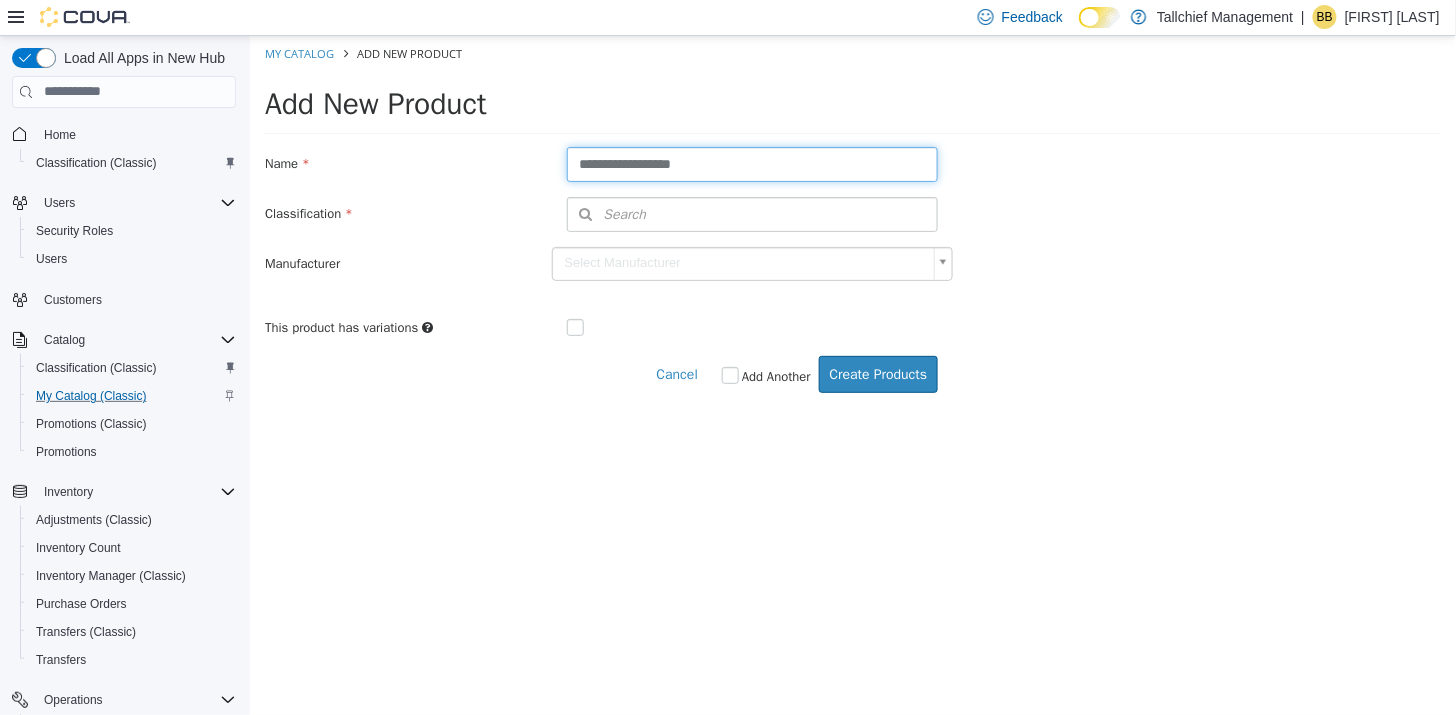 type on "**********" 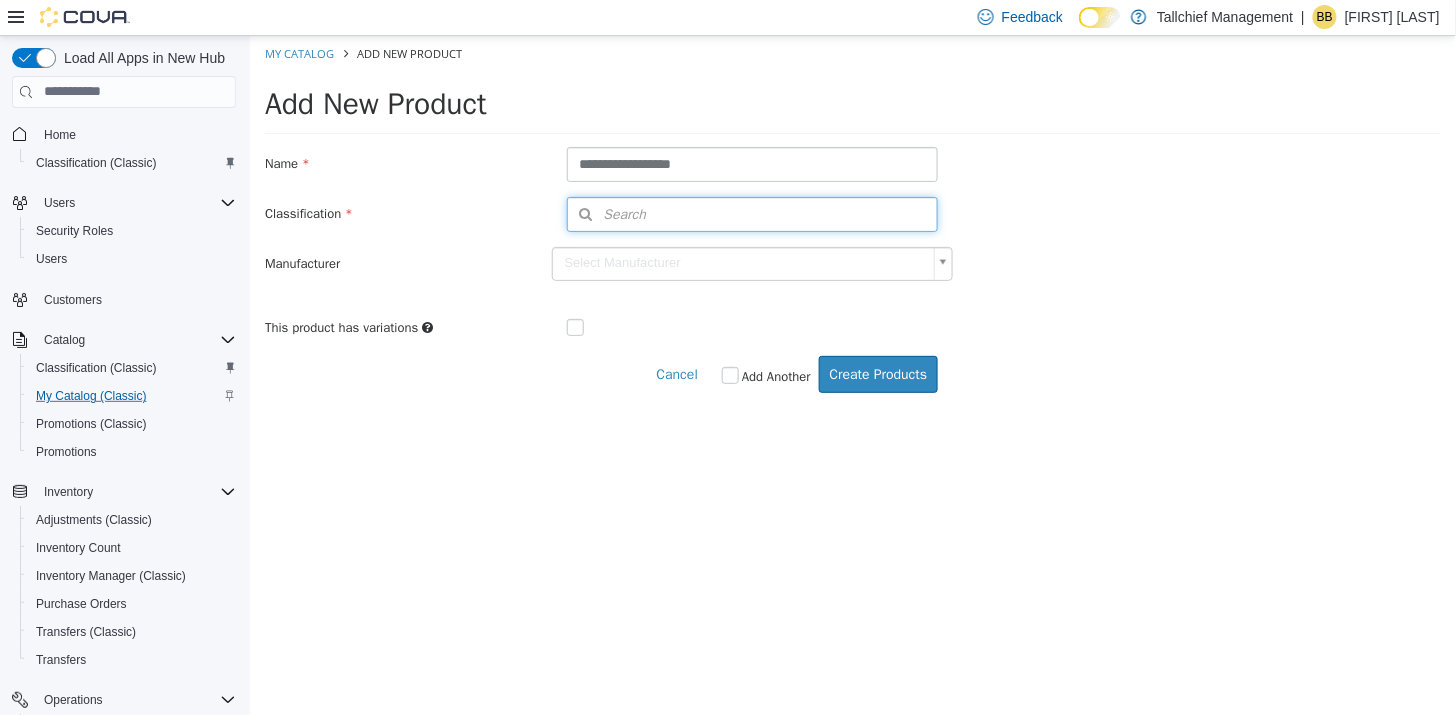 click on "Search" at bounding box center (606, 213) 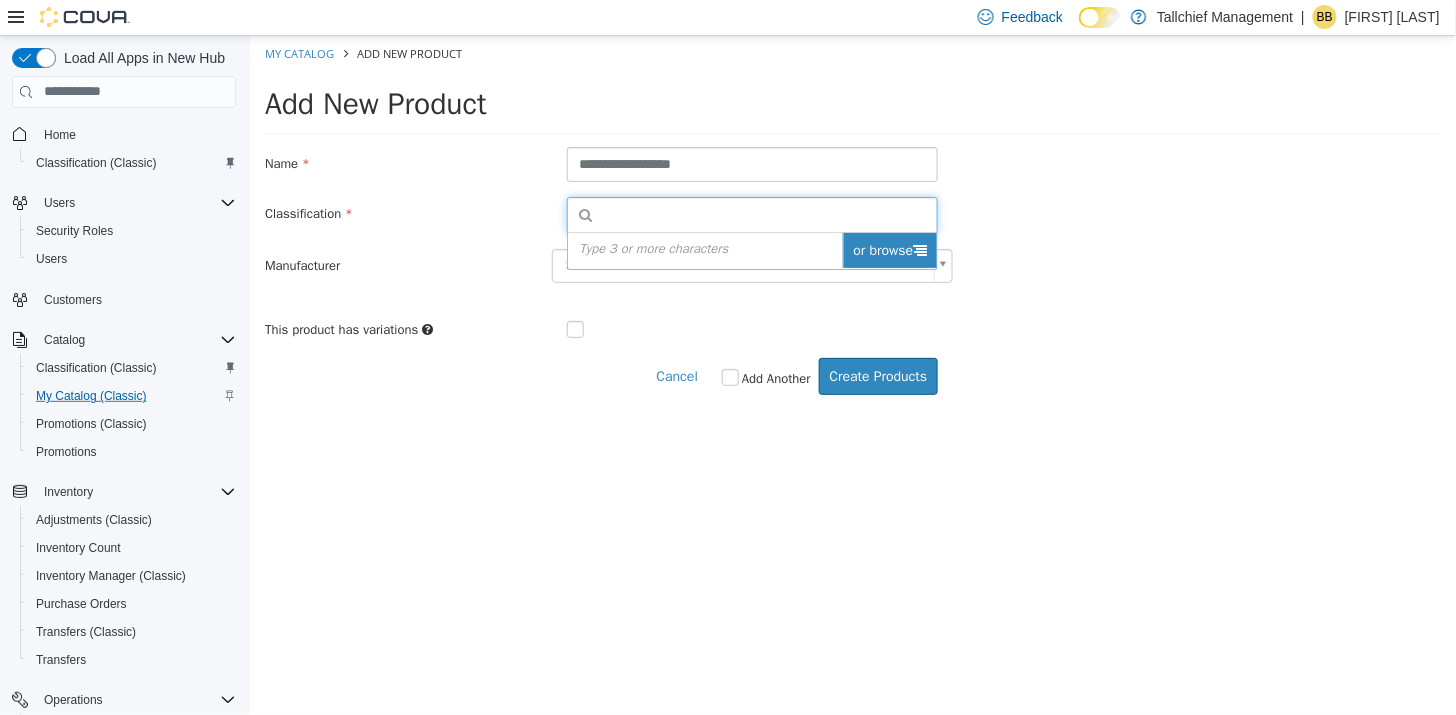 click on "or browse" at bounding box center [889, 249] 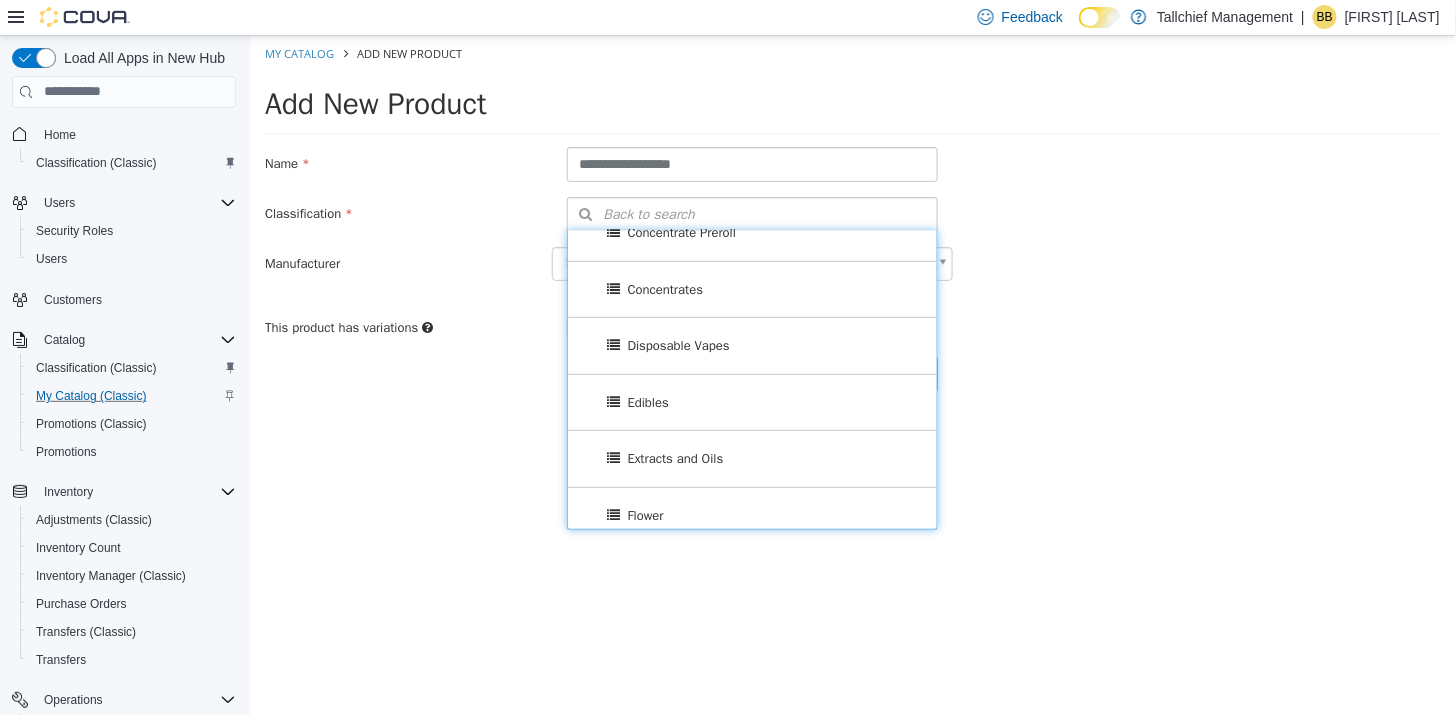 scroll, scrollTop: 250, scrollLeft: 0, axis: vertical 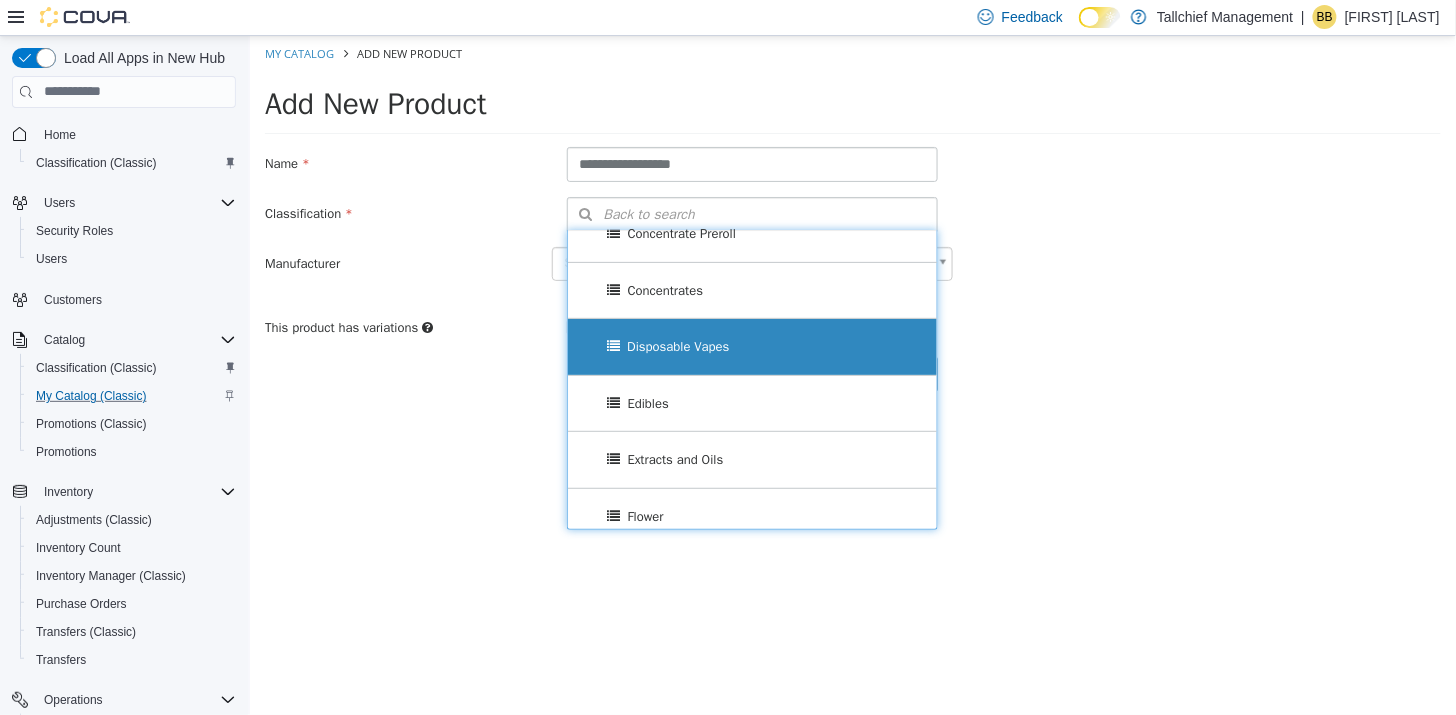 click on "Disposable Vapes" at bounding box center (677, 345) 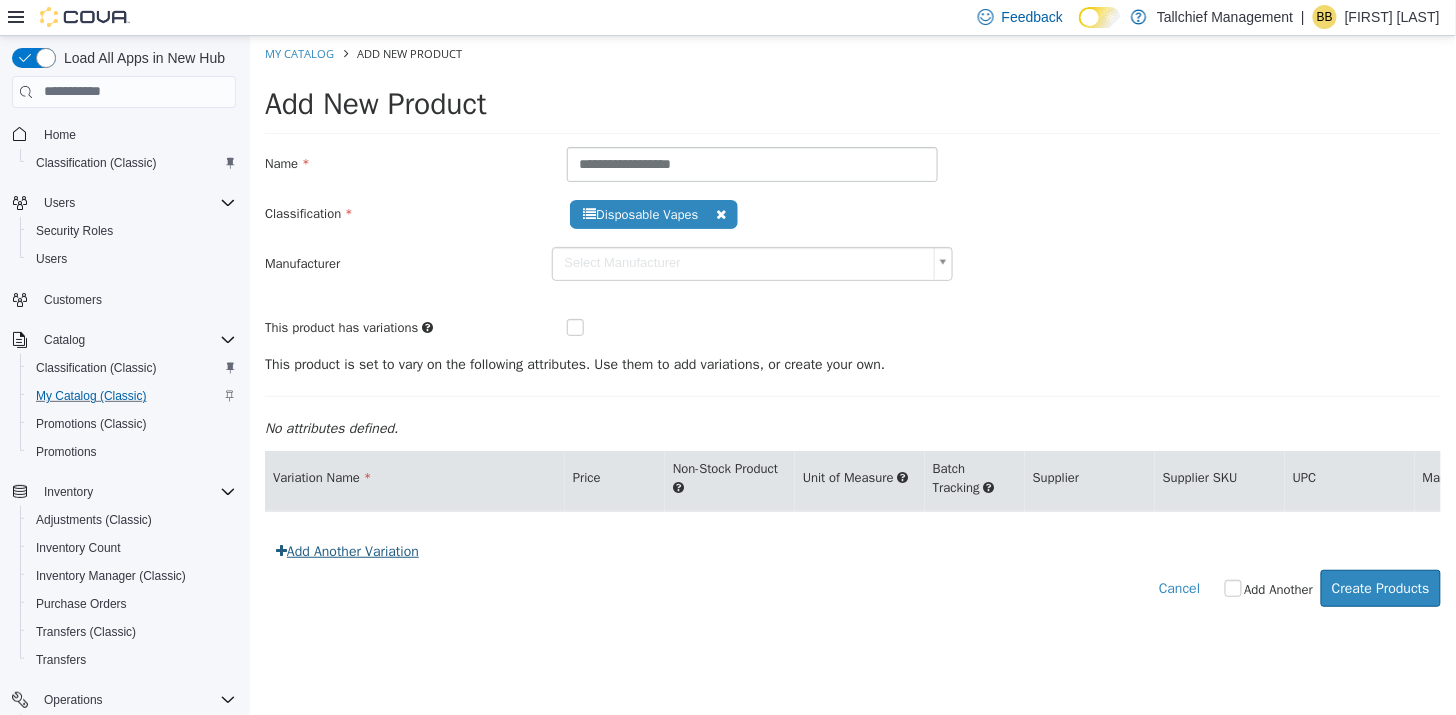 click on "Add Another Variation" at bounding box center (346, 550) 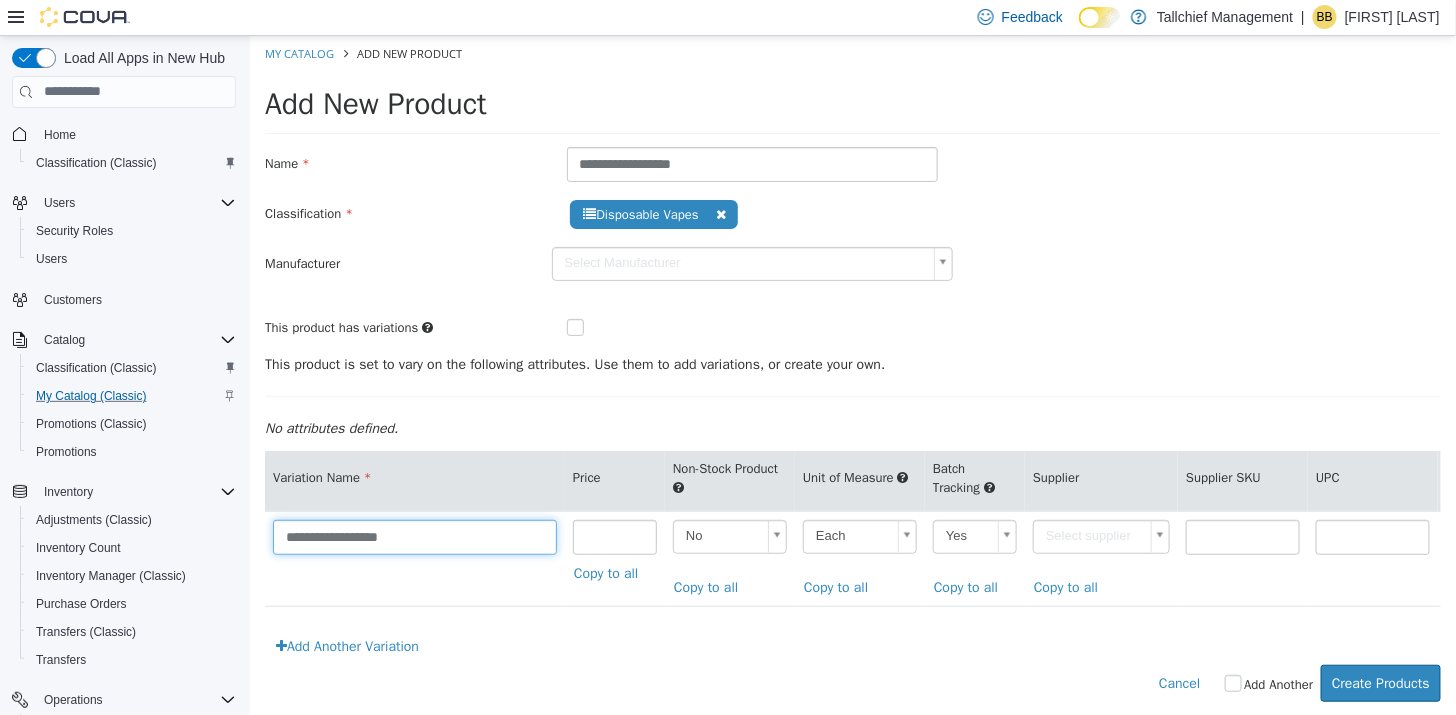click on "**********" at bounding box center (414, 536) 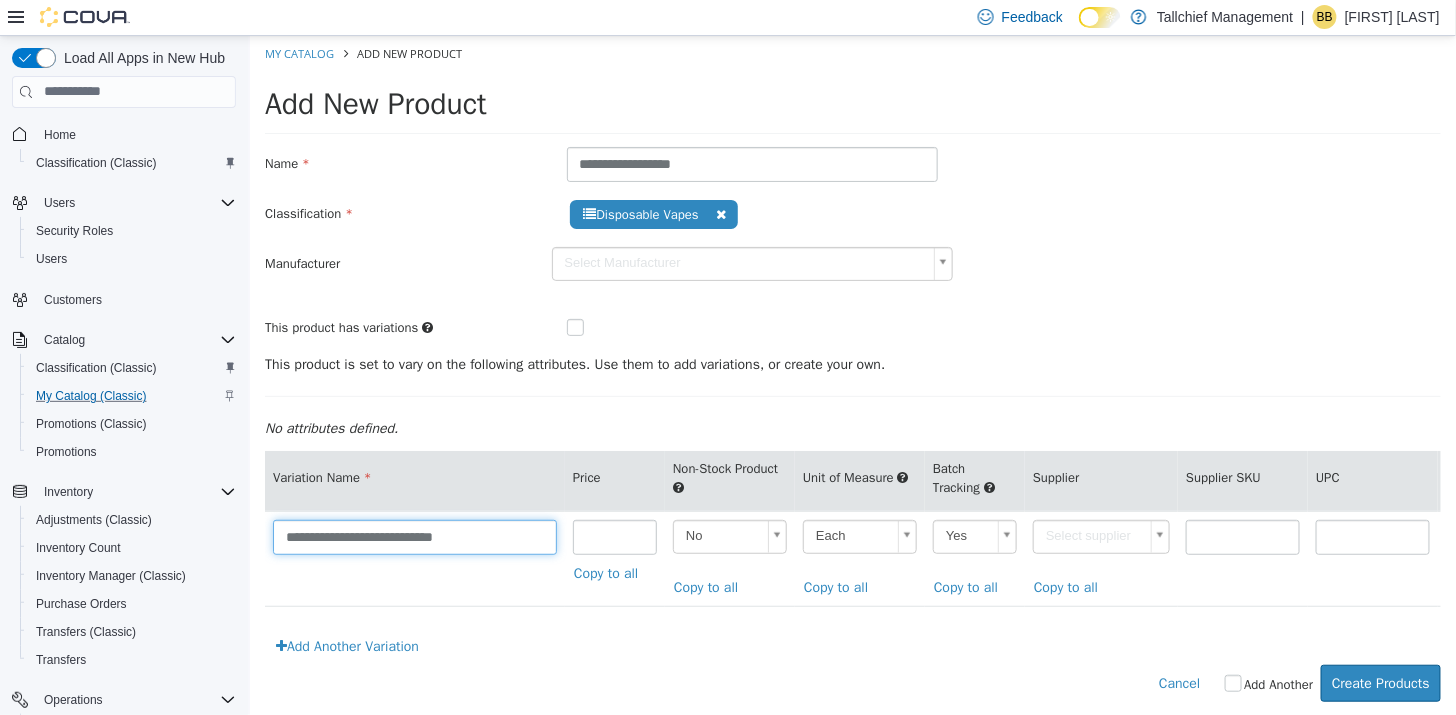 type on "**********" 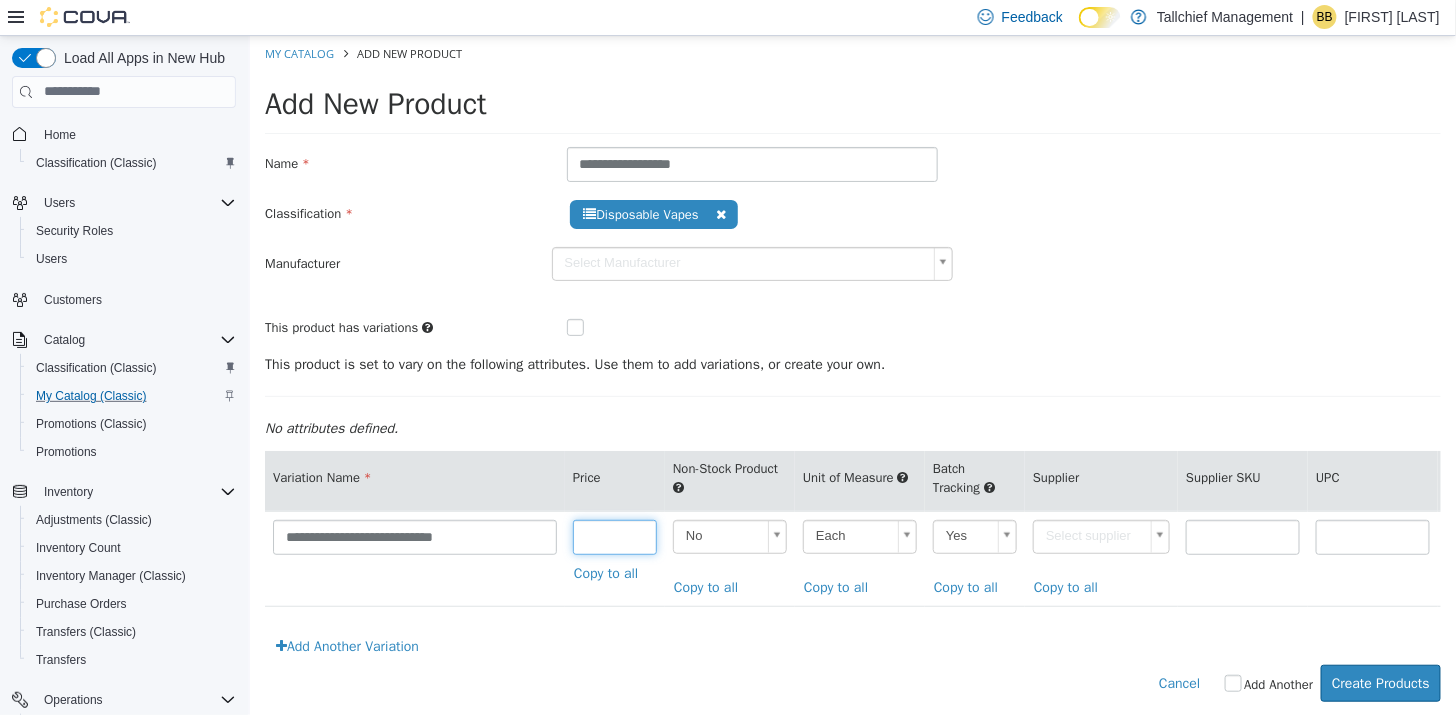 click at bounding box center [614, 536] 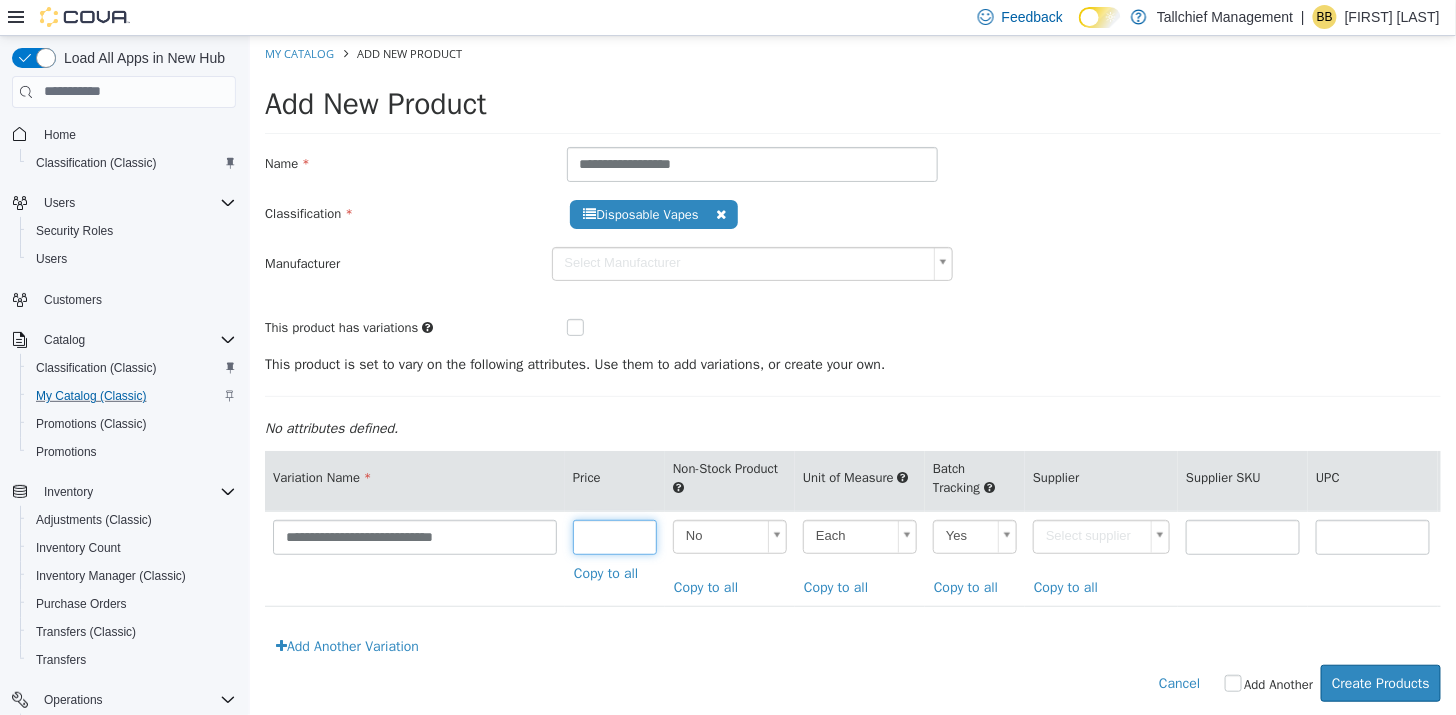 type on "**" 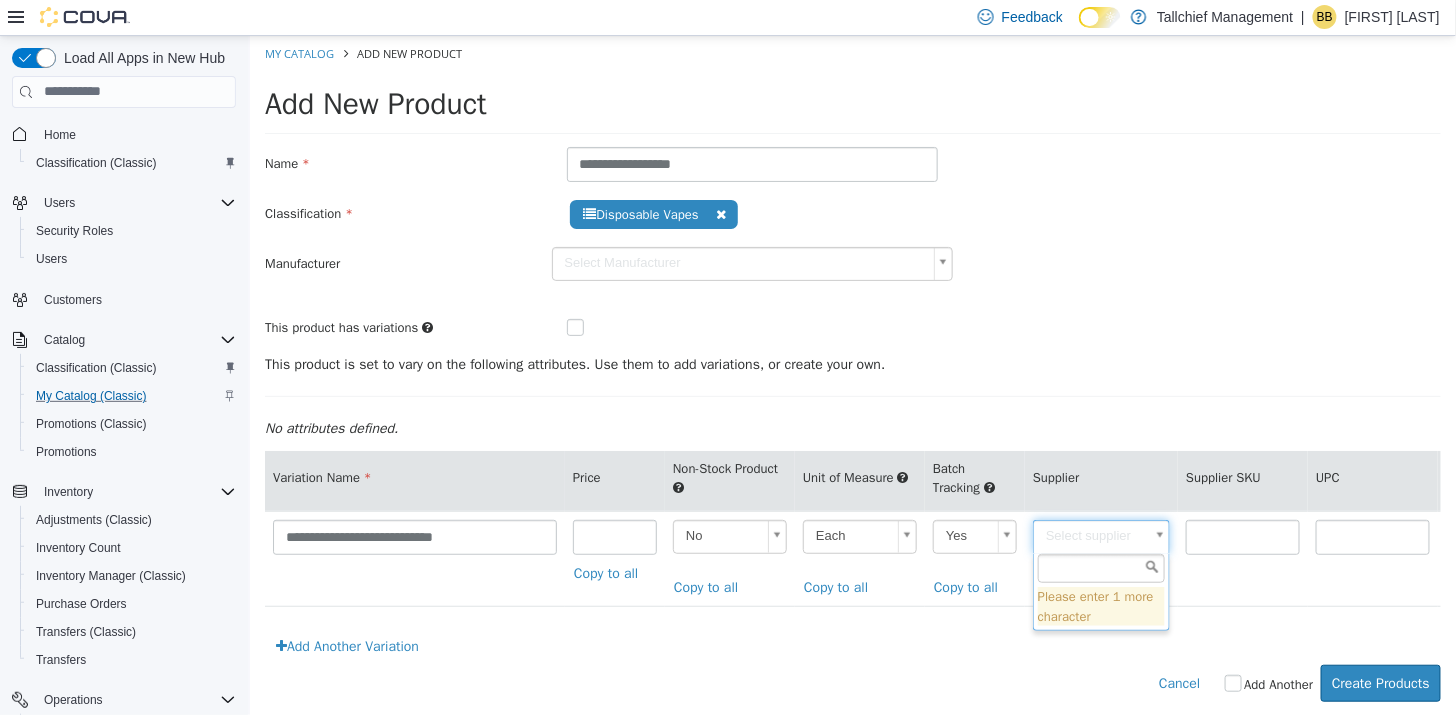 click on "**********" at bounding box center [852, 378] 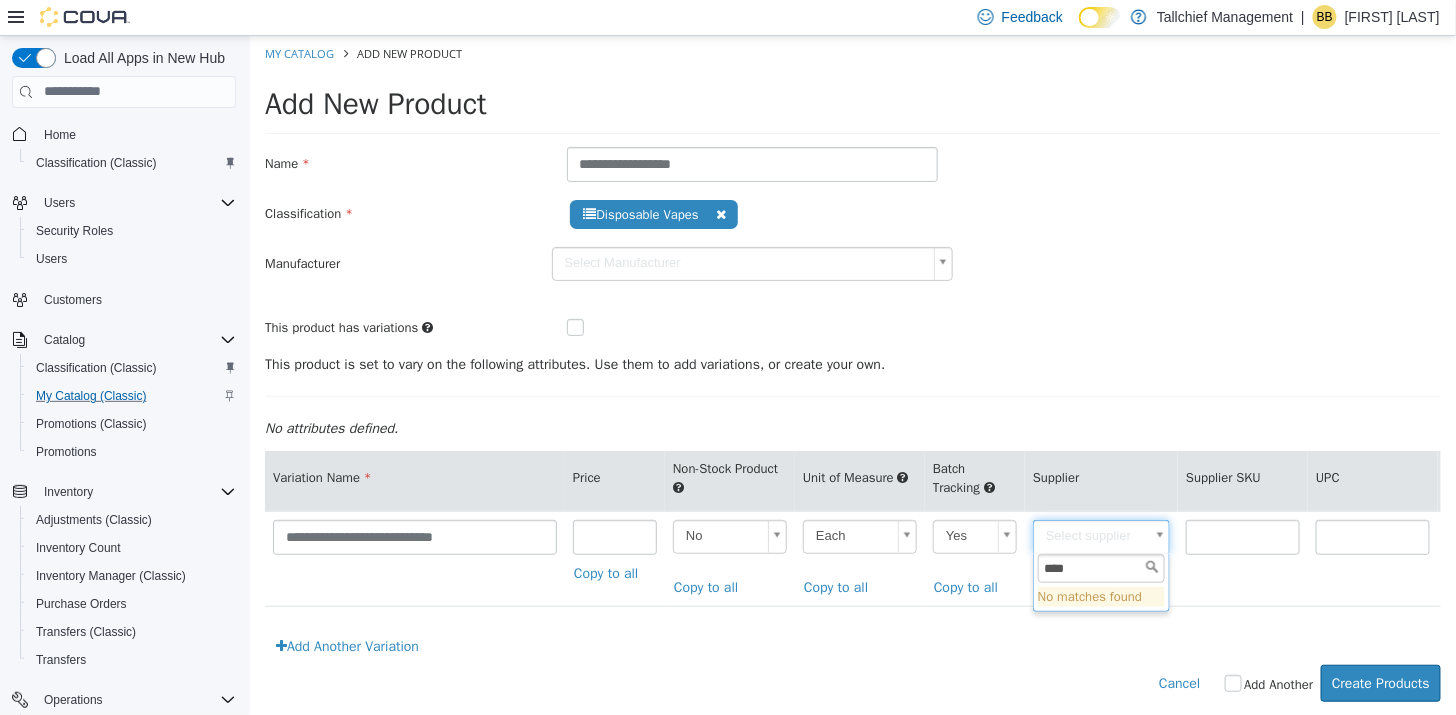 click on "****" at bounding box center (1100, 568) 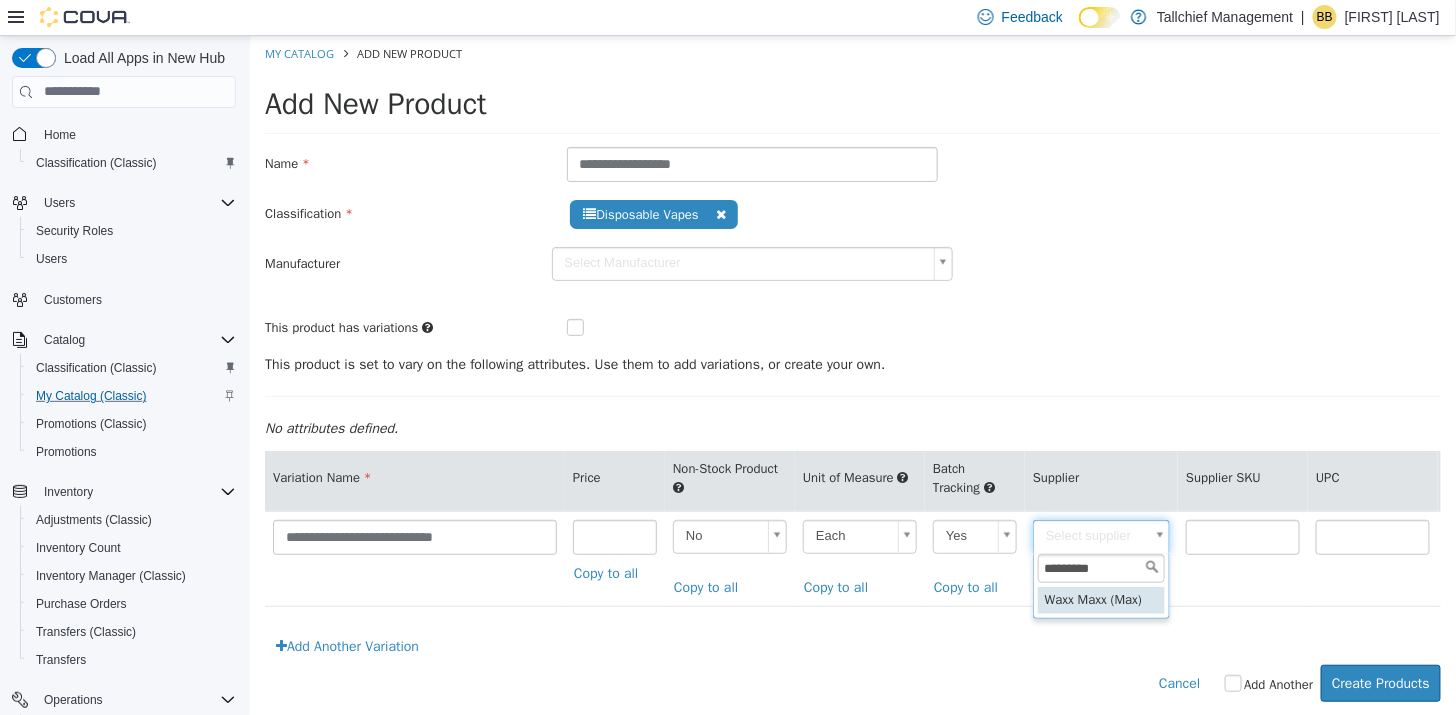type on "*********" 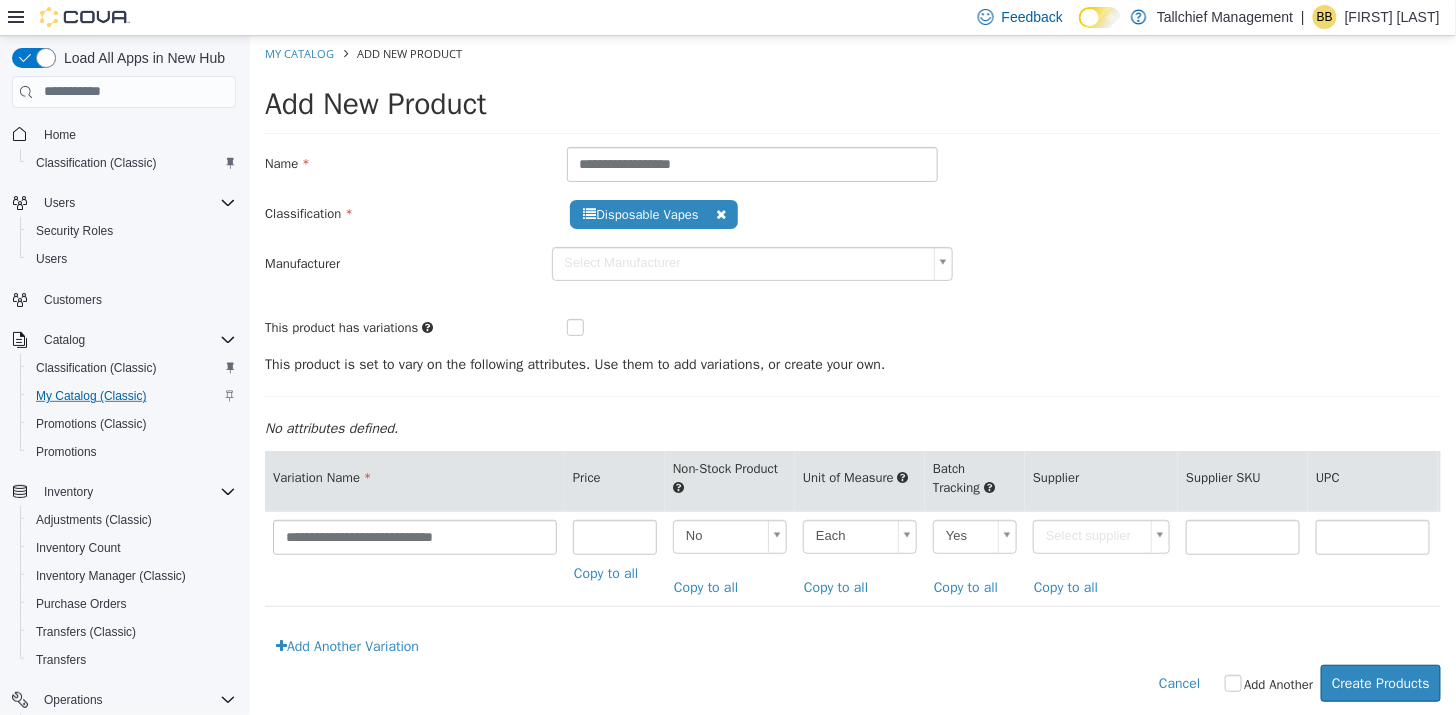 type on "******" 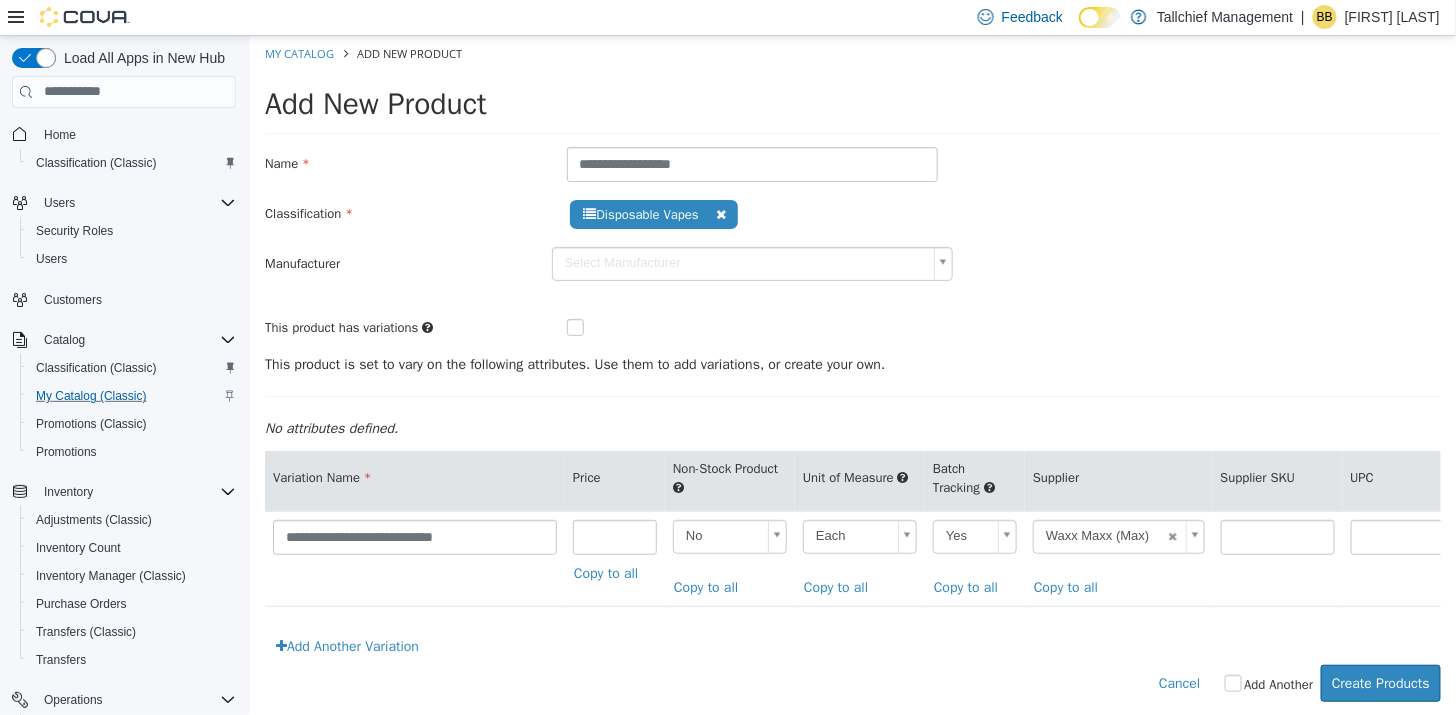 scroll, scrollTop: 25, scrollLeft: 0, axis: vertical 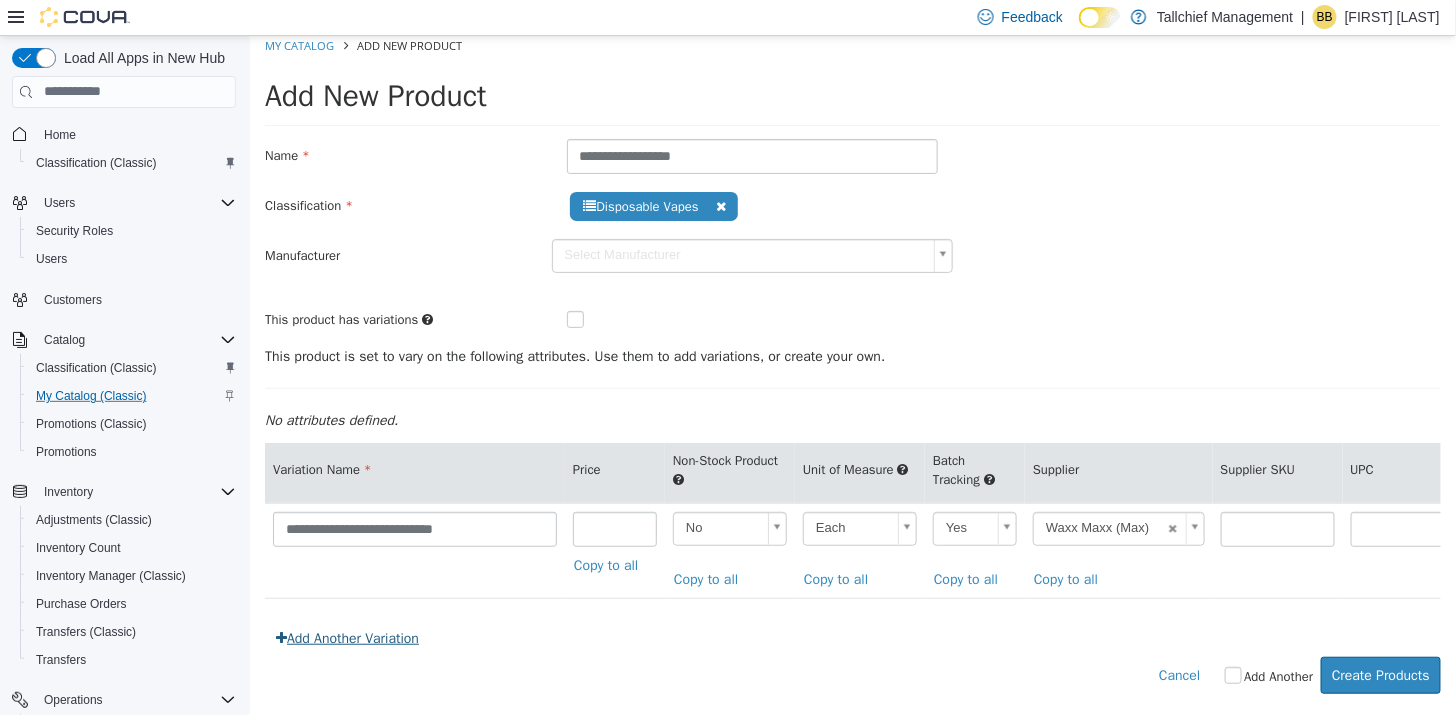 click on "Add Another Variation" at bounding box center (346, 637) 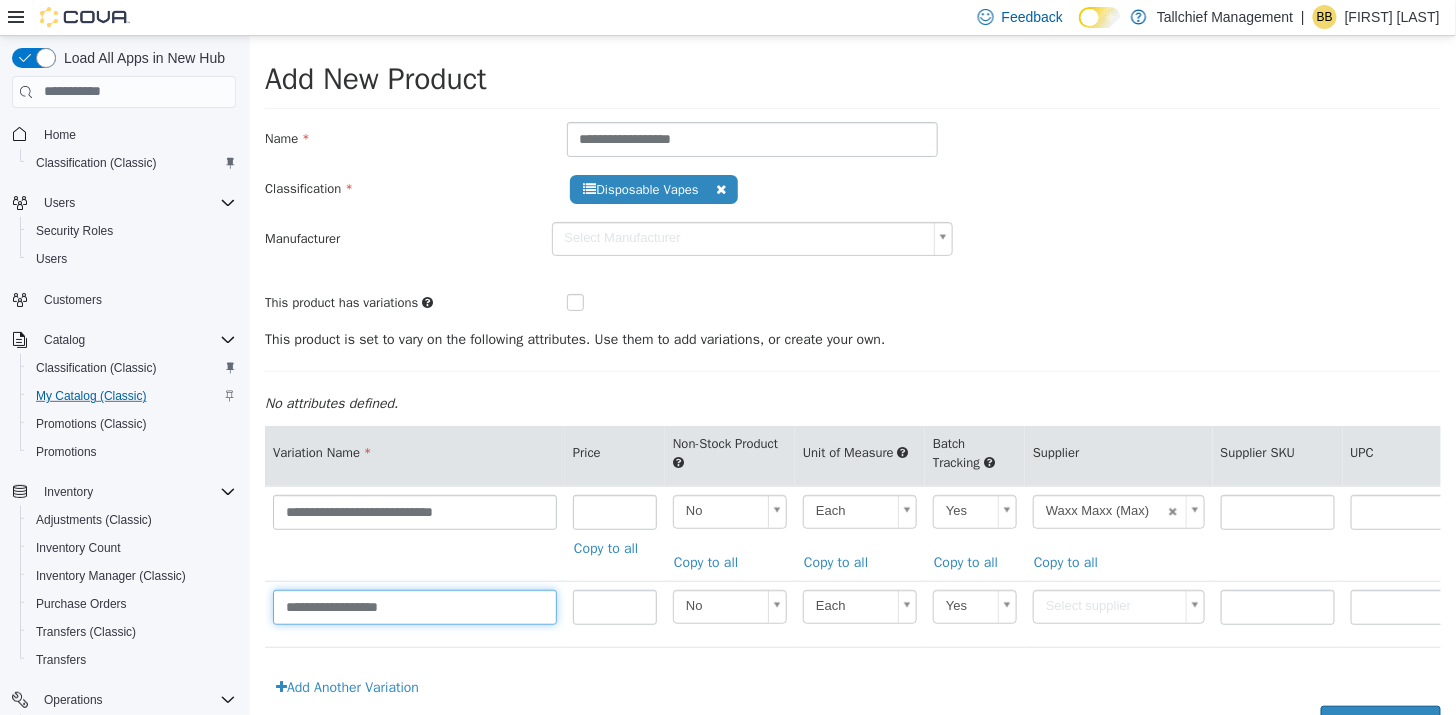click on "**********" at bounding box center [414, 606] 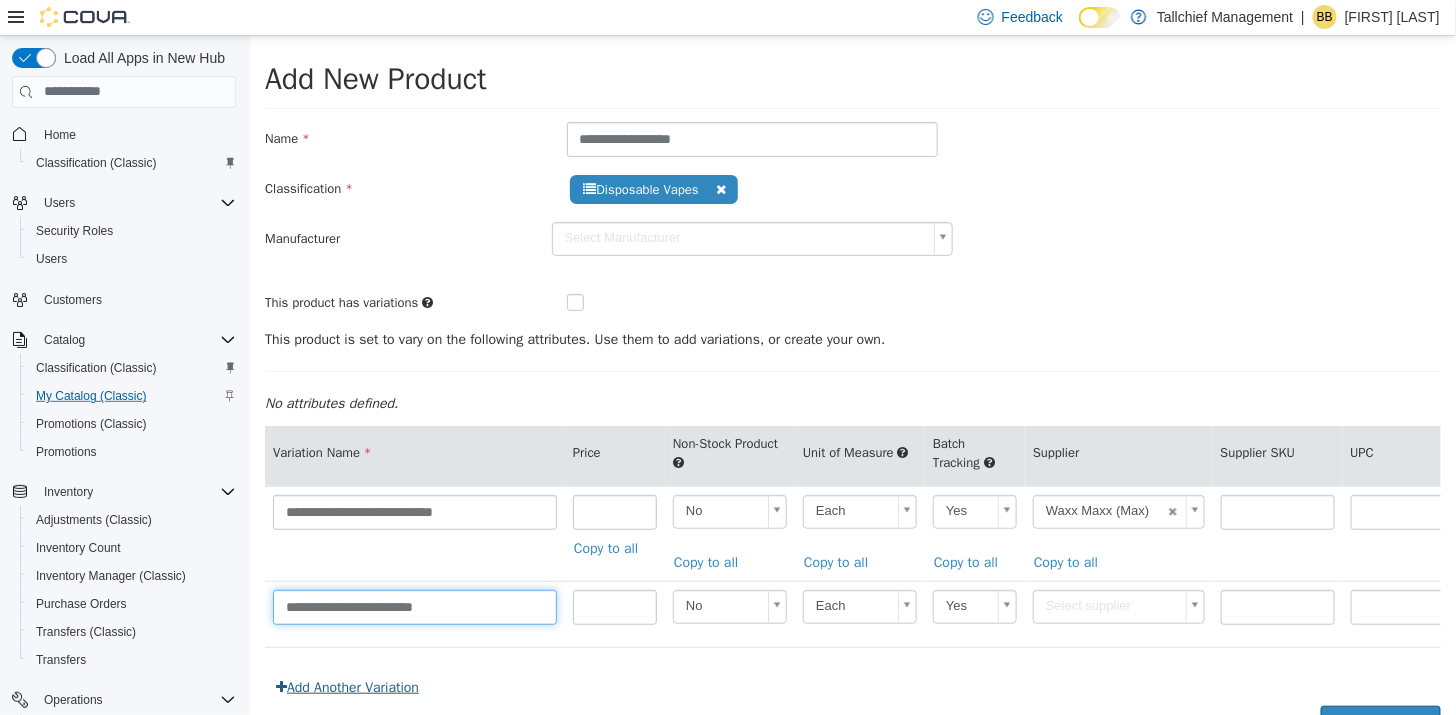 type on "**********" 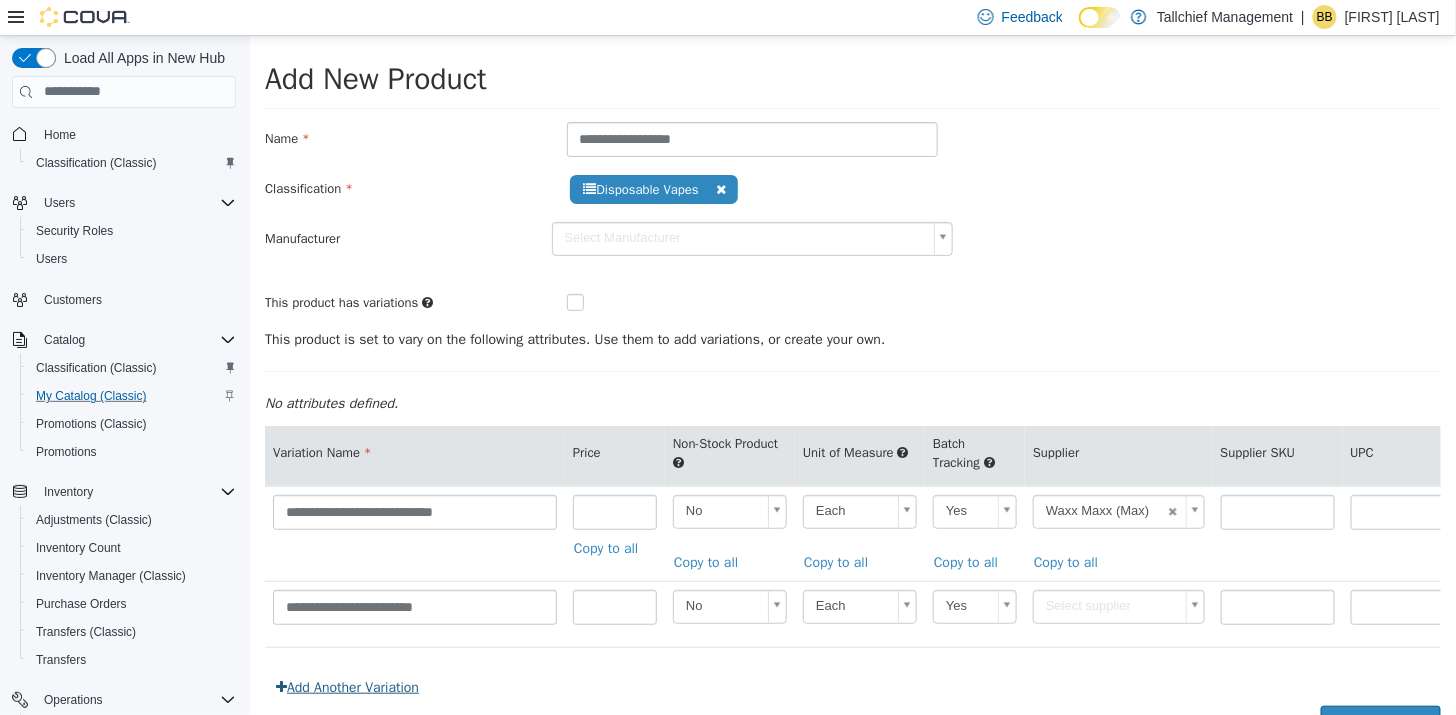 click on "Add Another Variation" at bounding box center (346, 686) 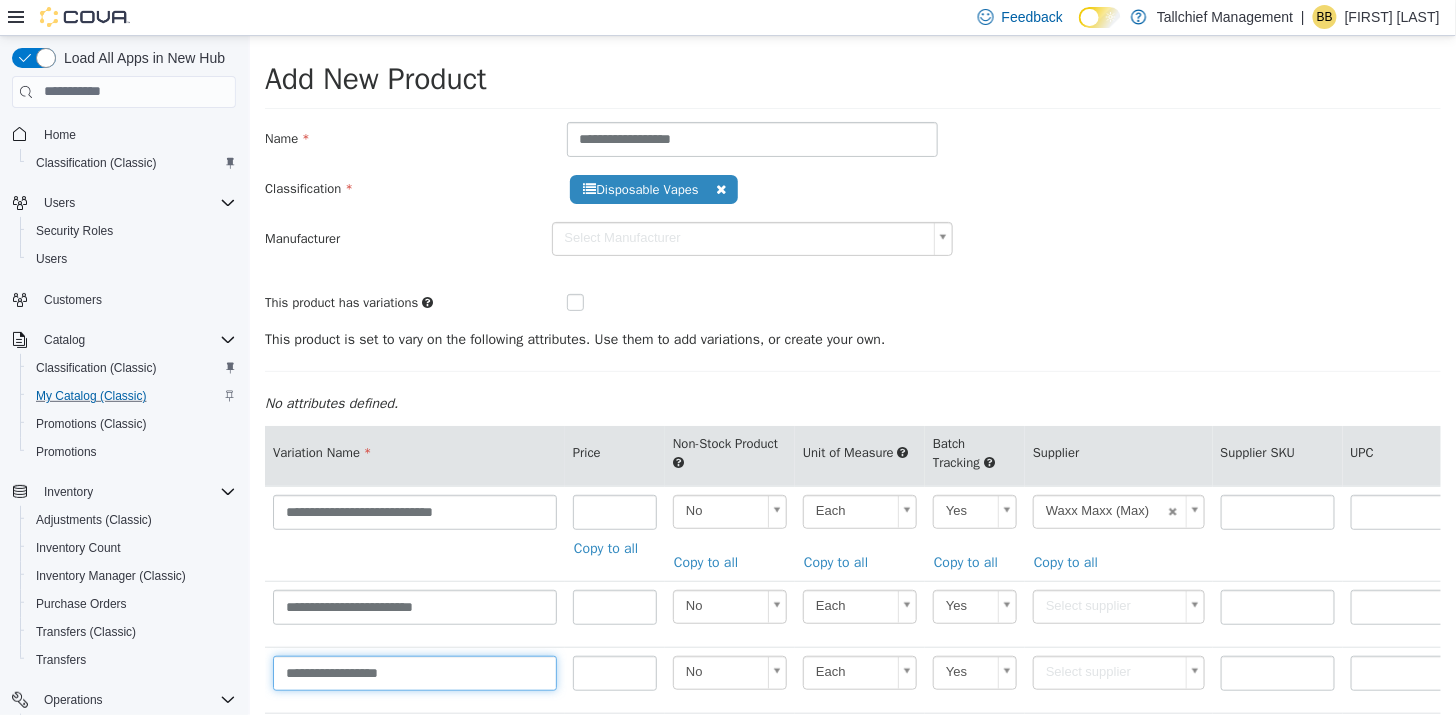 click on "**********" at bounding box center (414, 672) 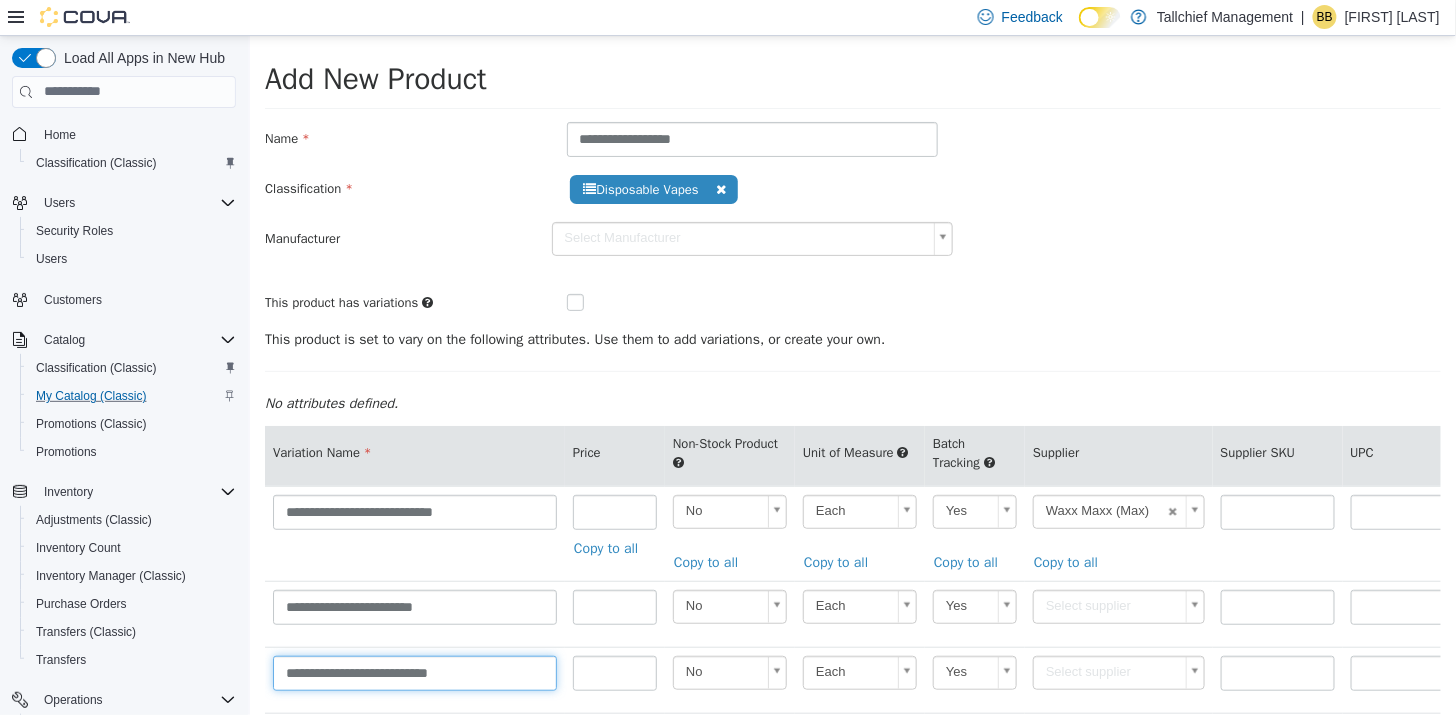 scroll, scrollTop: 157, scrollLeft: 0, axis: vertical 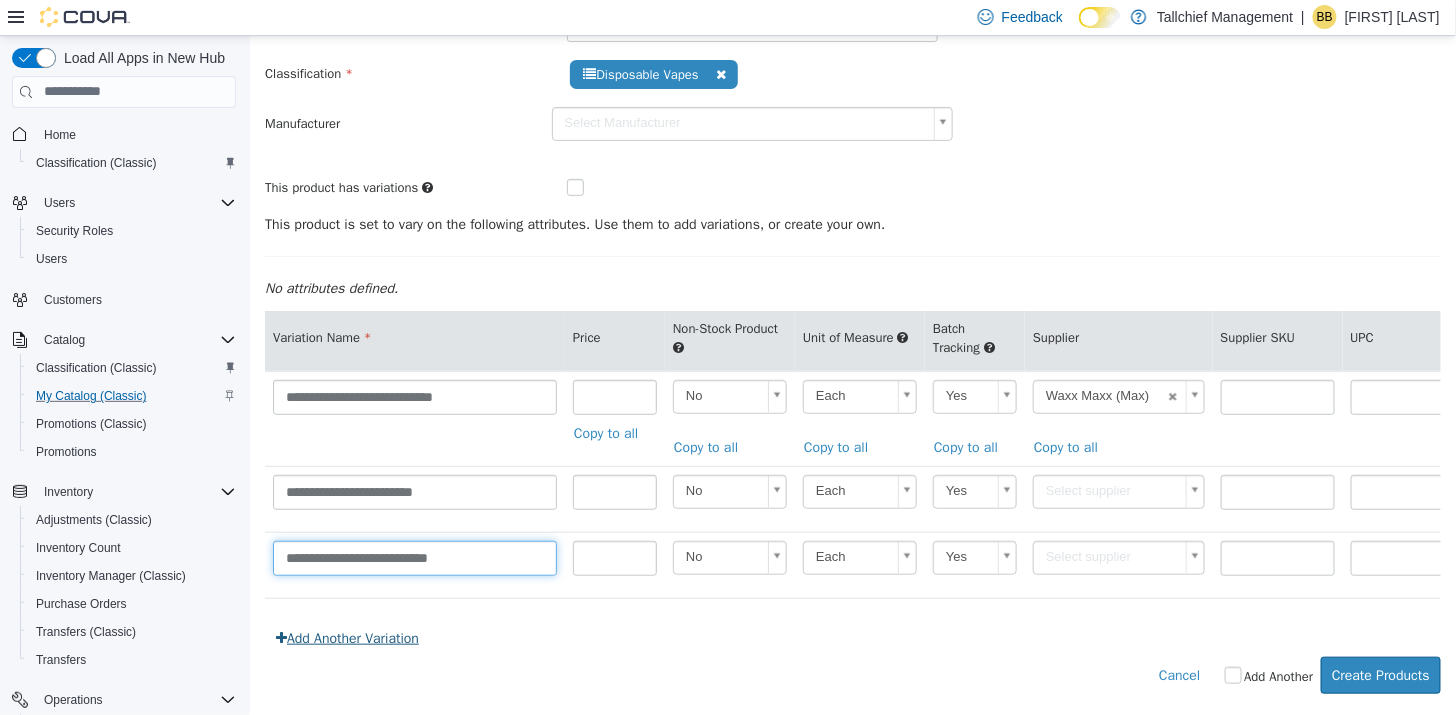 type on "**********" 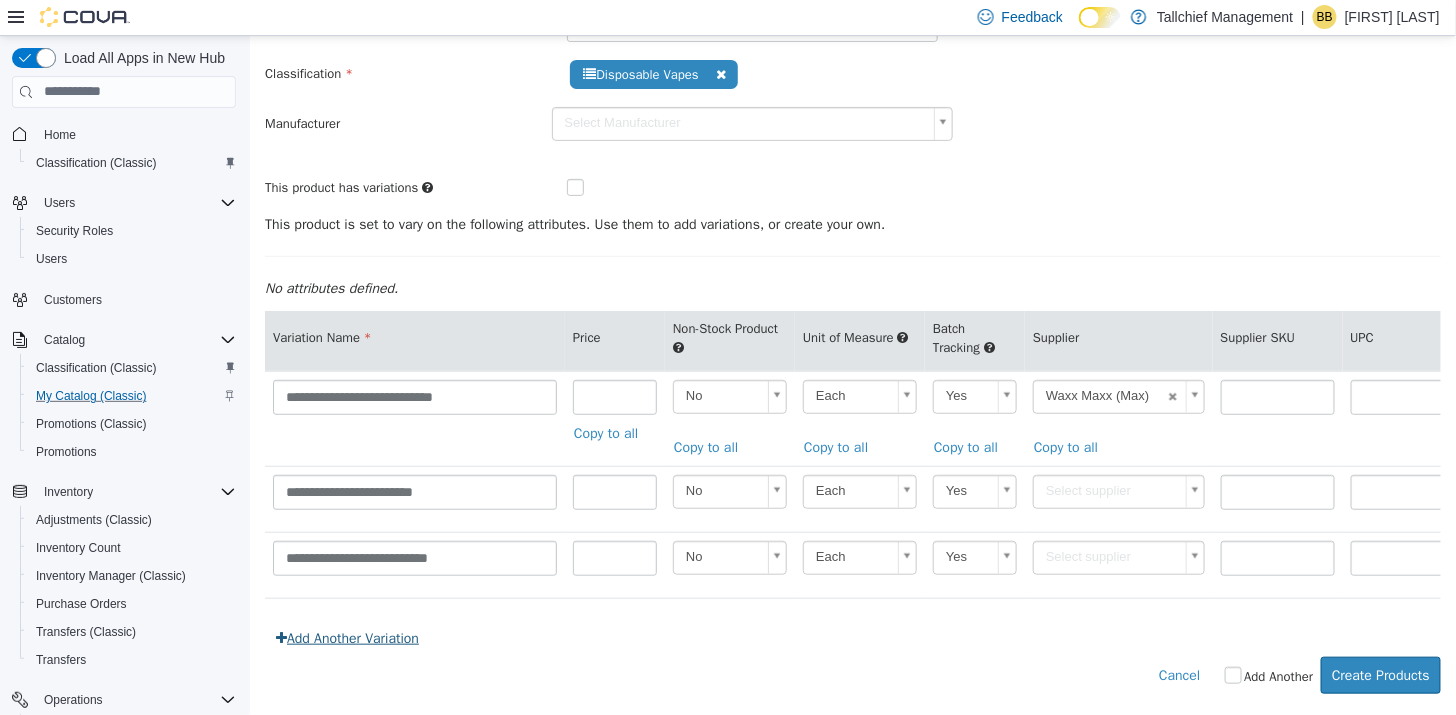 click on "Add Another Variation" at bounding box center (346, 637) 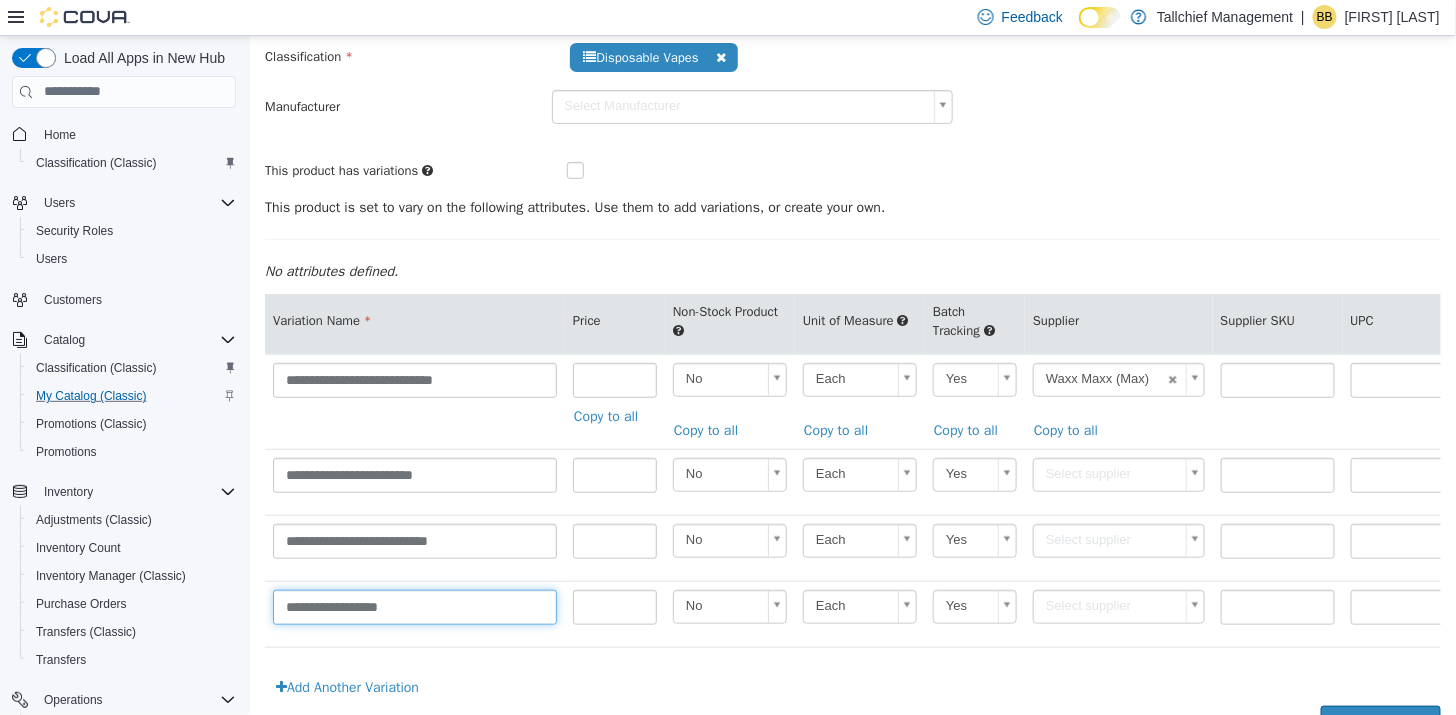 click on "**********" at bounding box center [414, 606] 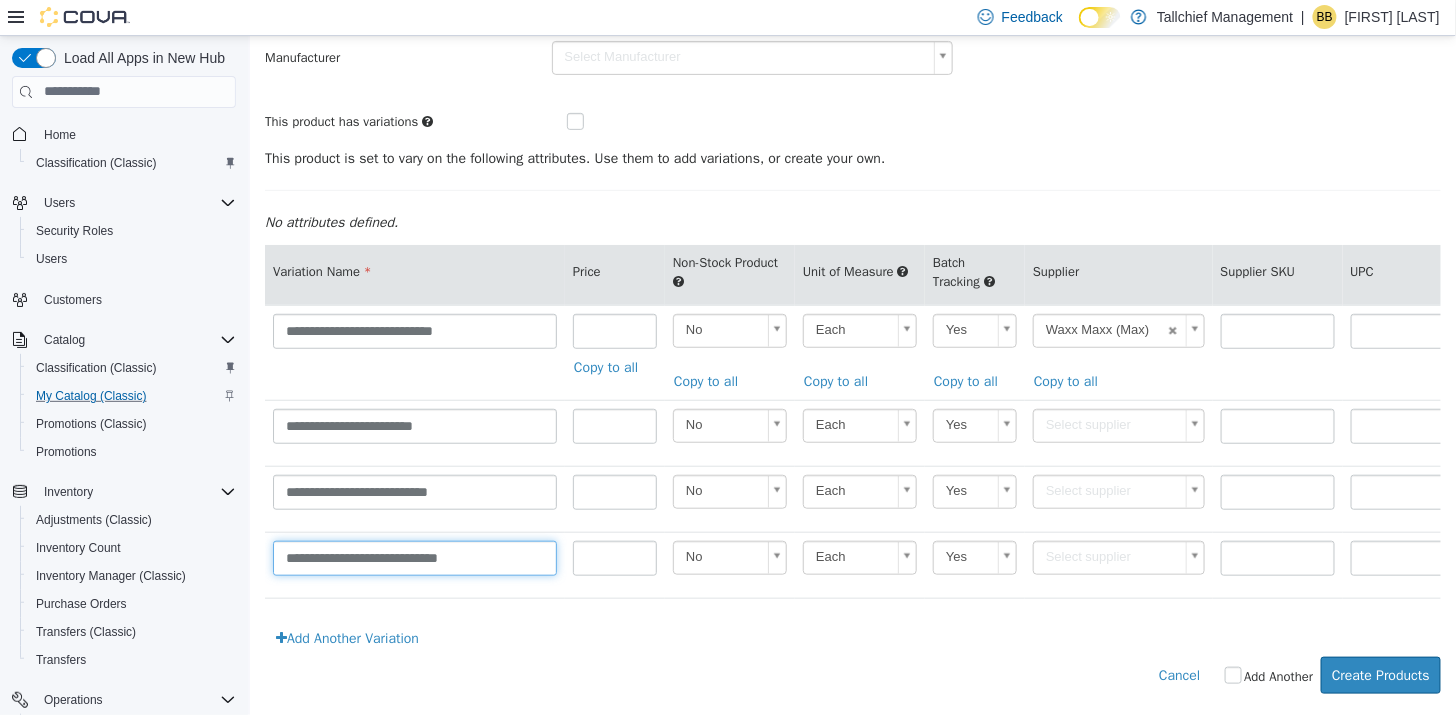 scroll, scrollTop: 212, scrollLeft: 0, axis: vertical 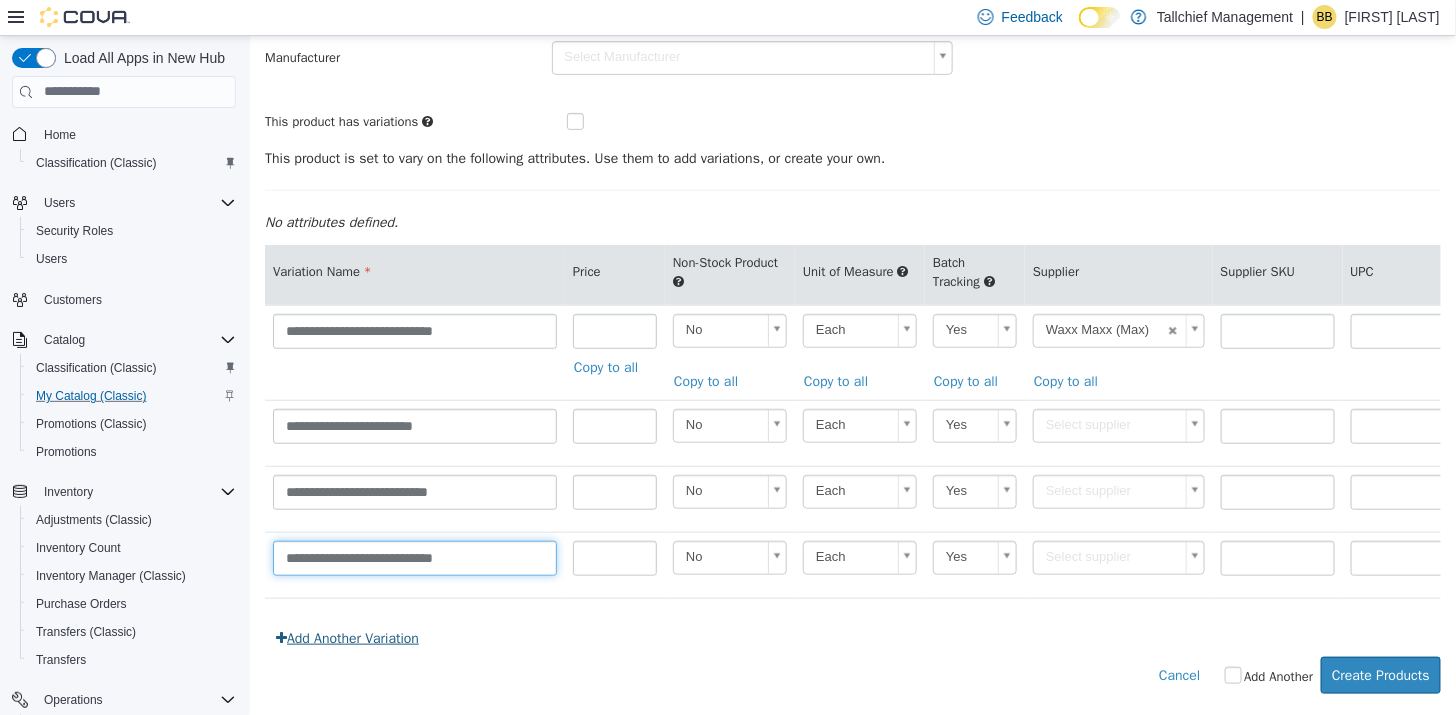 type on "**********" 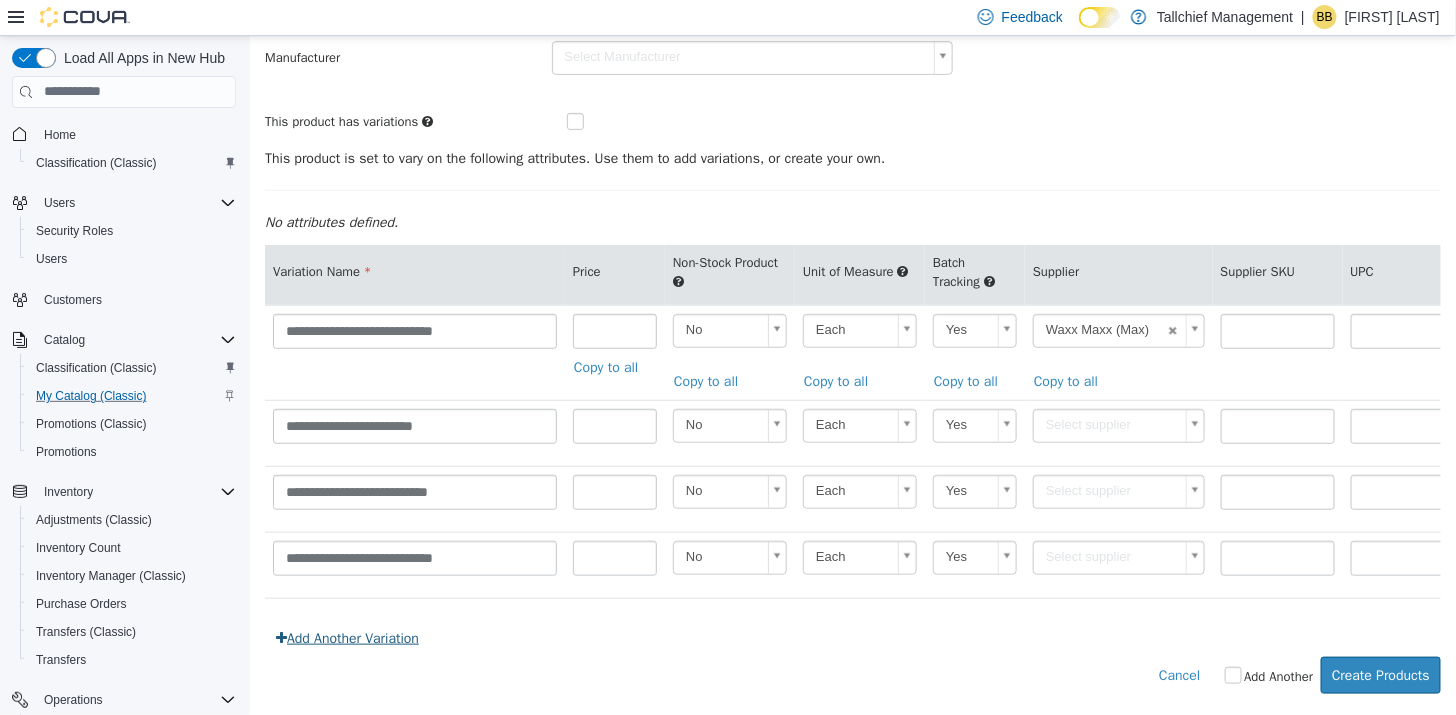 click on "Add Another Variation" at bounding box center [346, 637] 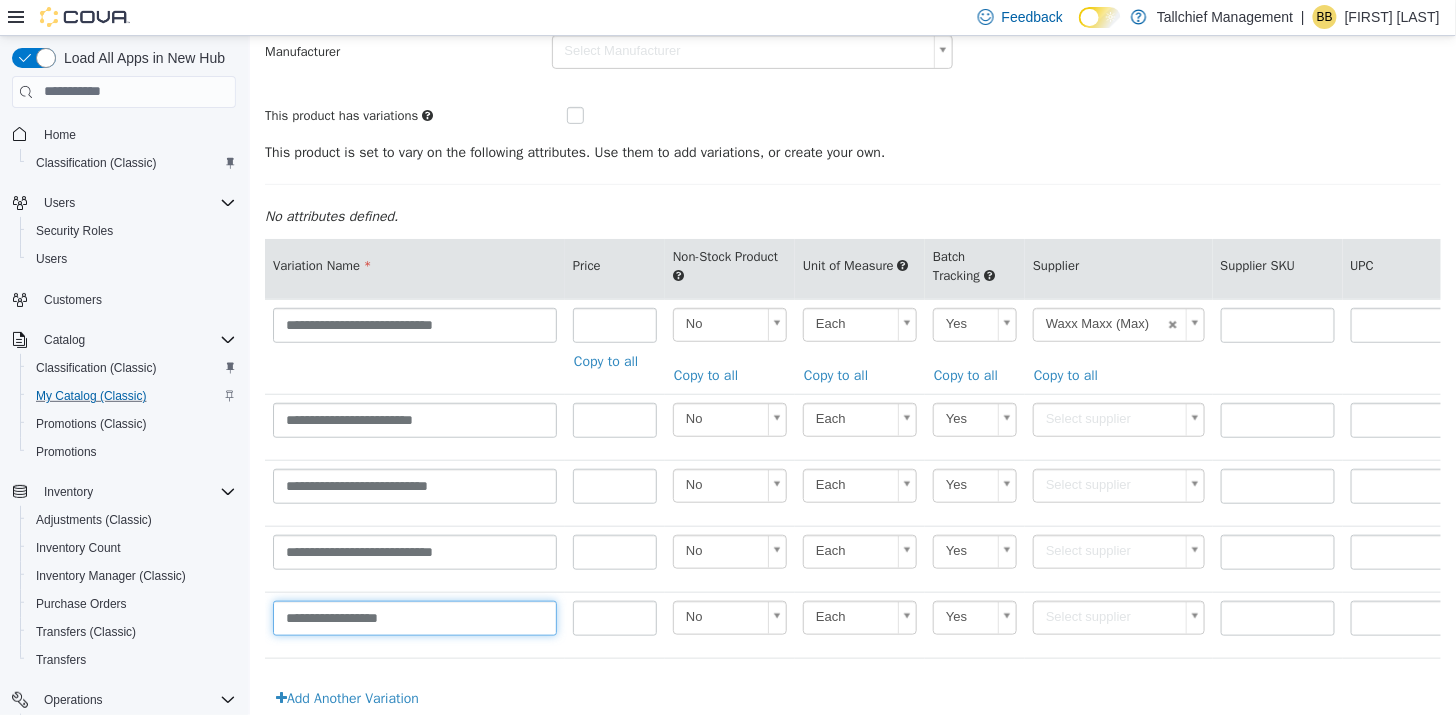 click on "**********" at bounding box center [414, 617] 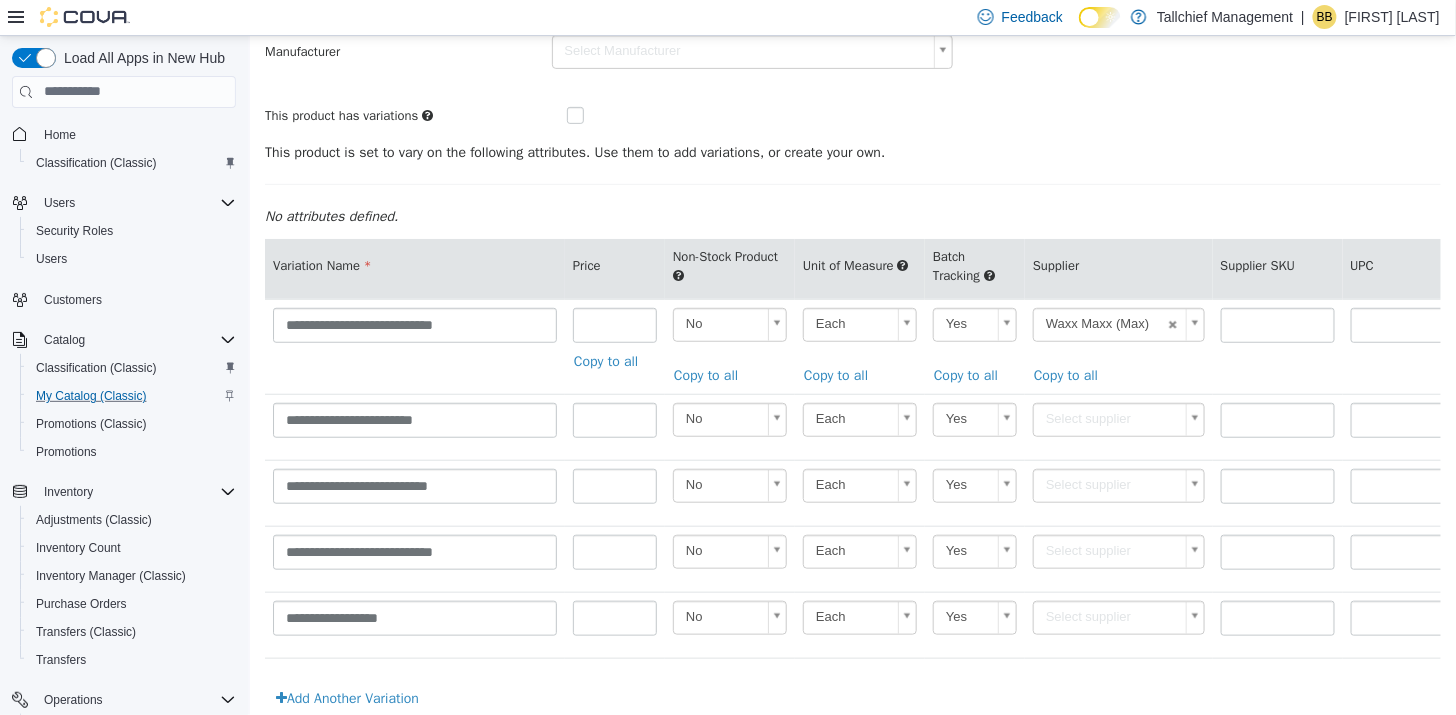 click on "**********" at bounding box center [414, 624] 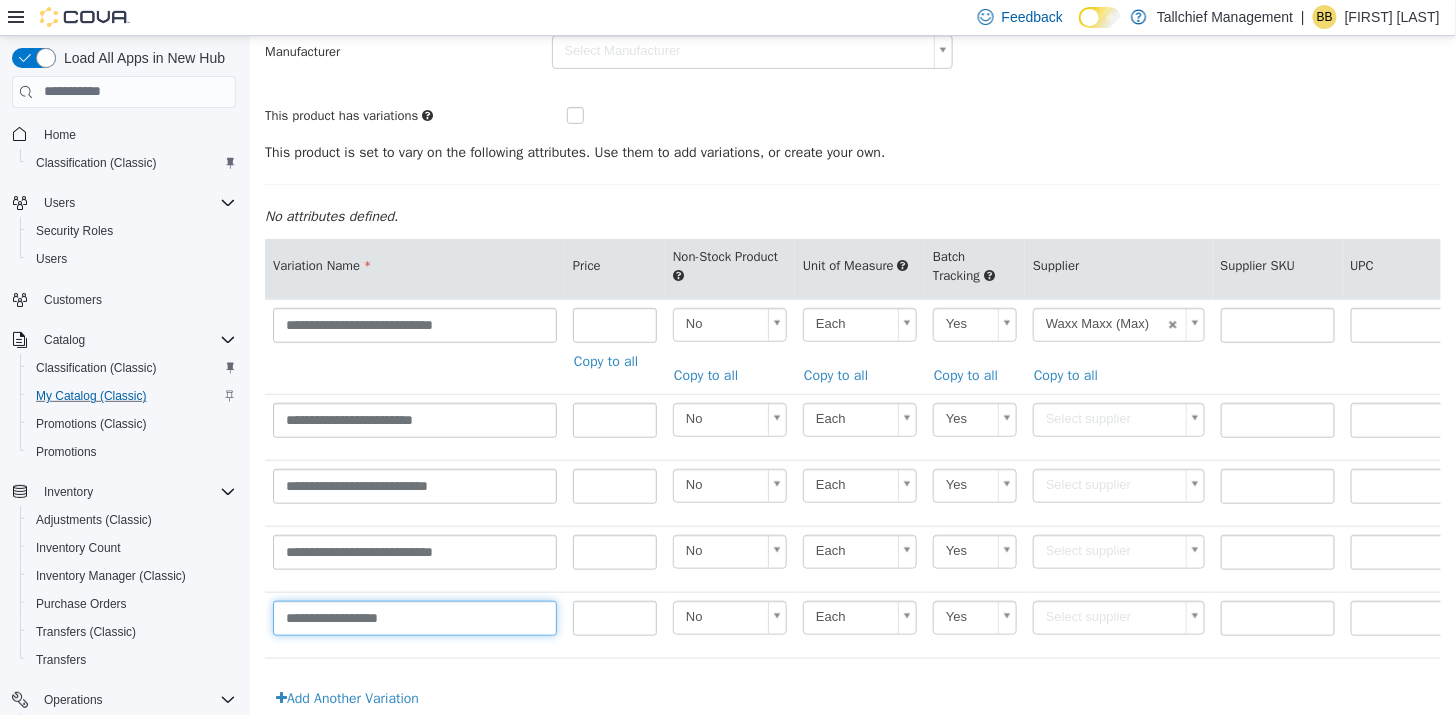 click on "**********" at bounding box center [414, 617] 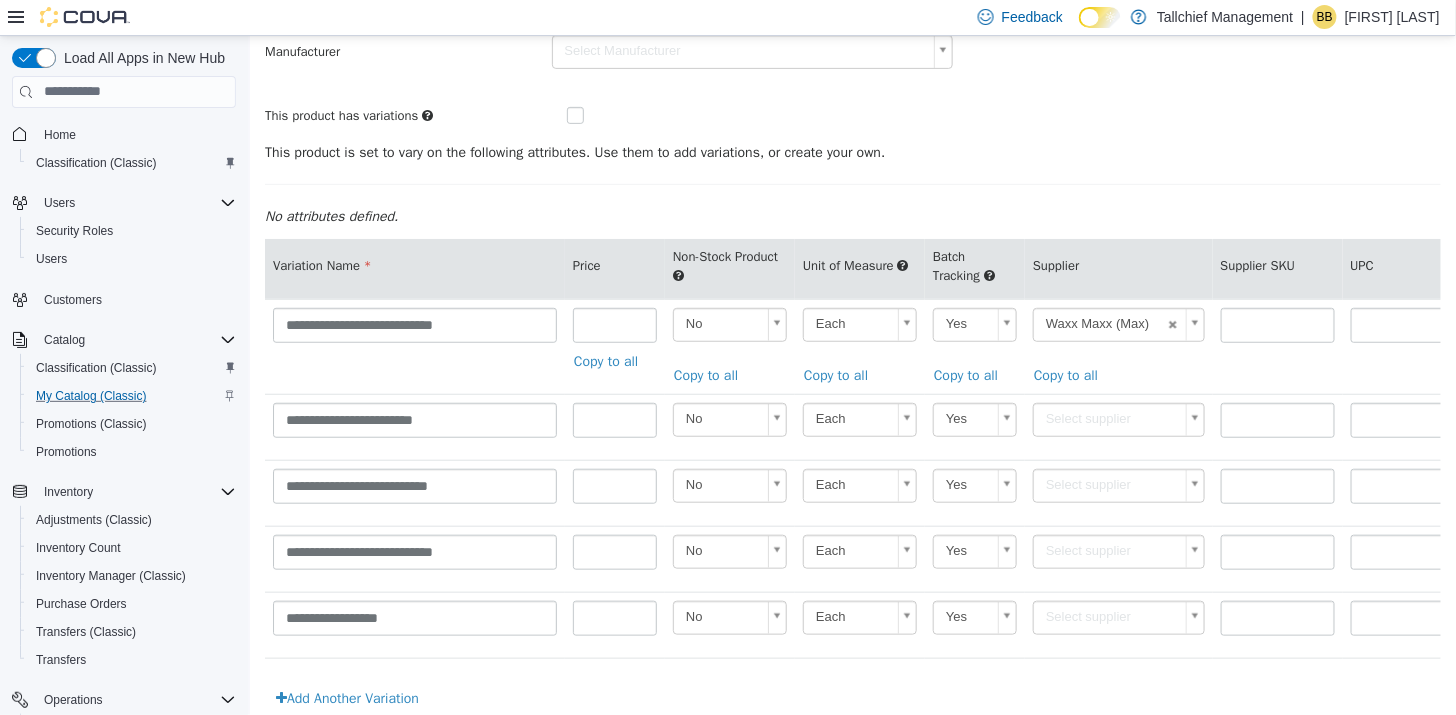click on "**********" at bounding box center (414, 624) 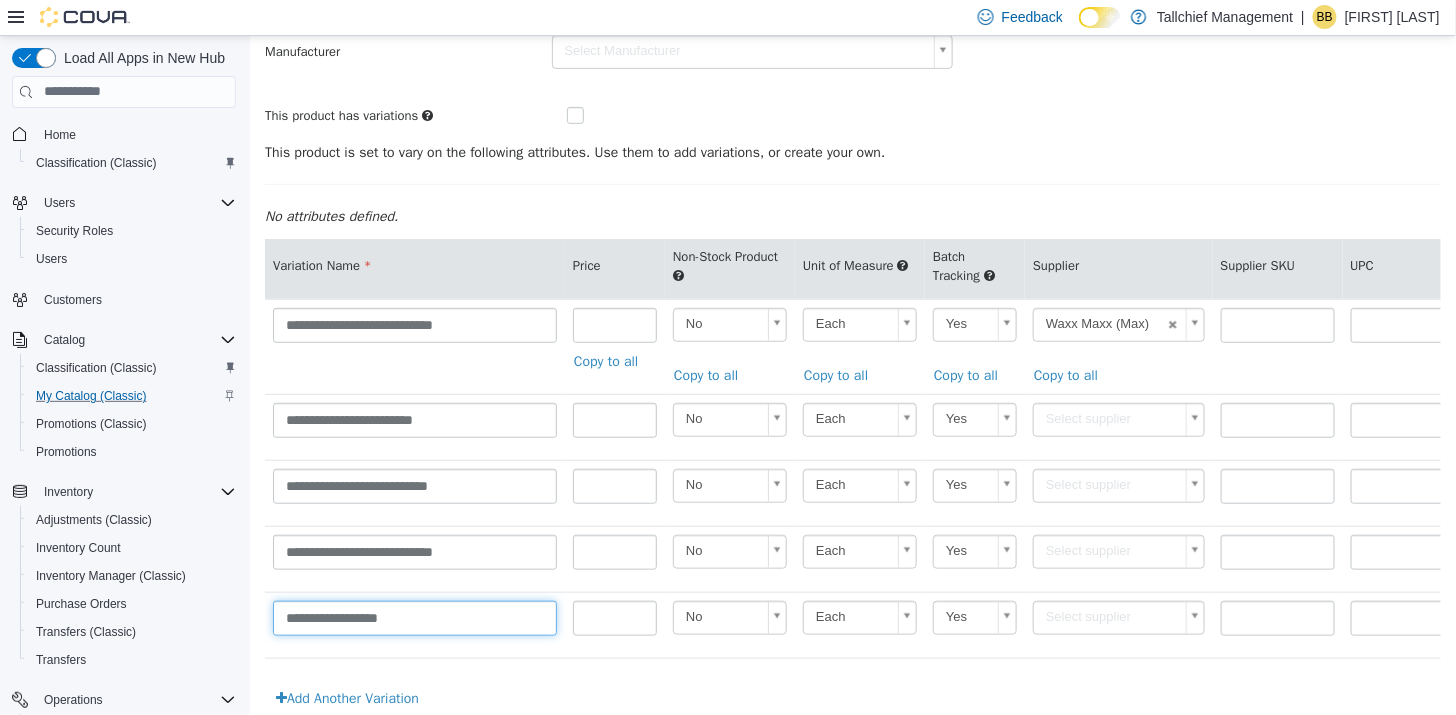 click on "**********" at bounding box center [414, 617] 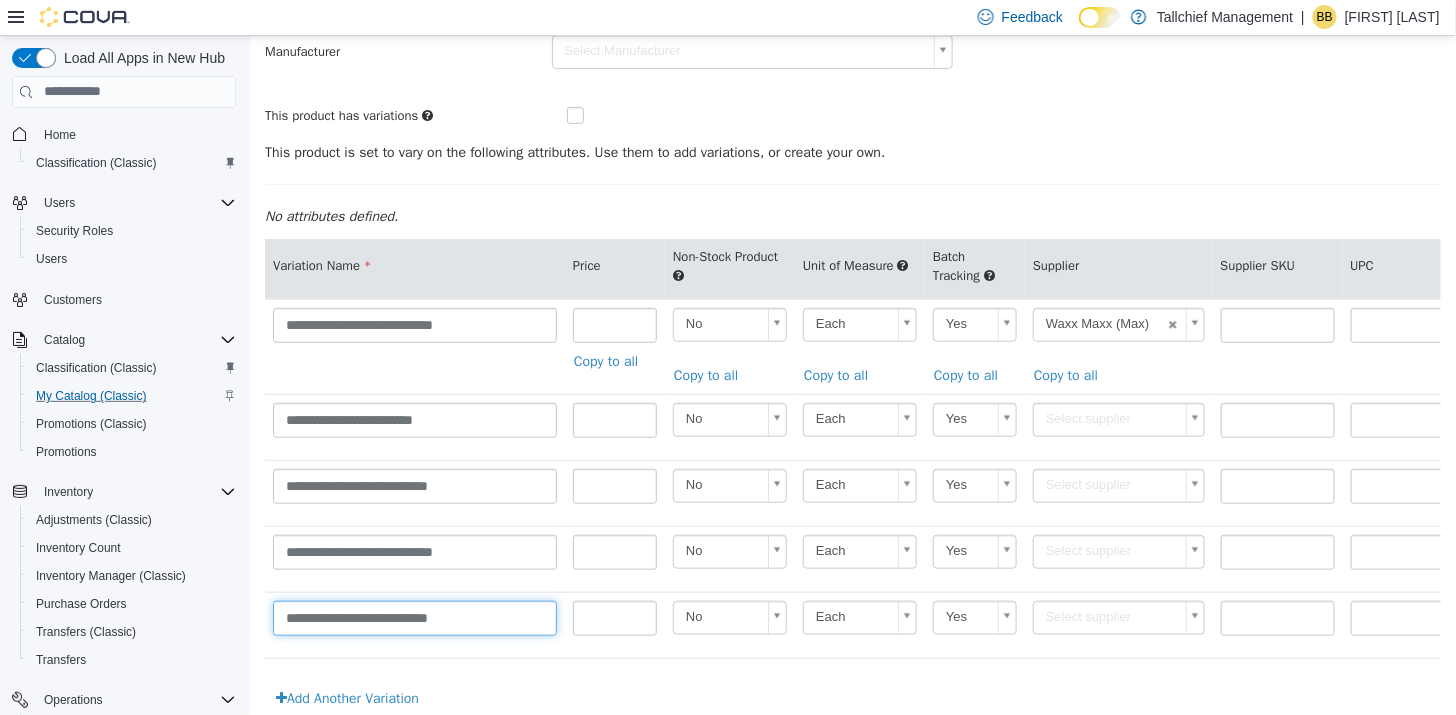 click on "**********" at bounding box center [414, 617] 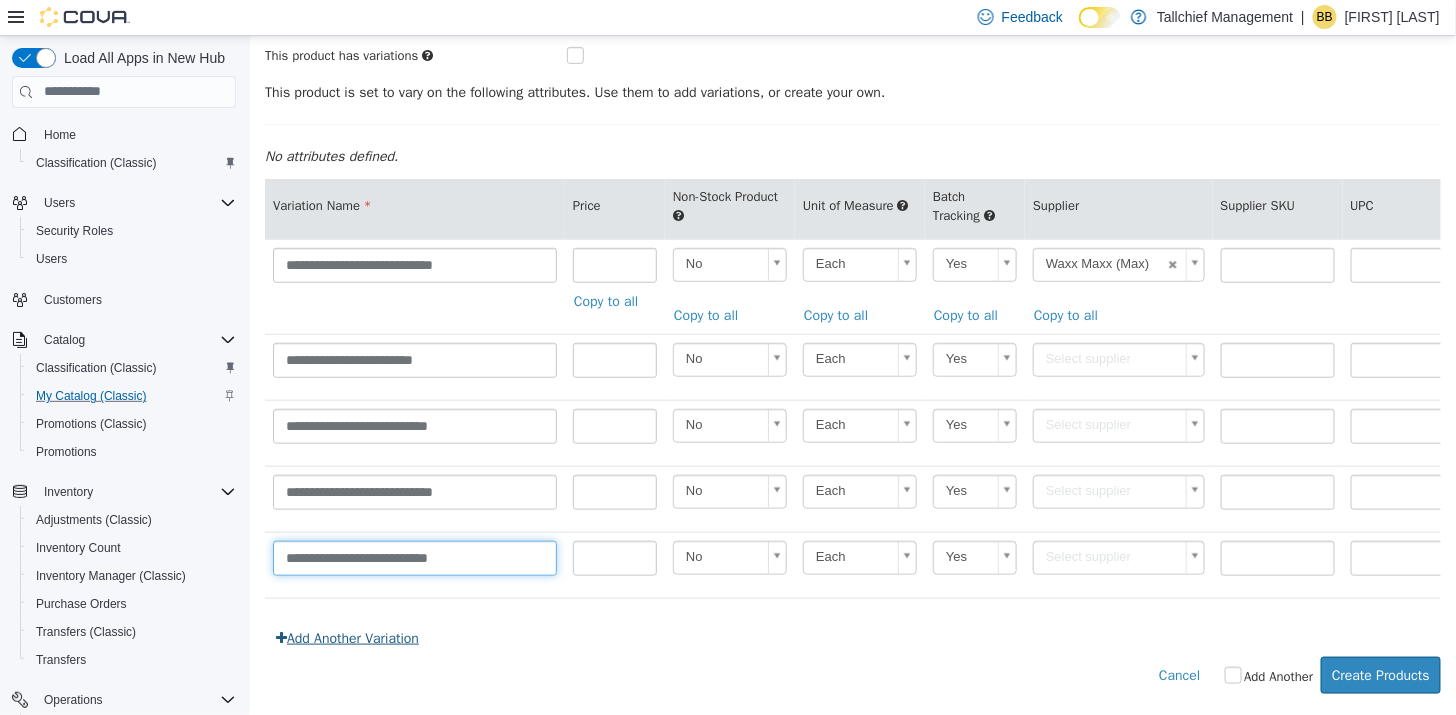 type on "**********" 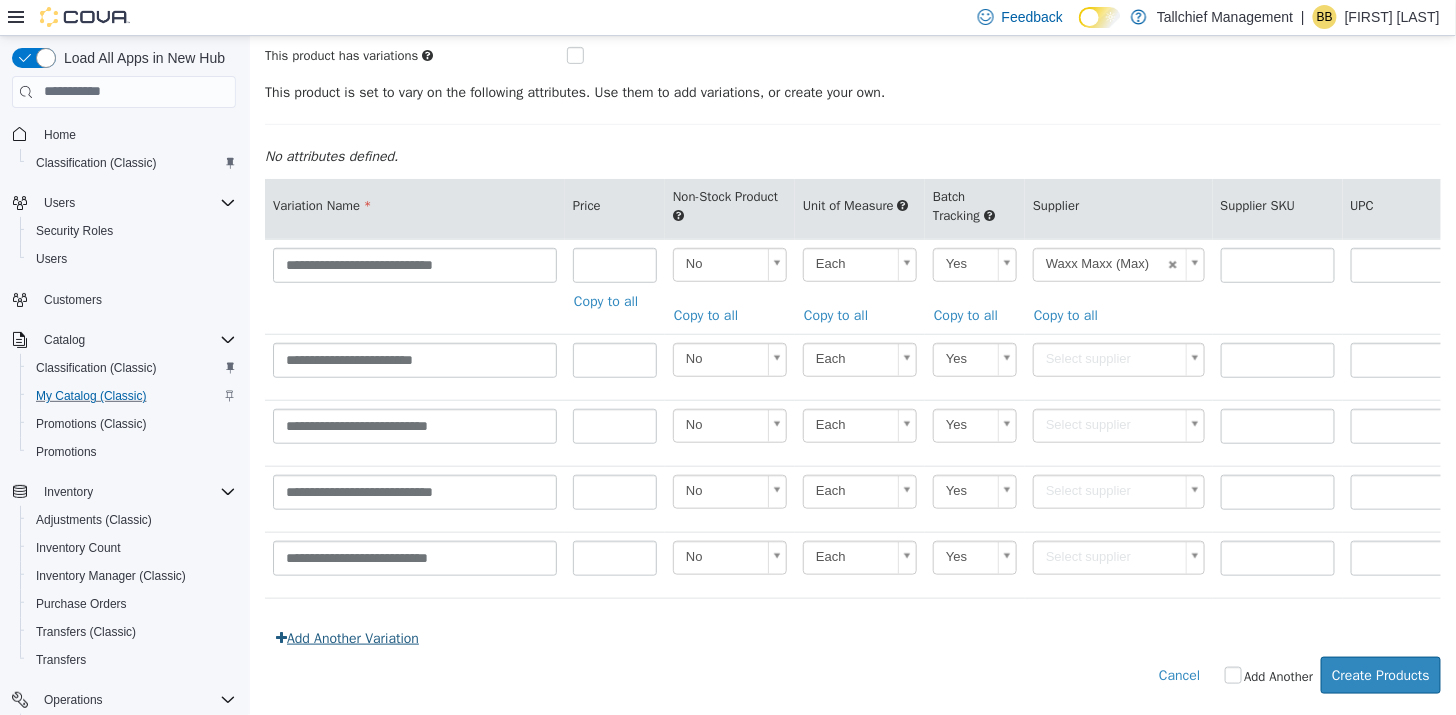 click on "Add Another Variation" at bounding box center (346, 637) 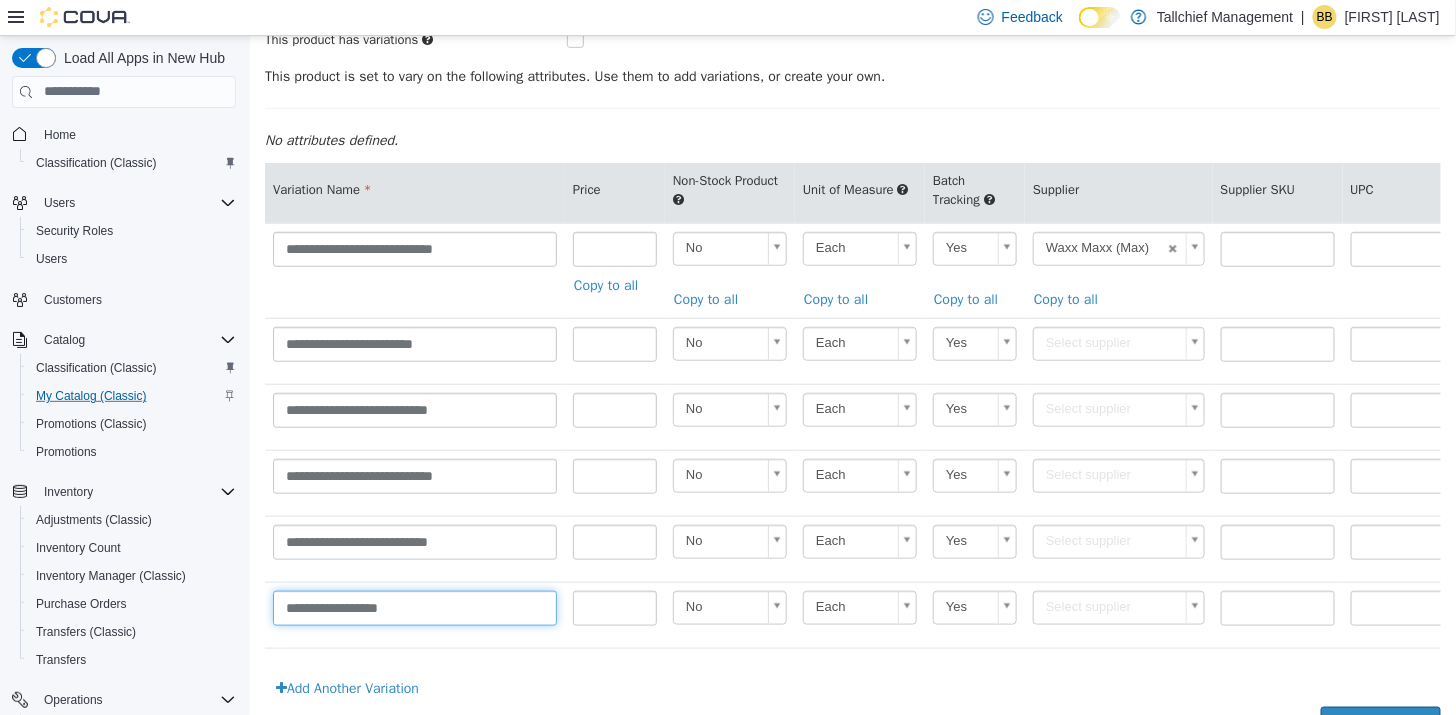click on "**********" at bounding box center (414, 607) 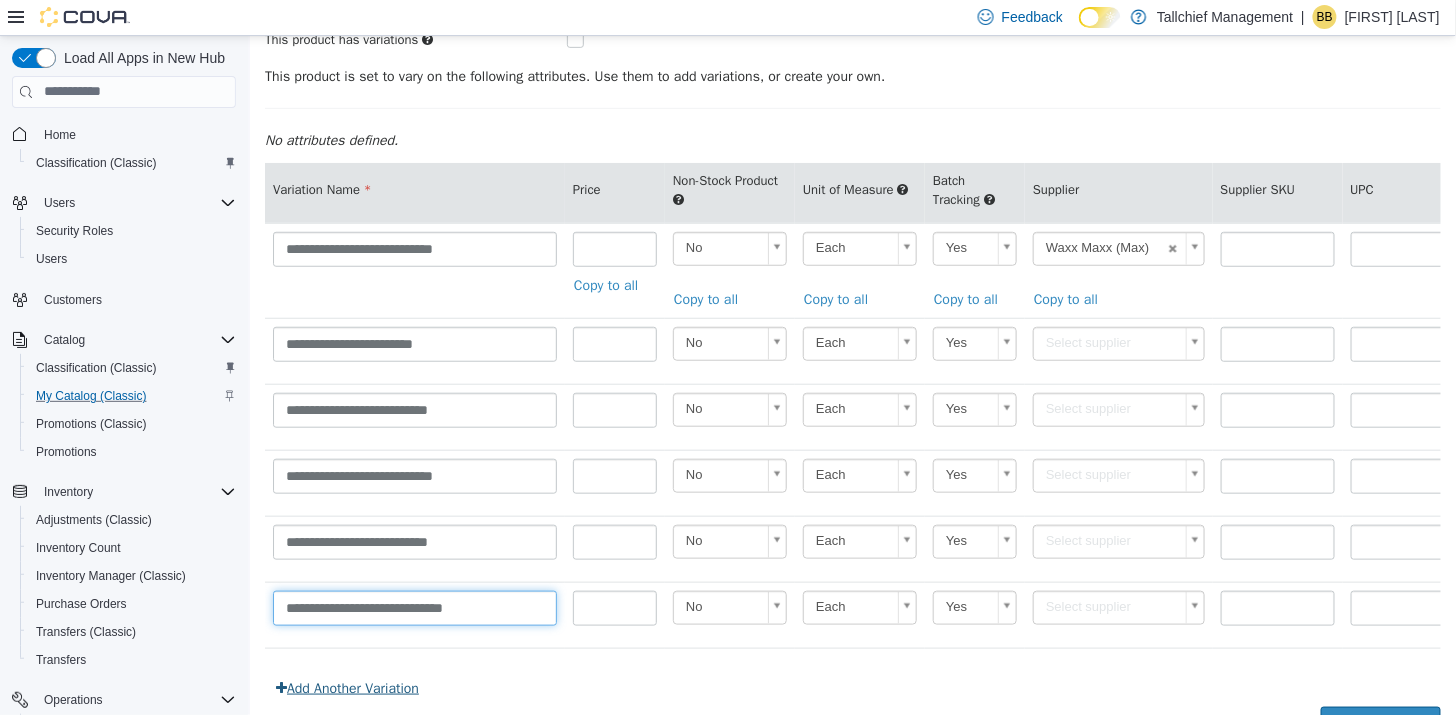 type on "**********" 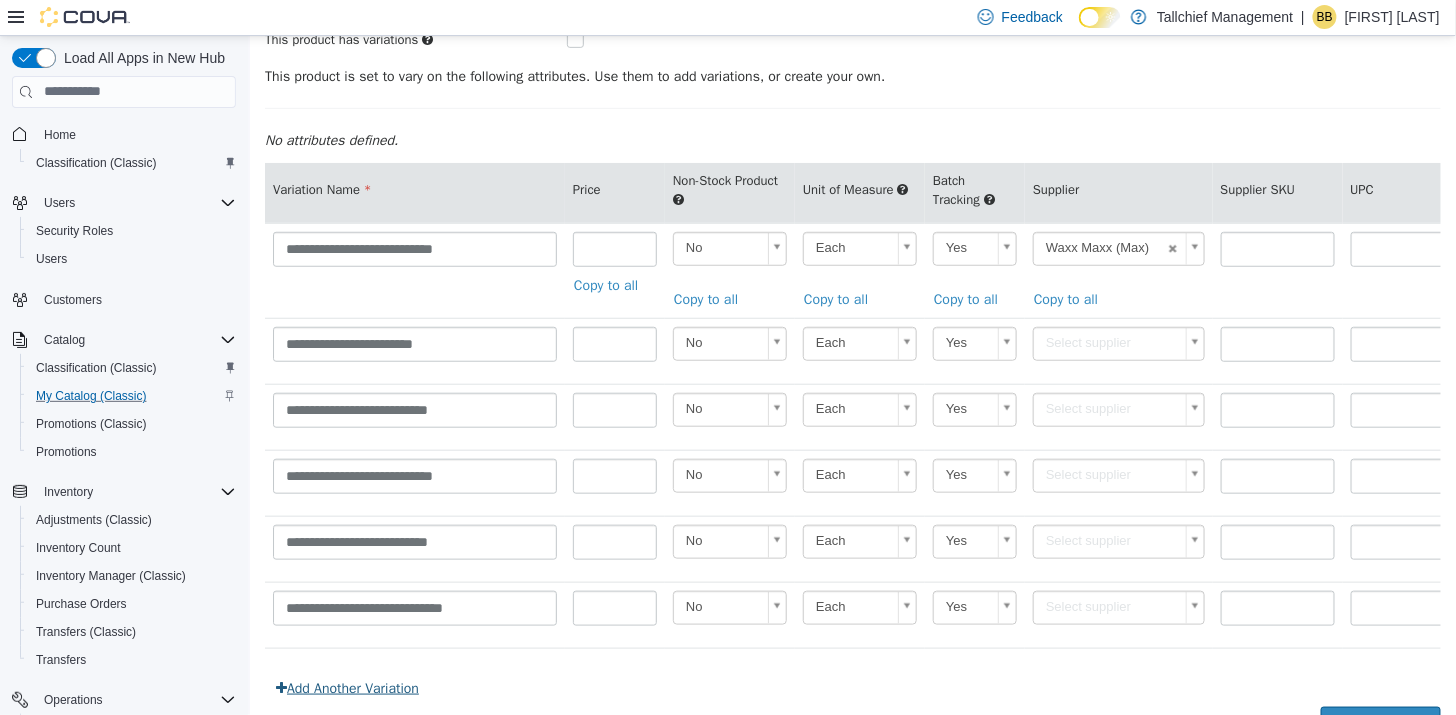 click on "Add Another Variation" at bounding box center [346, 687] 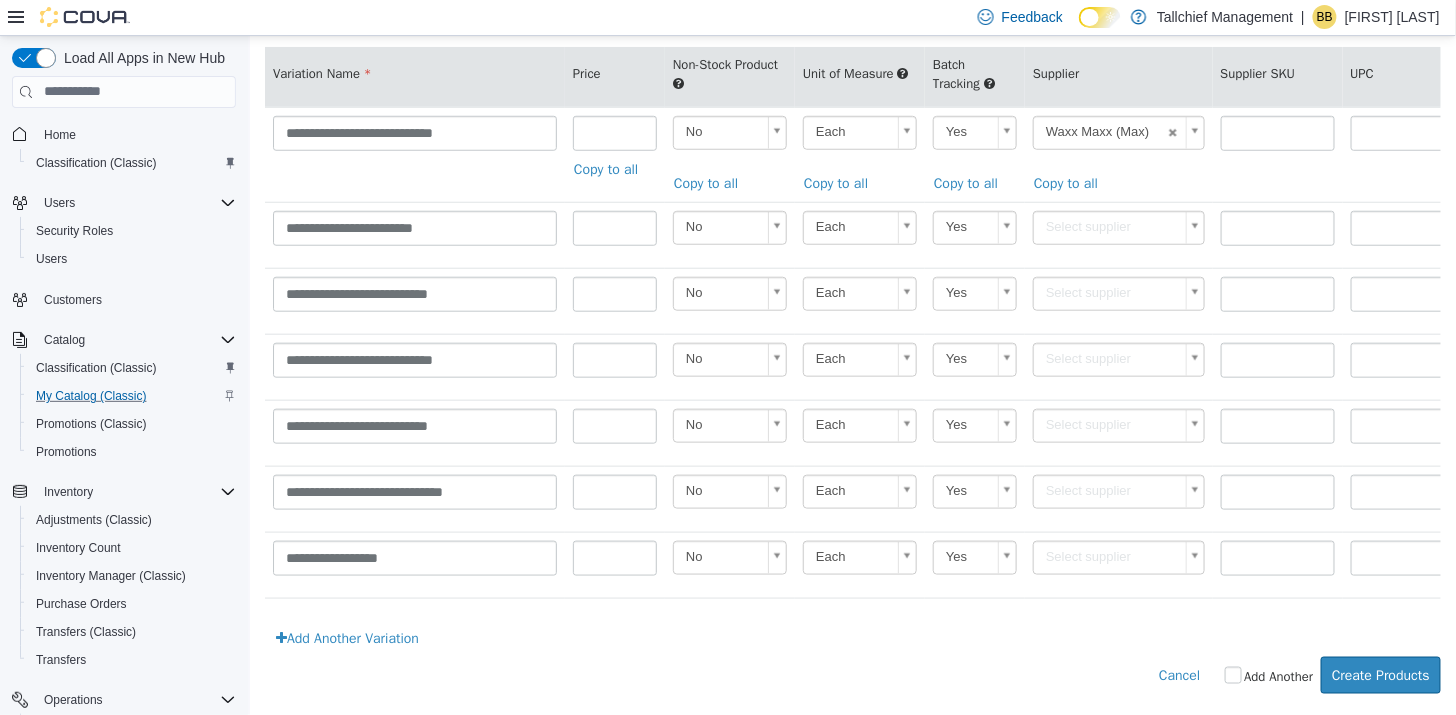scroll, scrollTop: 418, scrollLeft: 0, axis: vertical 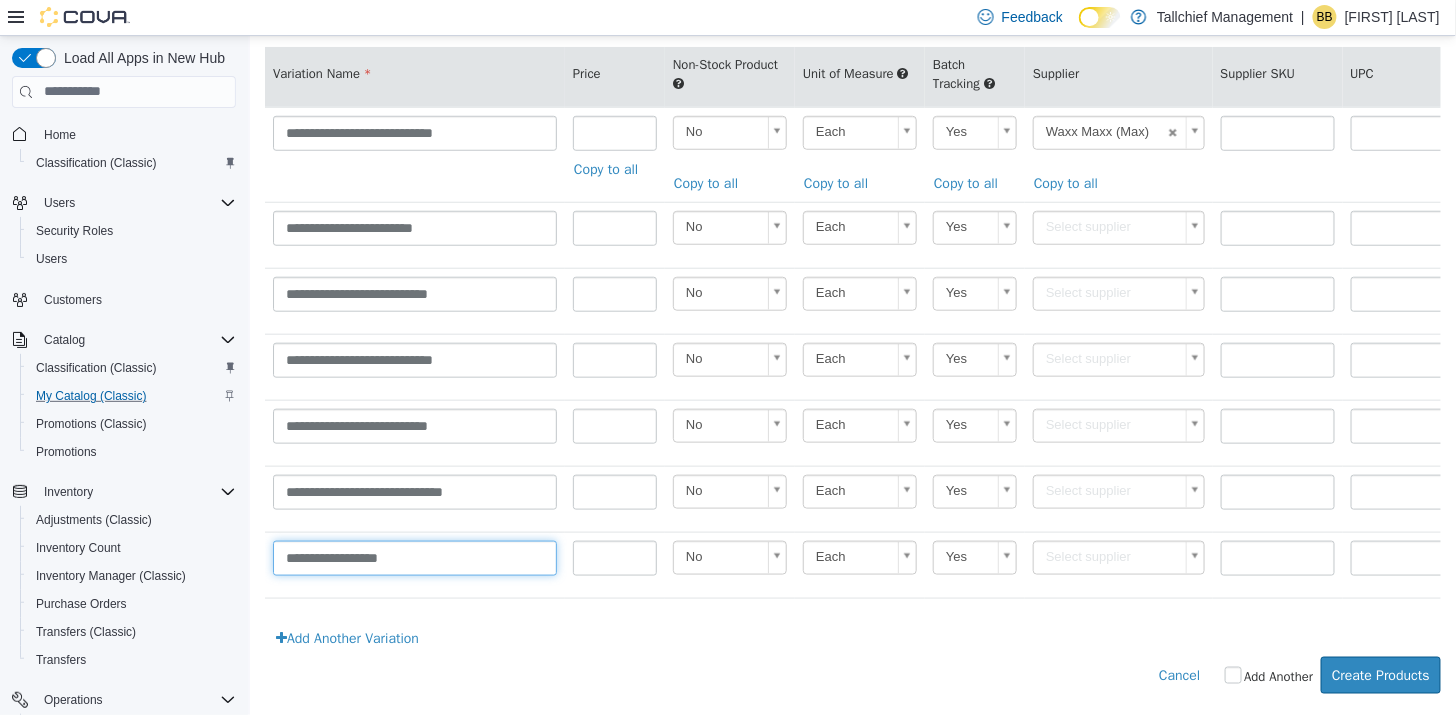 click on "**********" at bounding box center (414, 557) 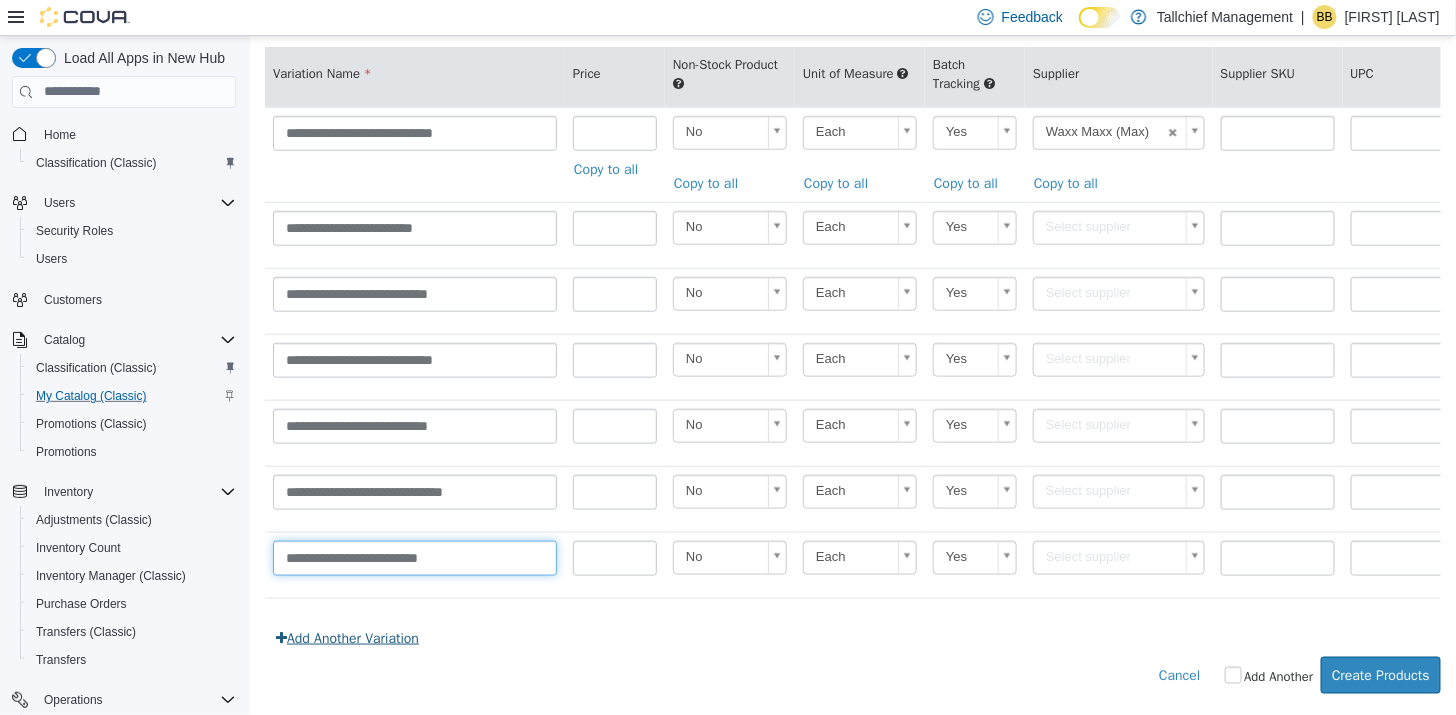 type on "**********" 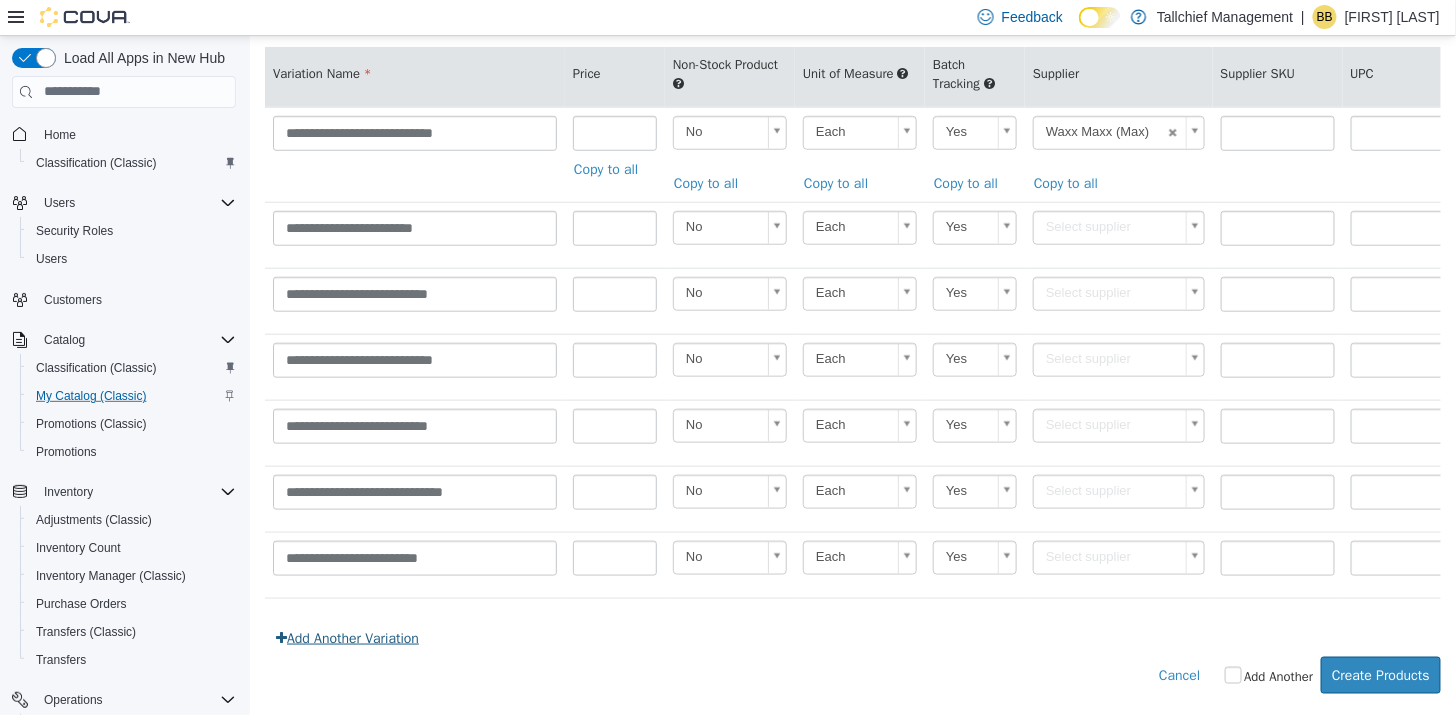 click on "Add Another Variation" at bounding box center [346, 637] 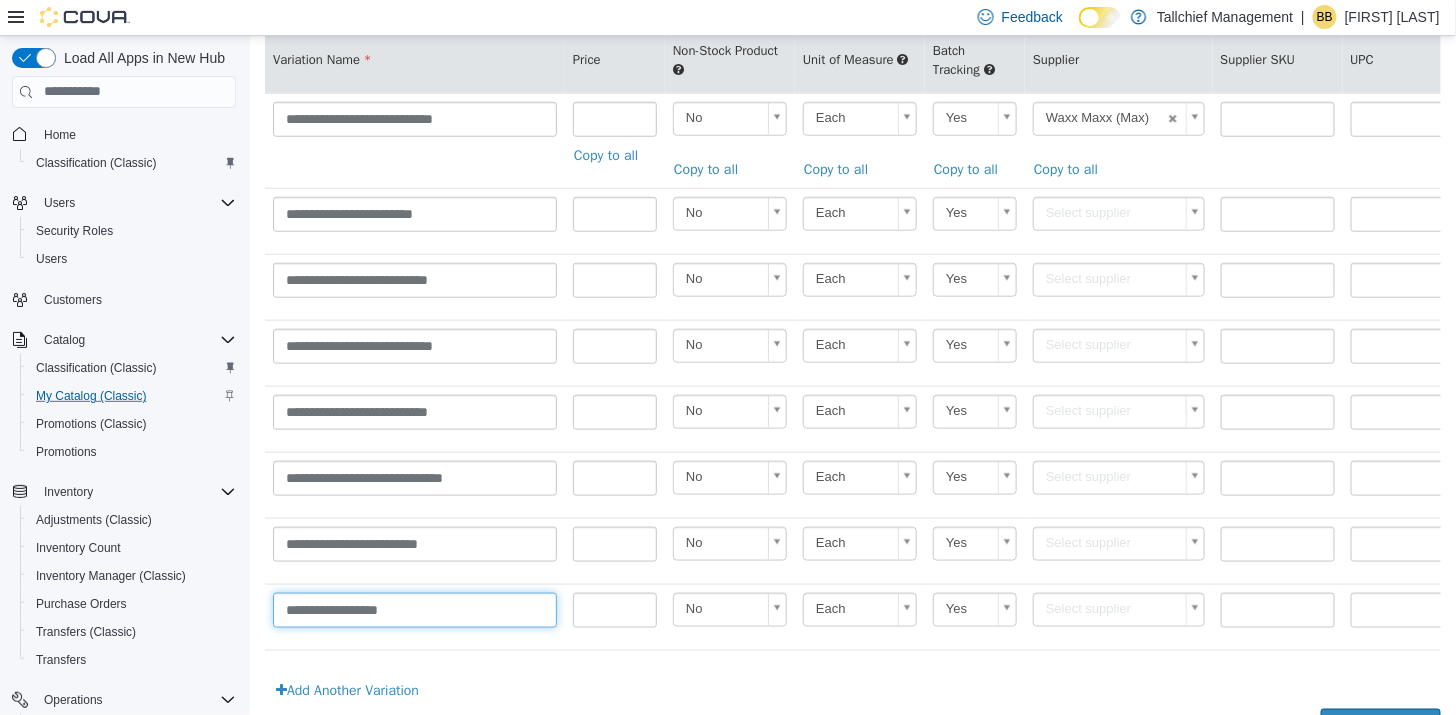 click on "**********" at bounding box center [414, 609] 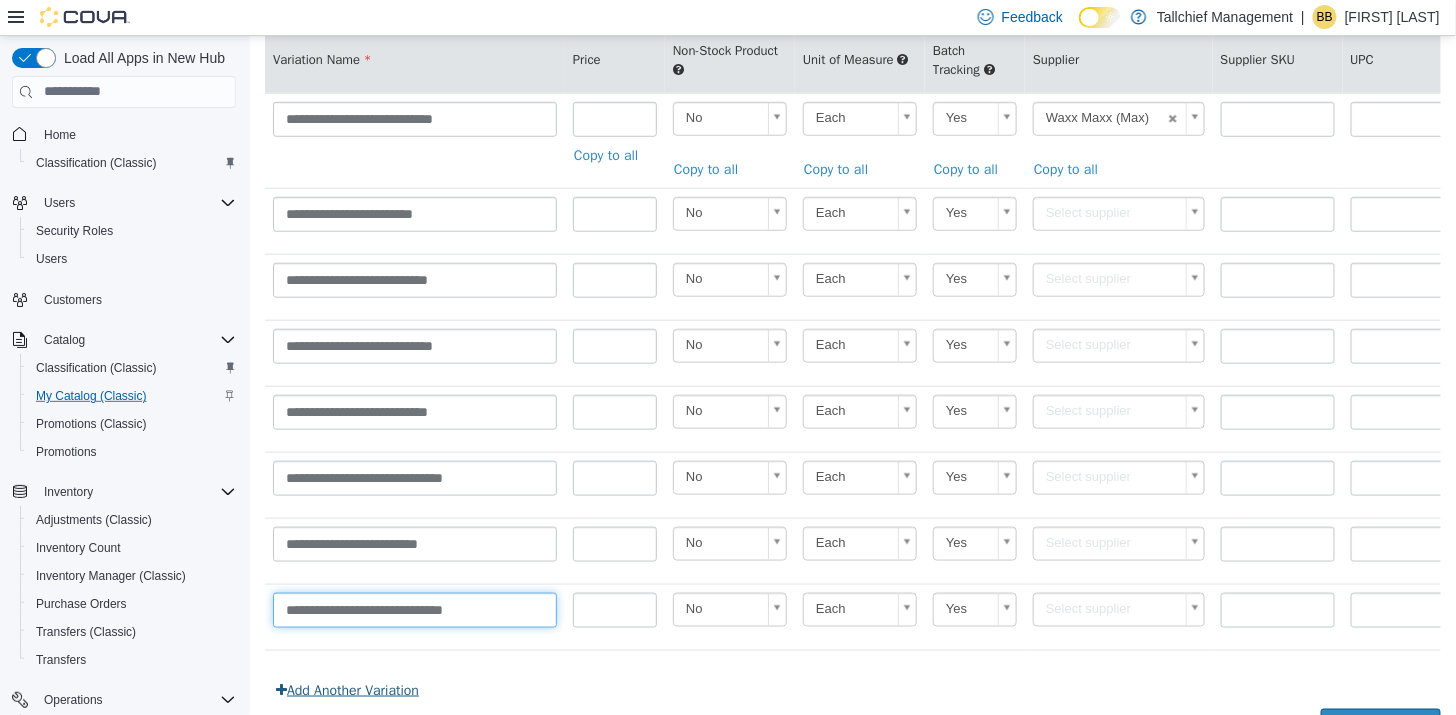 type on "**********" 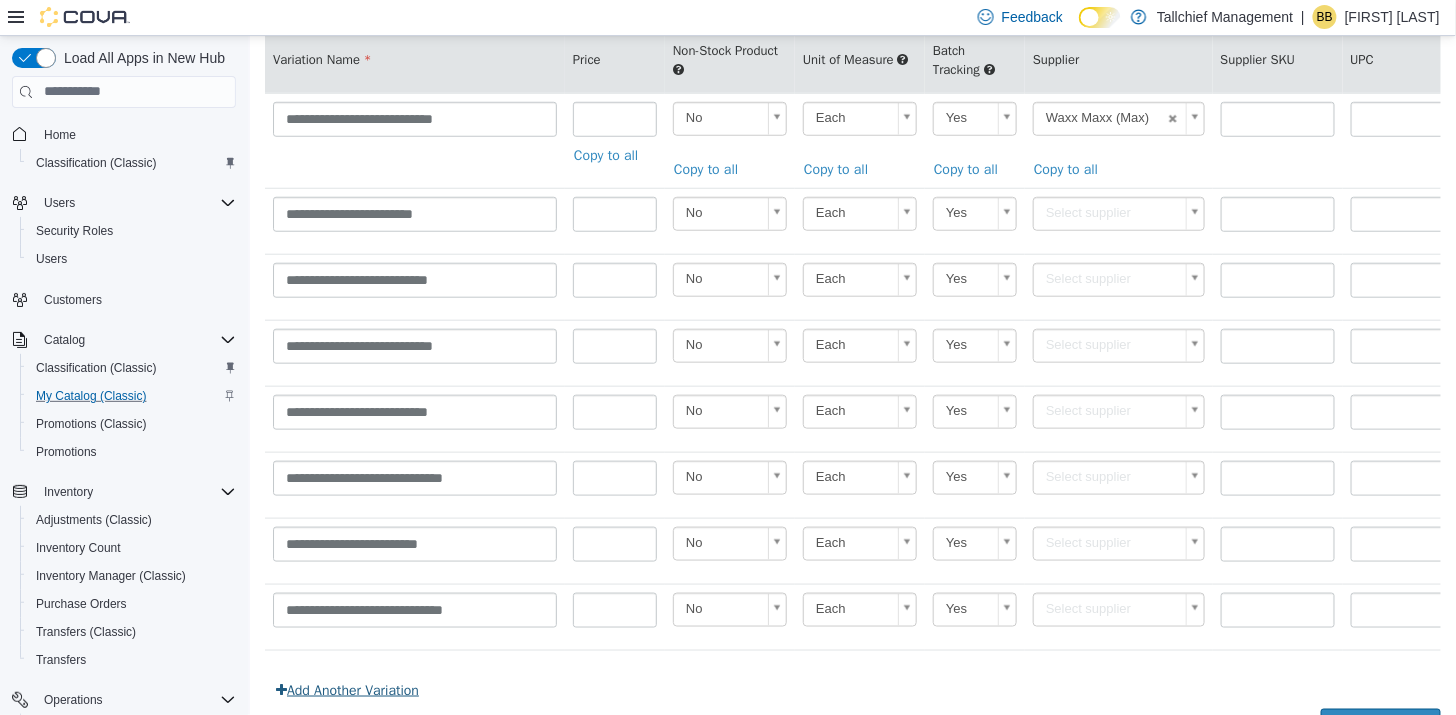 click on "Add Another Variation" at bounding box center [346, 689] 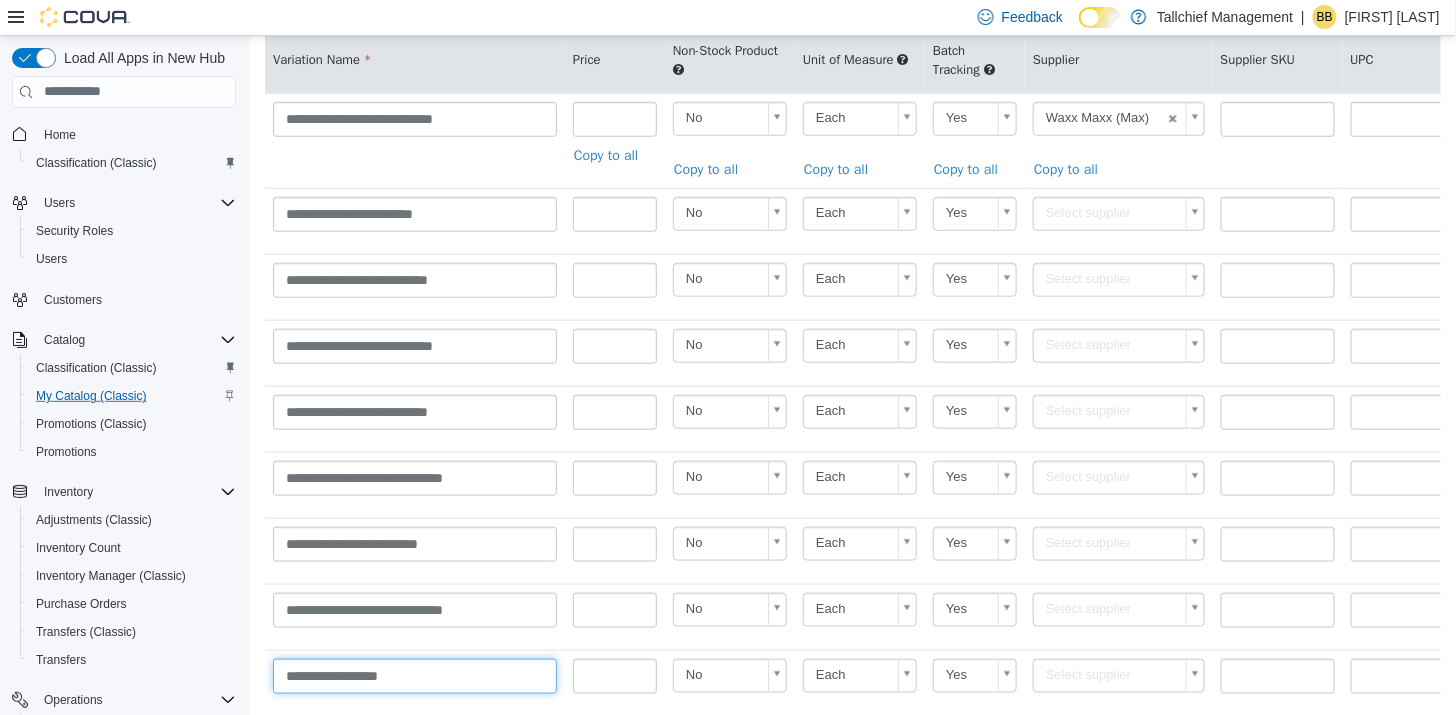 click on "**********" at bounding box center (414, 675) 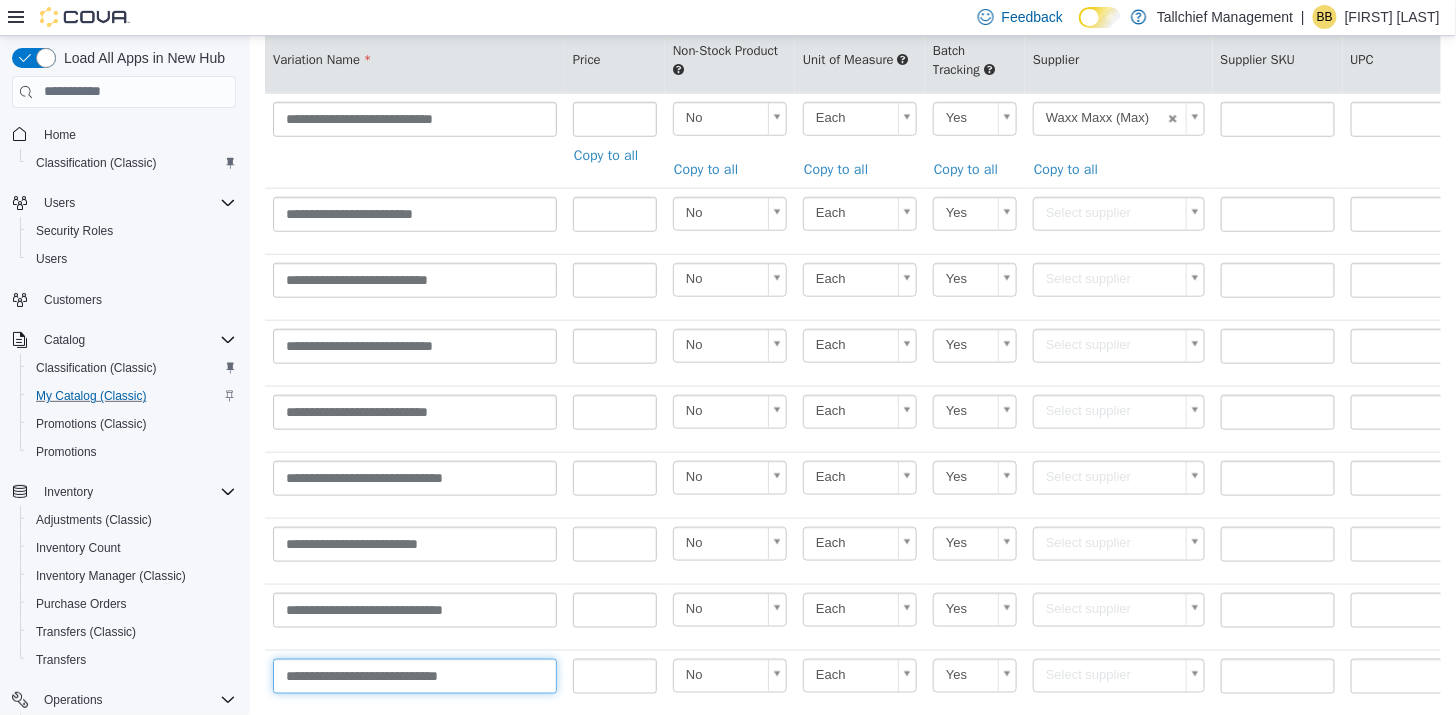 scroll, scrollTop: 553, scrollLeft: 0, axis: vertical 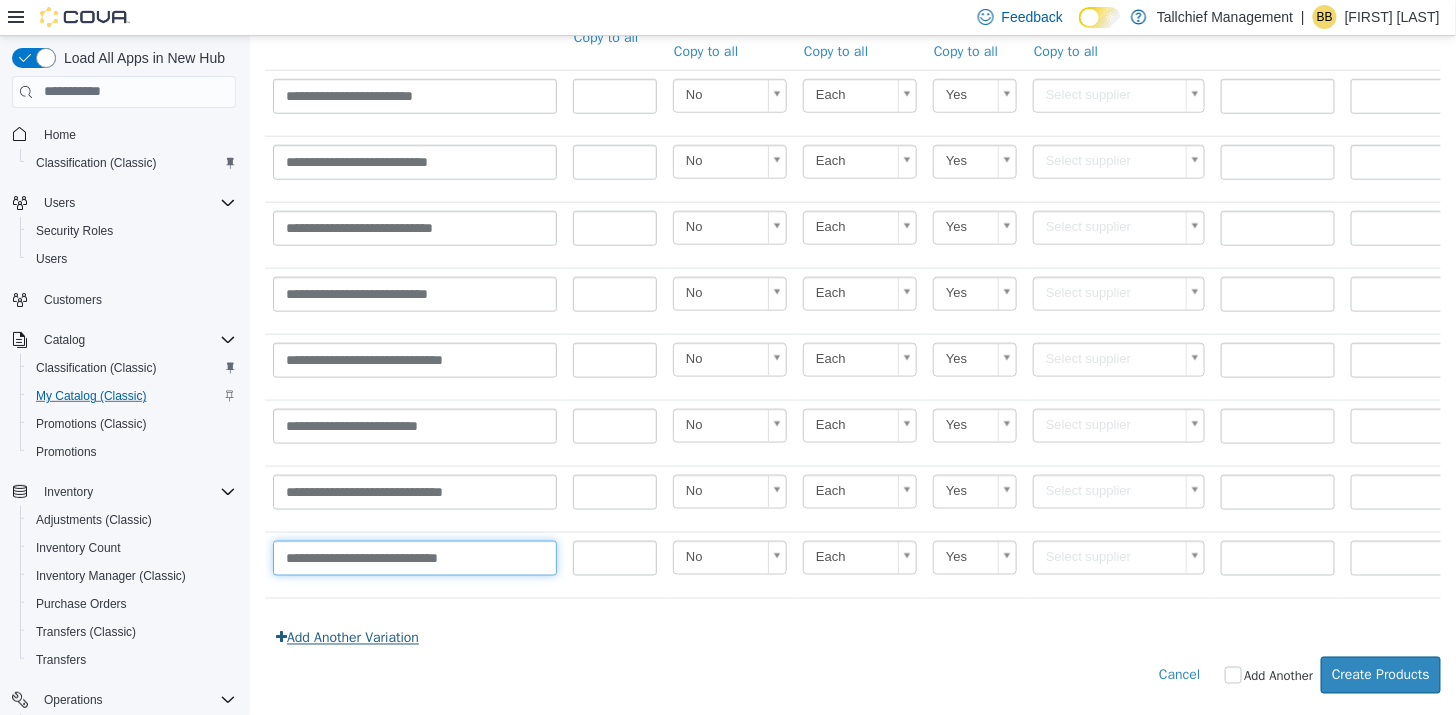 type on "**********" 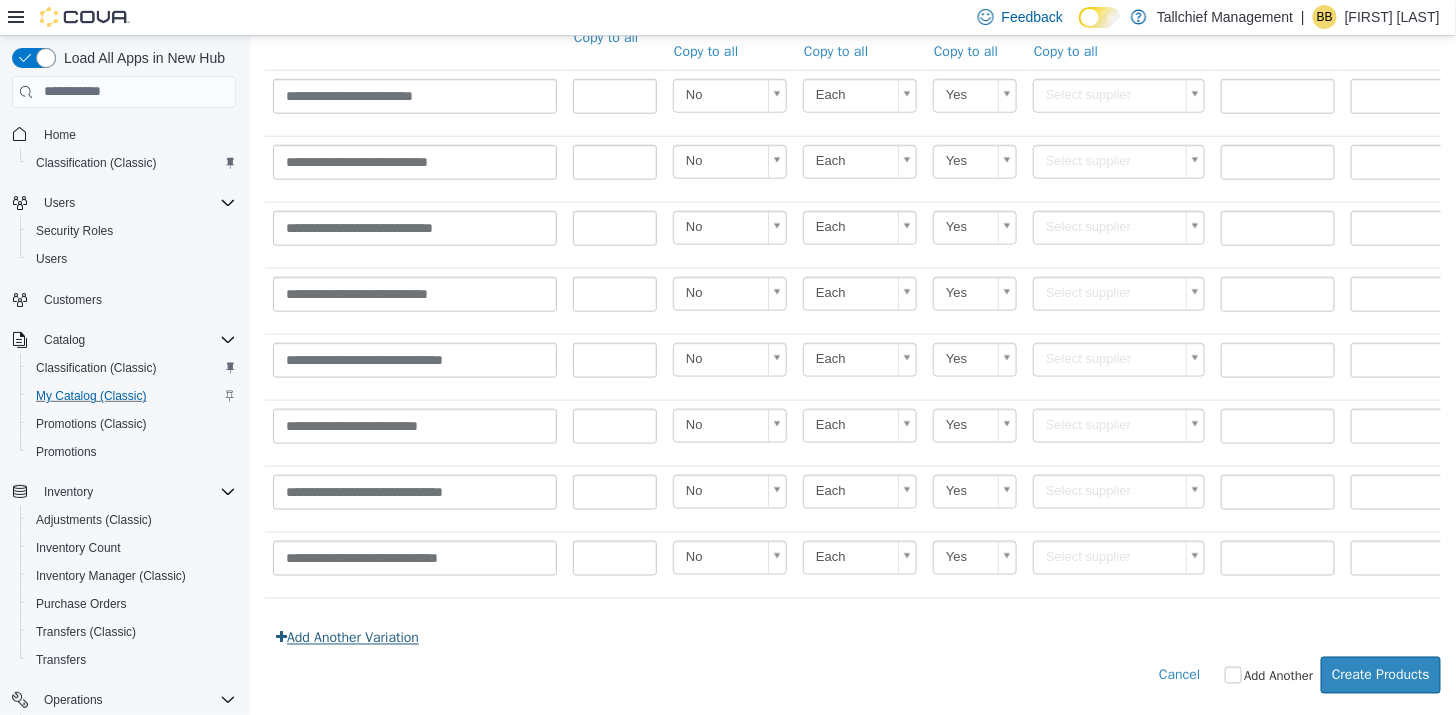 click on "Add Another Variation" at bounding box center [346, 637] 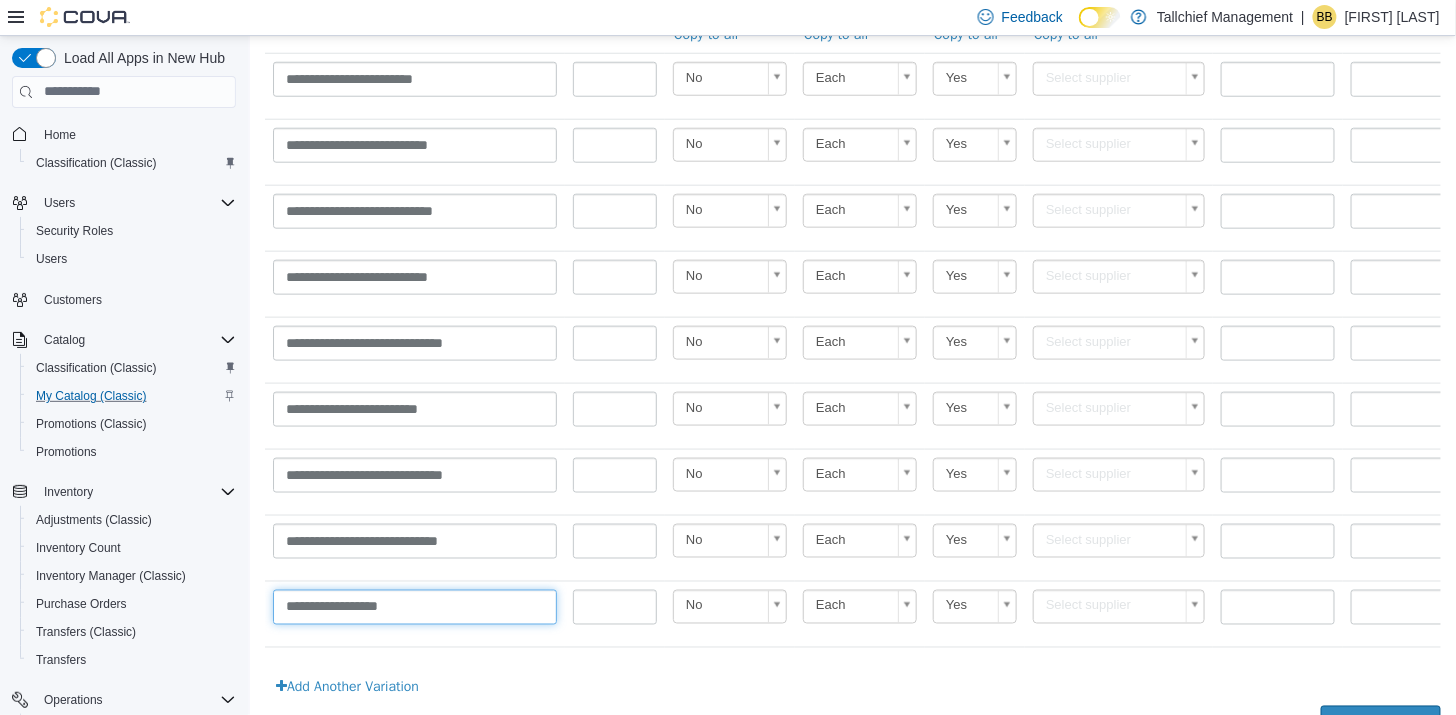 click on "**********" at bounding box center (414, 606) 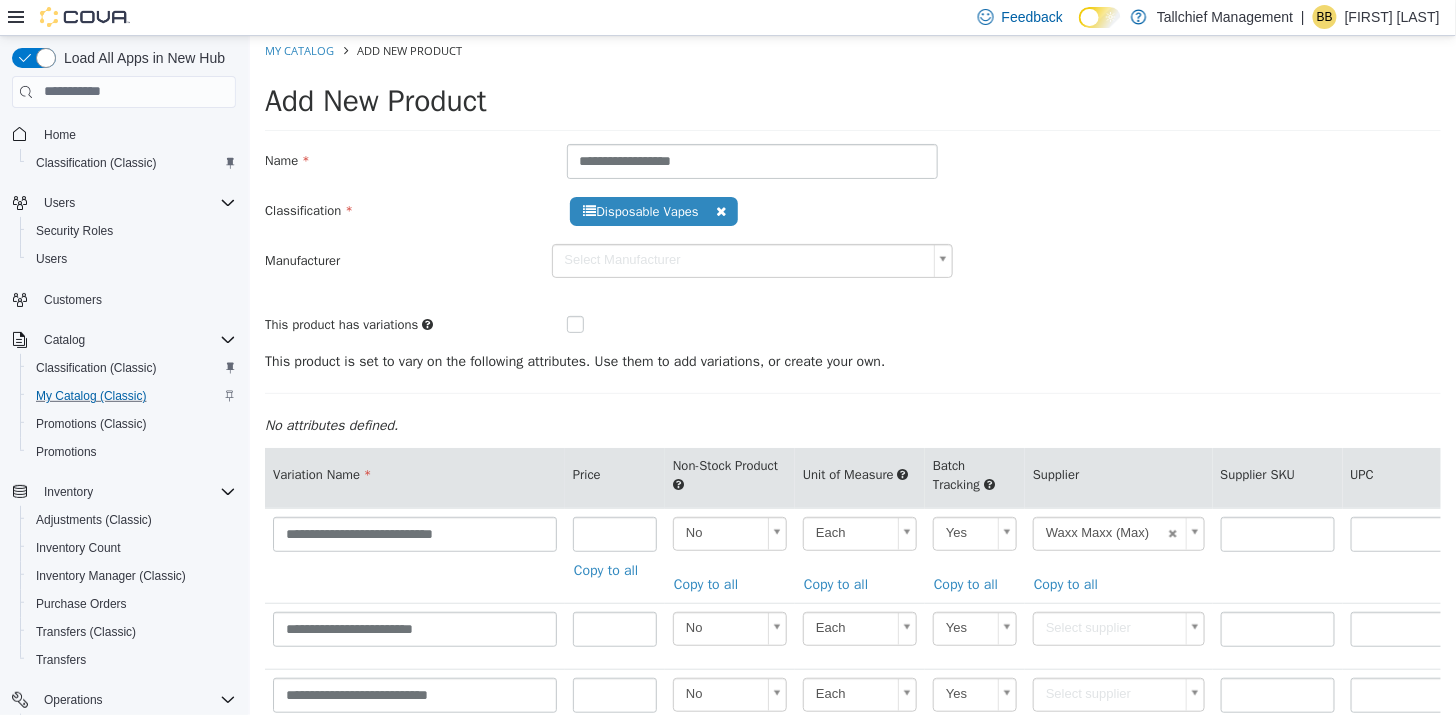 scroll, scrollTop: 1, scrollLeft: 0, axis: vertical 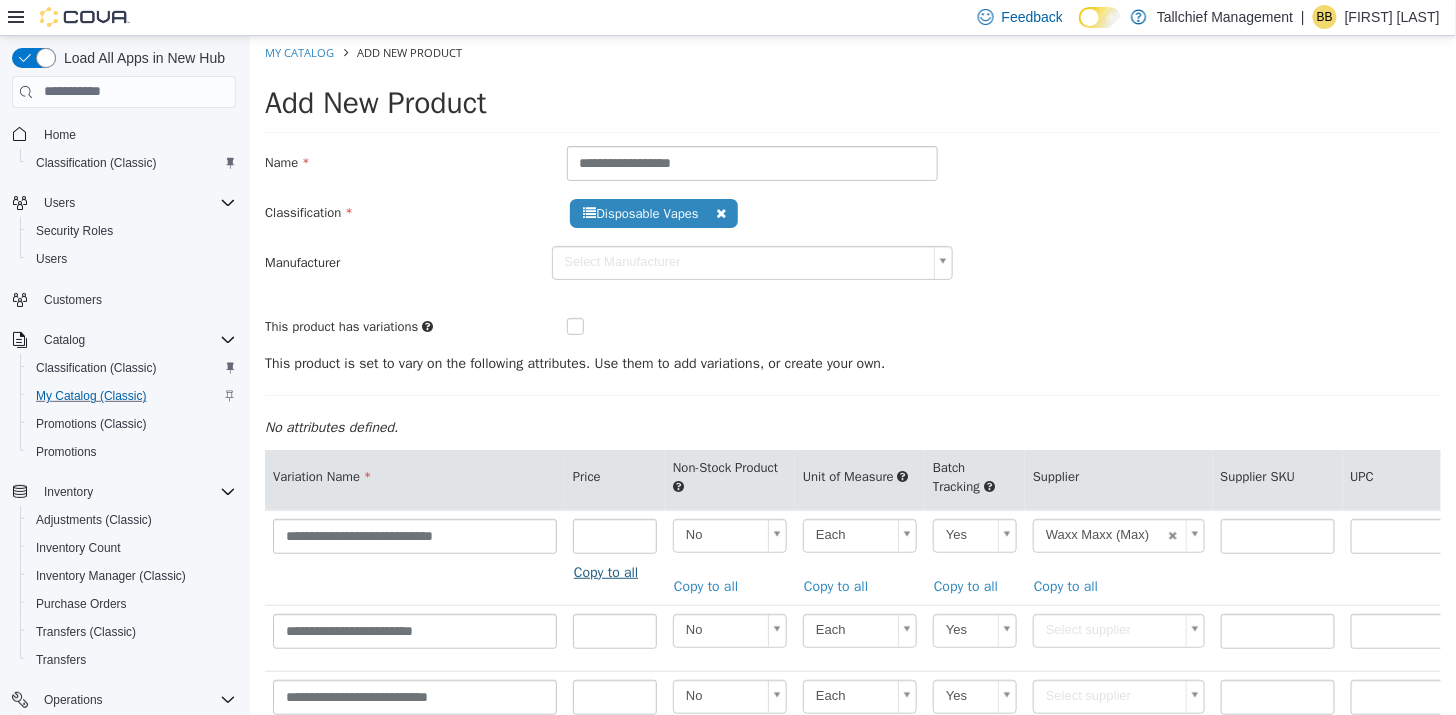 type on "**********" 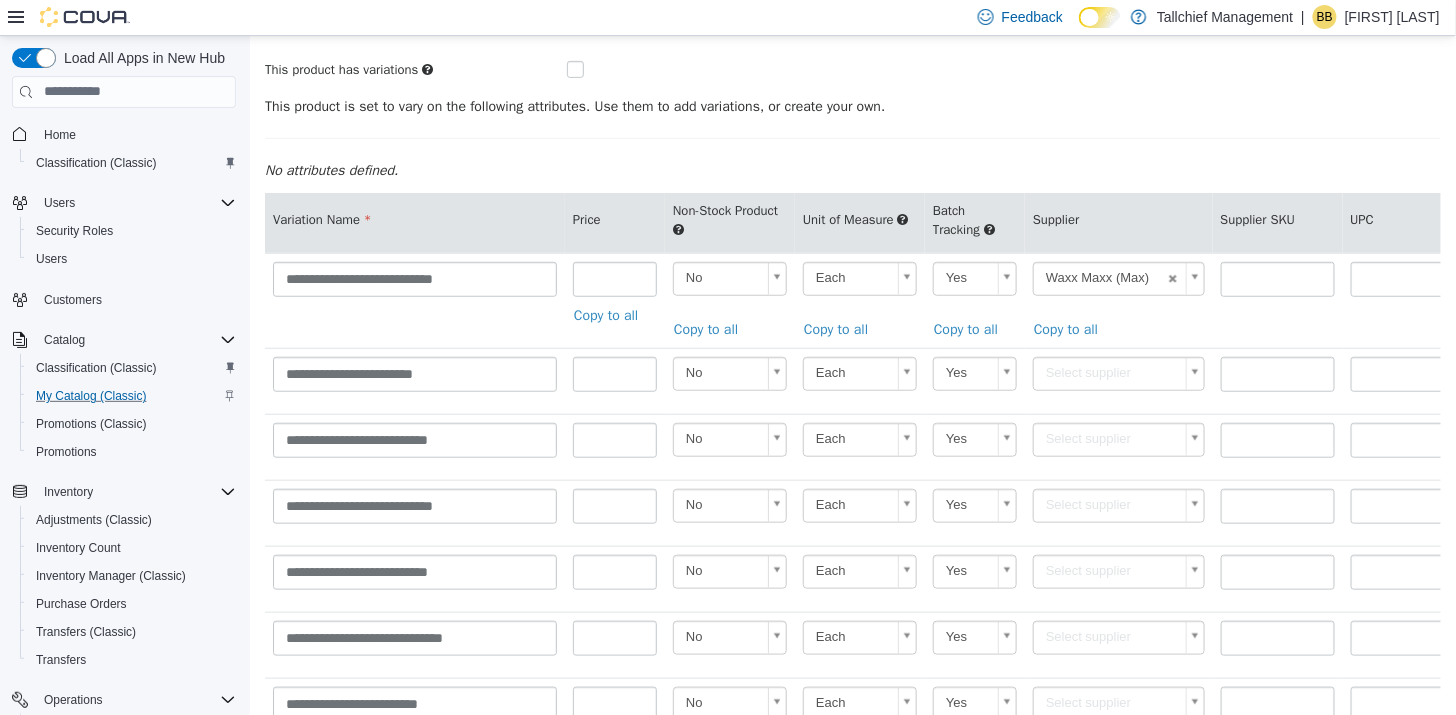 scroll, scrollTop: 300, scrollLeft: 0, axis: vertical 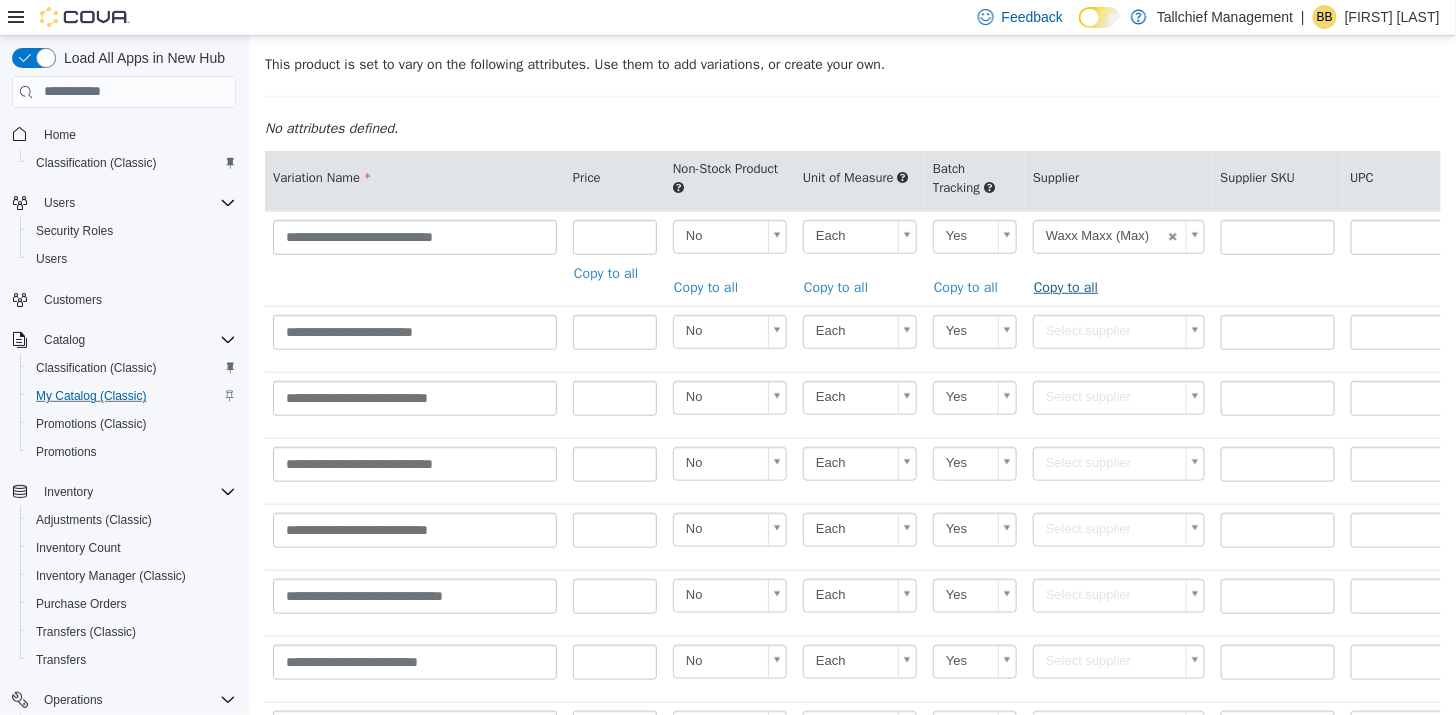 click on "Copy to all" at bounding box center [1070, 286] 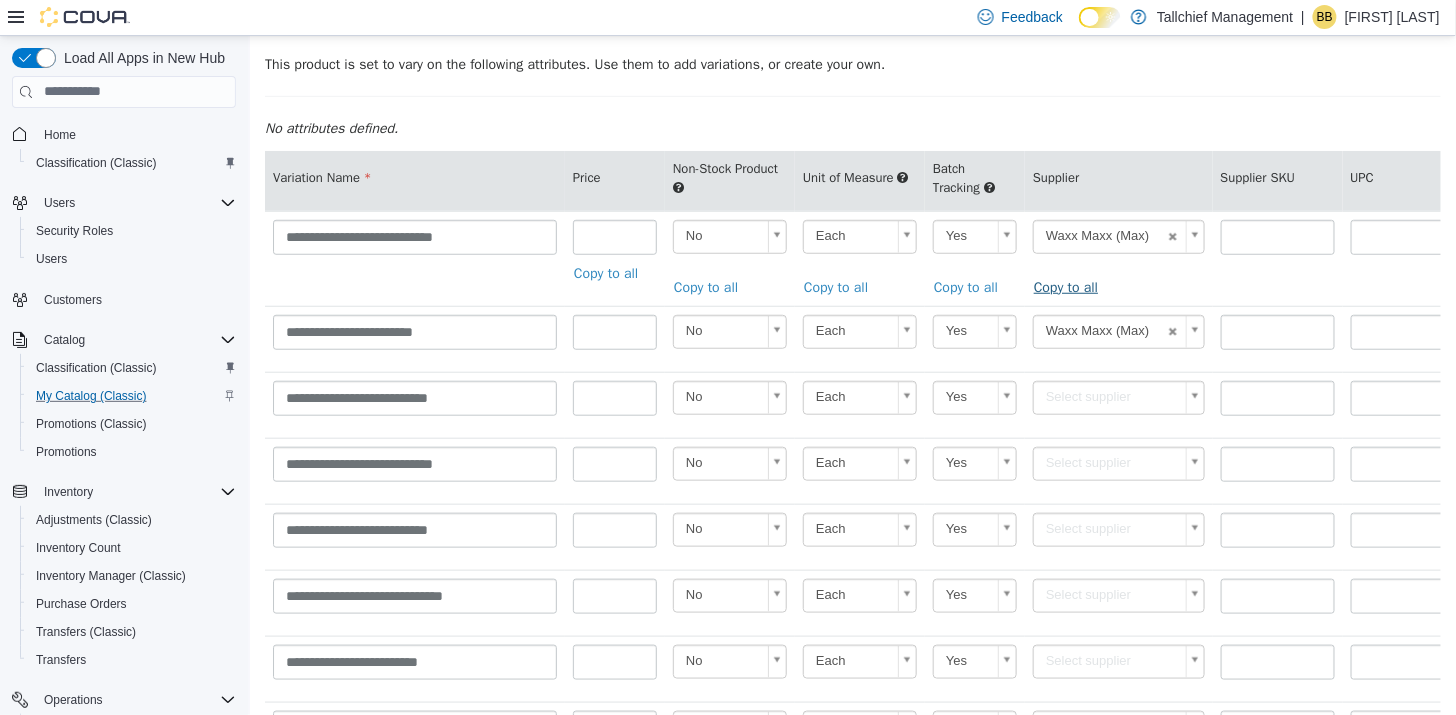 type on "******" 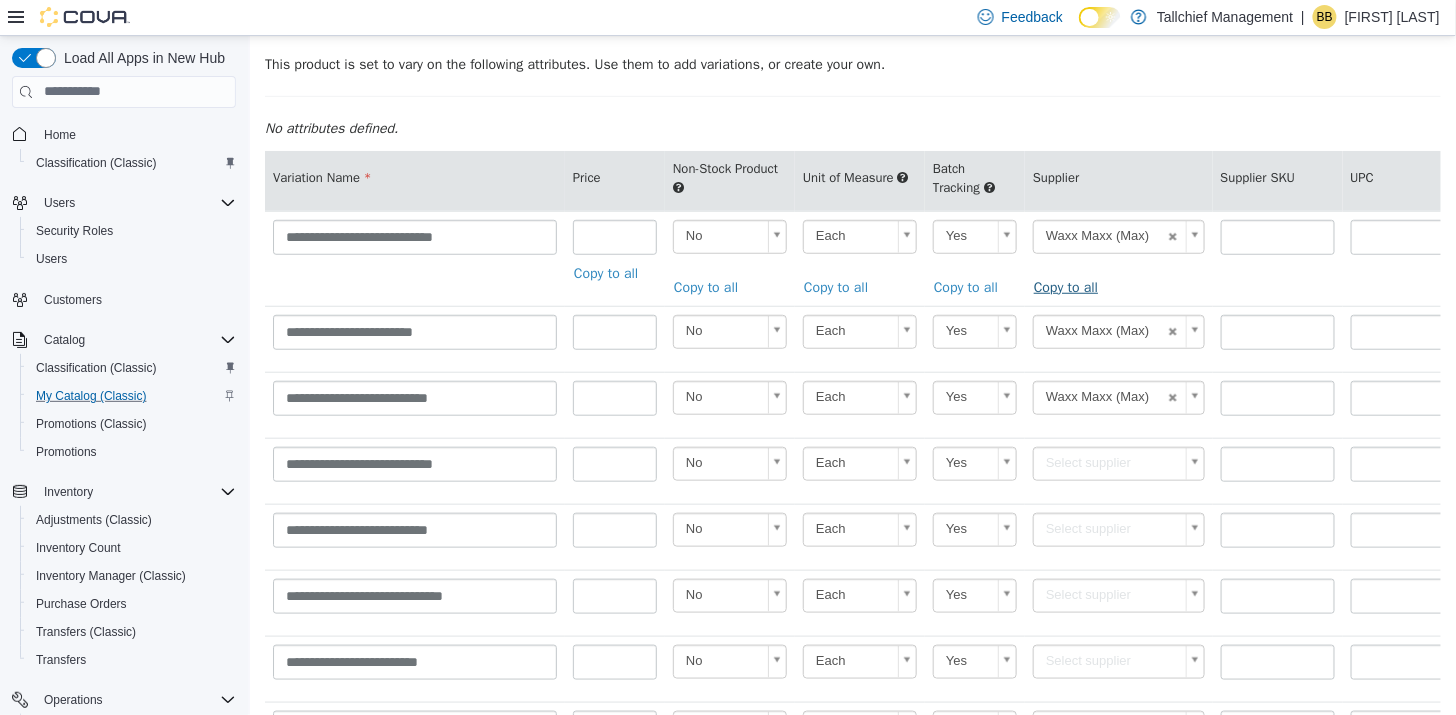type on "******" 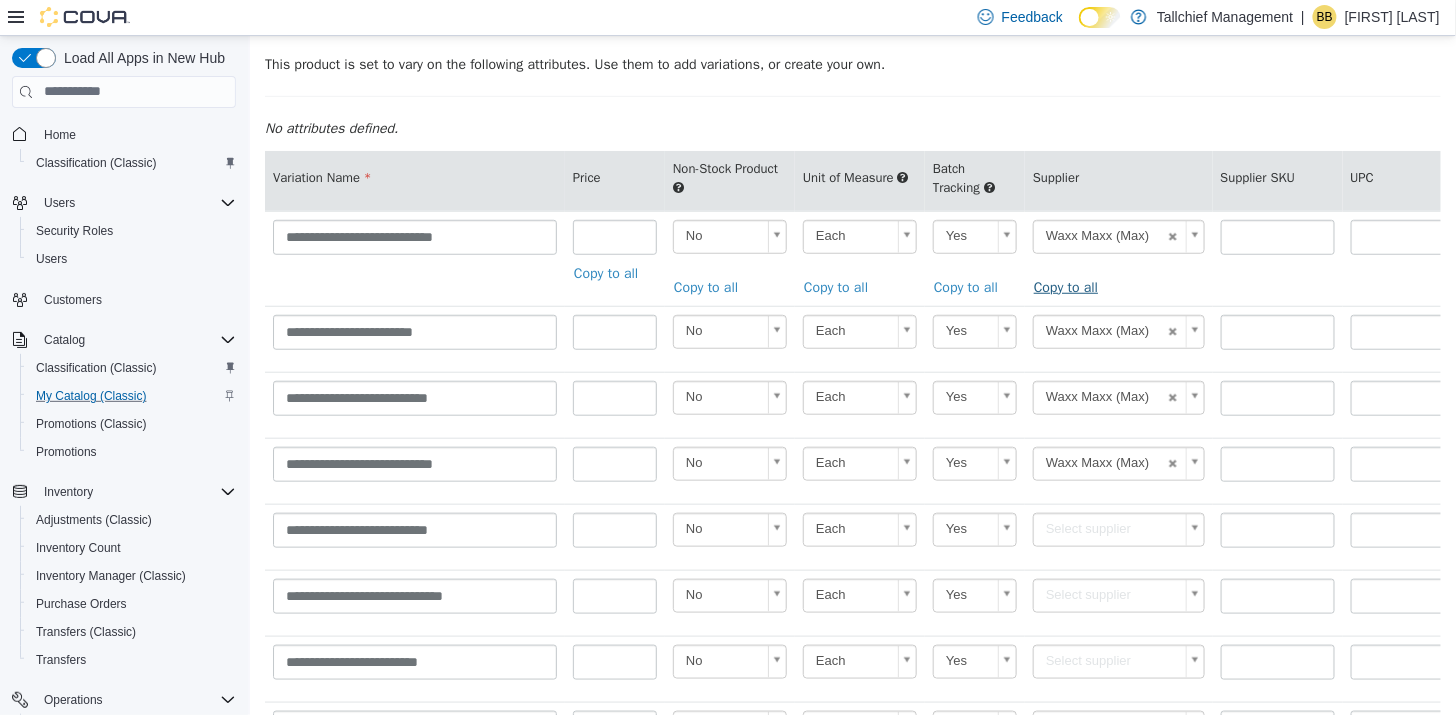 type on "******" 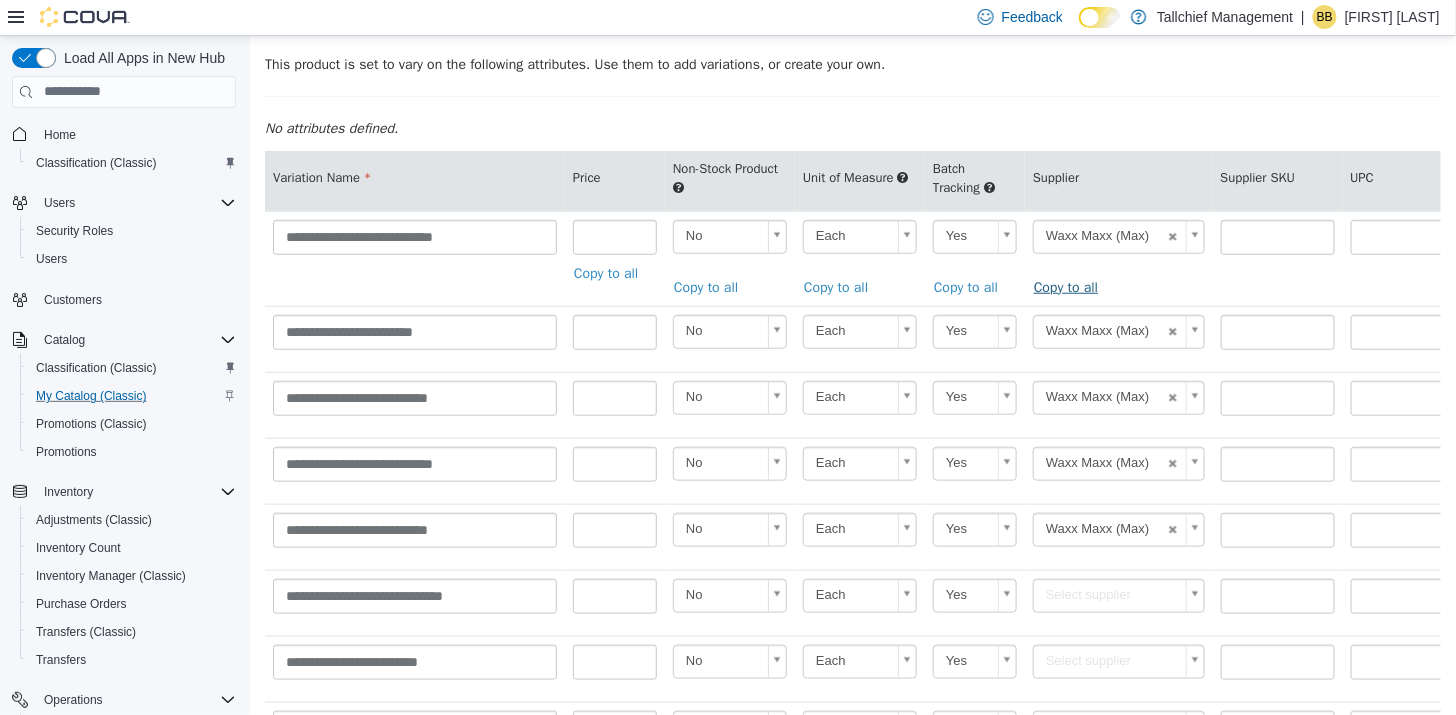 type on "******" 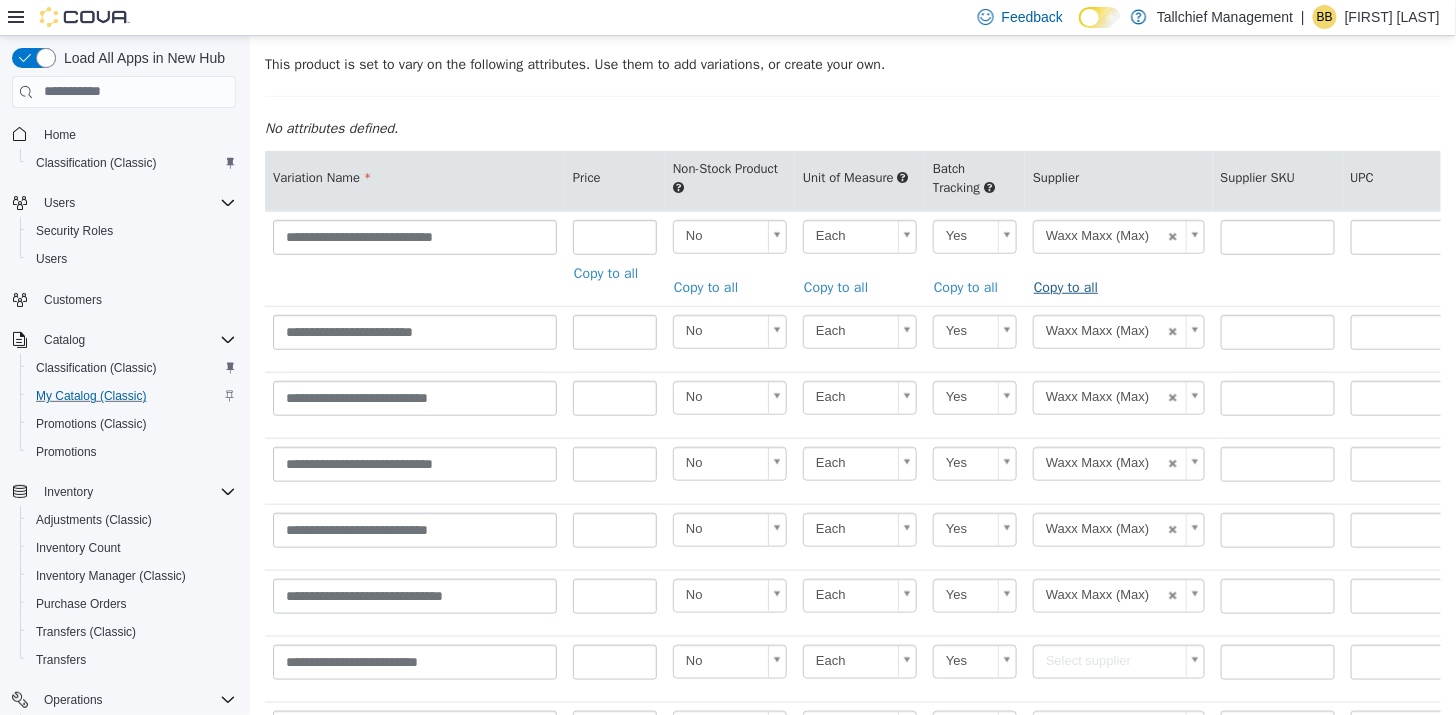 type on "******" 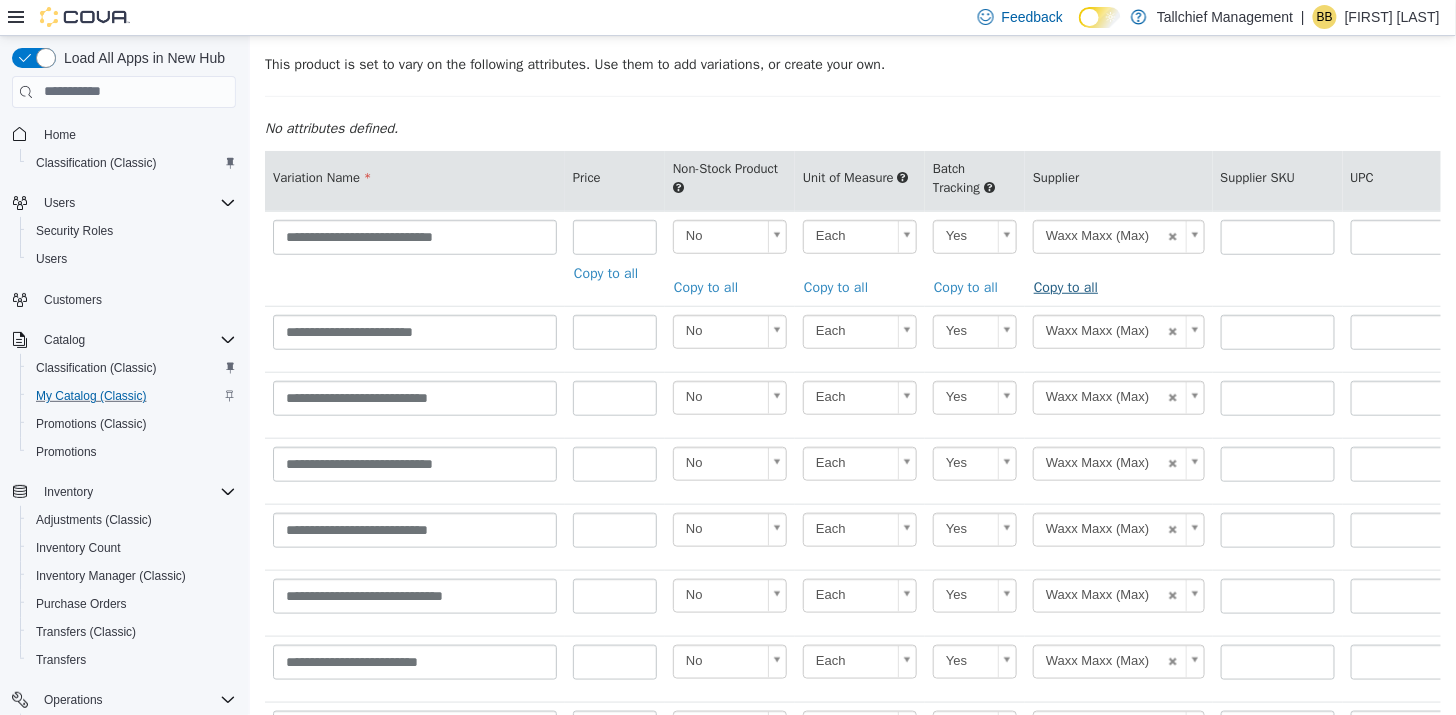 type on "******" 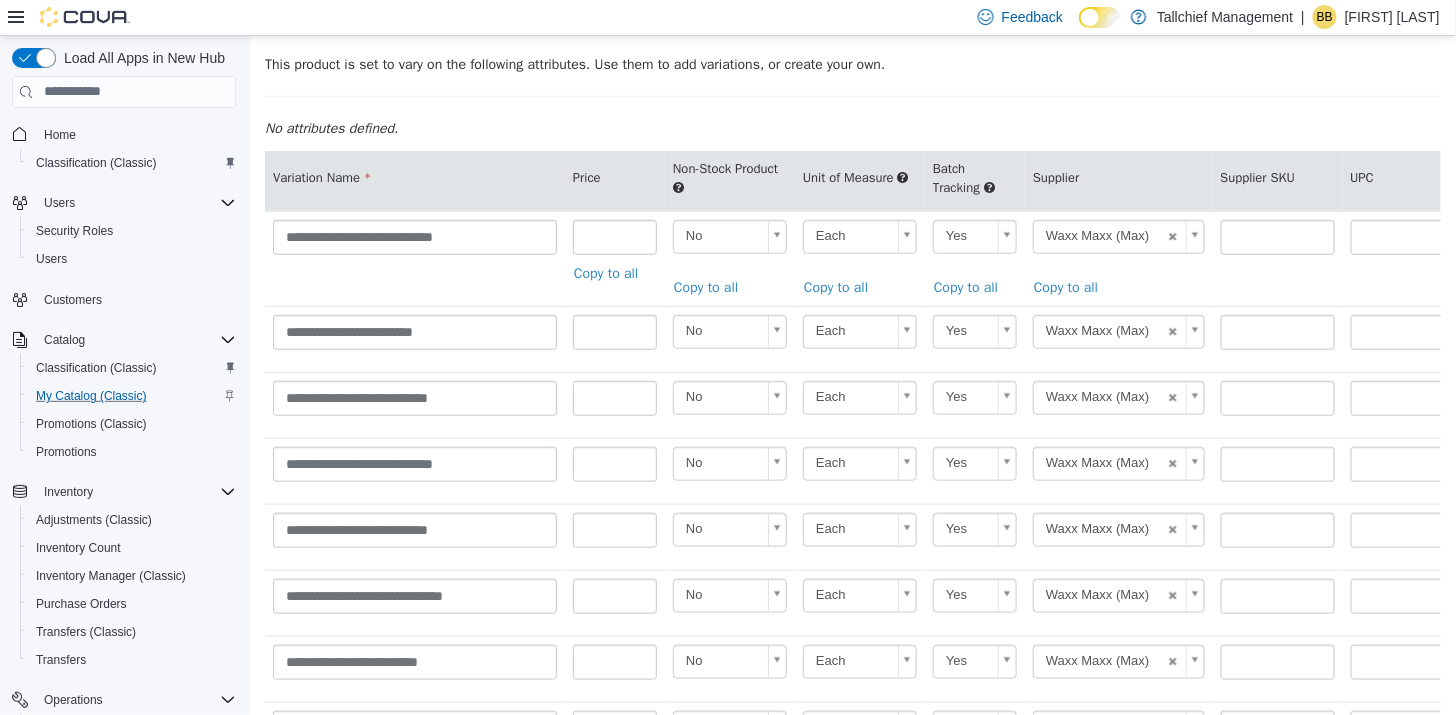 drag, startPoint x: 1064, startPoint y: 291, endPoint x: 974, endPoint y: 435, distance: 169.81166 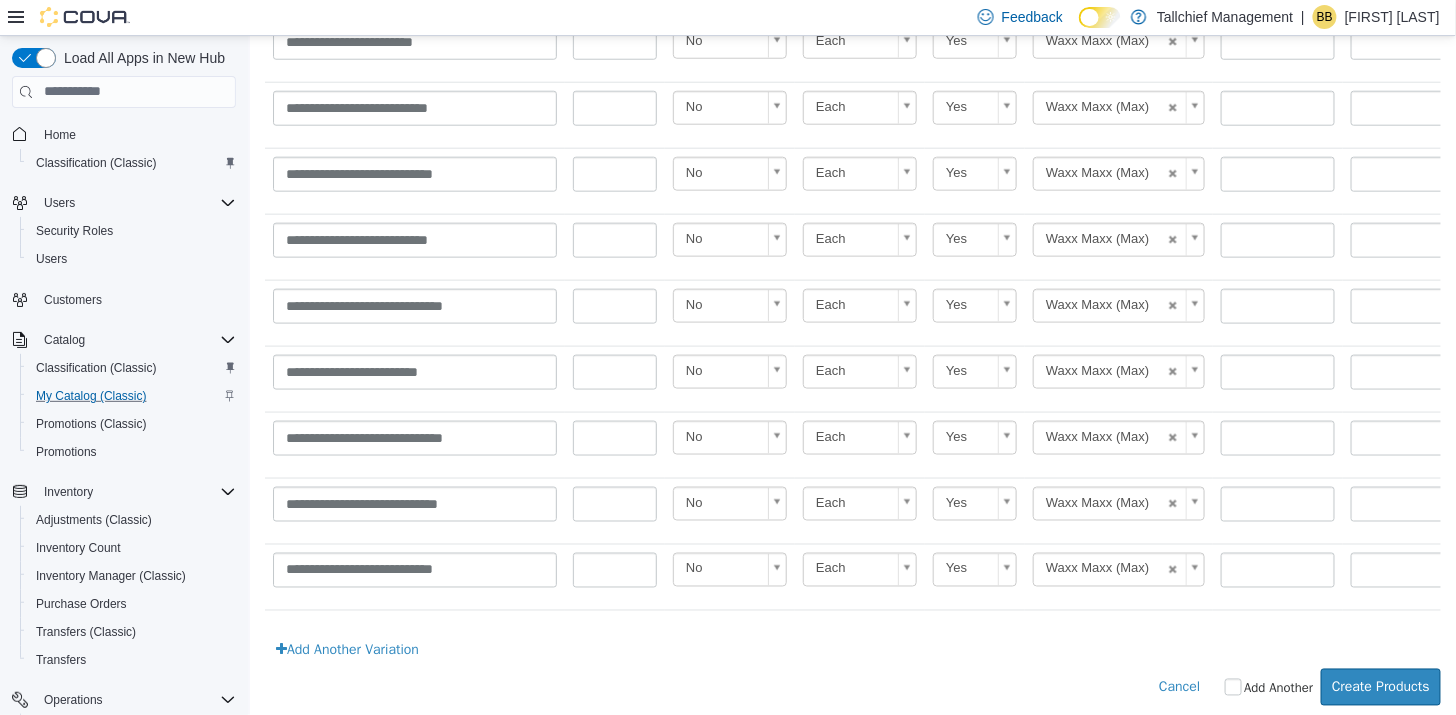 scroll, scrollTop: 620, scrollLeft: 0, axis: vertical 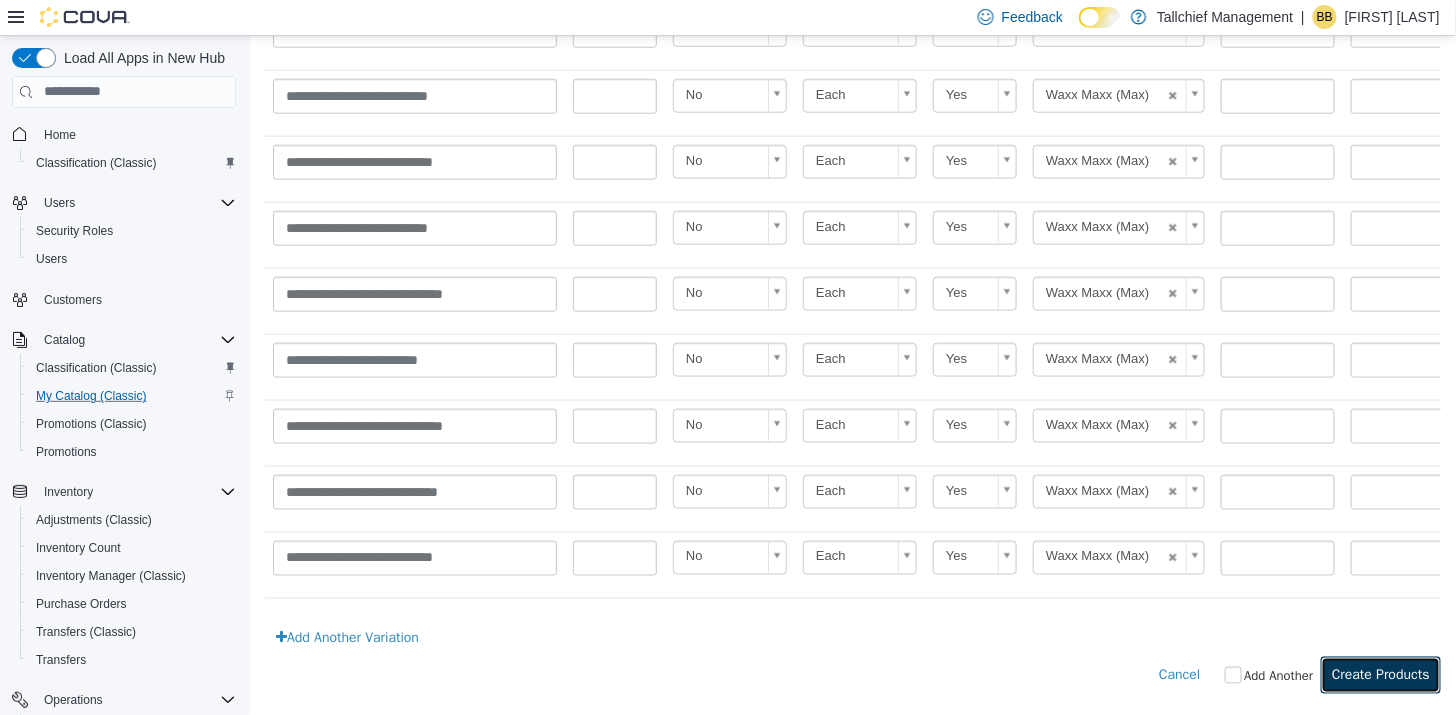 click on "Create Products" at bounding box center [1380, 674] 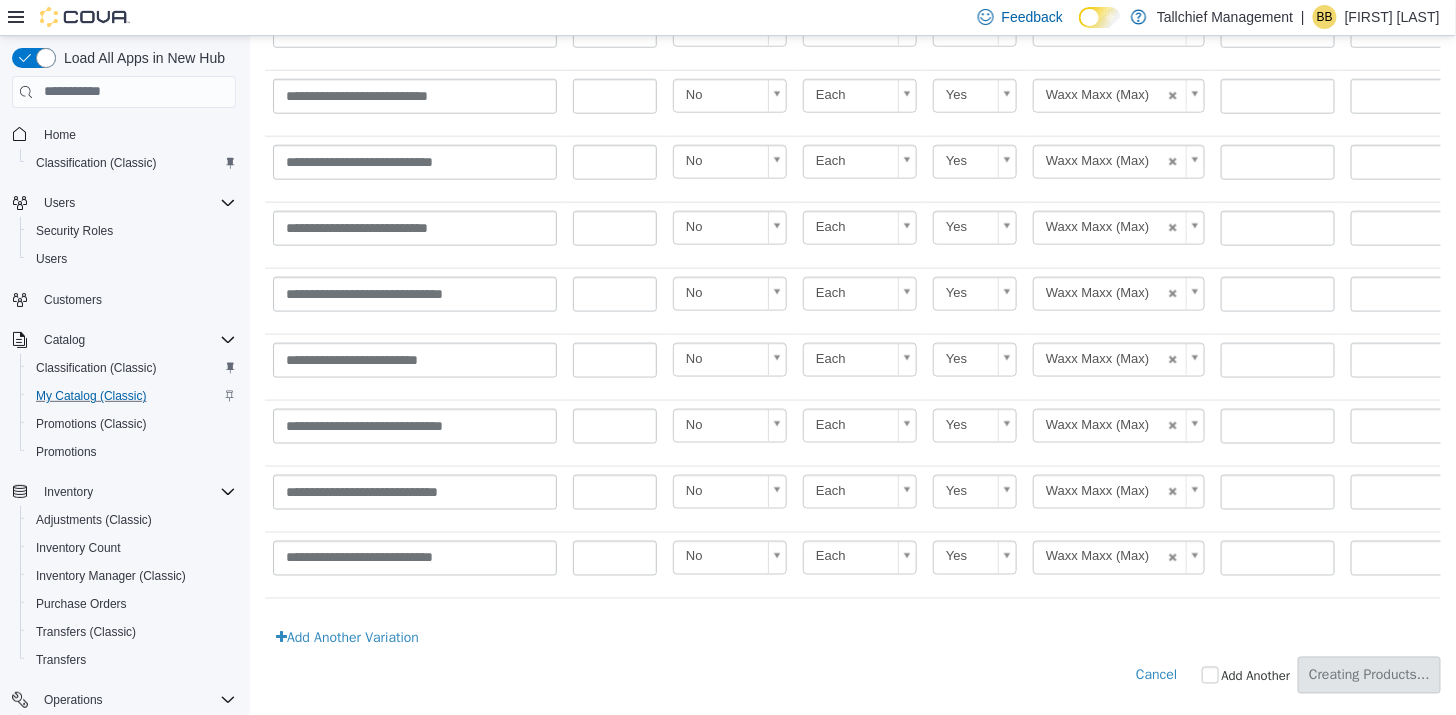 scroll, scrollTop: 0, scrollLeft: 0, axis: both 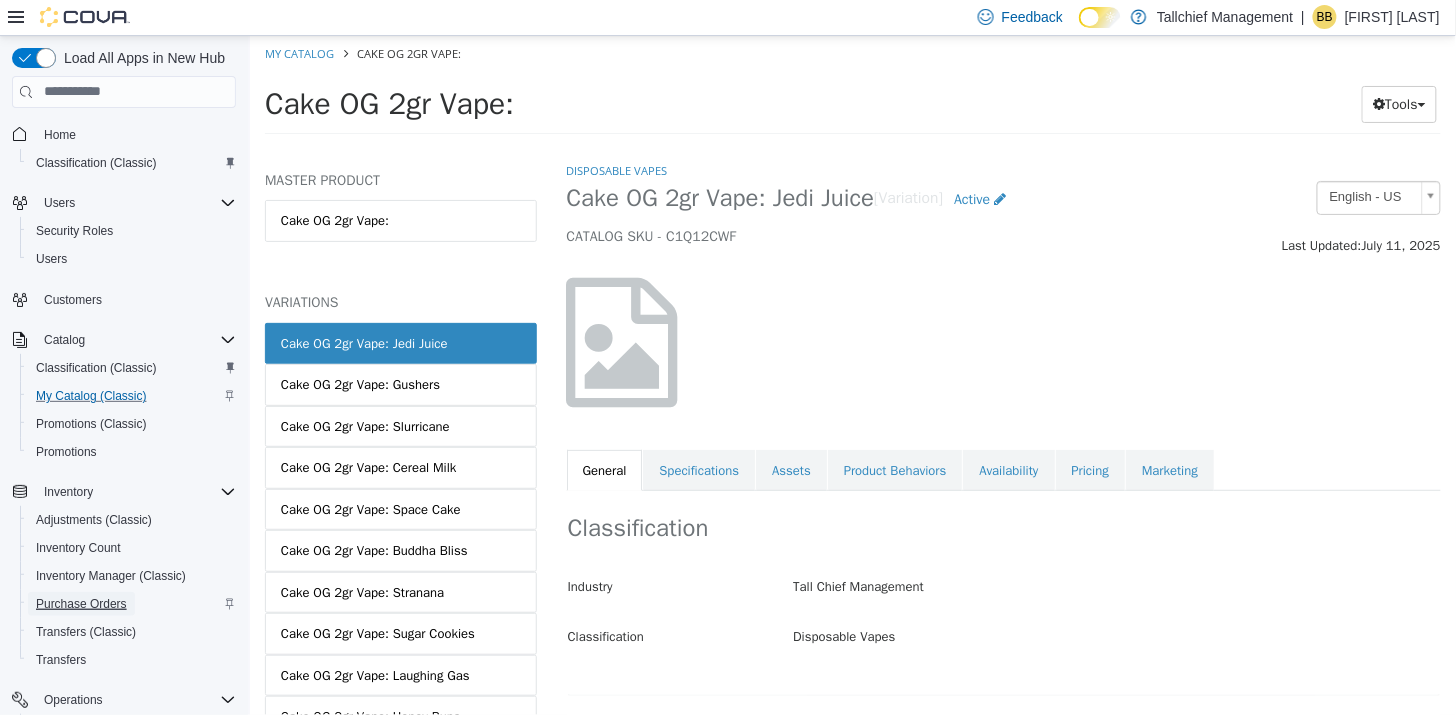 click on "Purchase Orders" at bounding box center (81, 604) 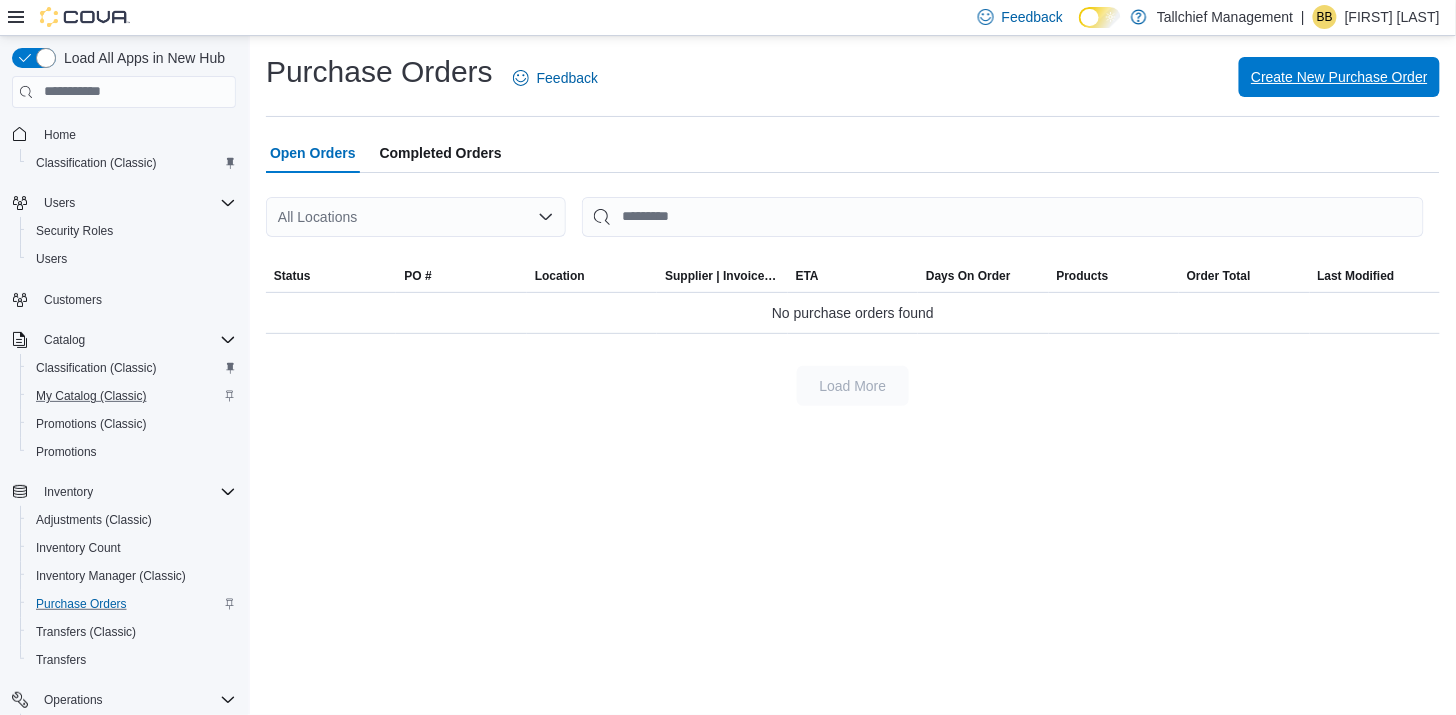 click on "Create New Purchase Order" at bounding box center (1339, 77) 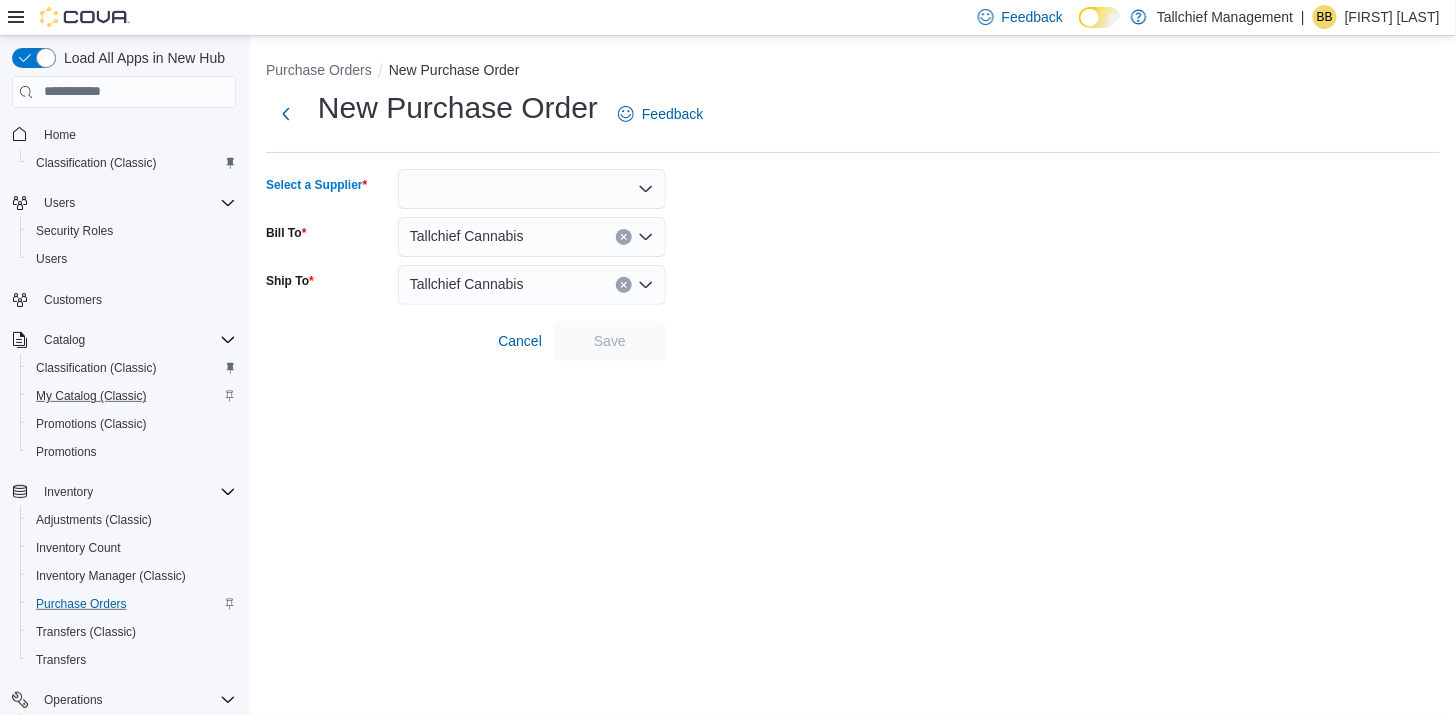 click at bounding box center [532, 189] 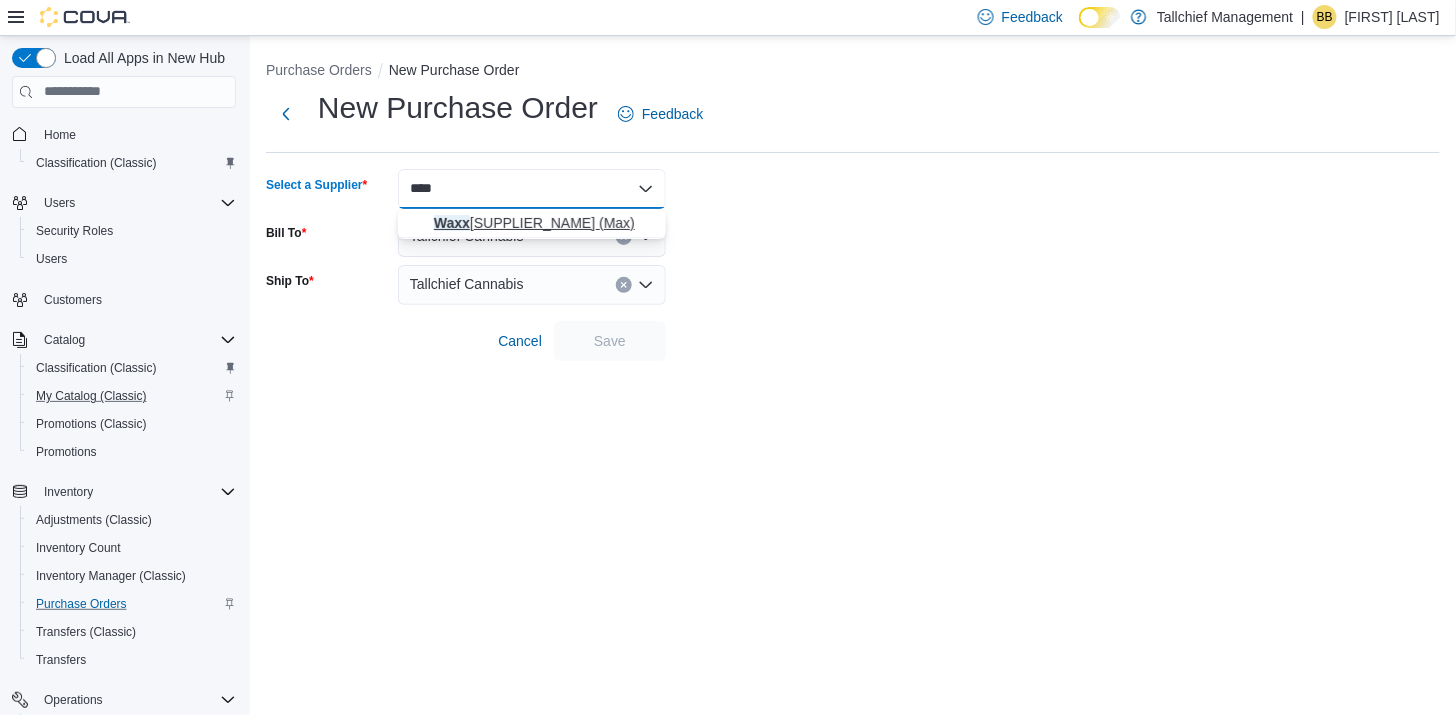 type on "****" 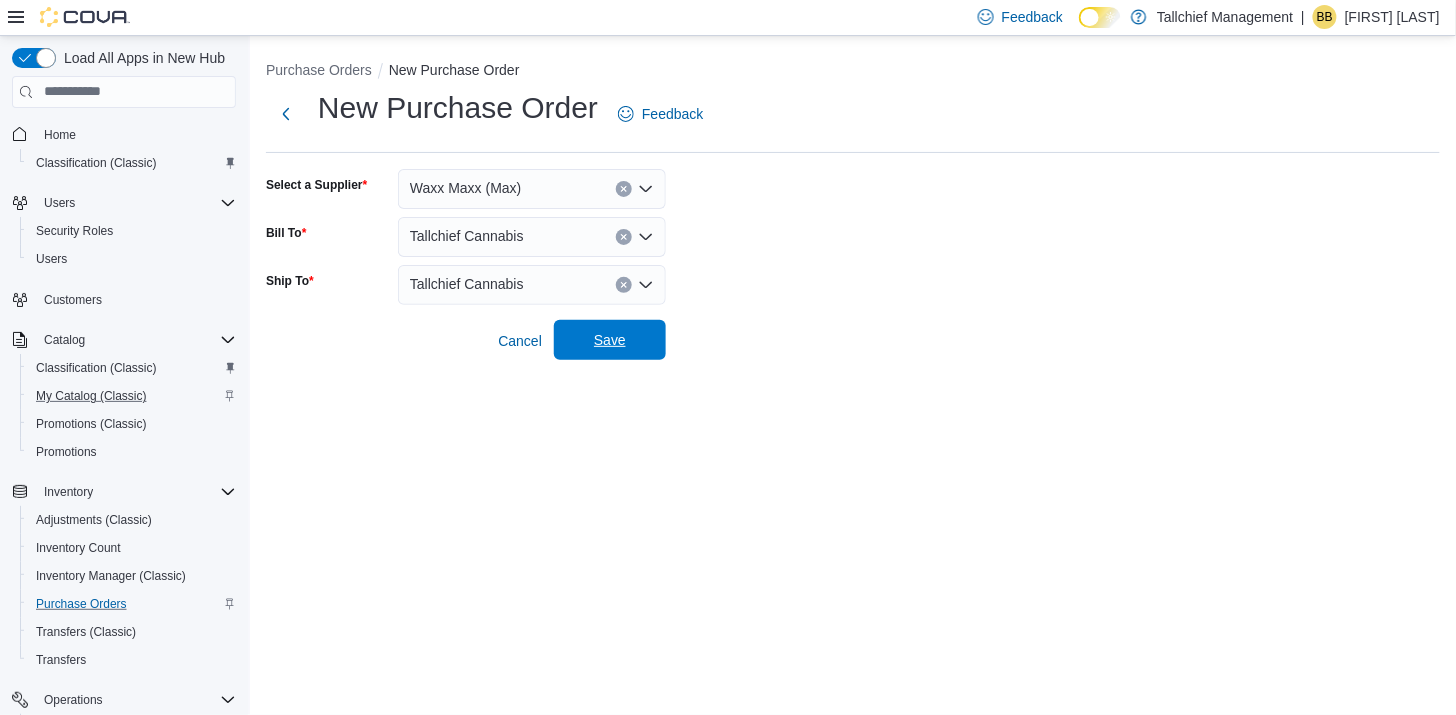 click on "Save" at bounding box center [610, 340] 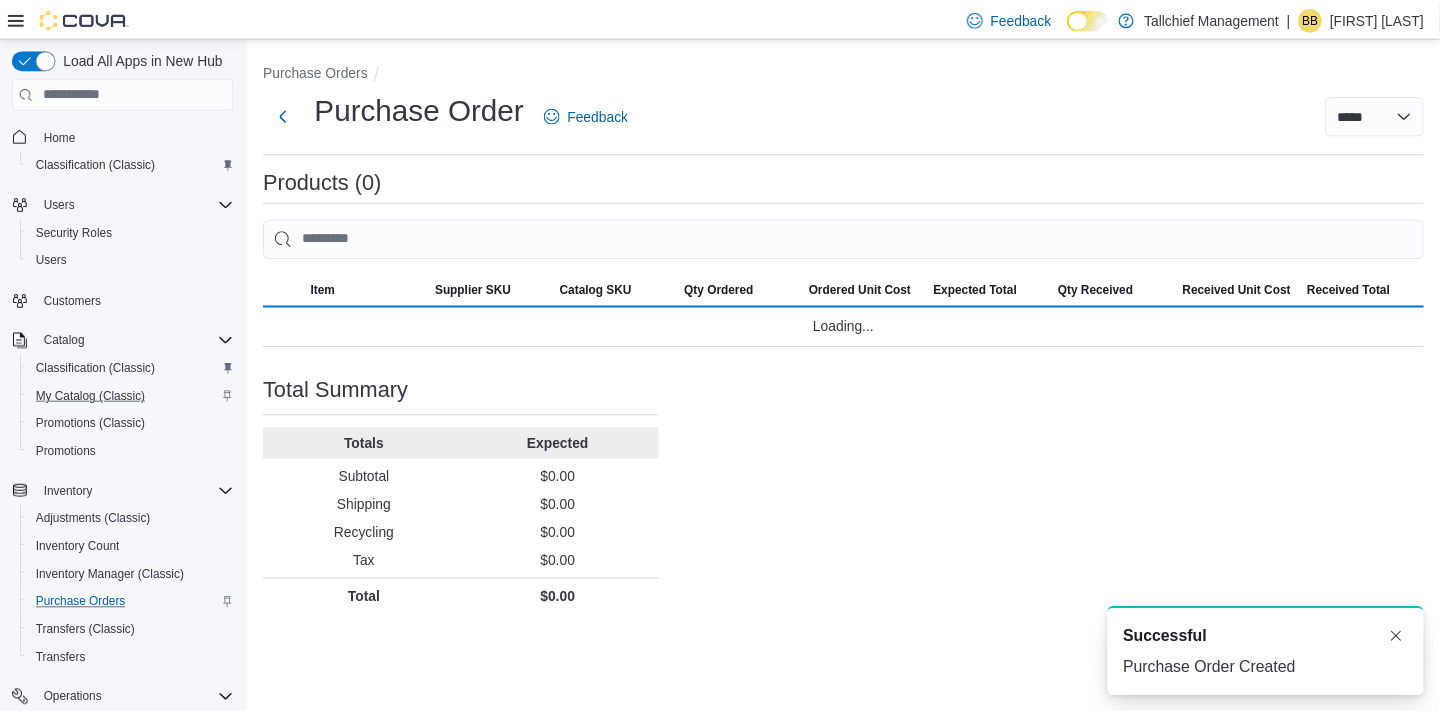 scroll, scrollTop: 0, scrollLeft: 0, axis: both 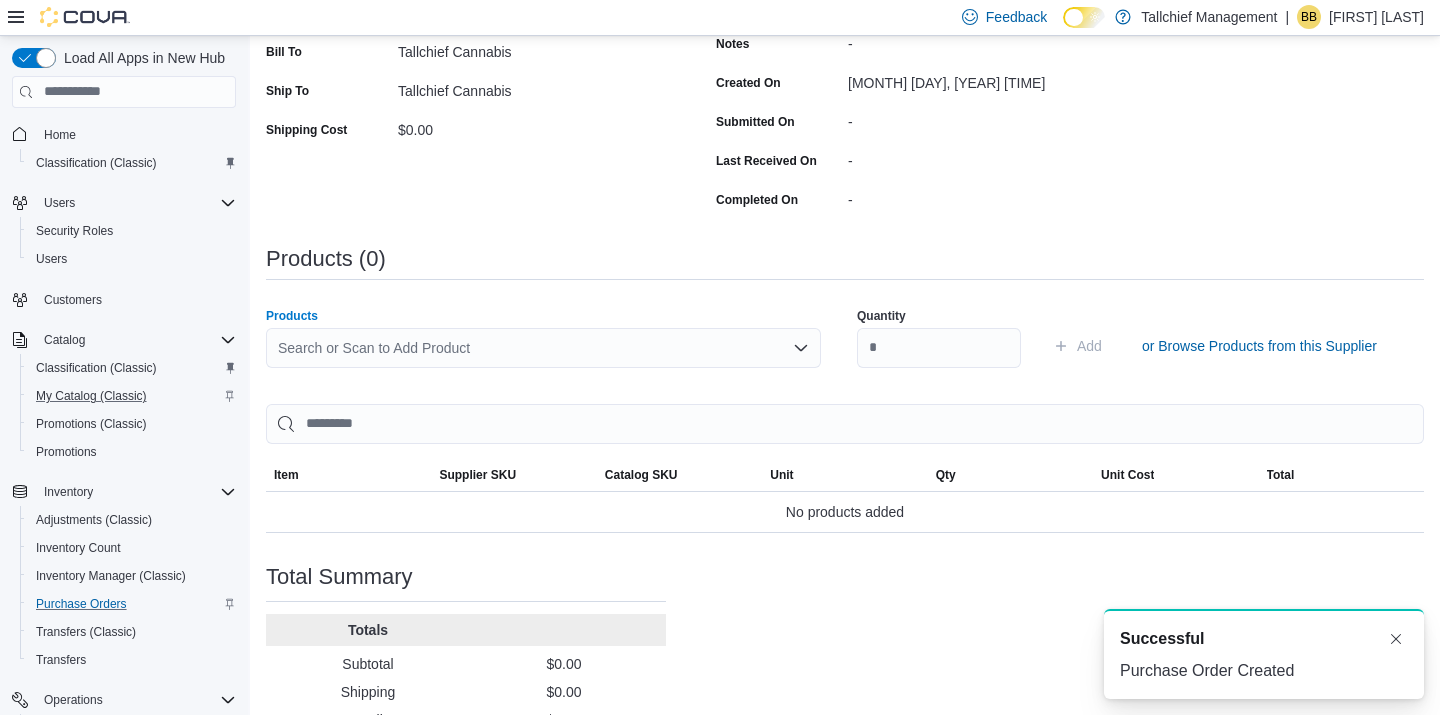 click on "Search or Scan to Add Product" at bounding box center (543, 348) 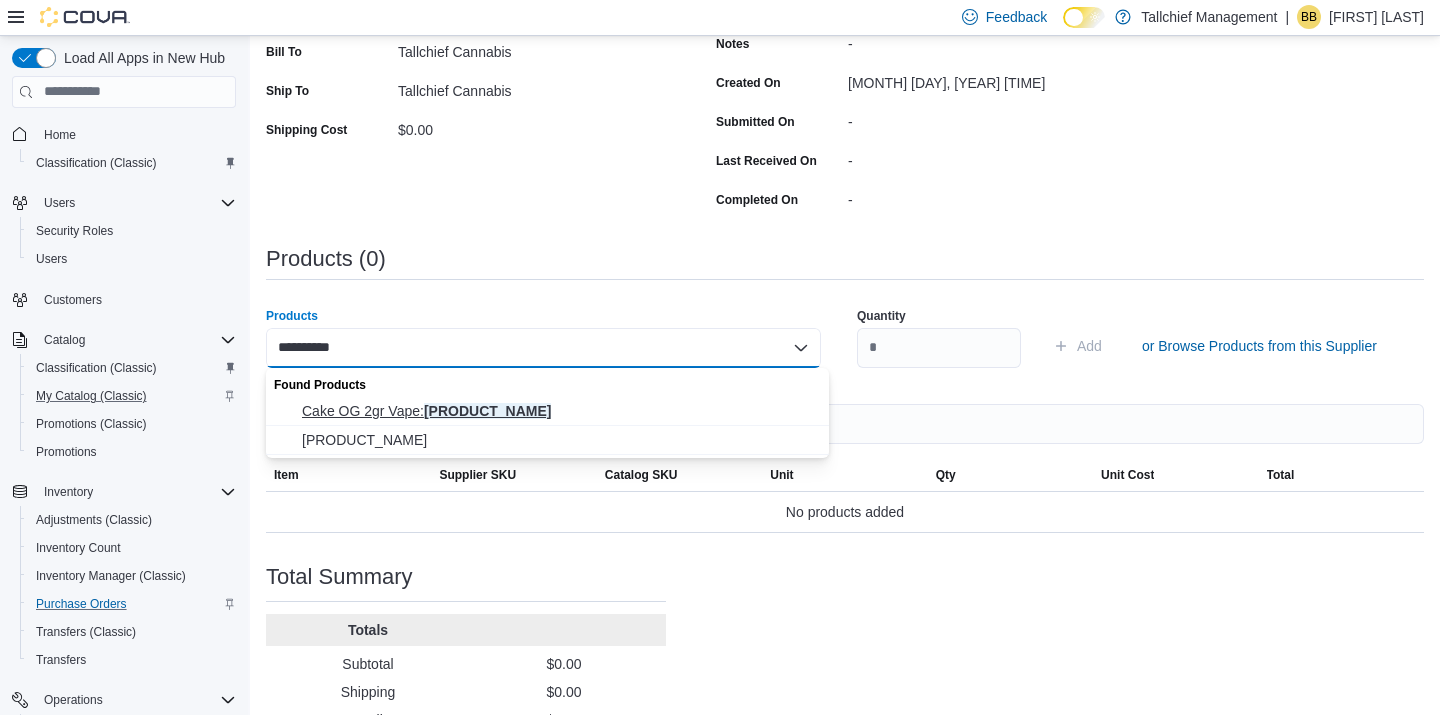 type on "**********" 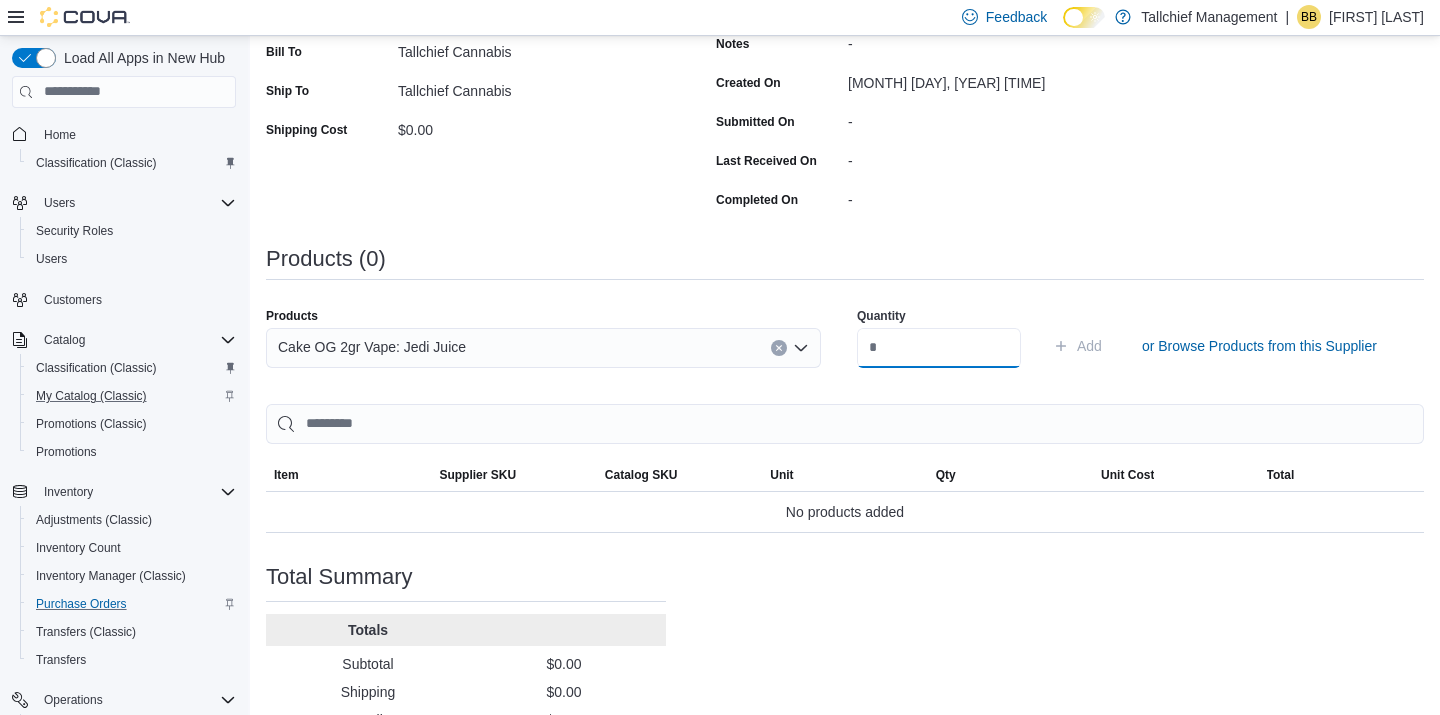 click at bounding box center [939, 348] 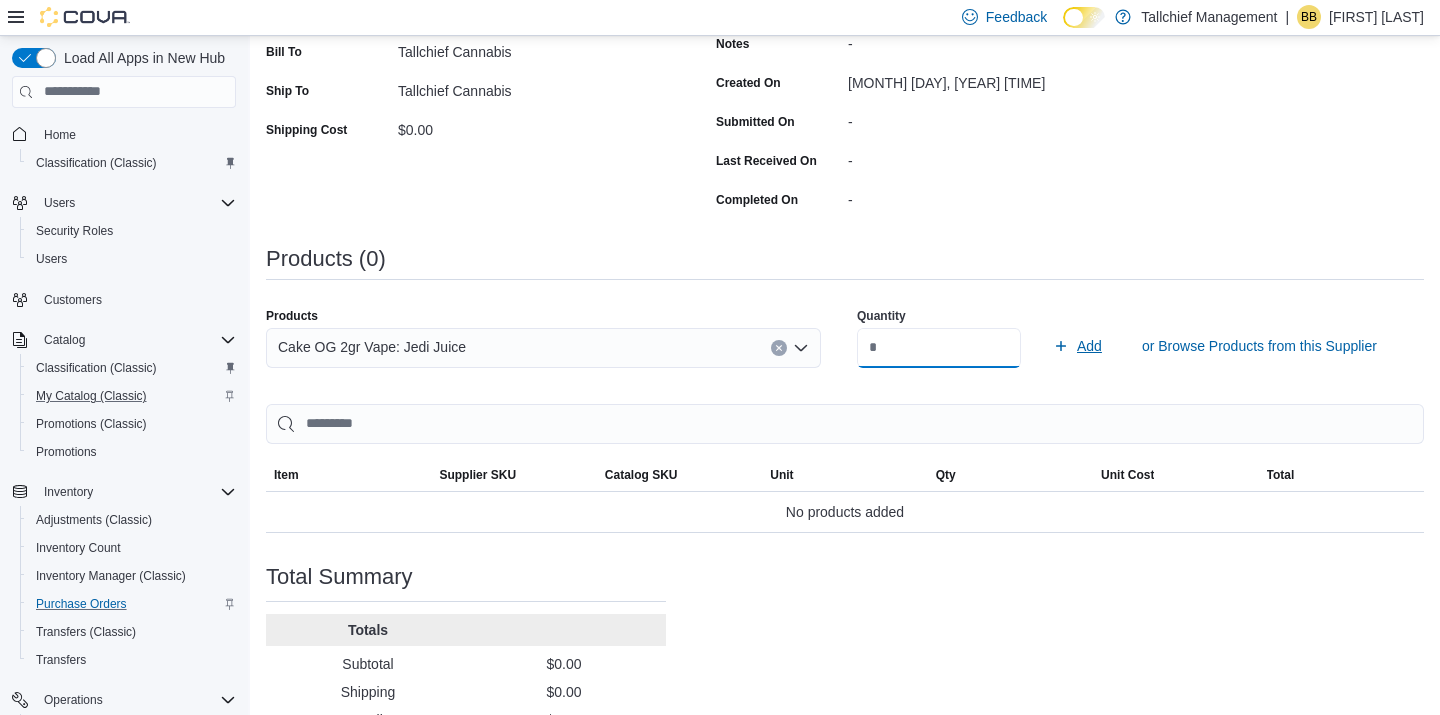 type on "*" 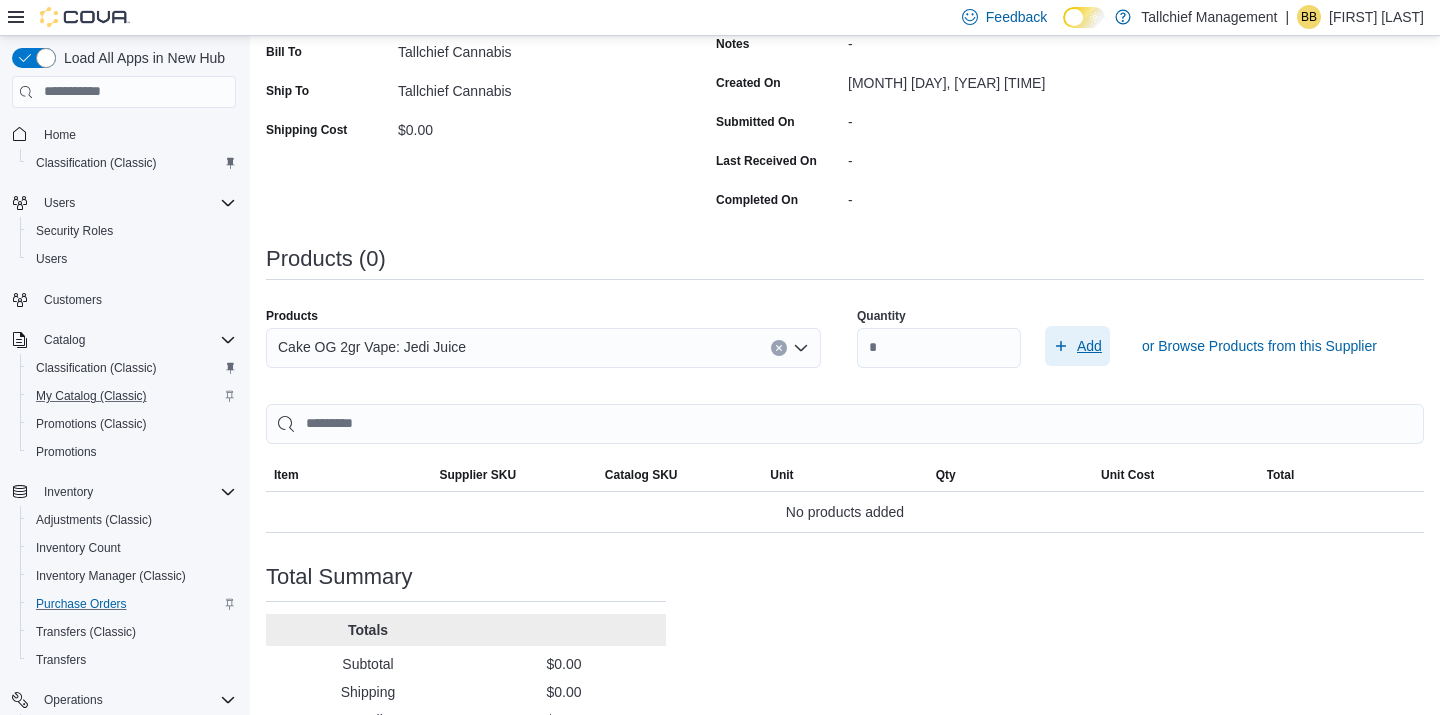 click on "Add" at bounding box center [1089, 346] 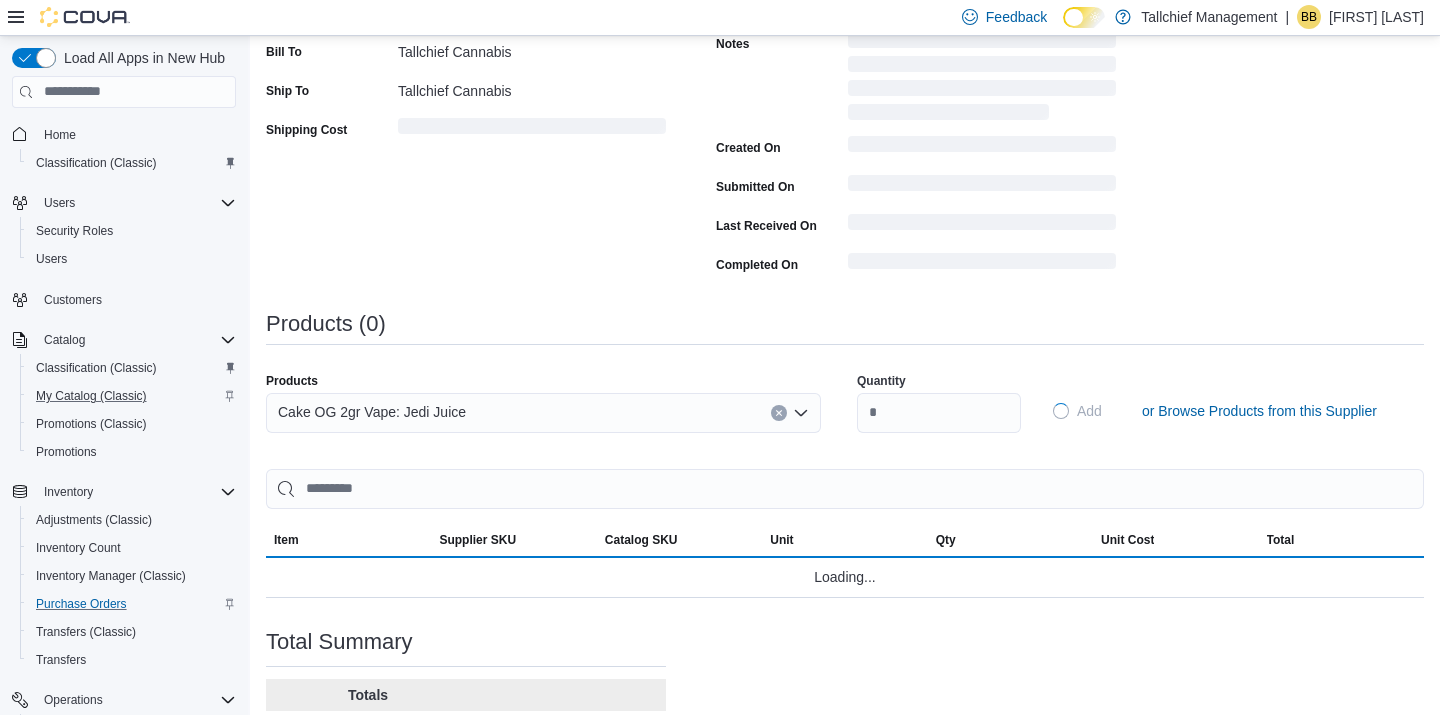 type 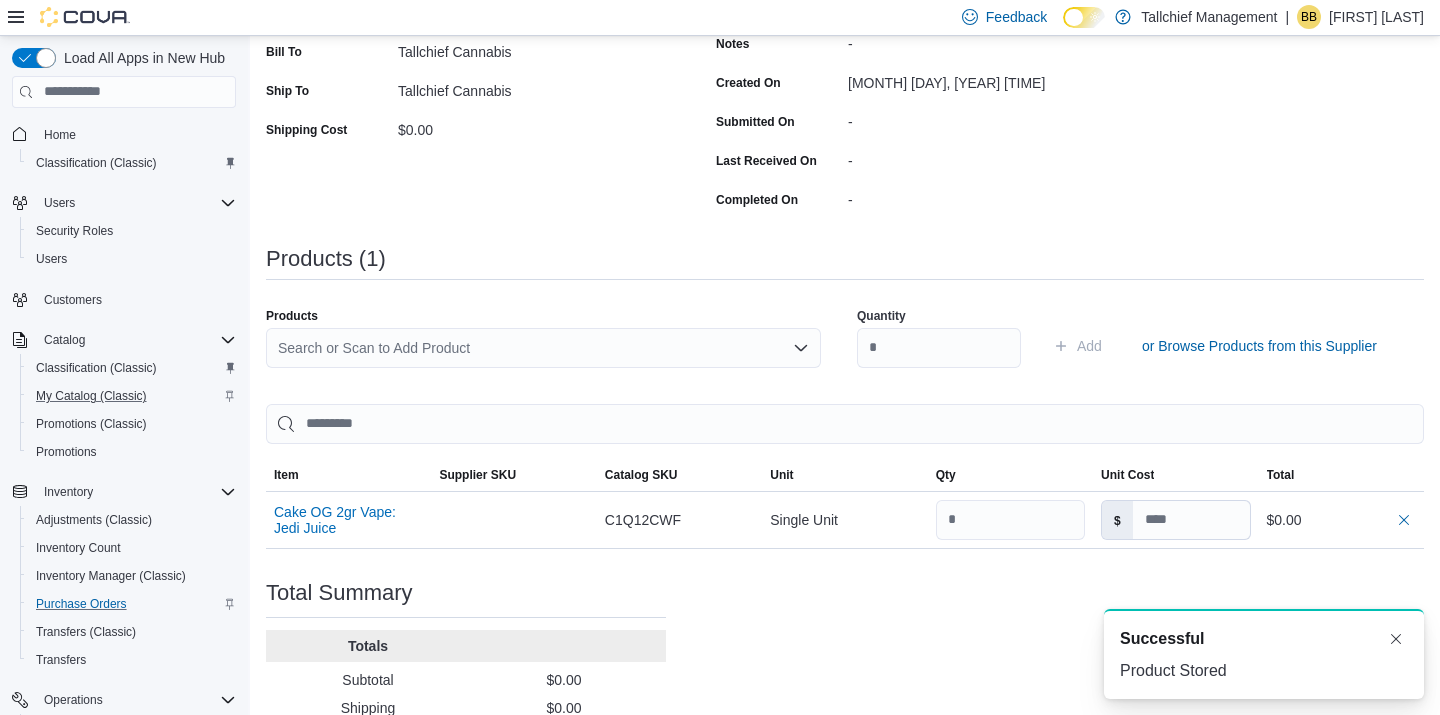 scroll, scrollTop: 0, scrollLeft: 0, axis: both 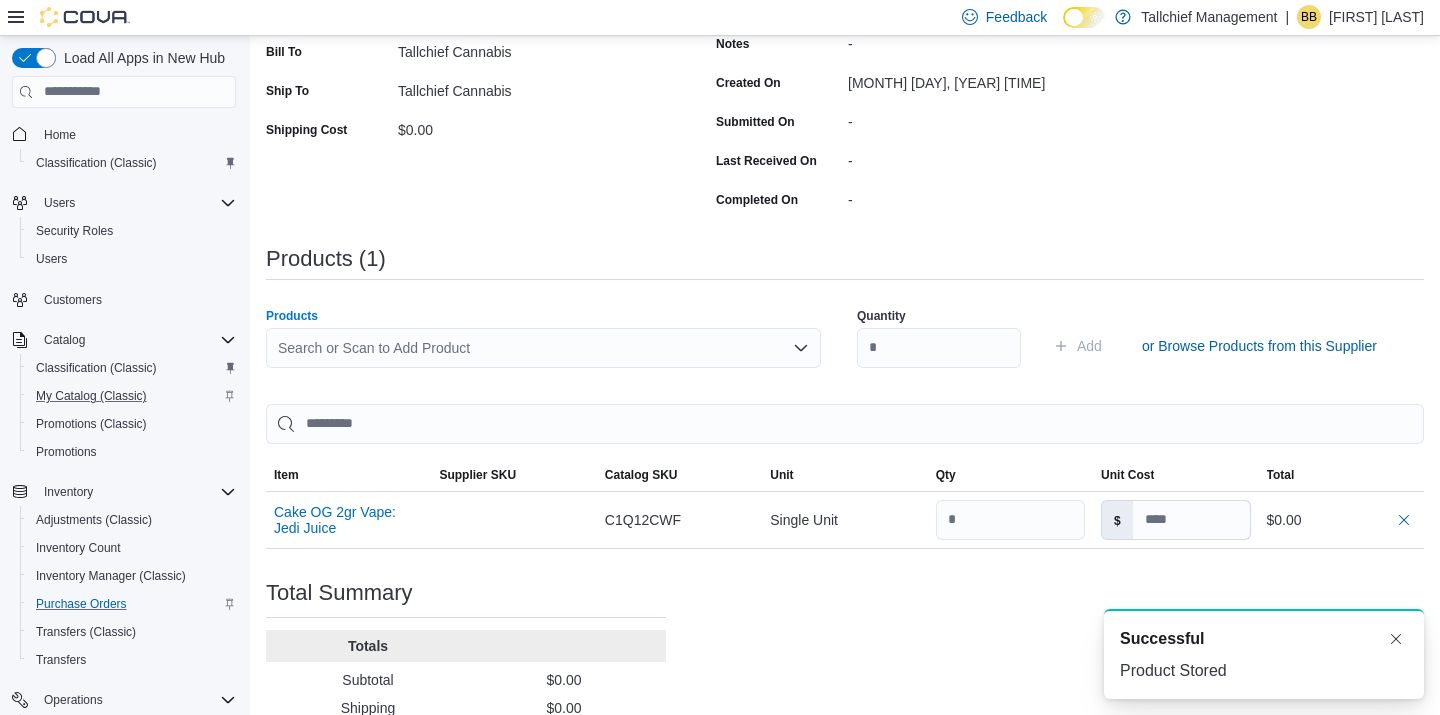 click on "Search or Scan to Add Product" at bounding box center (543, 348) 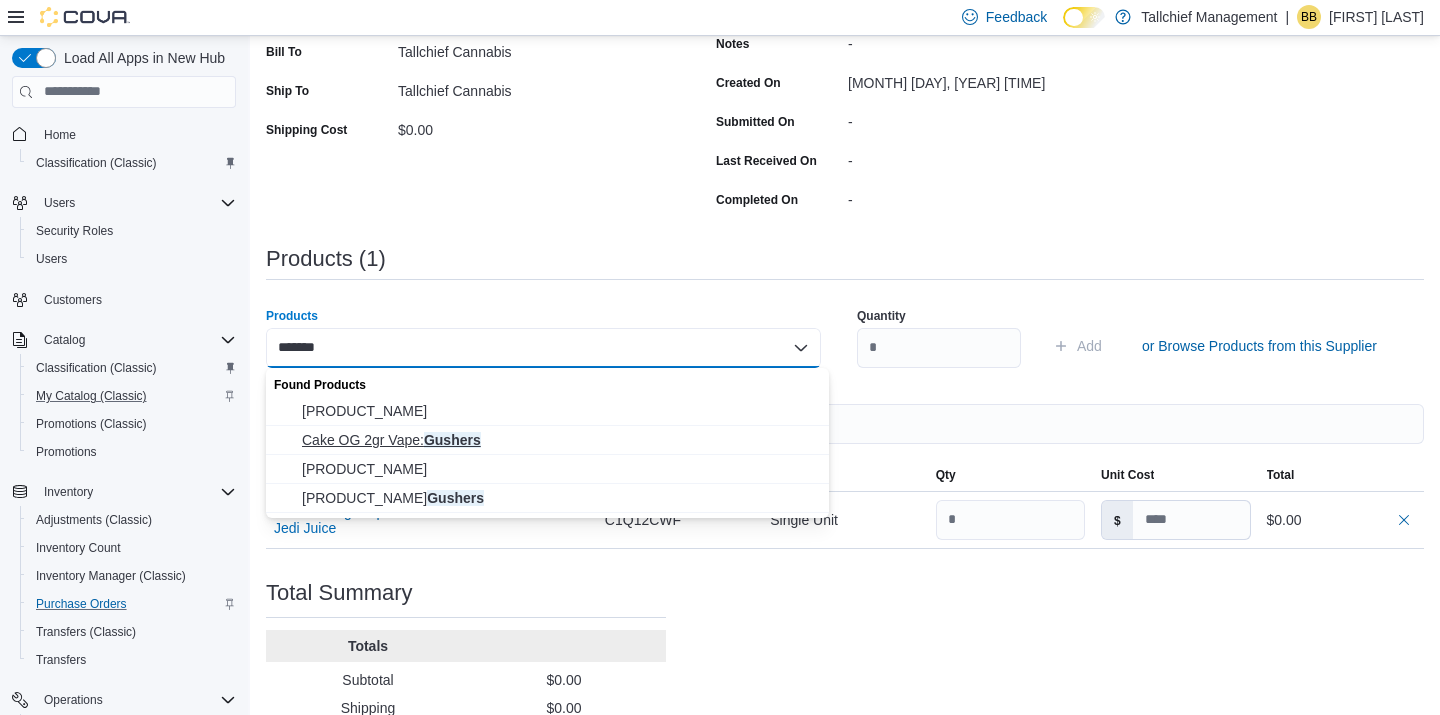 type on "*******" 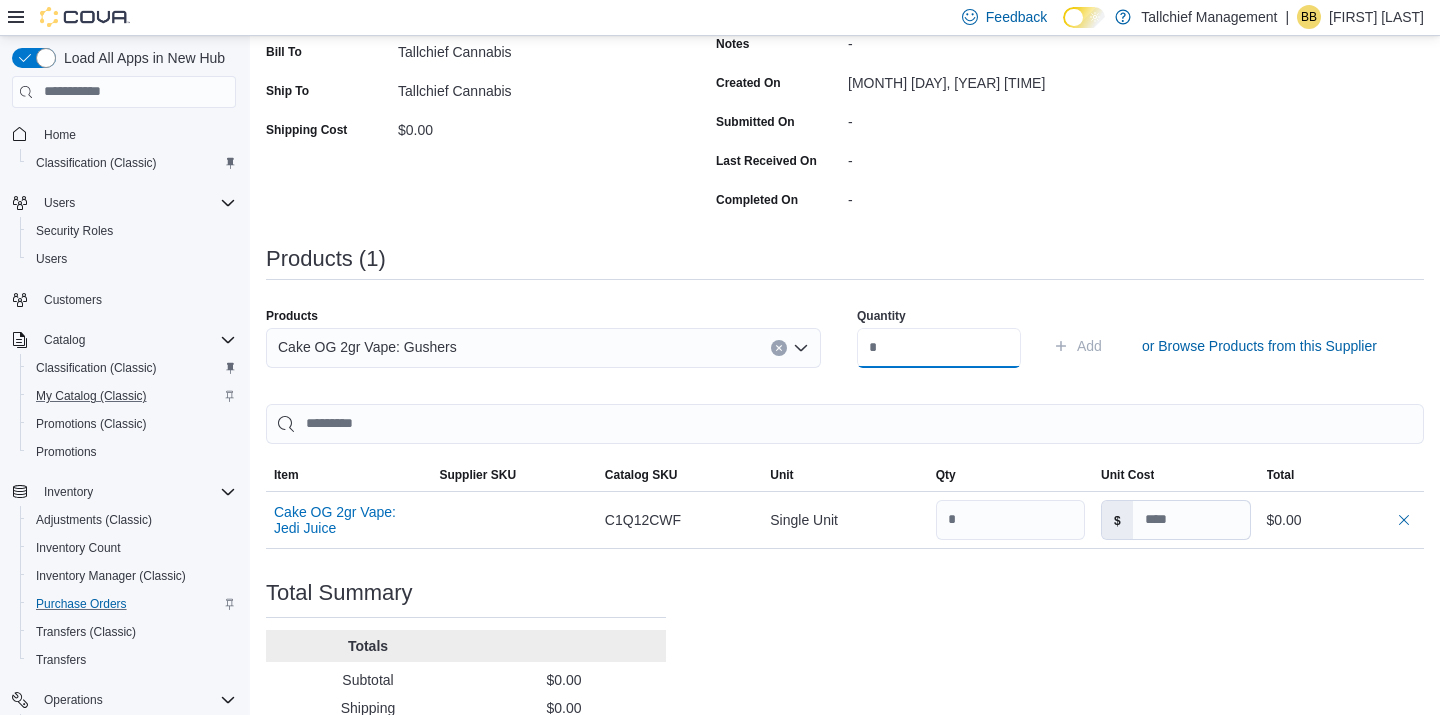 click at bounding box center (939, 348) 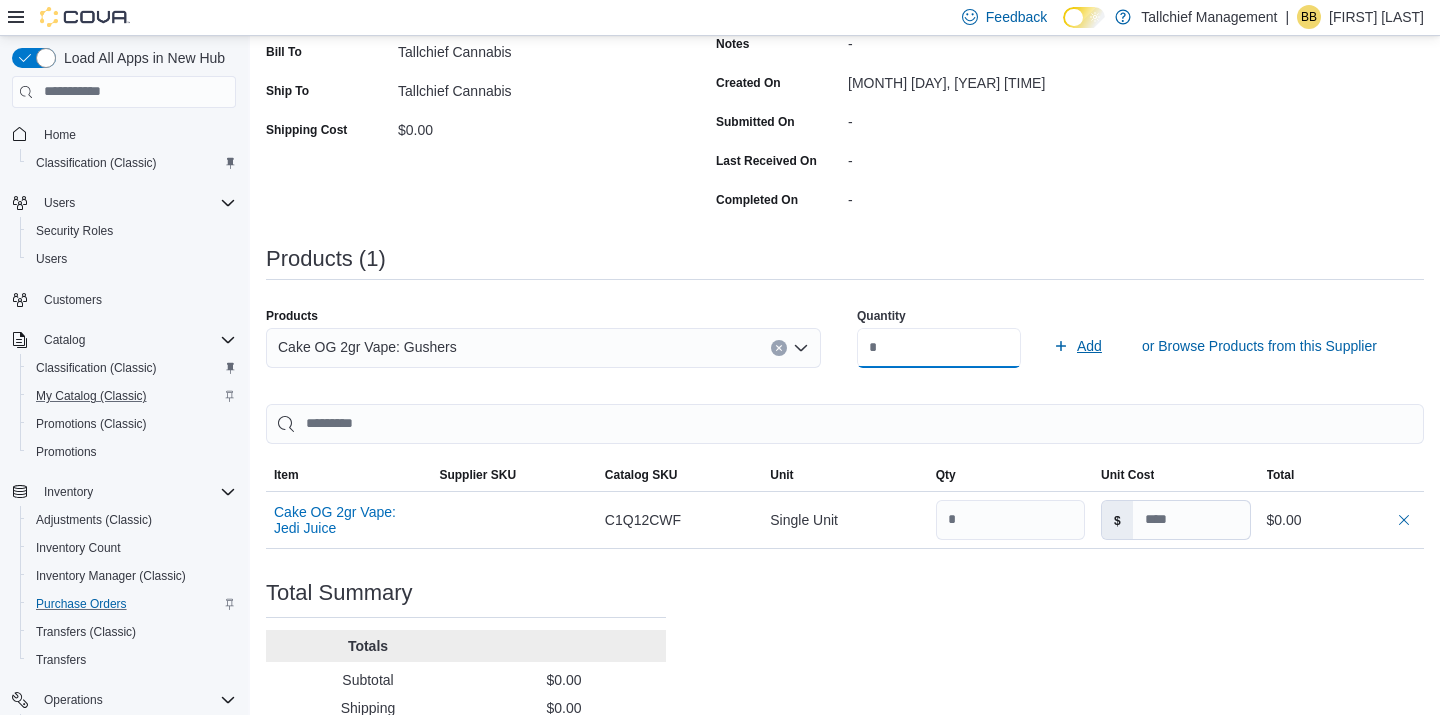type on "*" 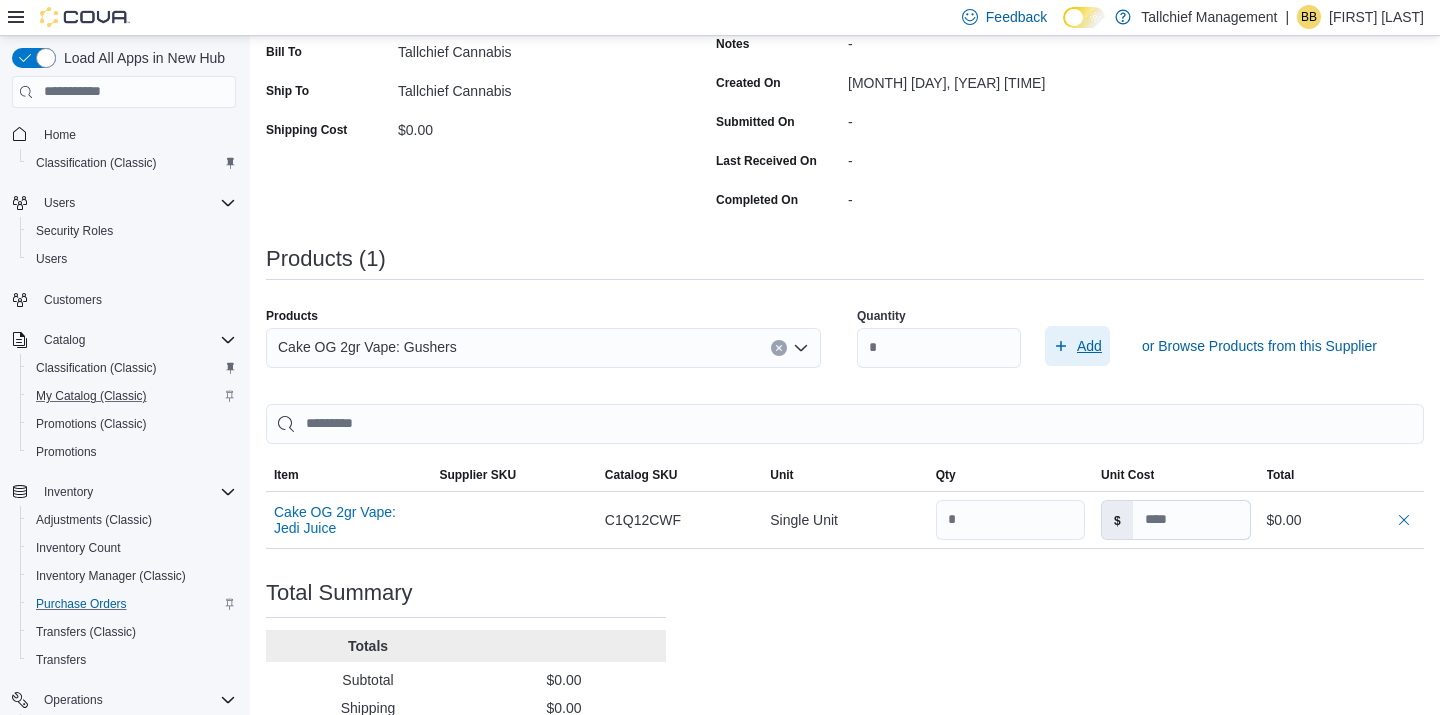 click on "Add" at bounding box center (1089, 346) 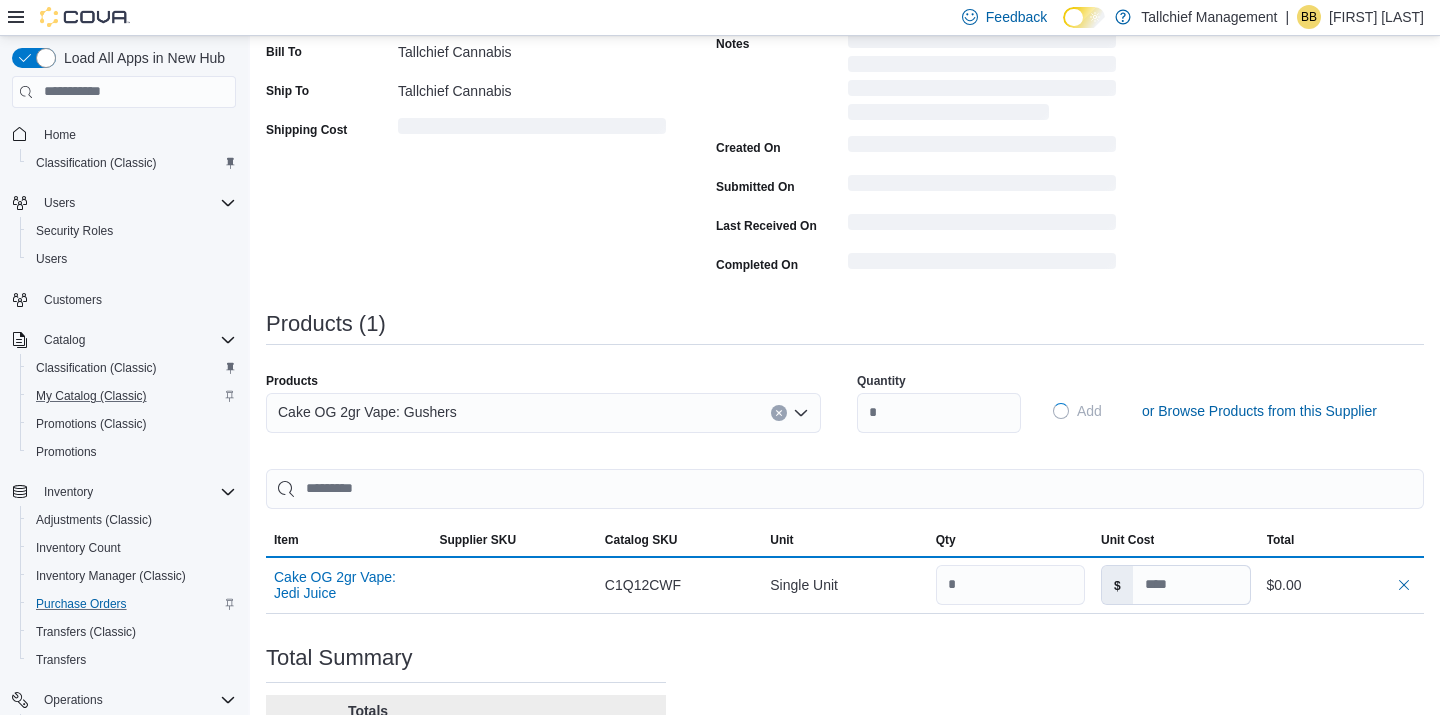 type 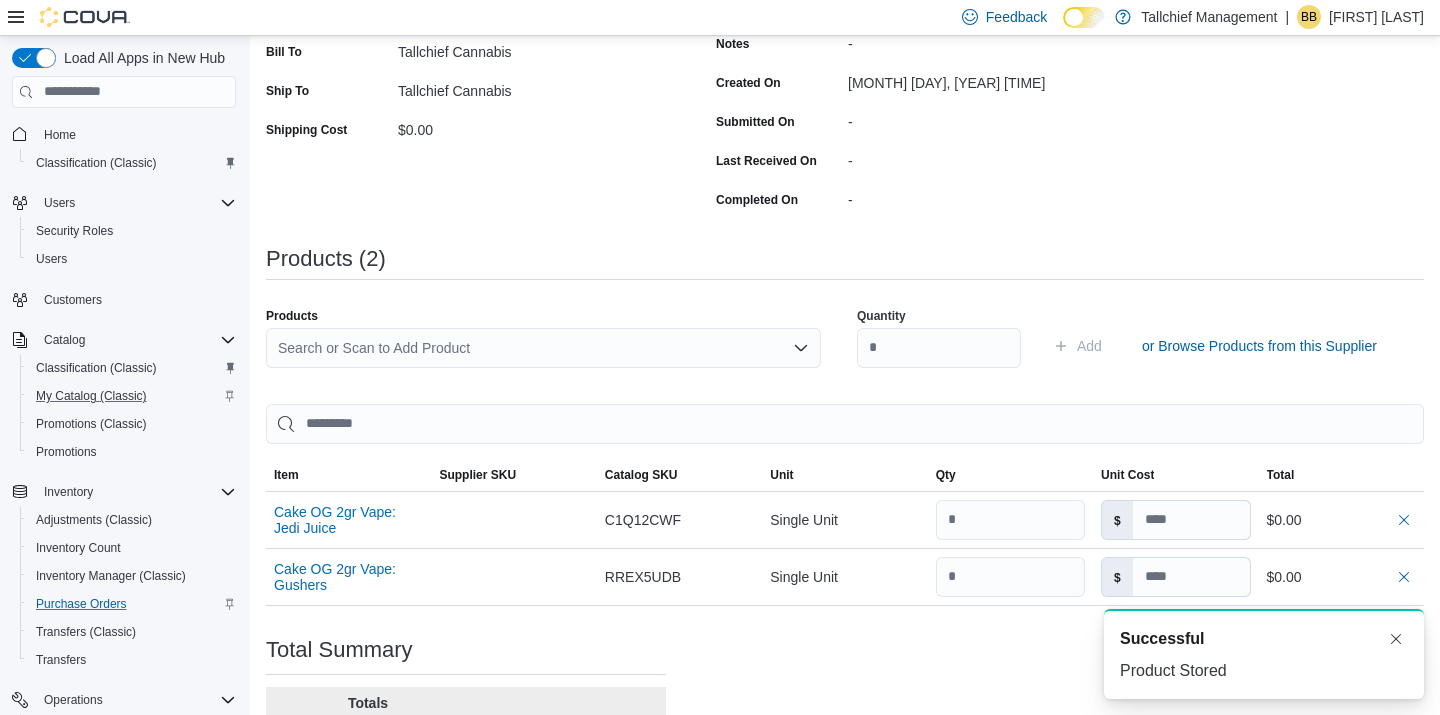 scroll, scrollTop: 0, scrollLeft: 0, axis: both 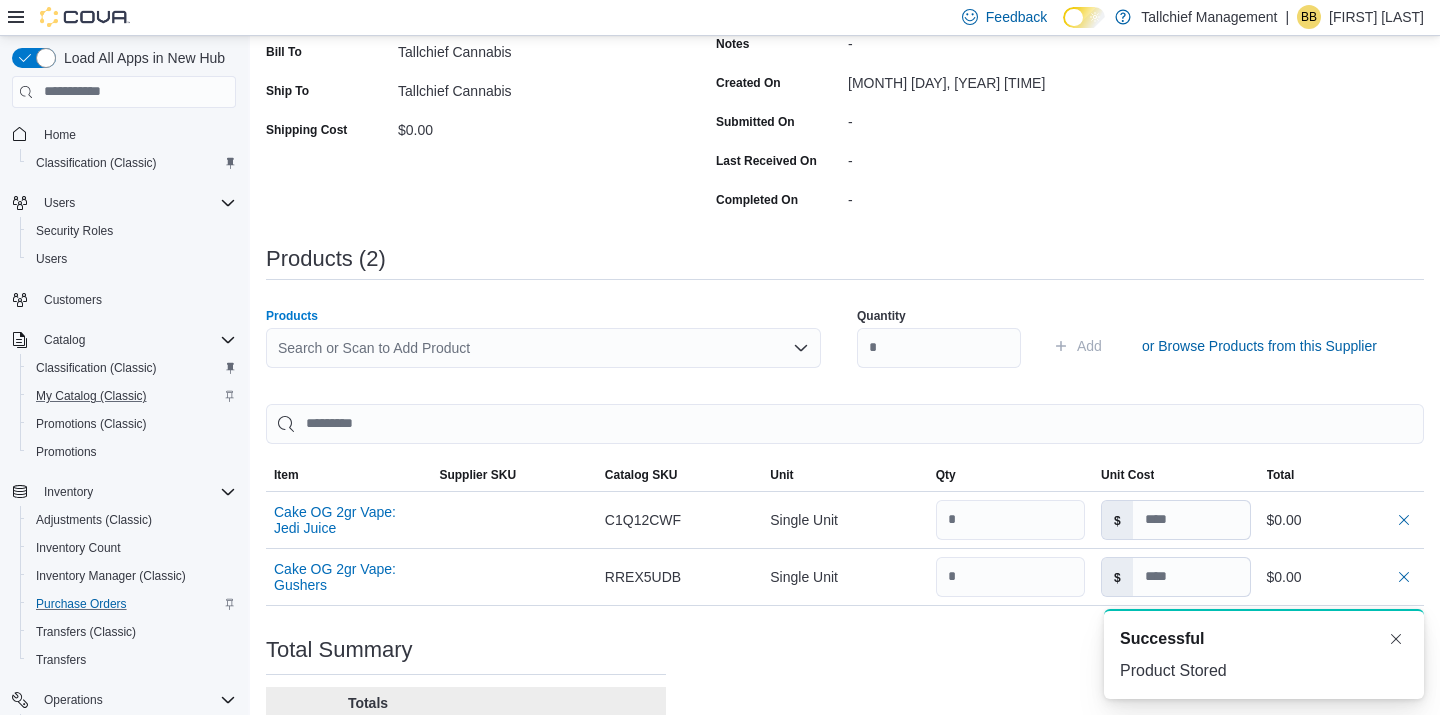 click on "Search or Scan to Add Product" at bounding box center (543, 348) 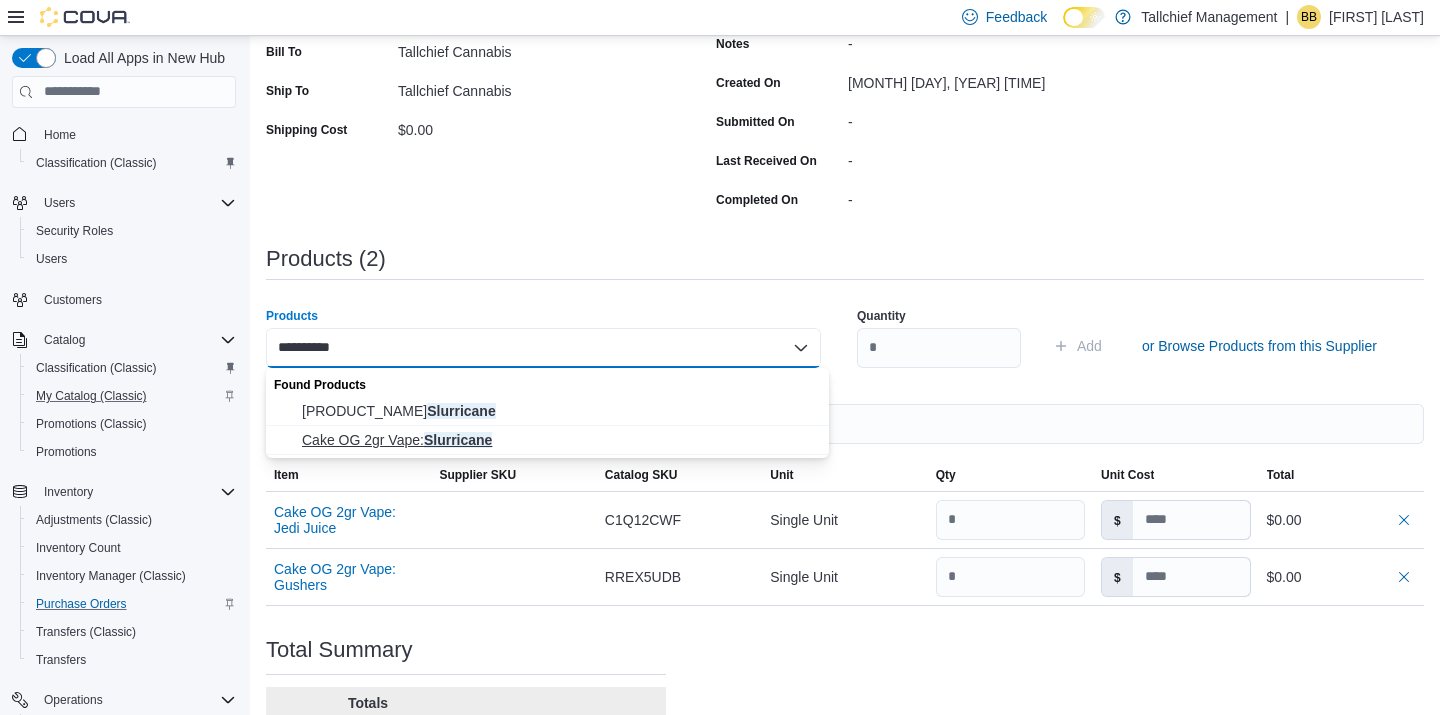 type on "**********" 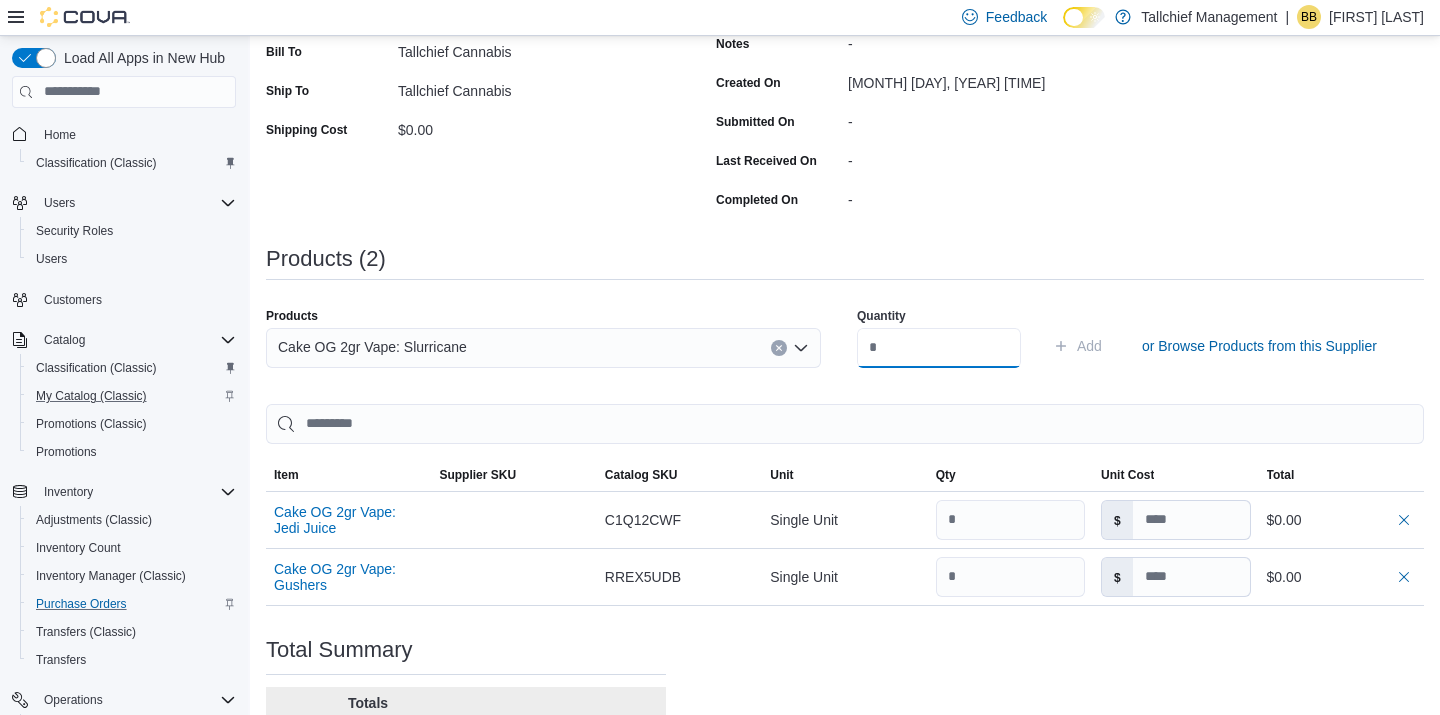 click at bounding box center (939, 348) 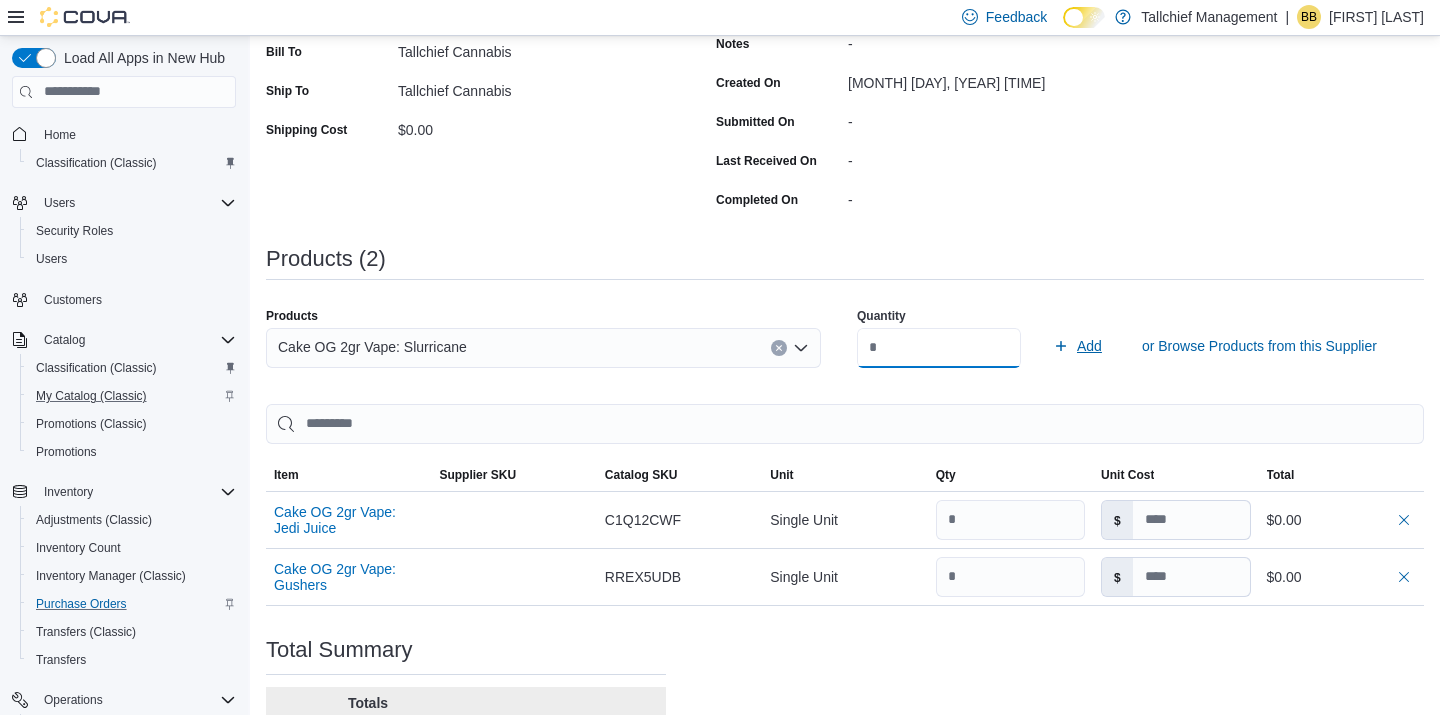 type on "*" 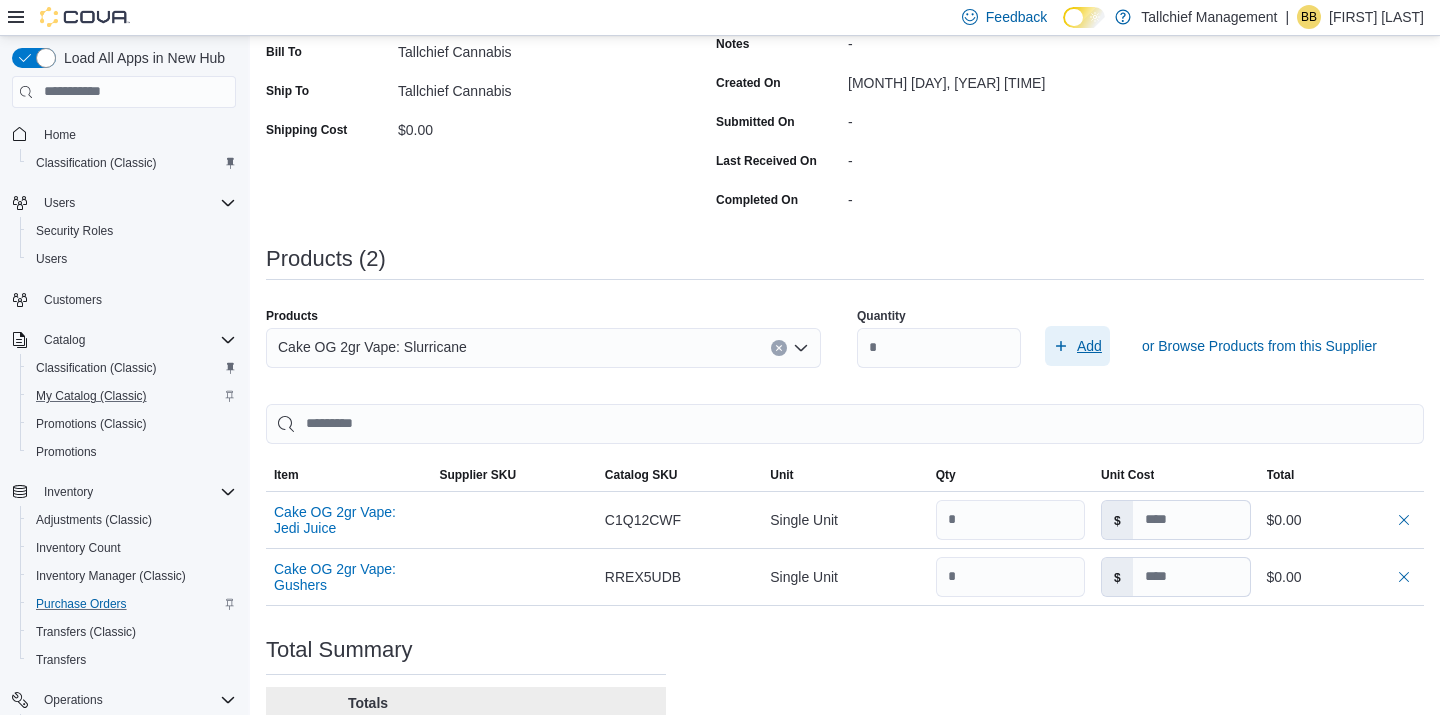 click on "Add" at bounding box center (1089, 346) 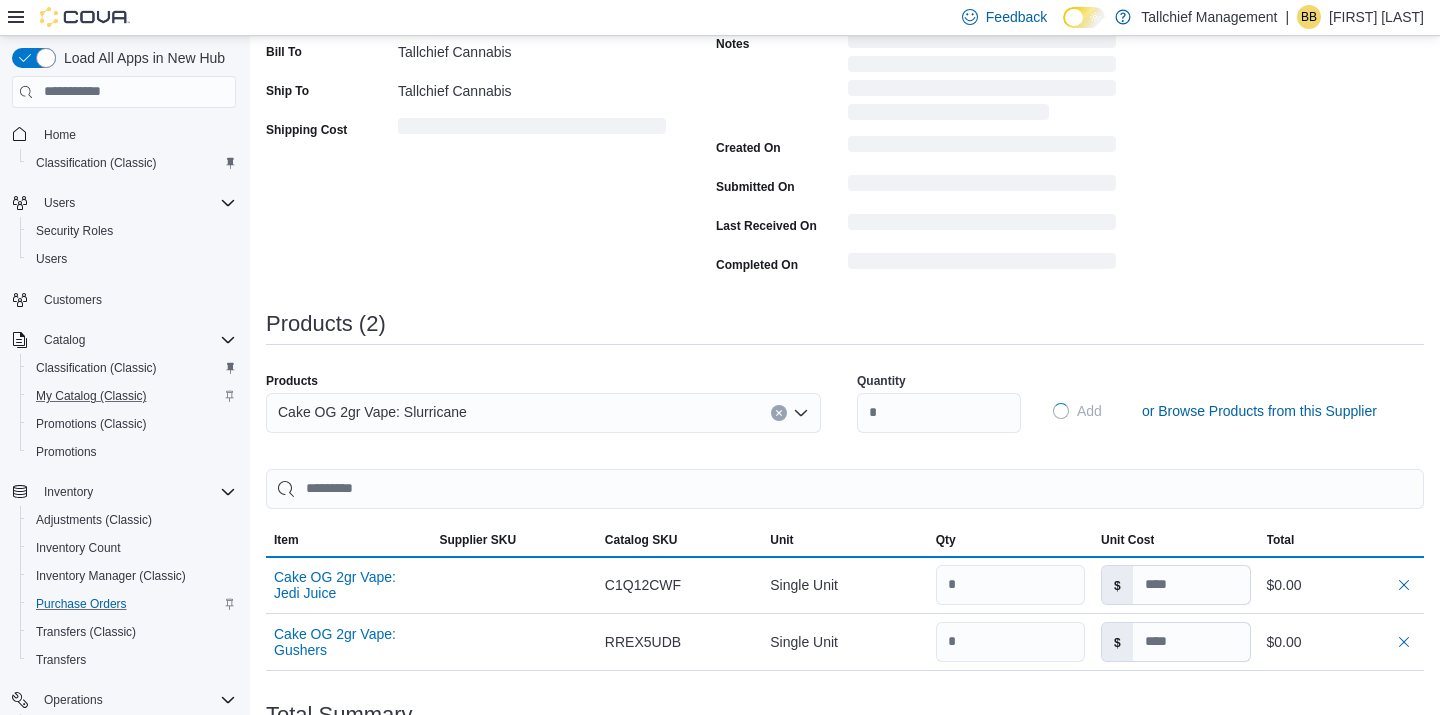type 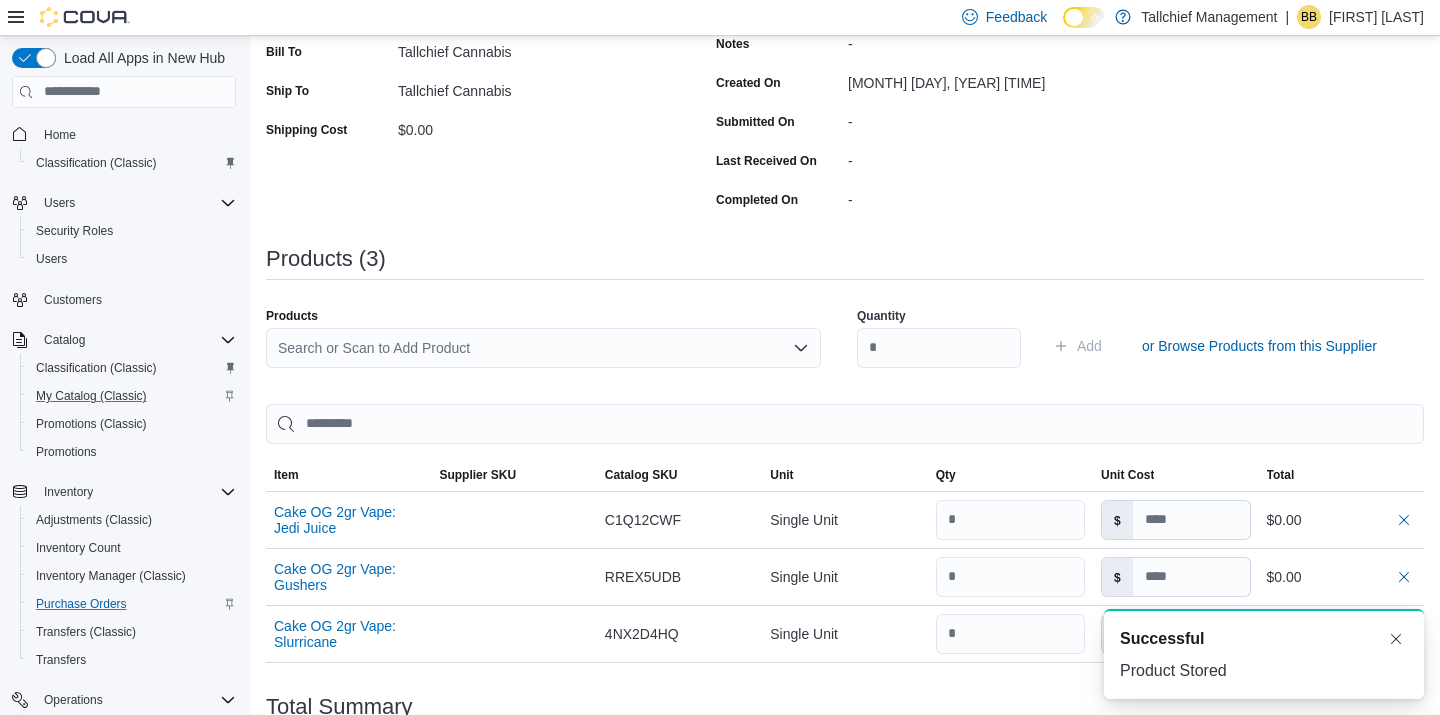 scroll, scrollTop: 0, scrollLeft: 0, axis: both 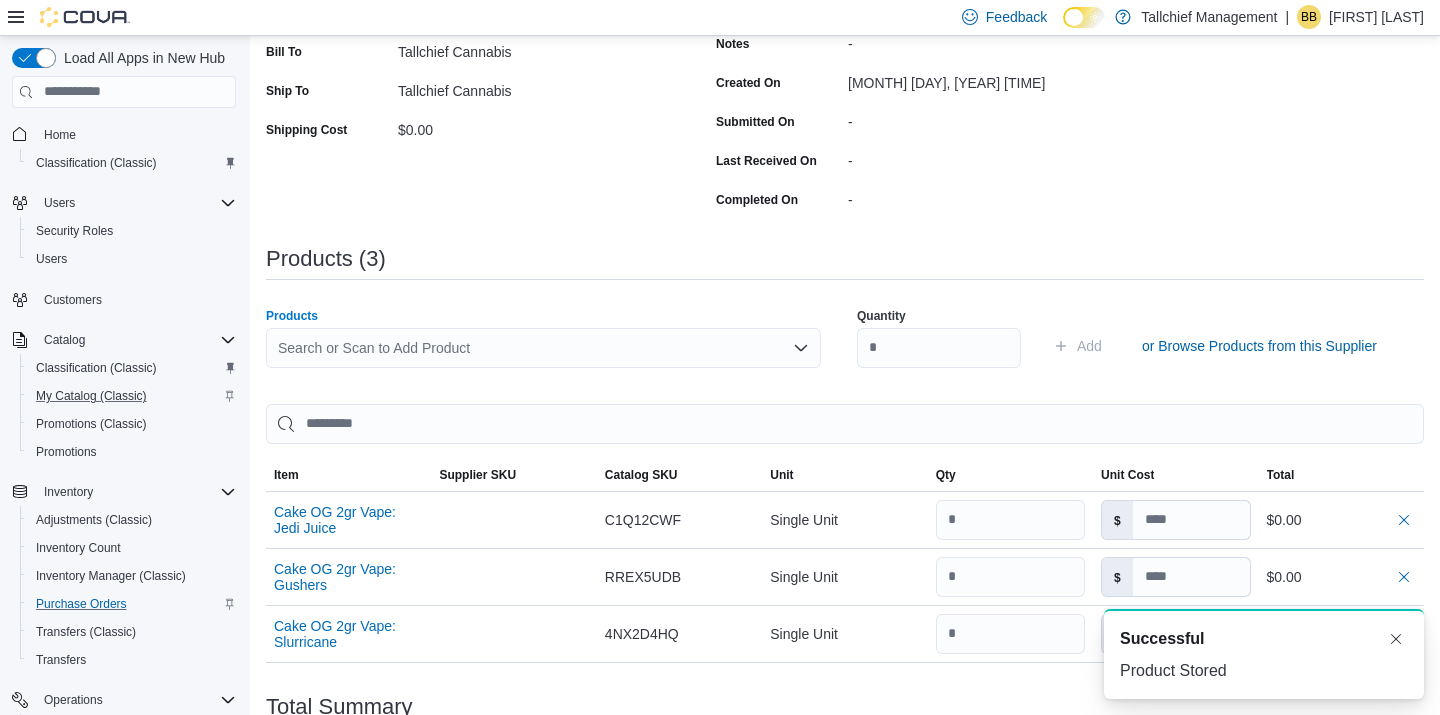 click on "Search or Scan to Add Product" at bounding box center (543, 348) 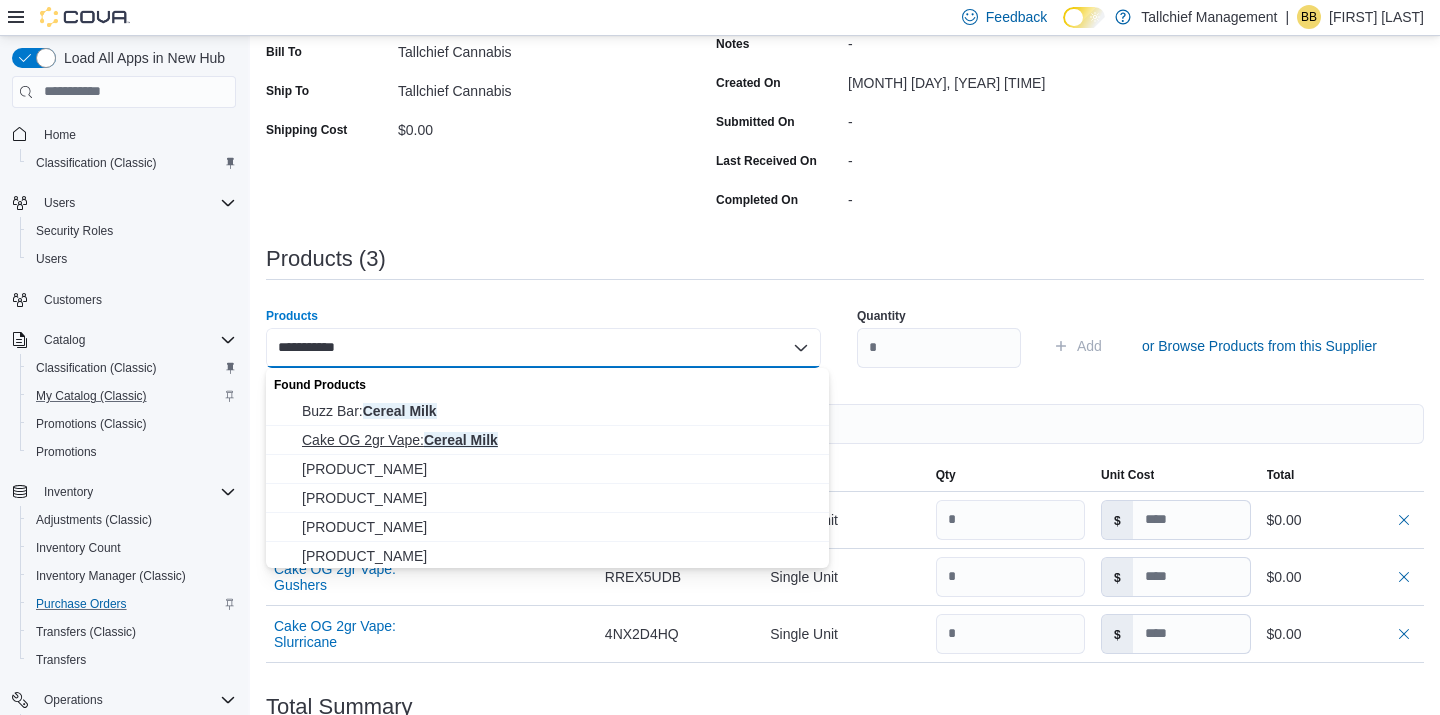 type on "**********" 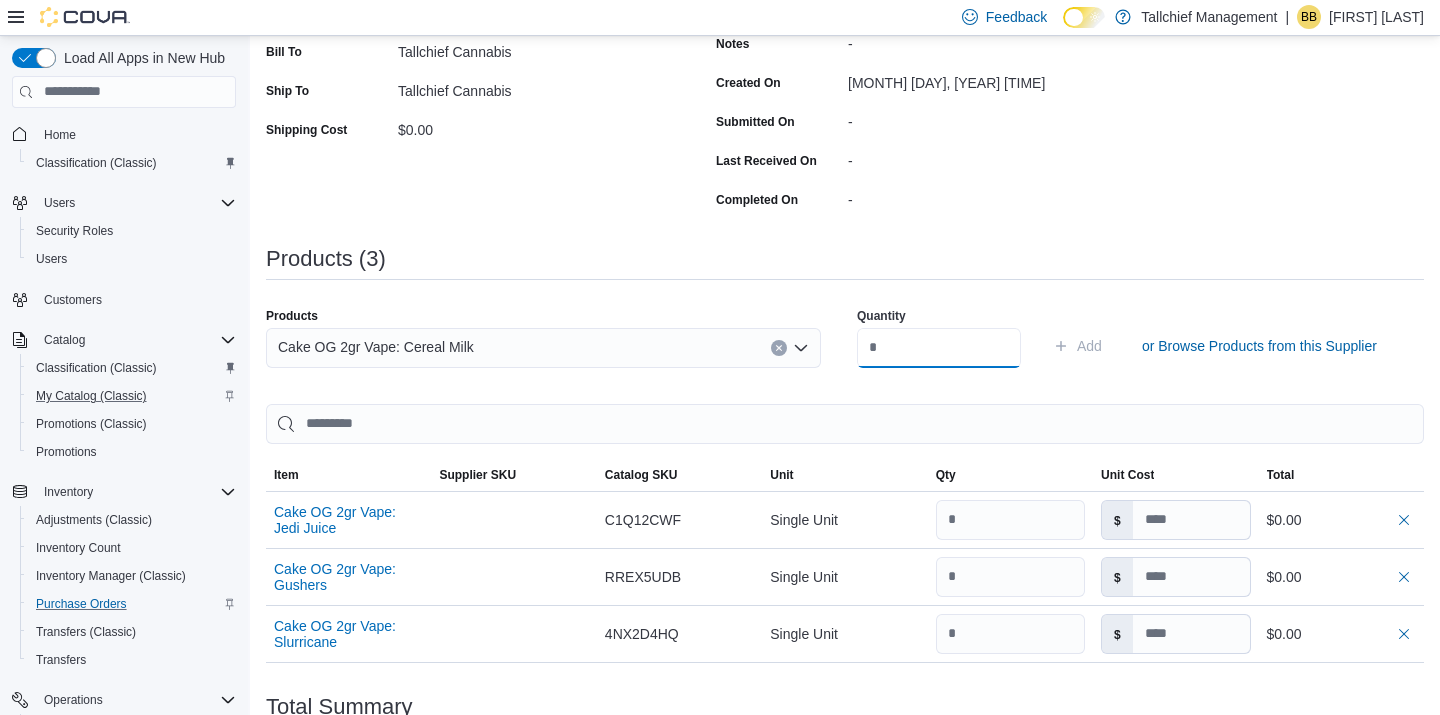 click on "*" at bounding box center [939, 348] 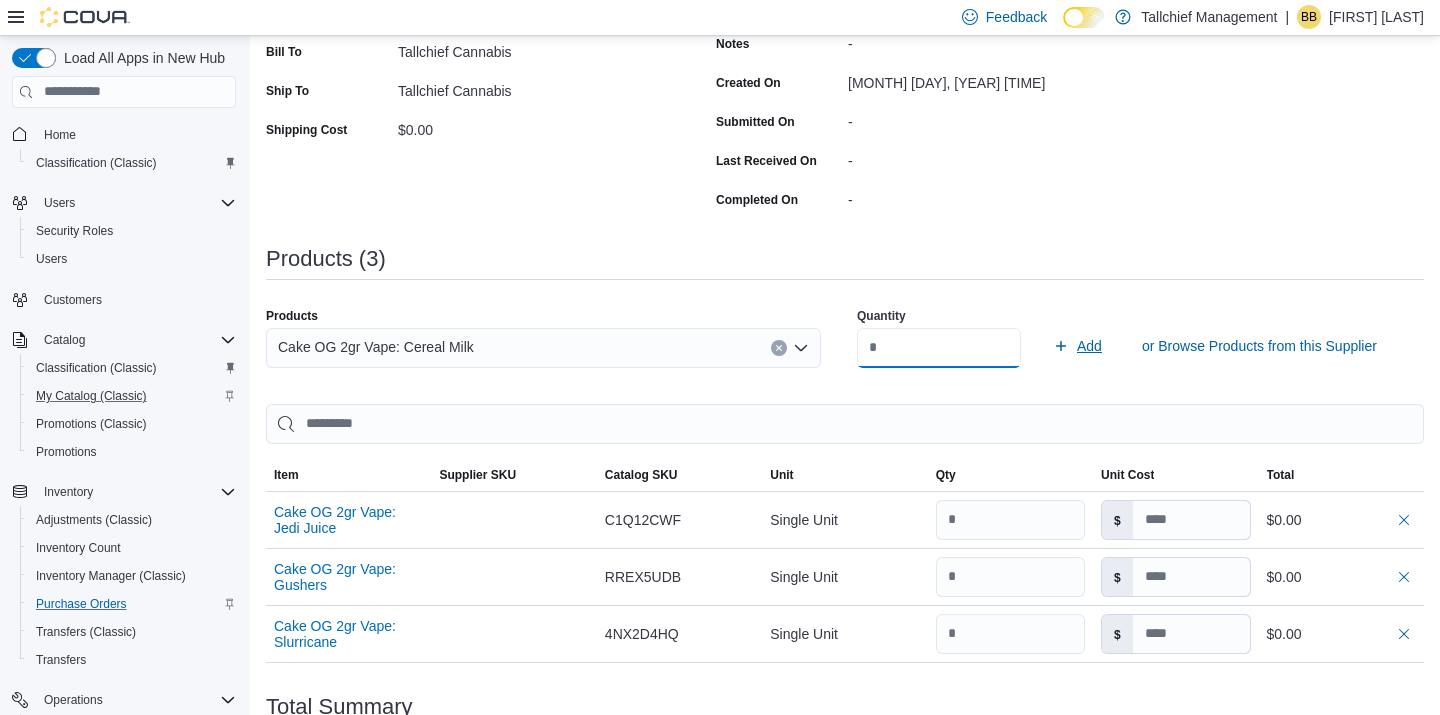 type on "*" 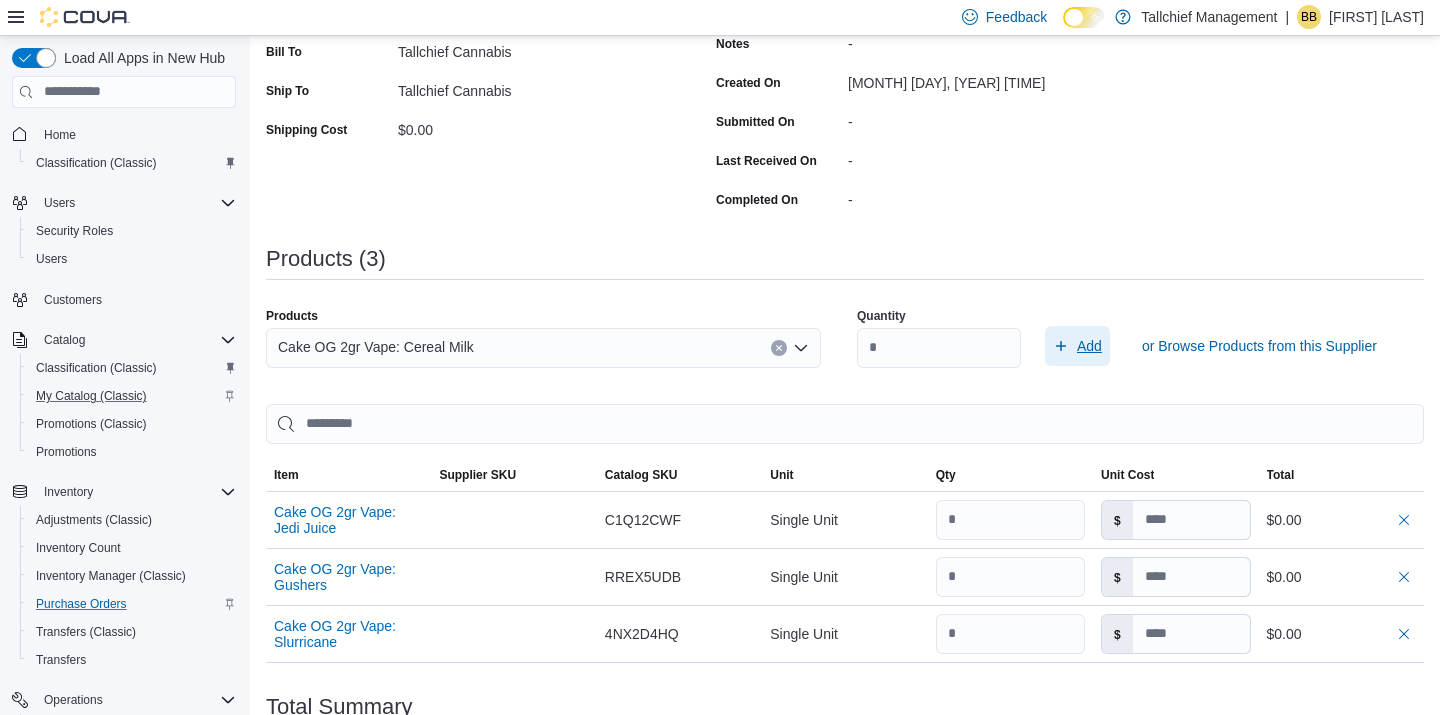click on "Add" at bounding box center [1089, 346] 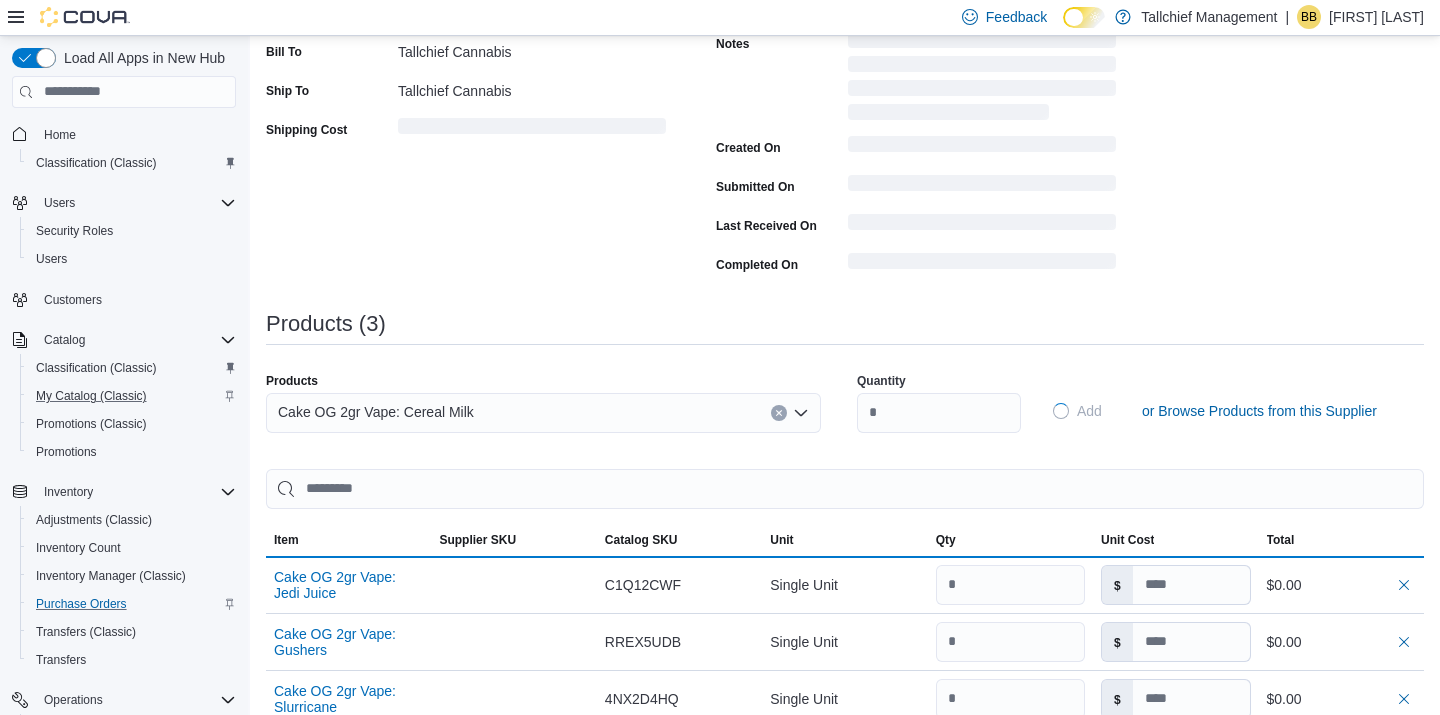 type 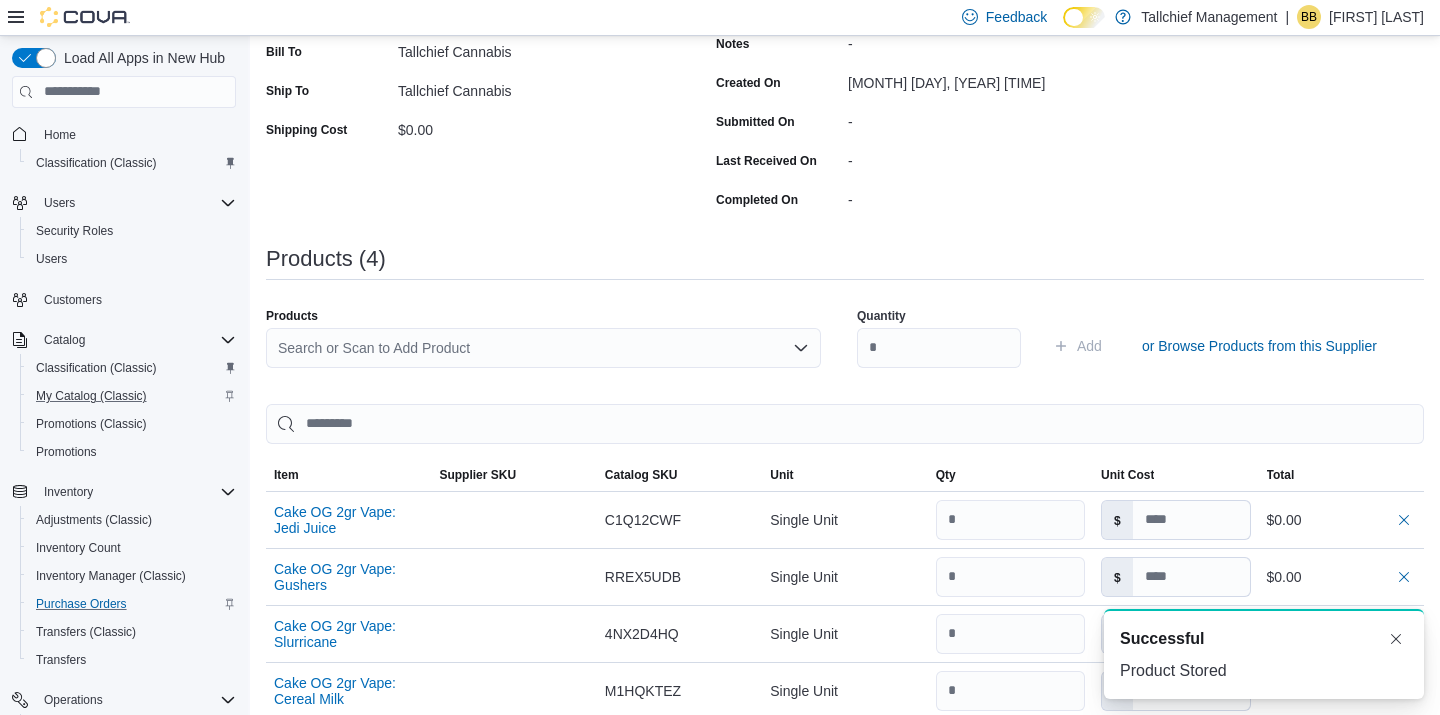scroll, scrollTop: 0, scrollLeft: 0, axis: both 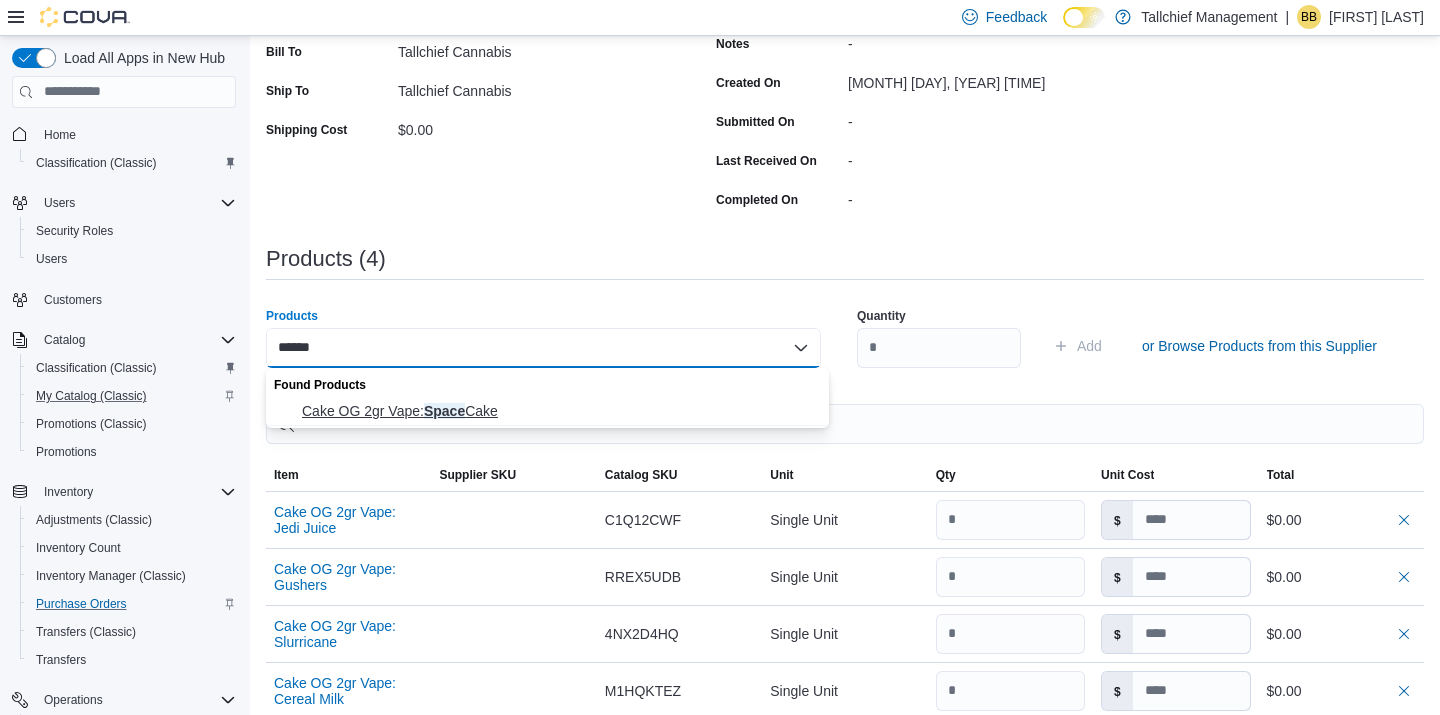 type on "*****" 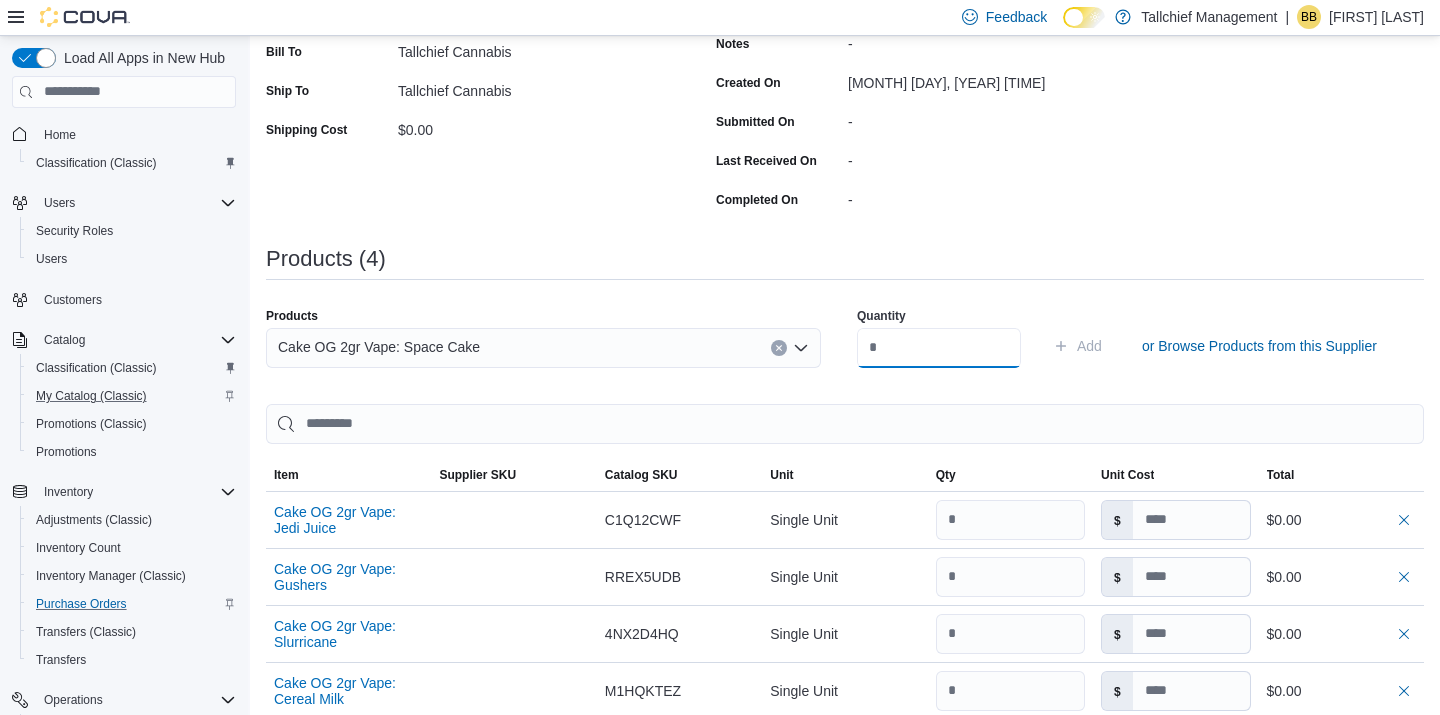 click on "*" at bounding box center [939, 348] 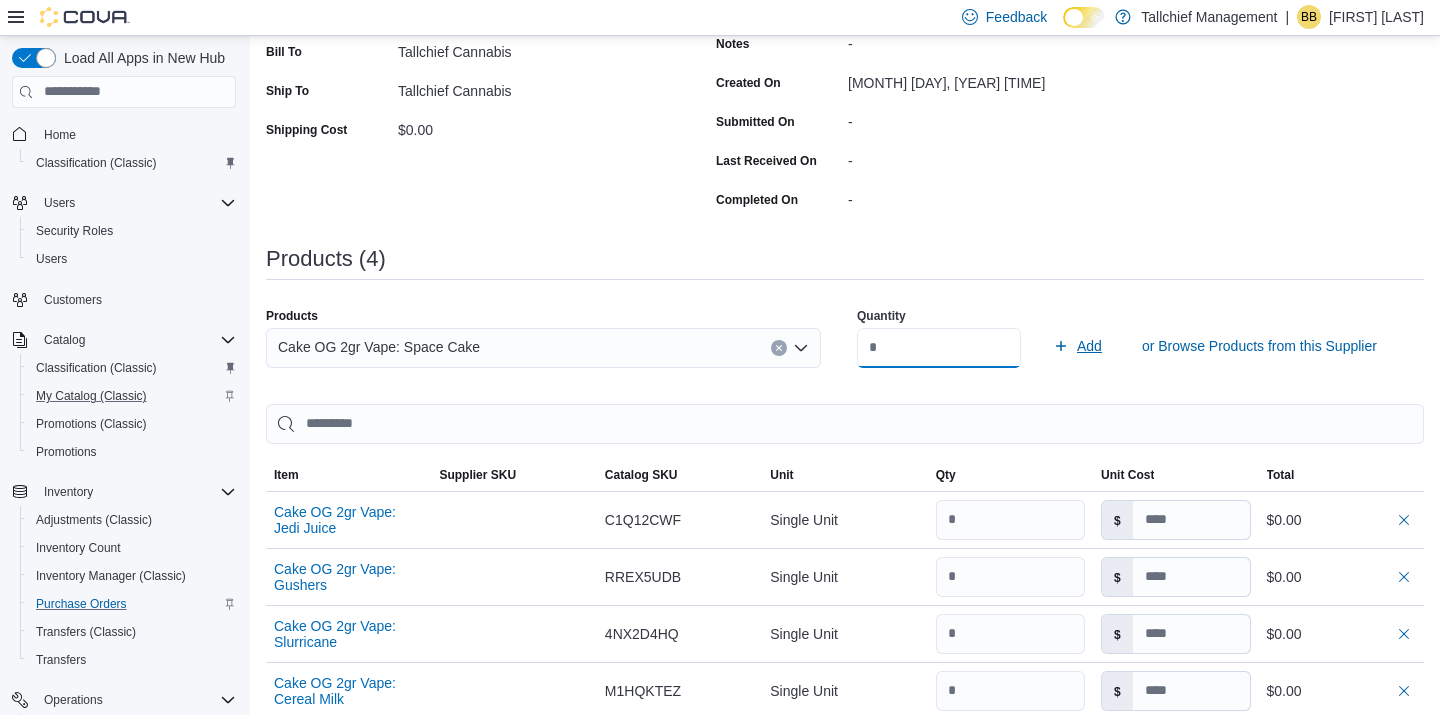 type on "*" 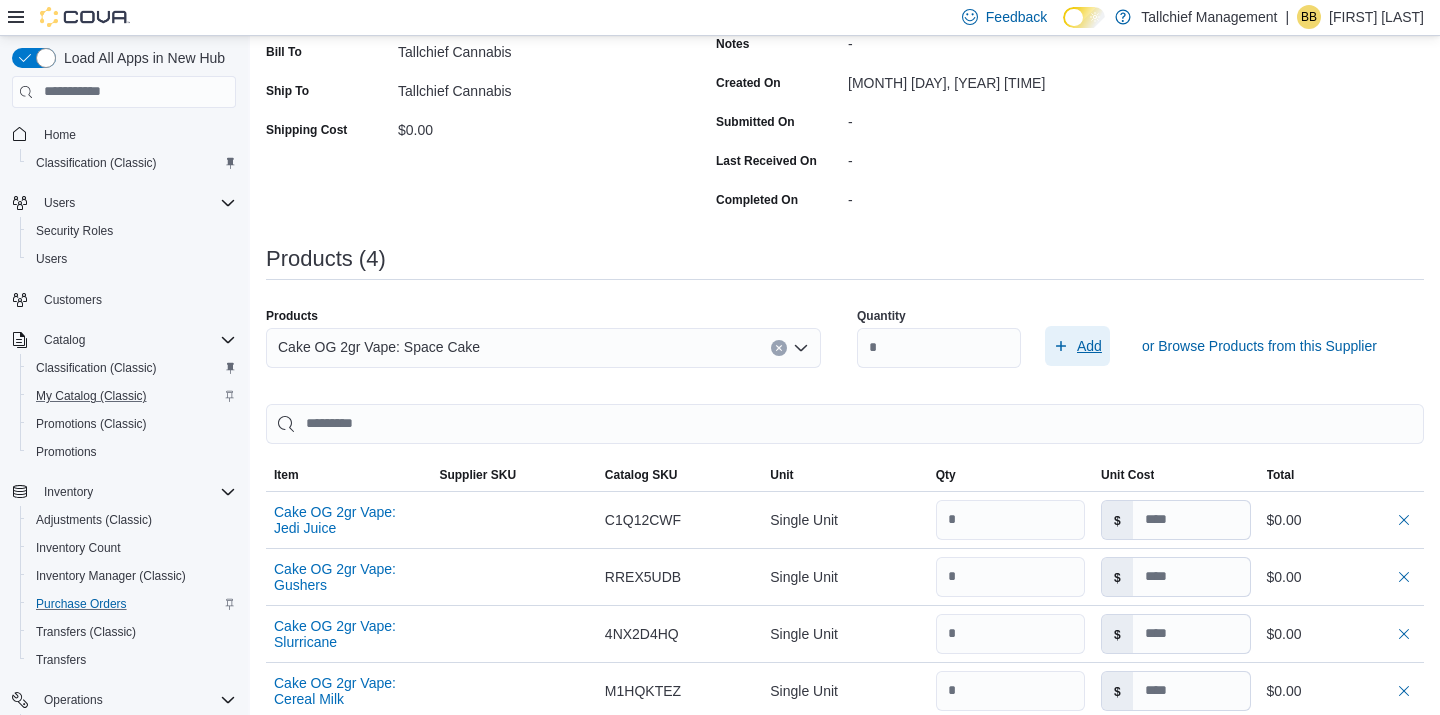 click on "Add" at bounding box center [1077, 346] 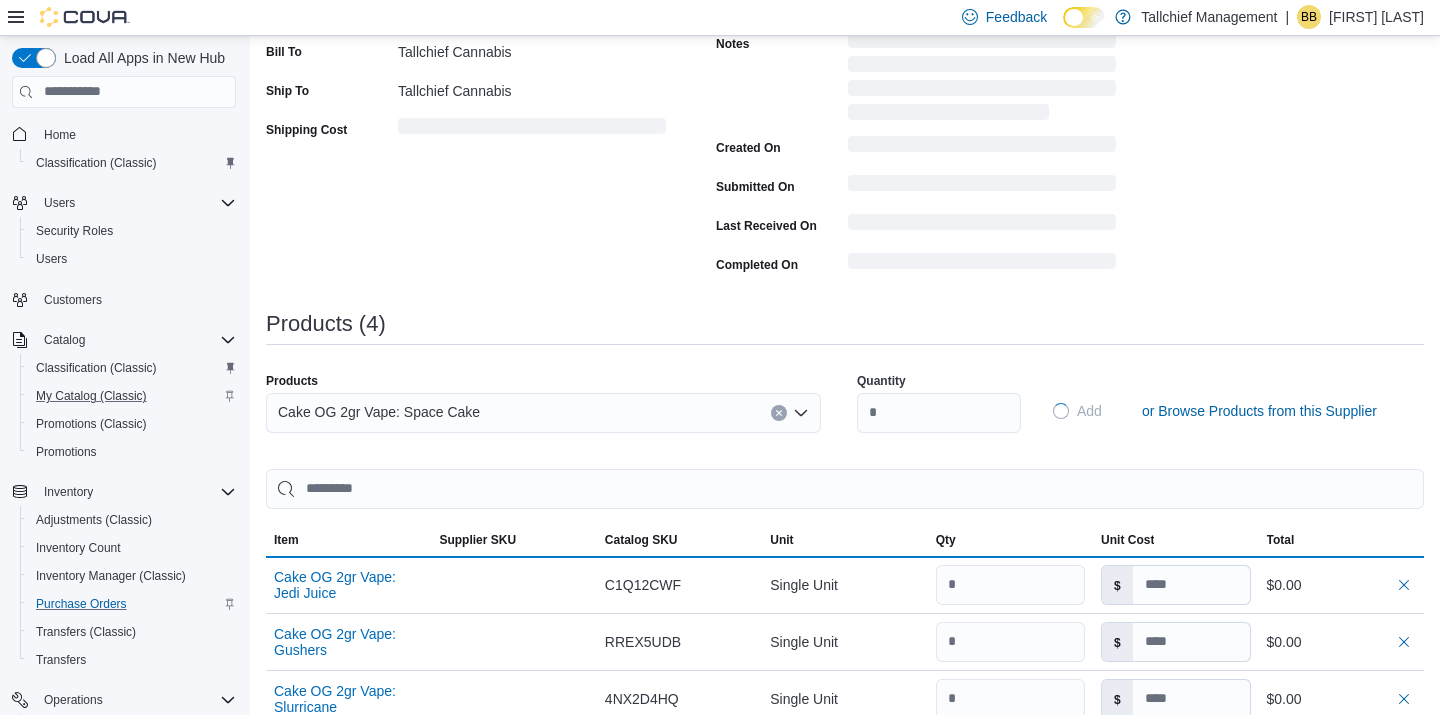 type 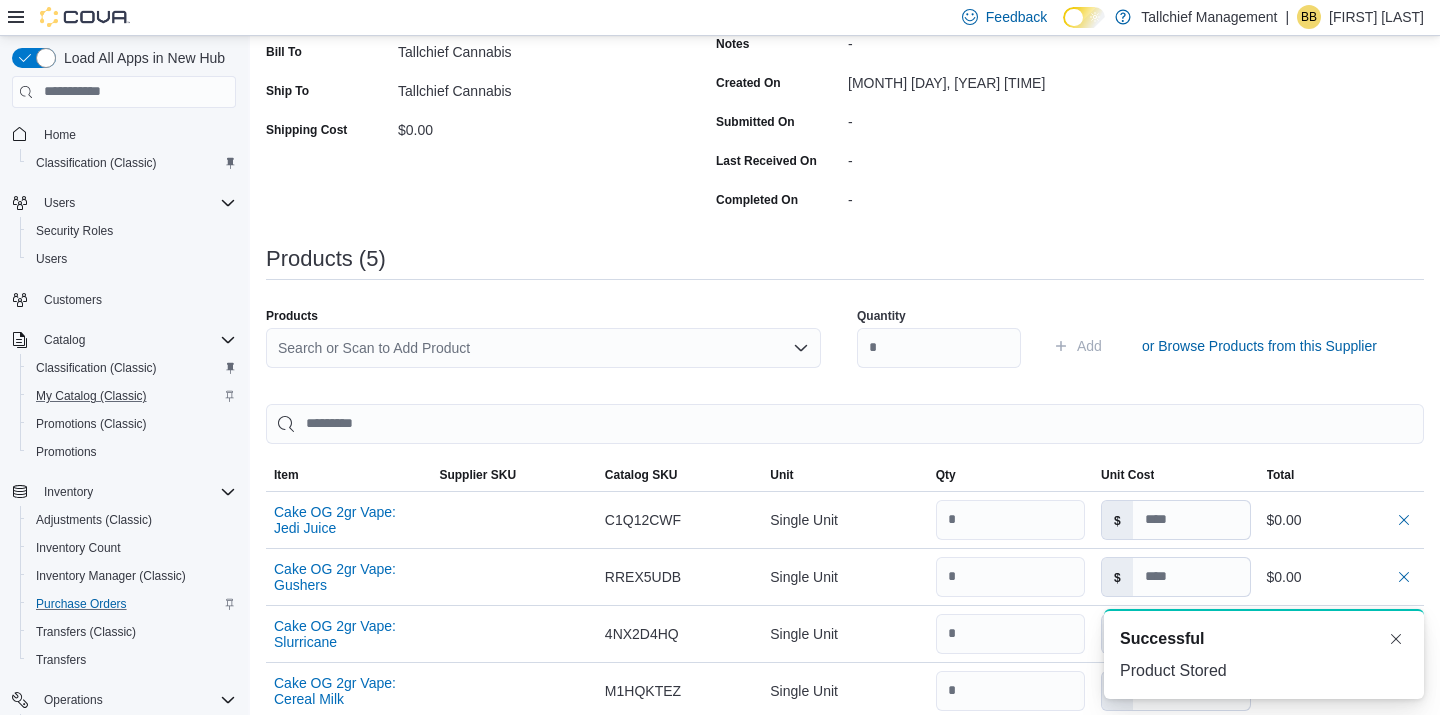 scroll, scrollTop: 0, scrollLeft: 0, axis: both 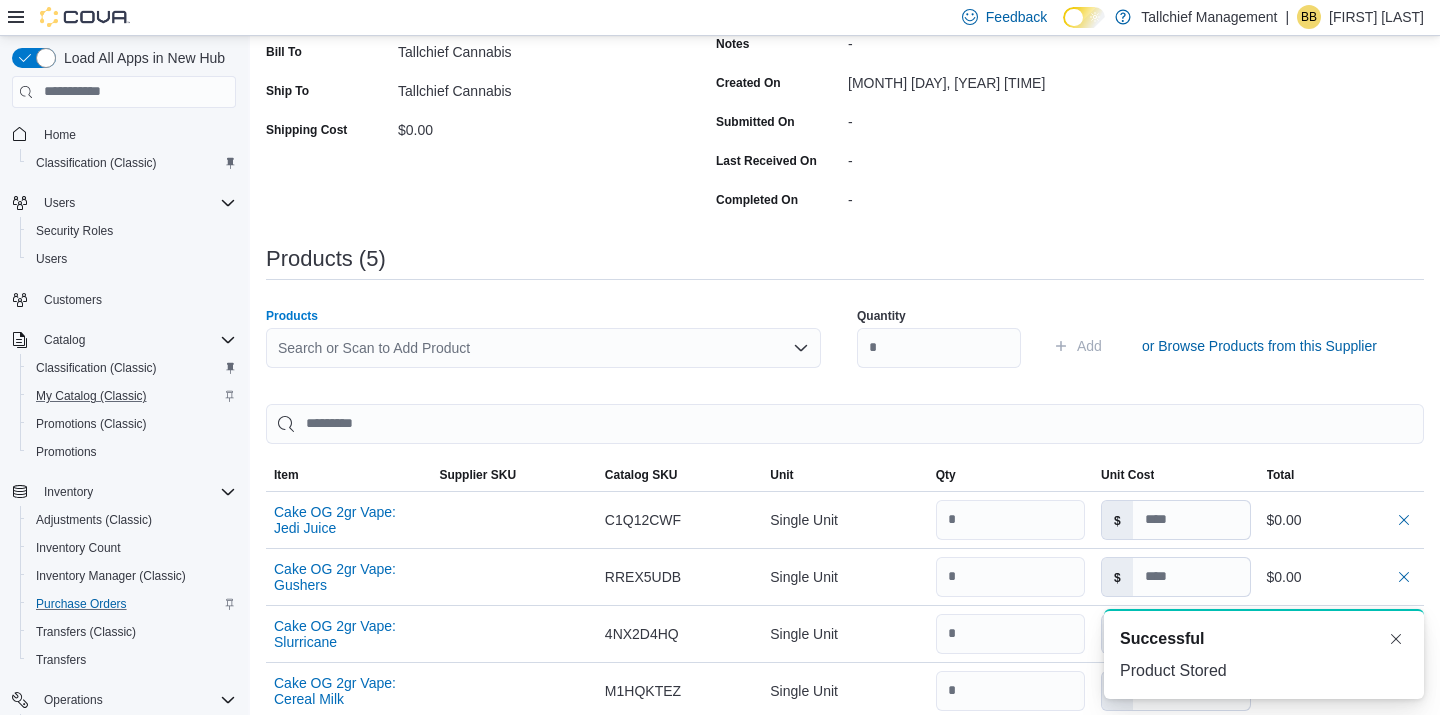 click on "Search or Scan to Add Product" at bounding box center (543, 348) 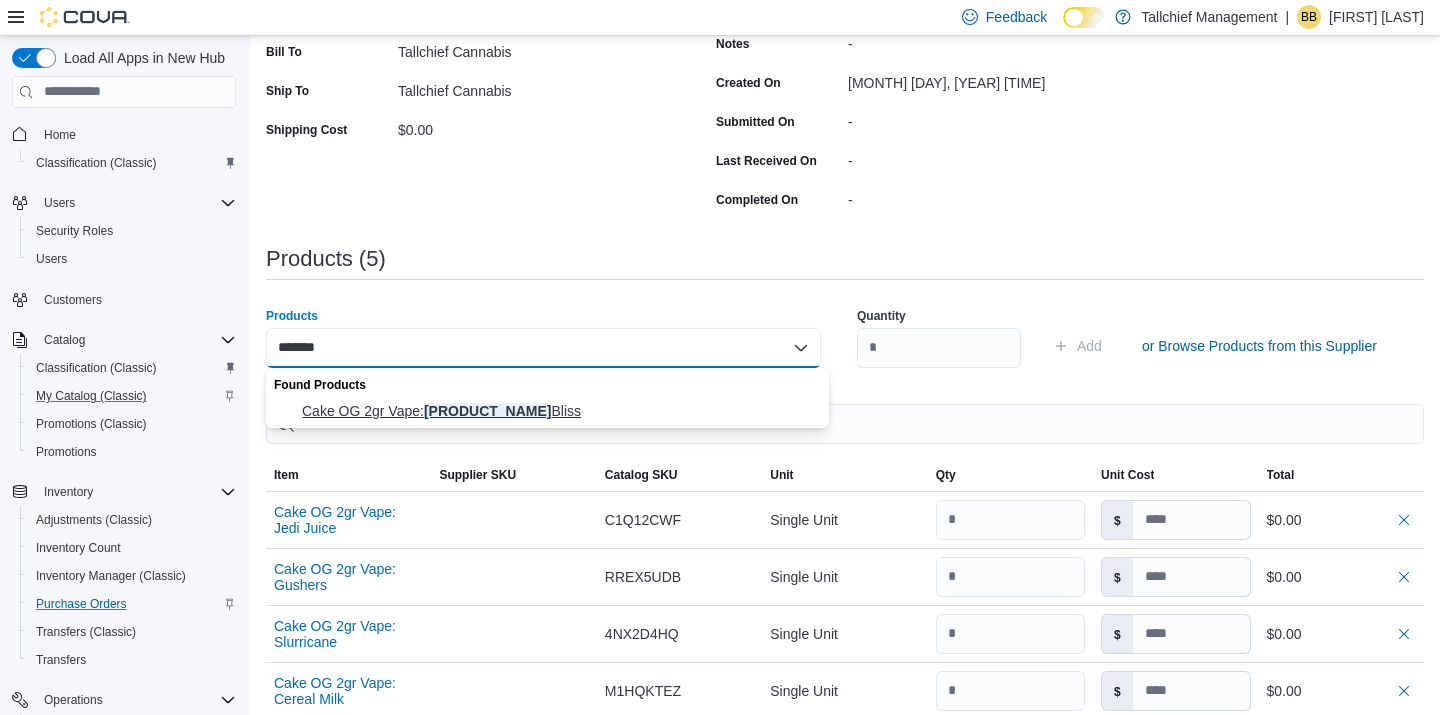 type on "******" 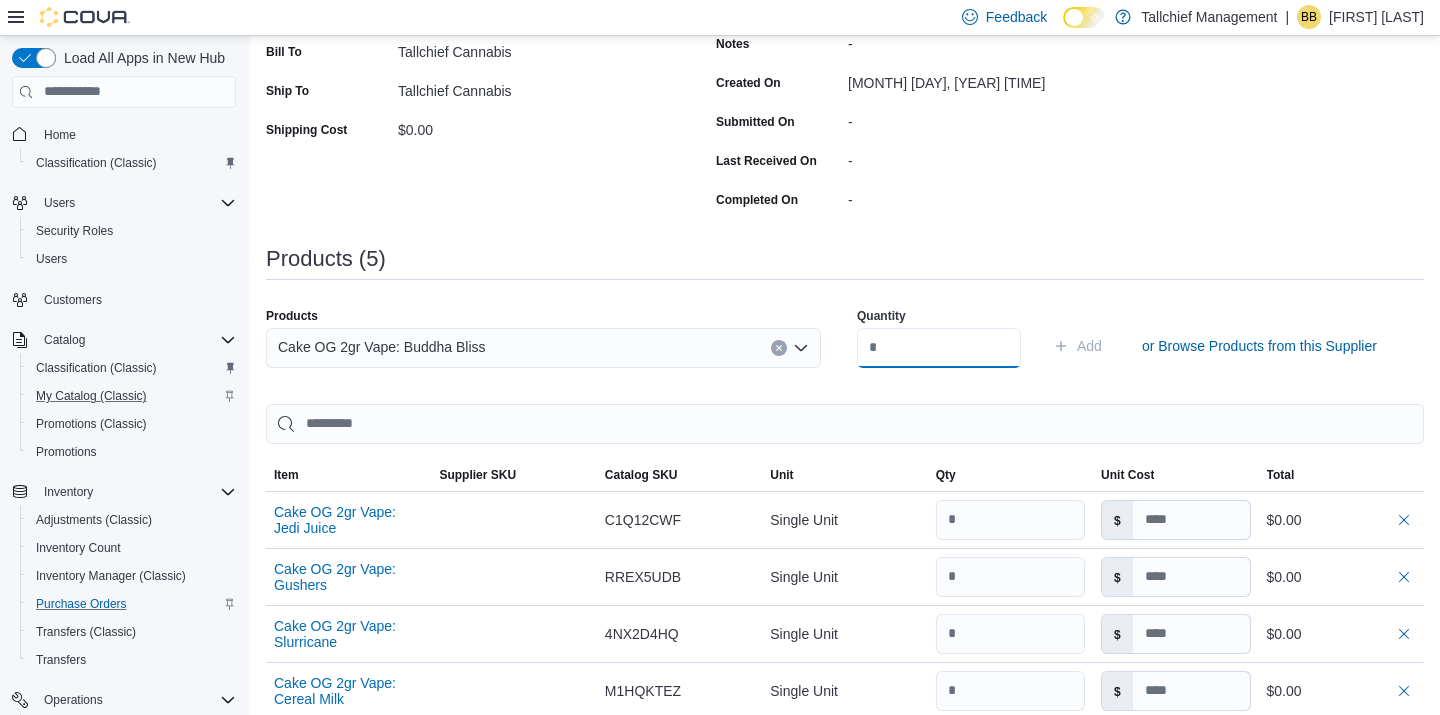 click at bounding box center [939, 348] 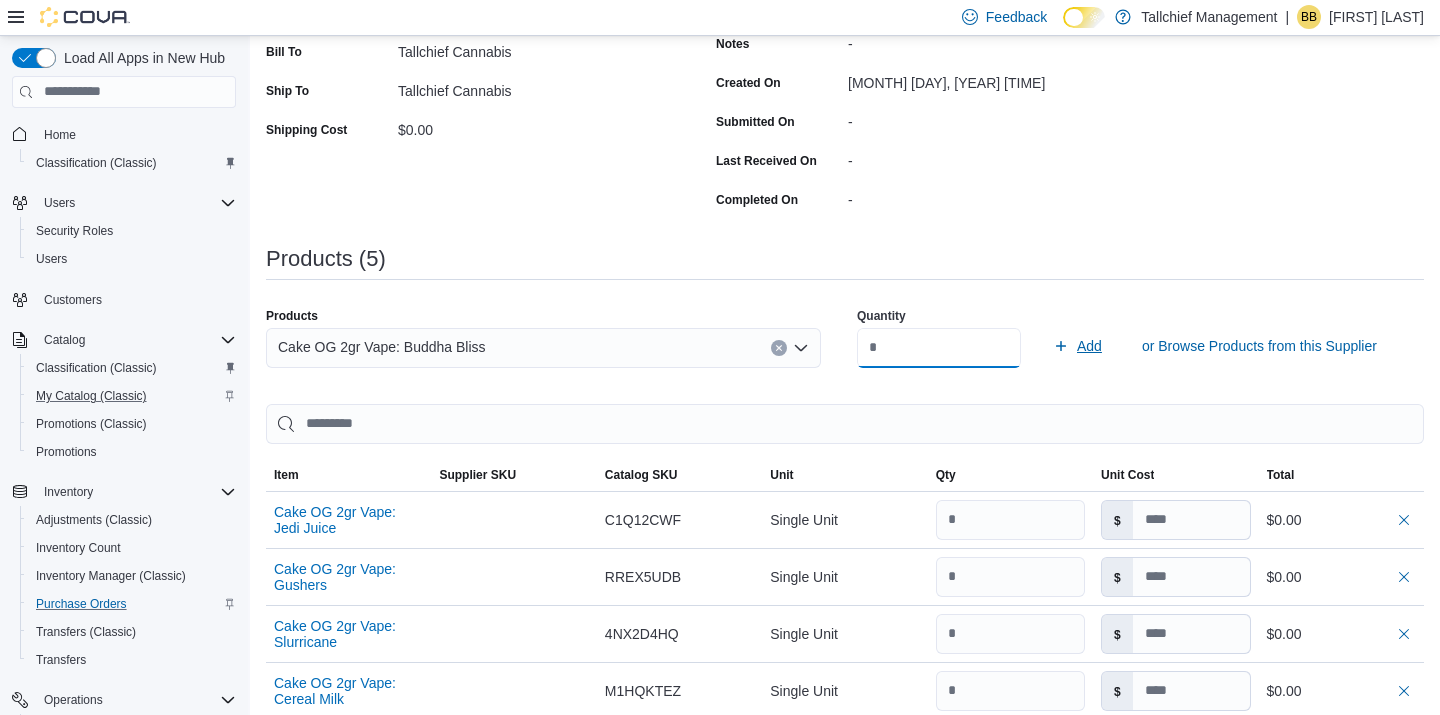 type on "*" 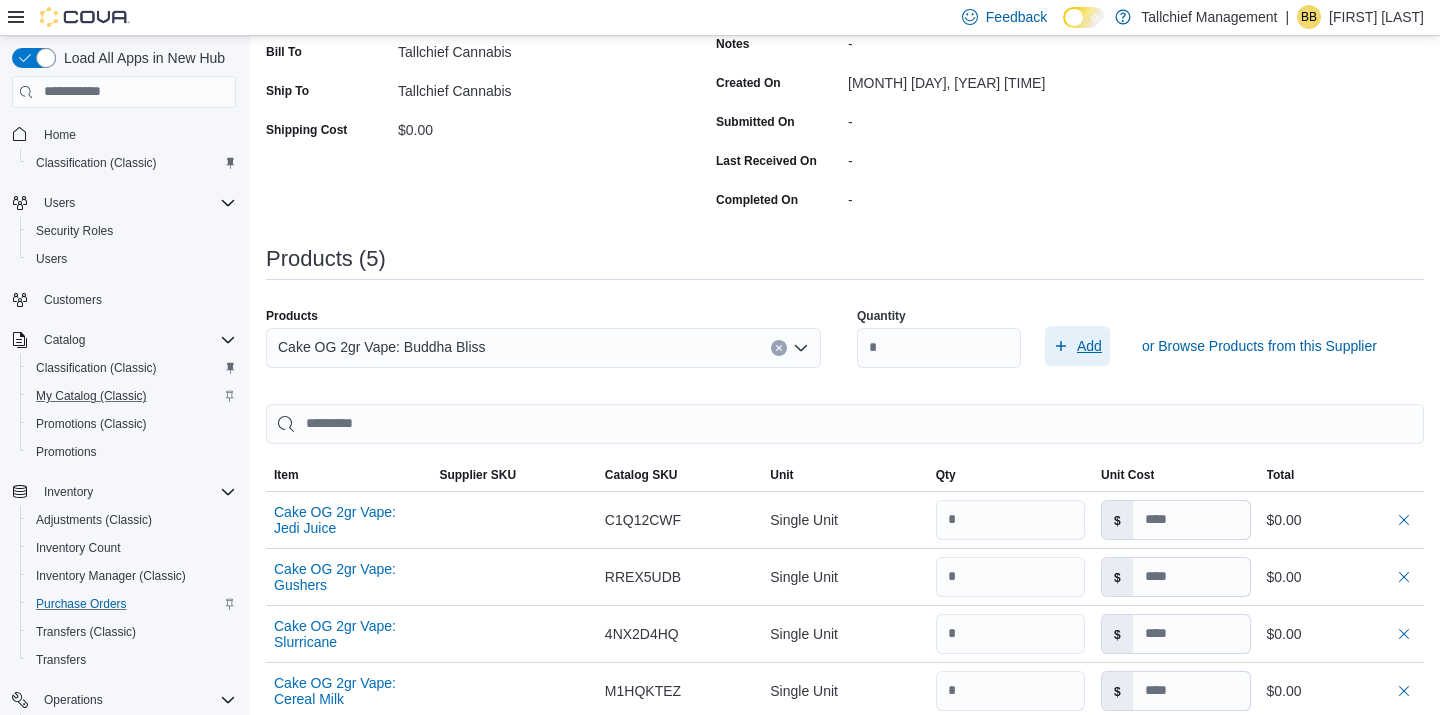click on "Add" at bounding box center (1089, 346) 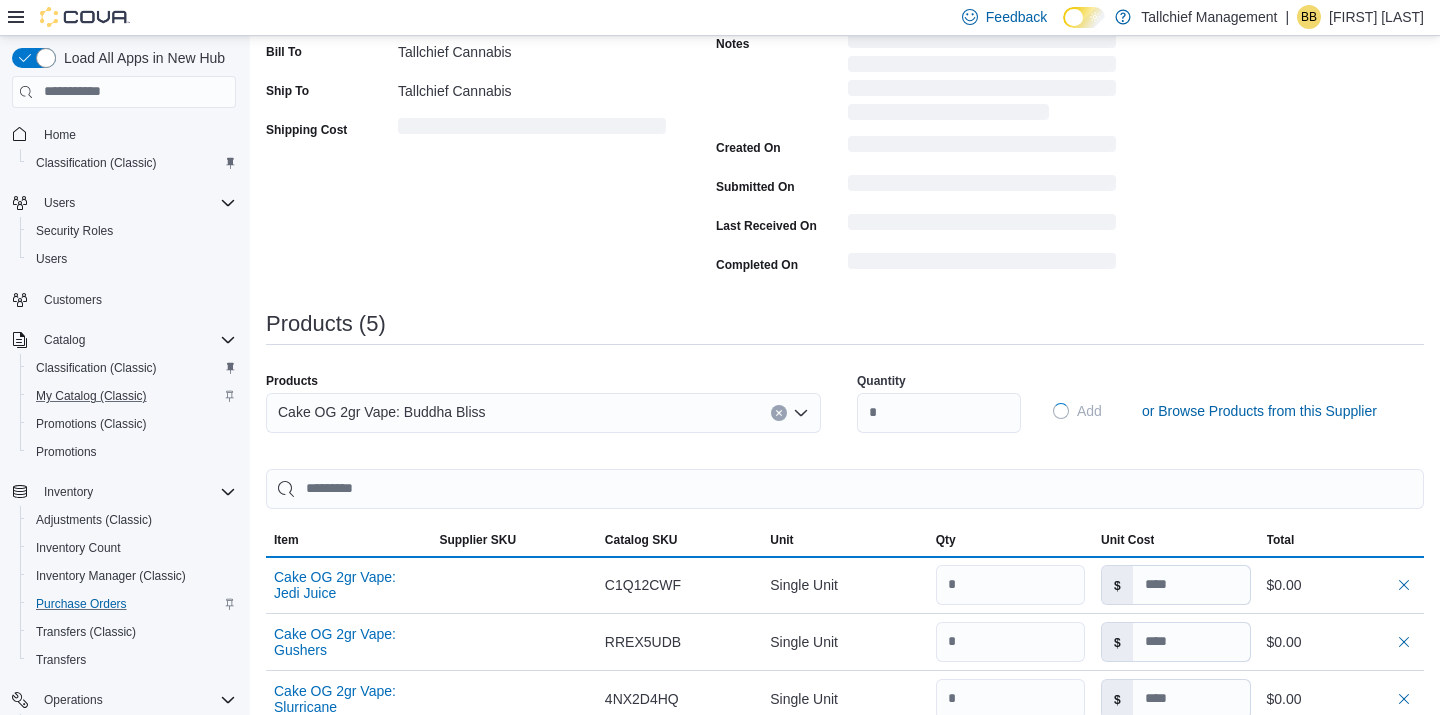type 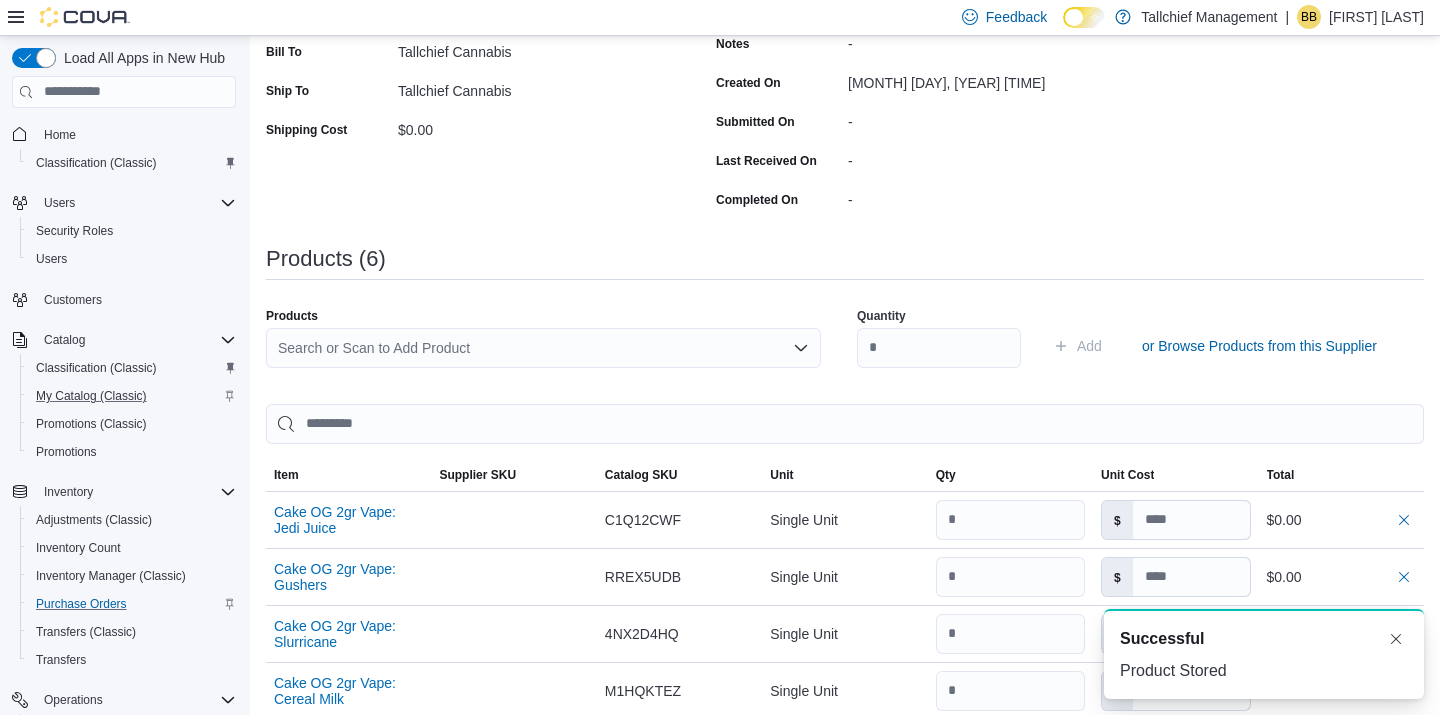 scroll, scrollTop: 0, scrollLeft: 0, axis: both 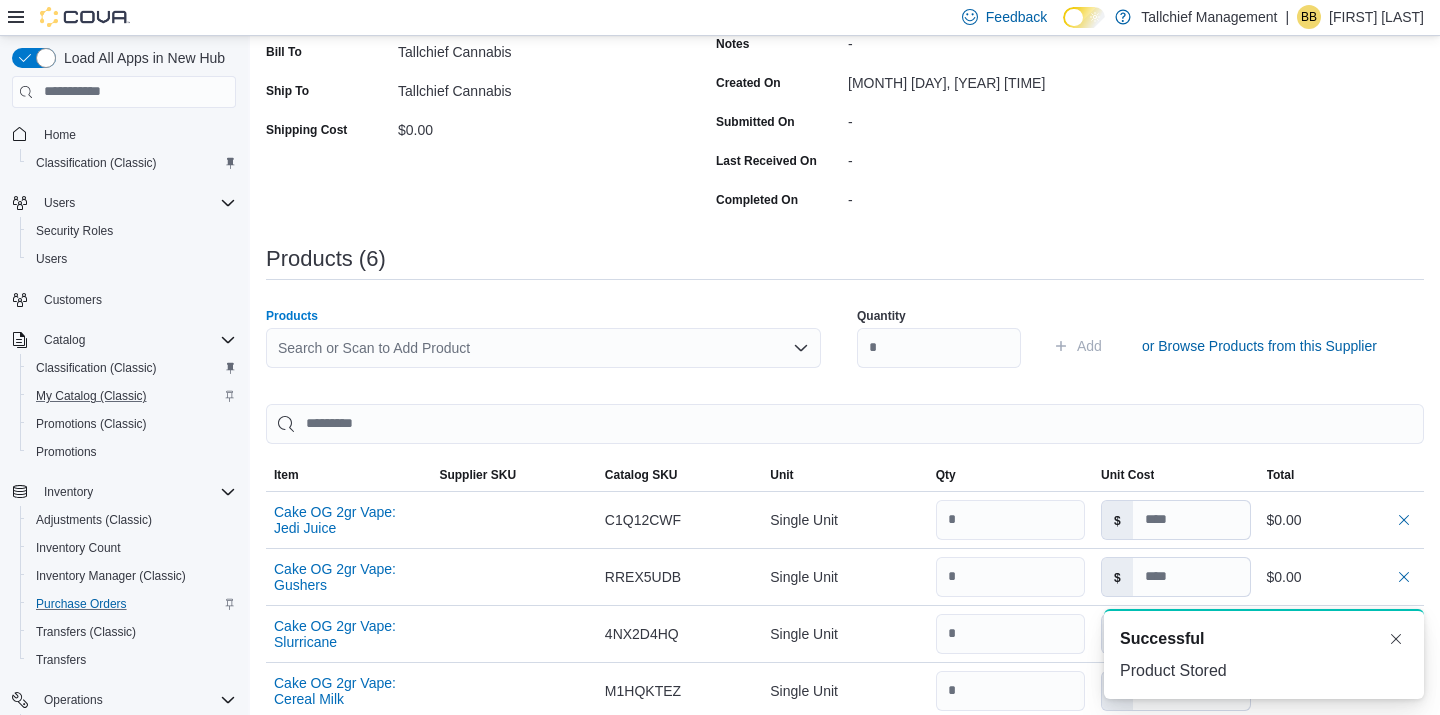 click on "Search or Scan to Add Product" at bounding box center (543, 348) 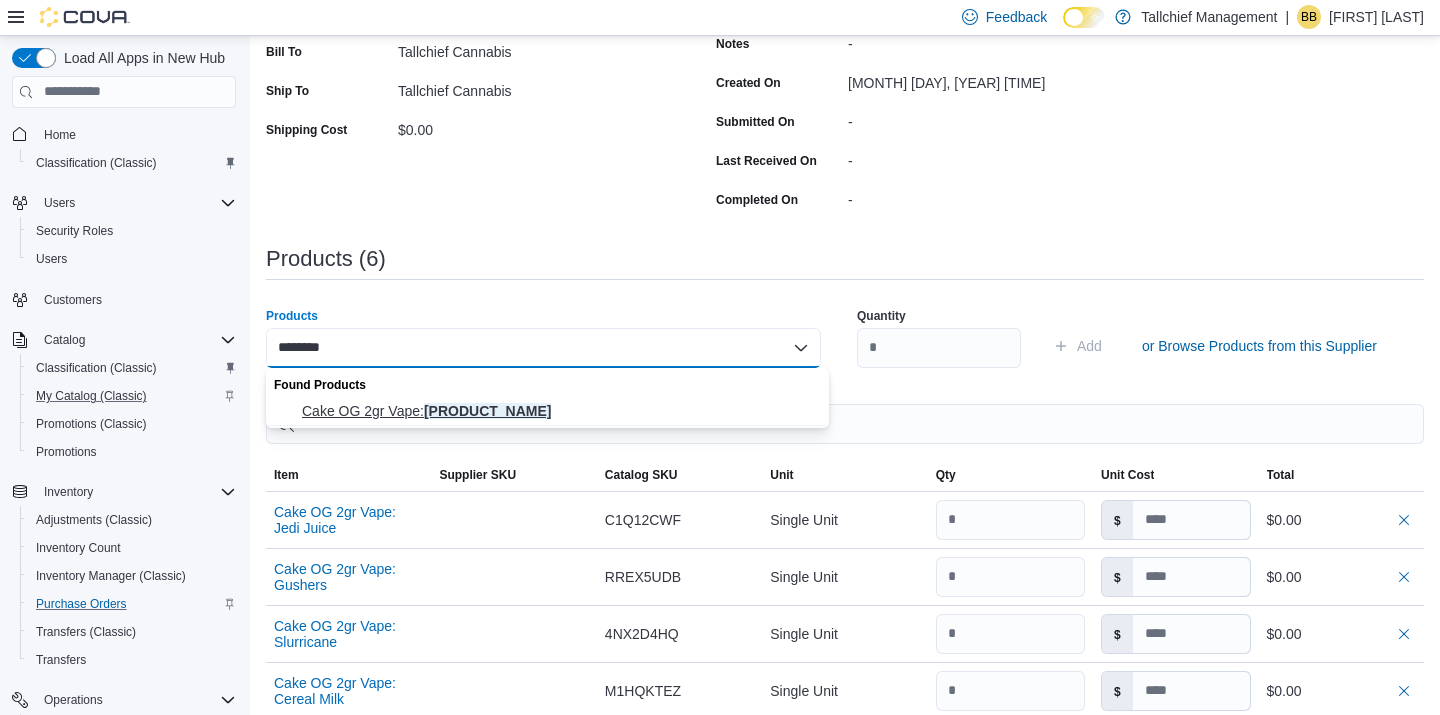type on "********" 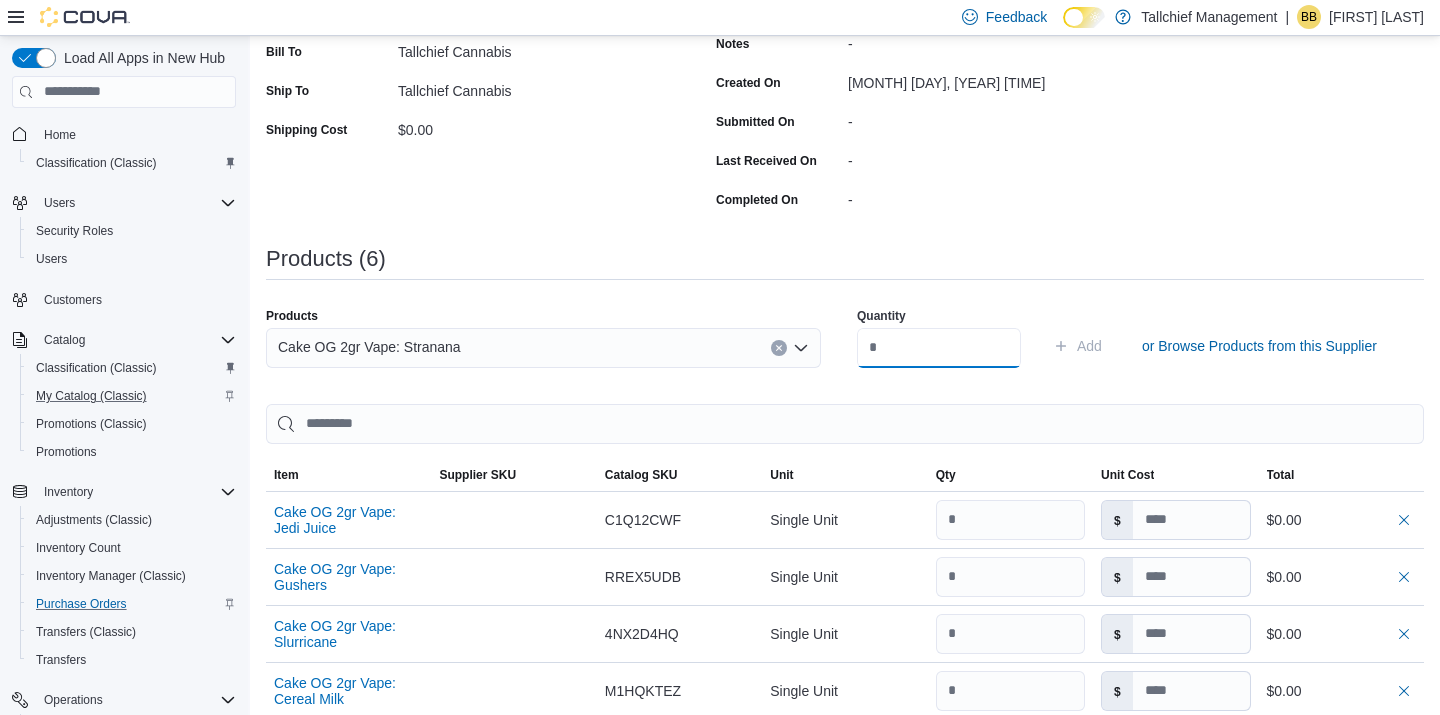 click at bounding box center [939, 348] 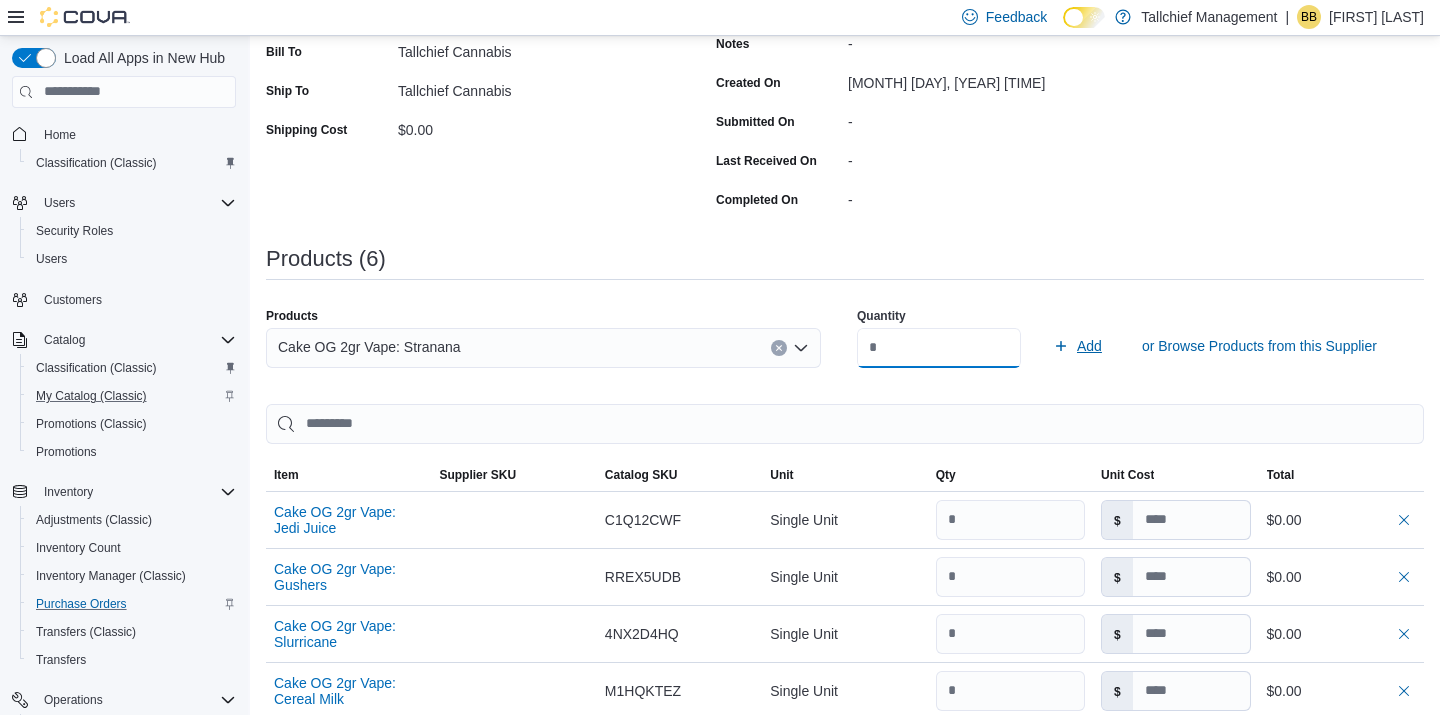 type on "*" 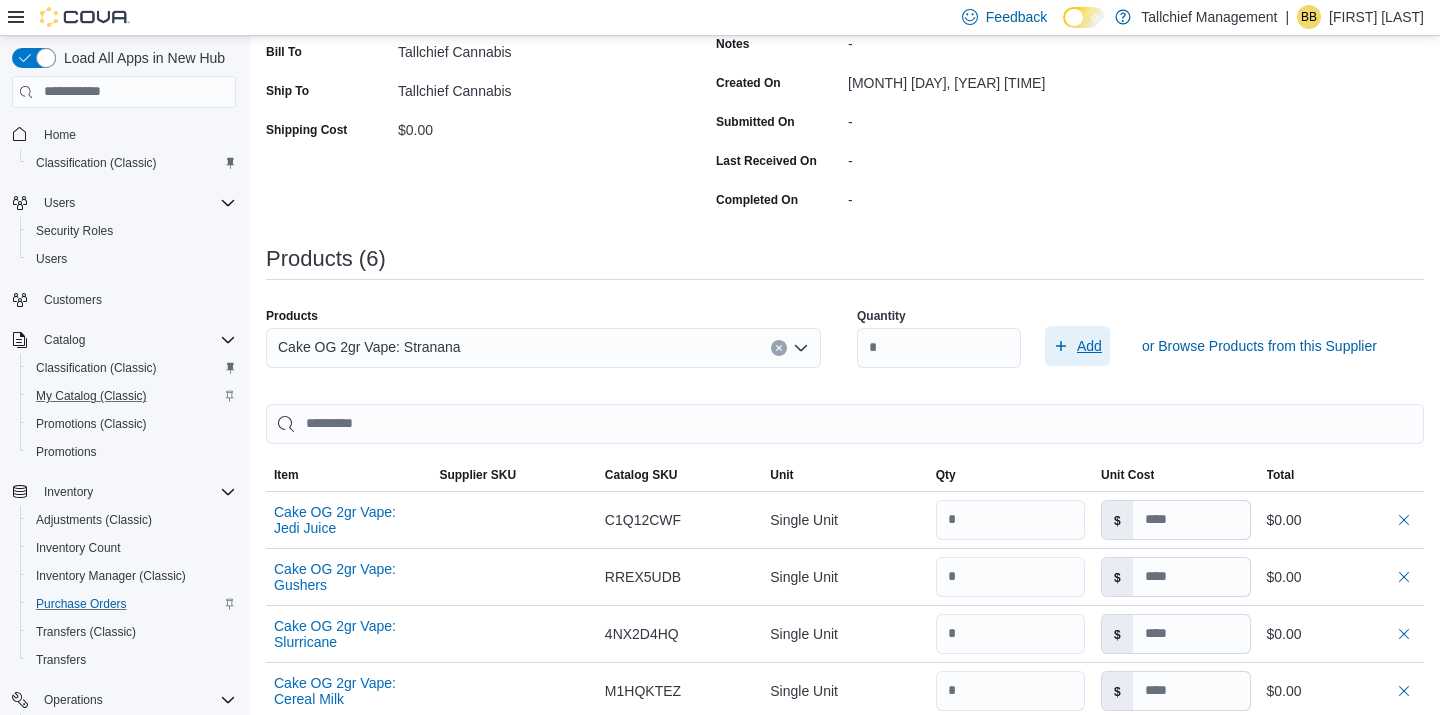 click on "Add" at bounding box center (1089, 346) 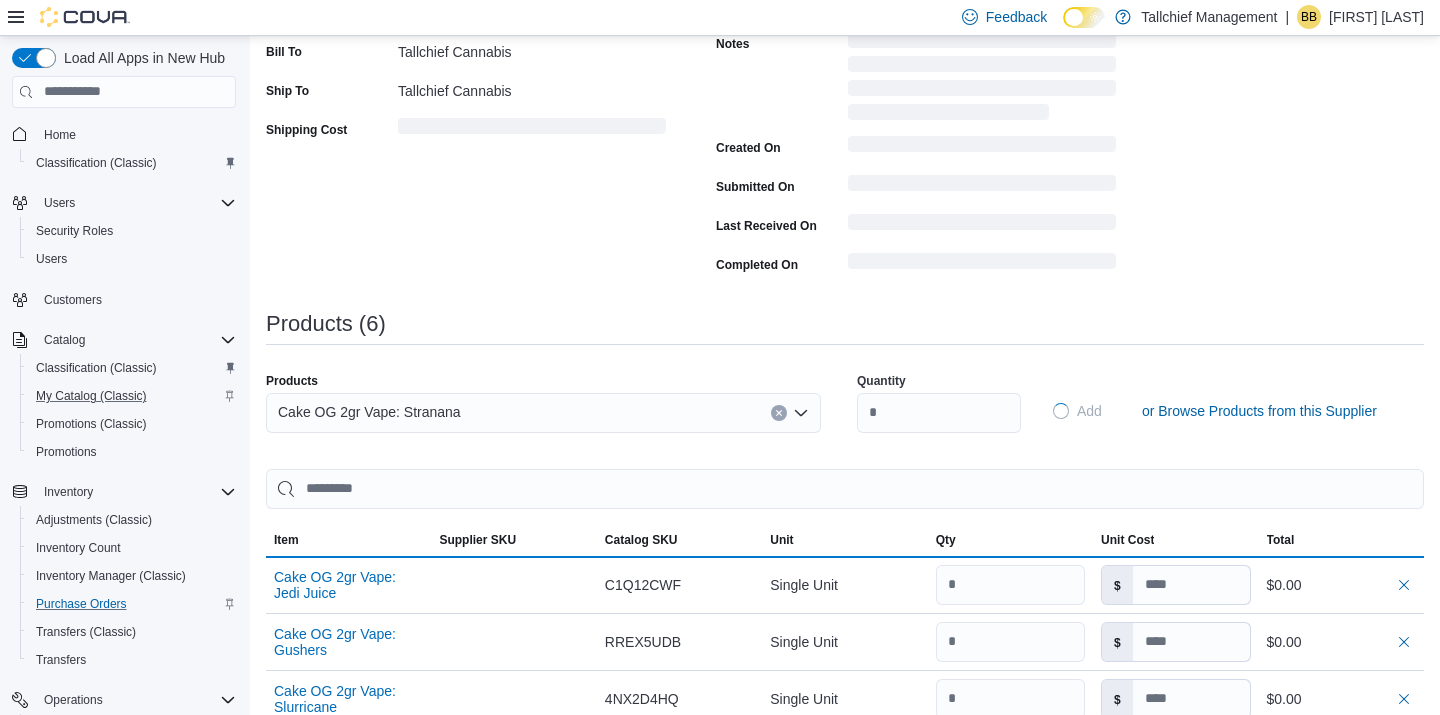 type 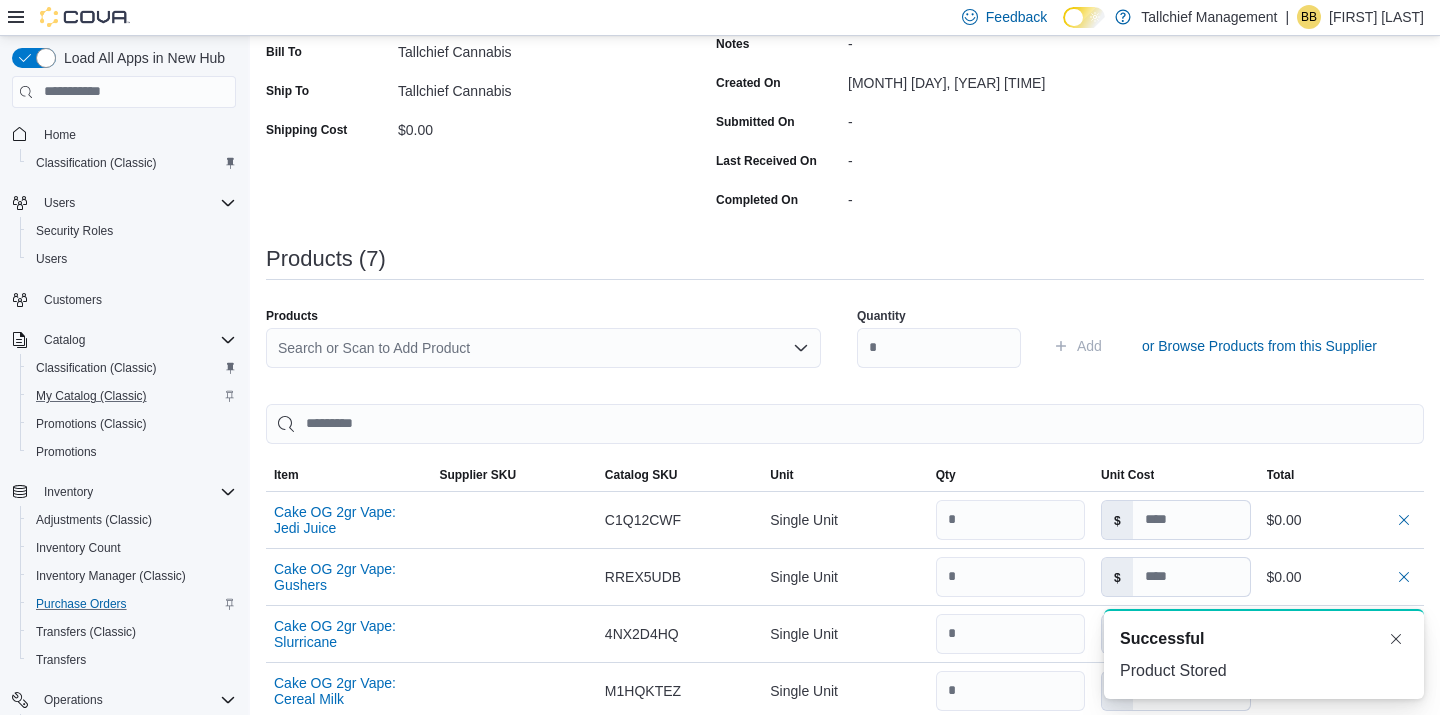 scroll, scrollTop: 0, scrollLeft: 0, axis: both 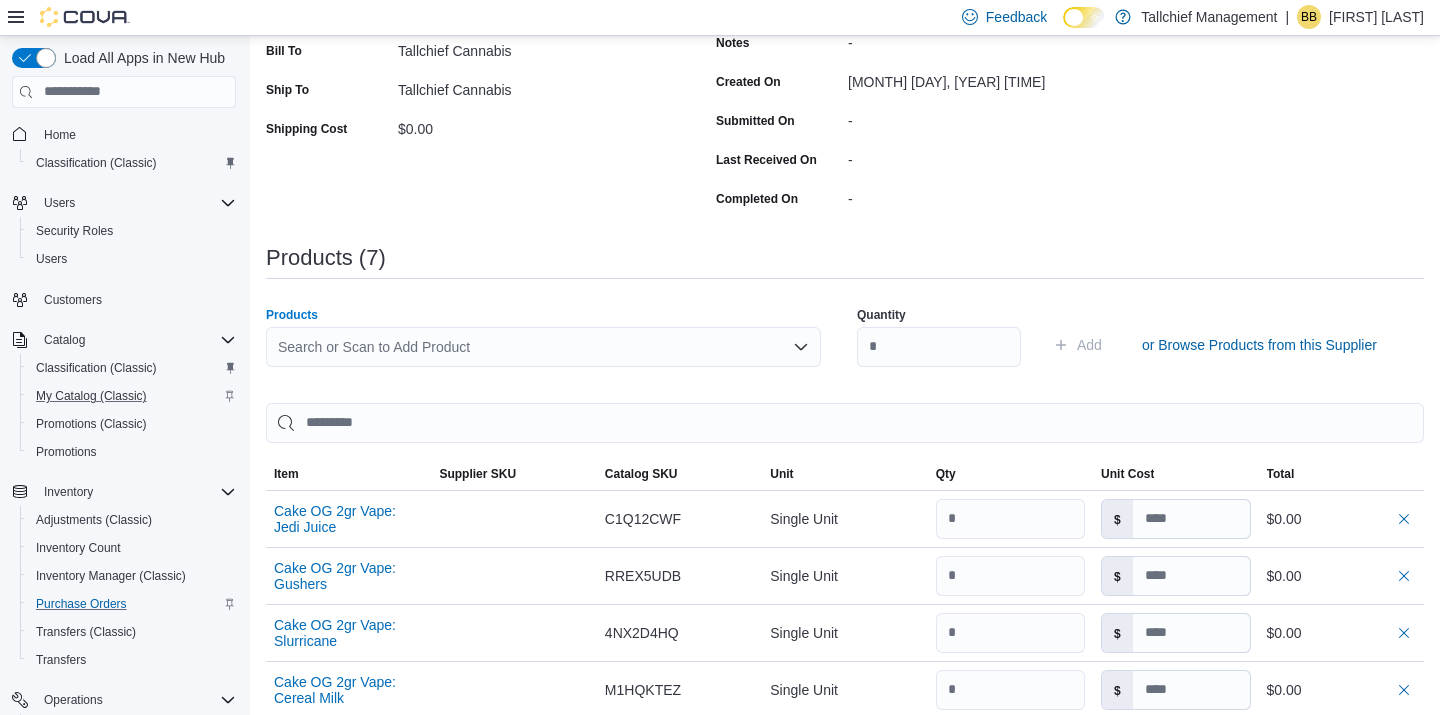 click on "Search or Scan to Add Product" at bounding box center [543, 347] 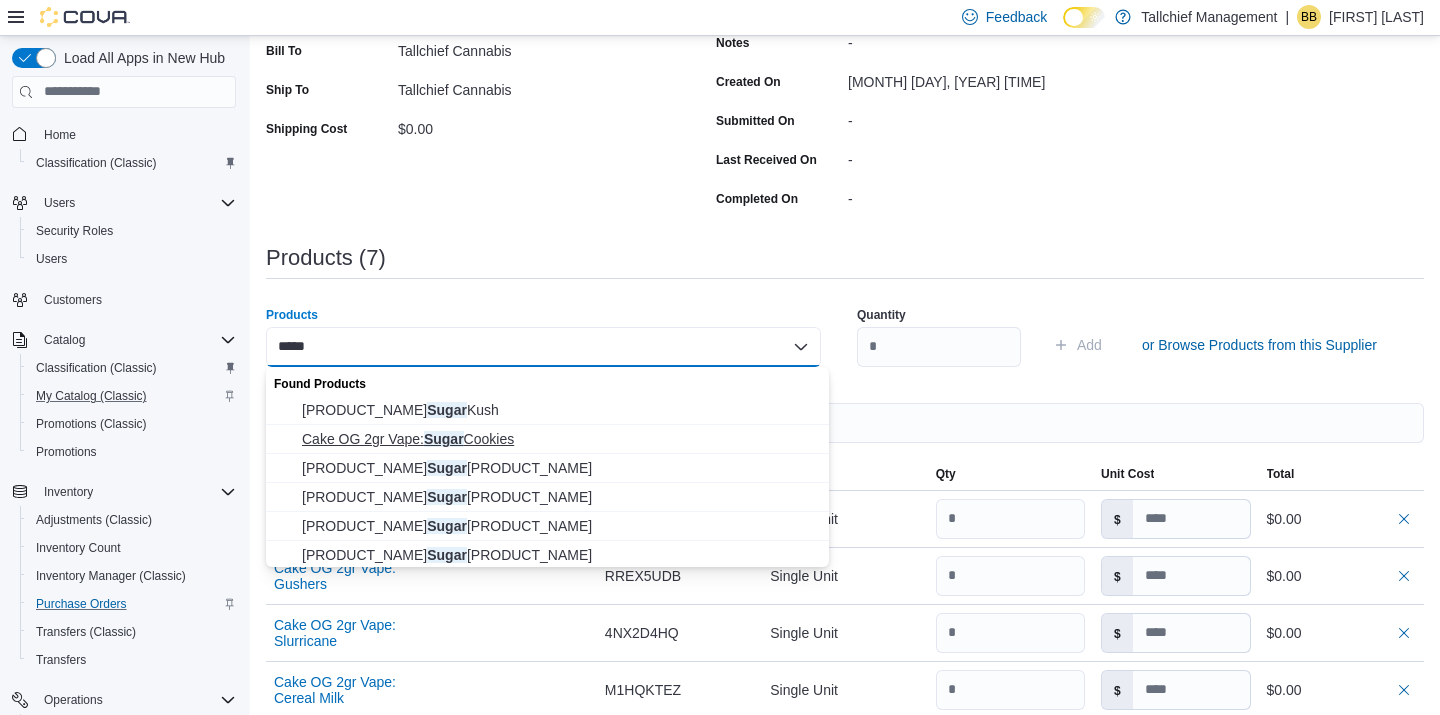 type on "*****" 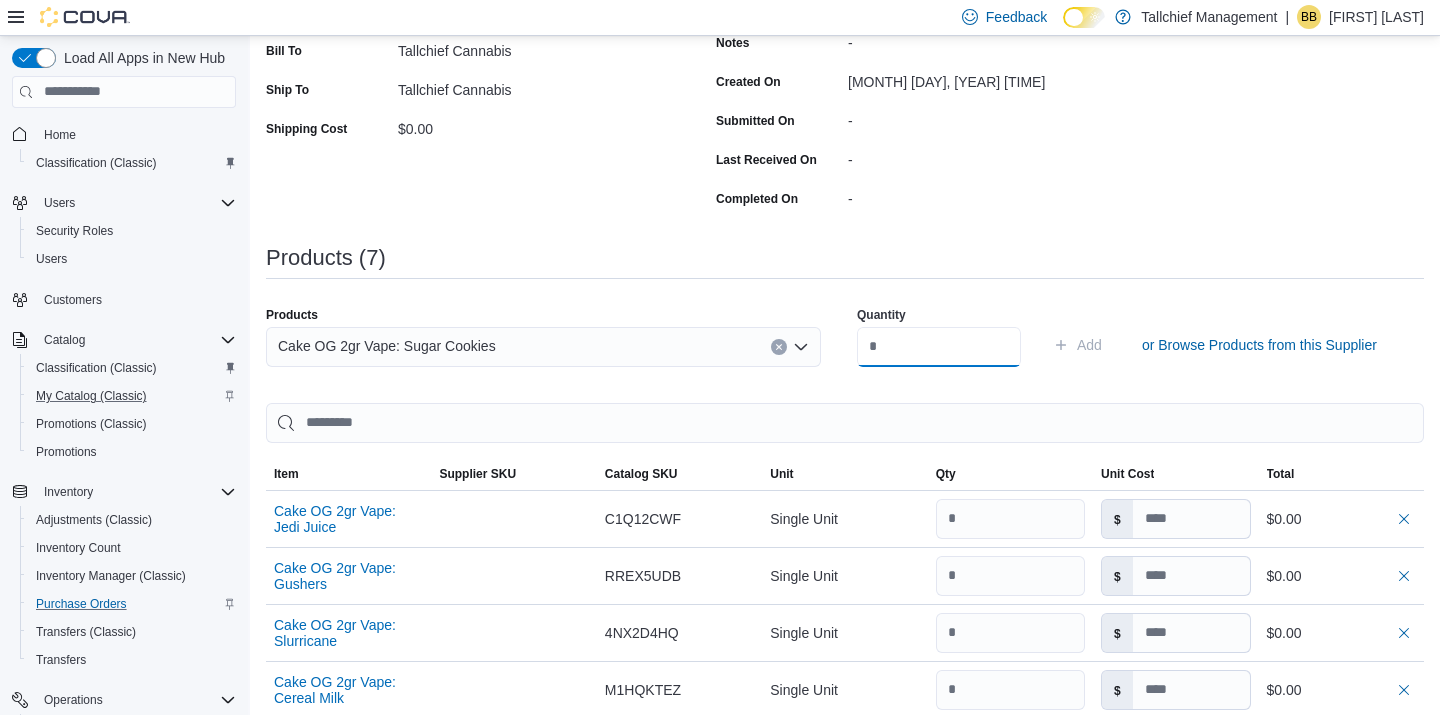 click at bounding box center (939, 347) 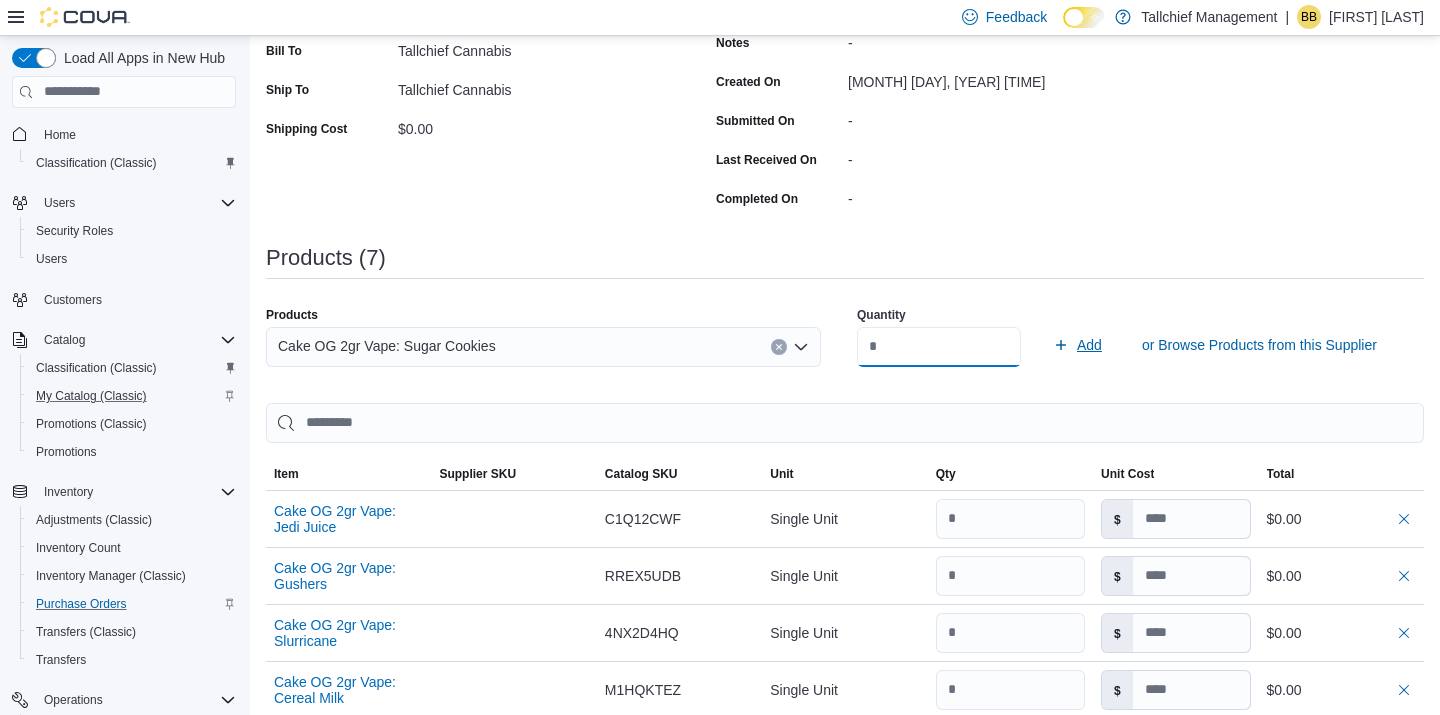 type on "*" 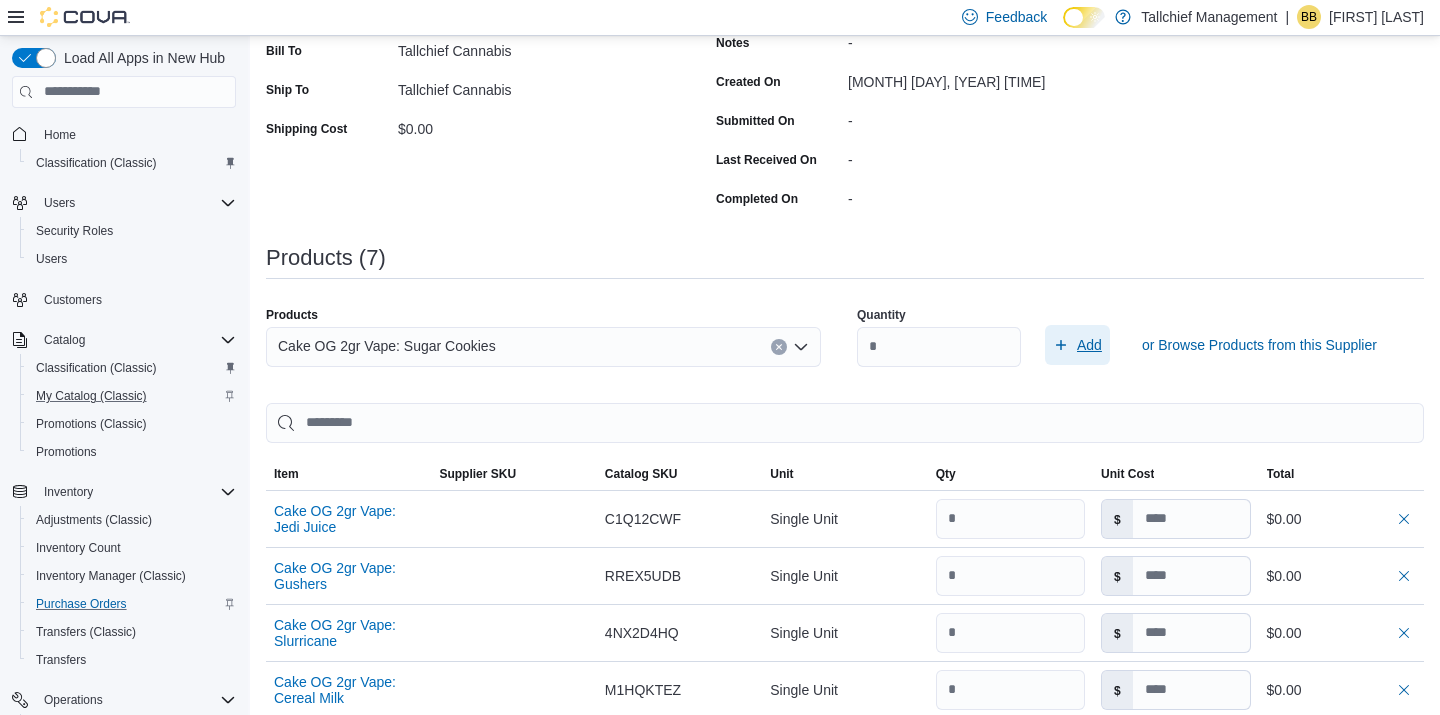 click on "Add" at bounding box center (1089, 345) 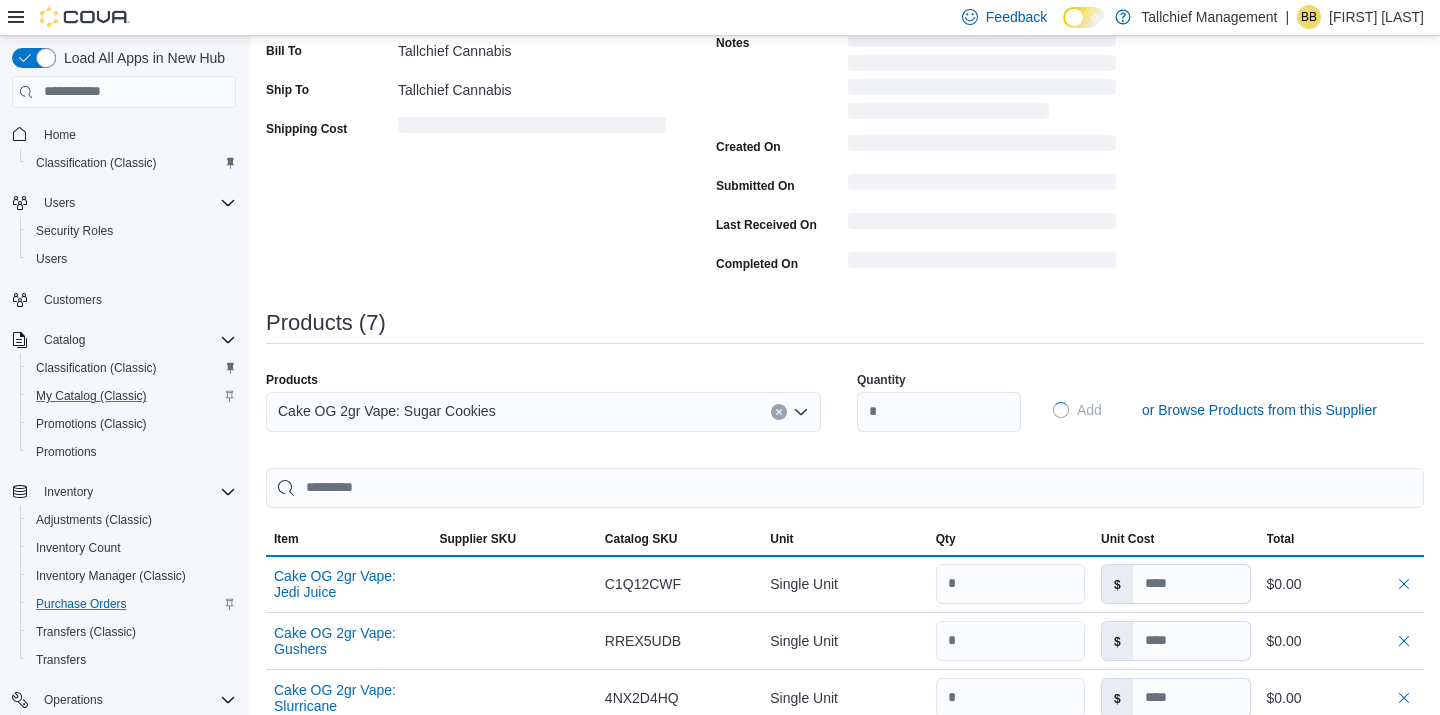 type 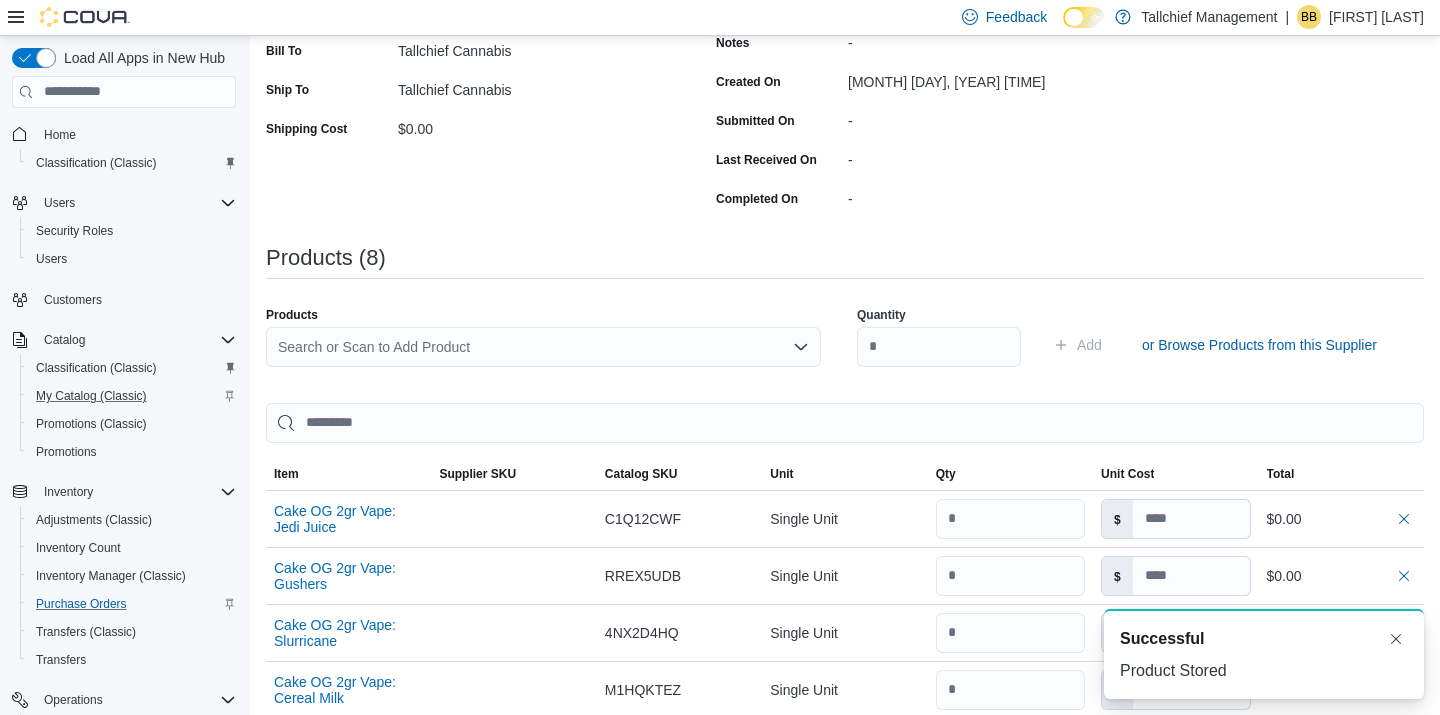 scroll, scrollTop: 0, scrollLeft: 0, axis: both 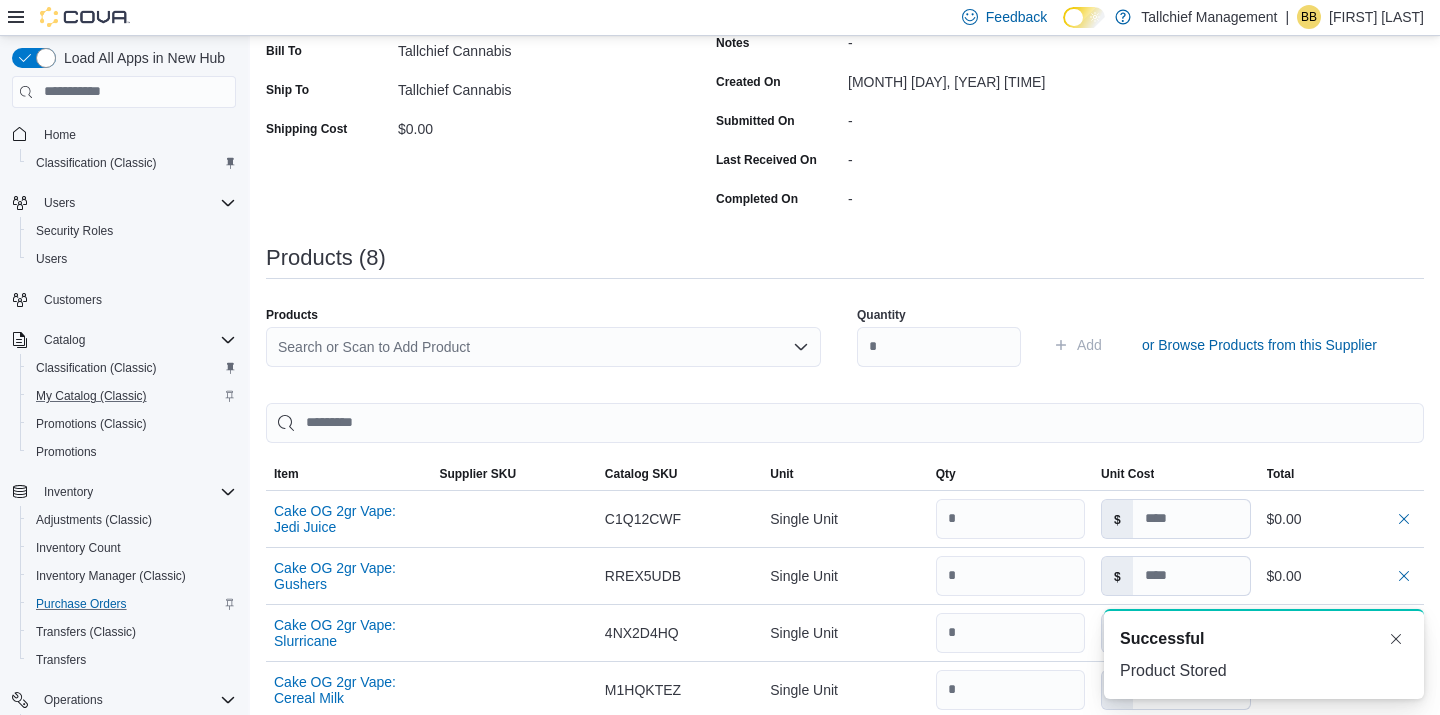 click on "Search or Scan to Add Product" at bounding box center (543, 347) 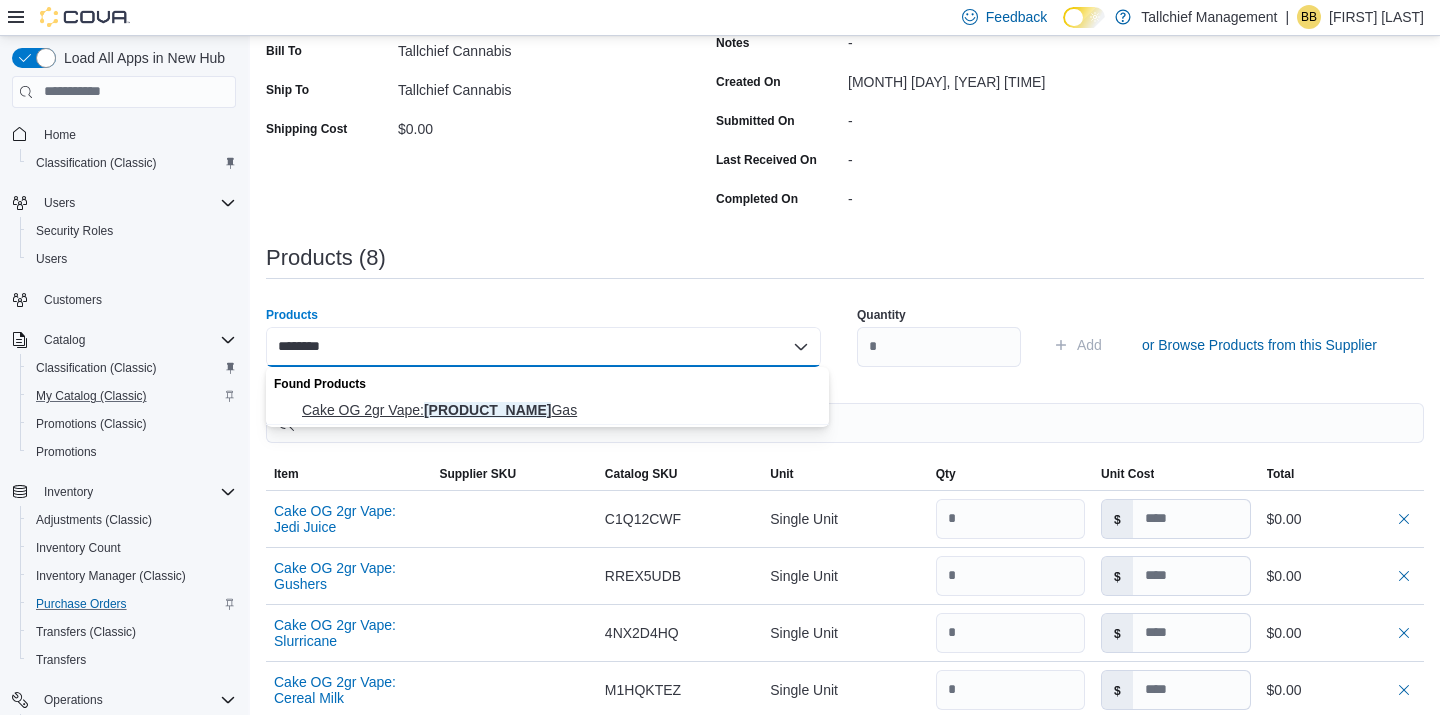 type on "********" 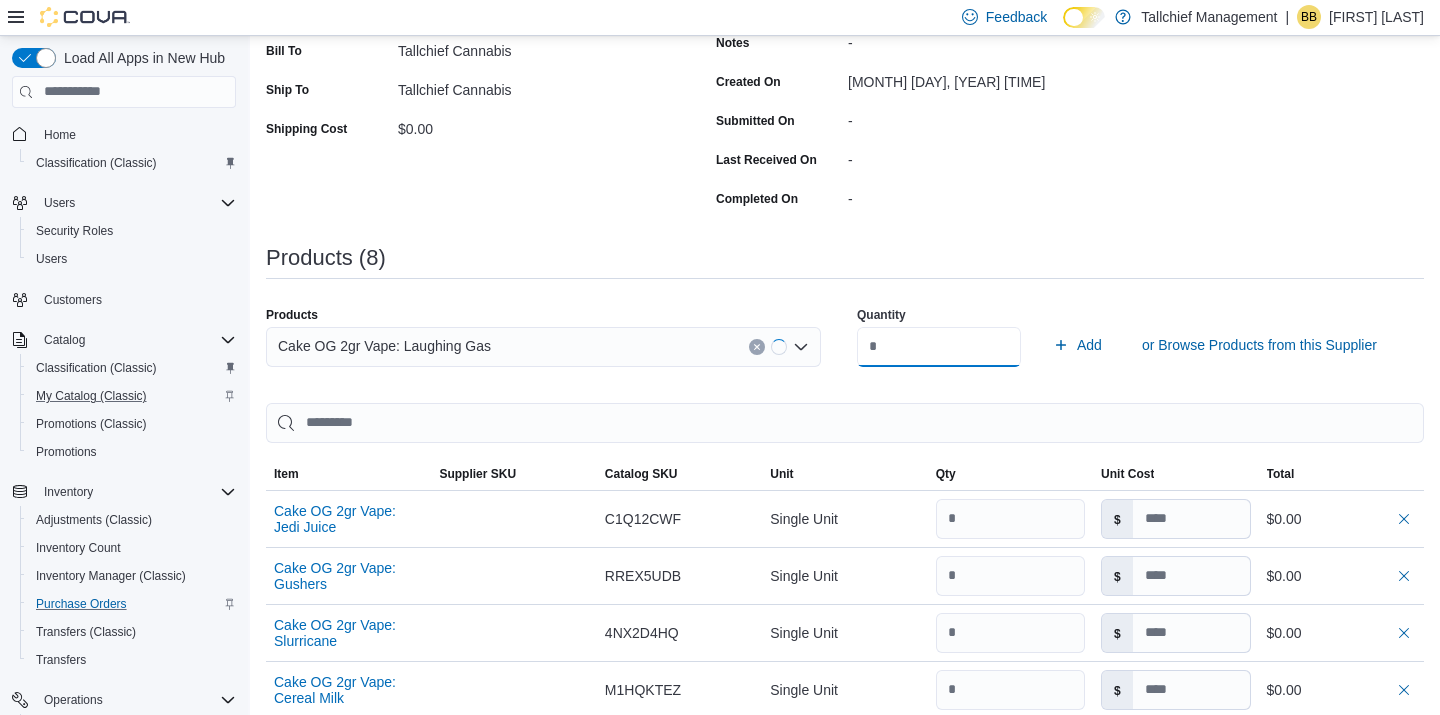 click on "*" at bounding box center (939, 347) 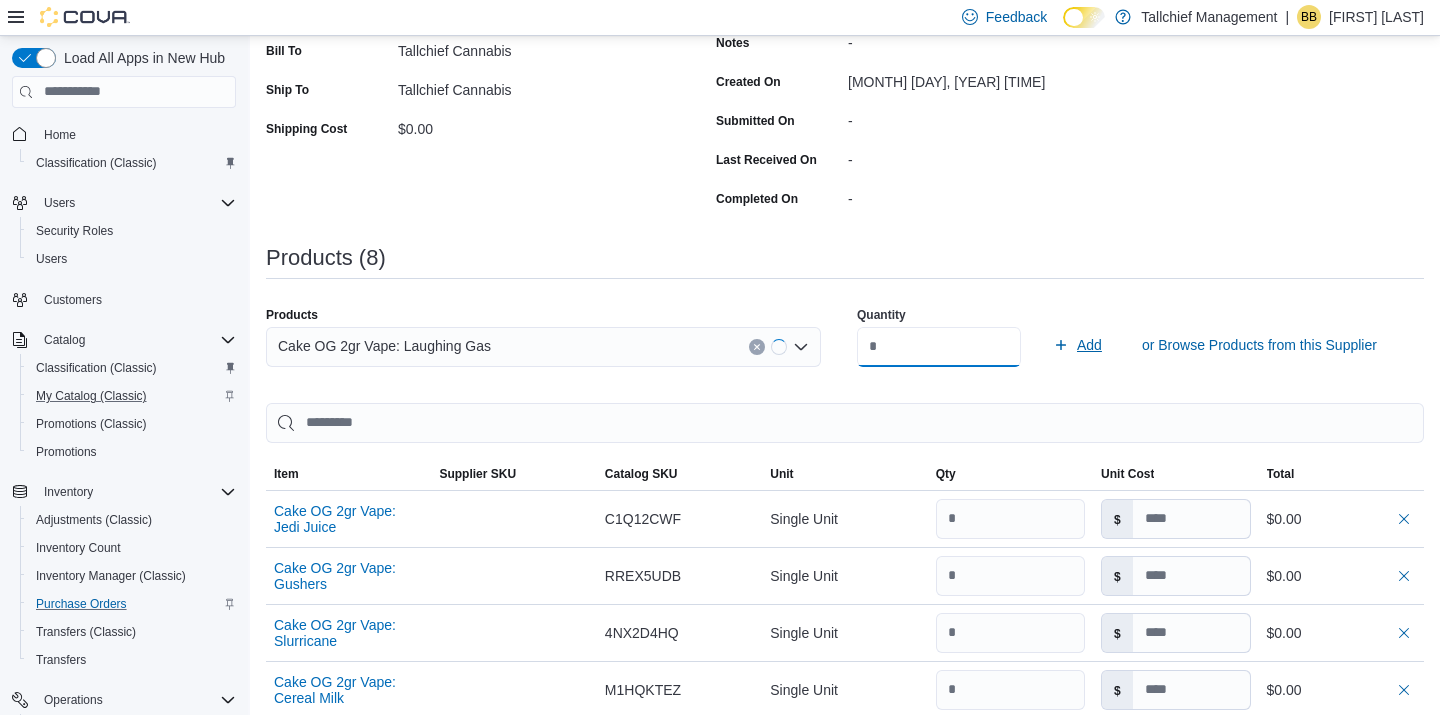 type on "*" 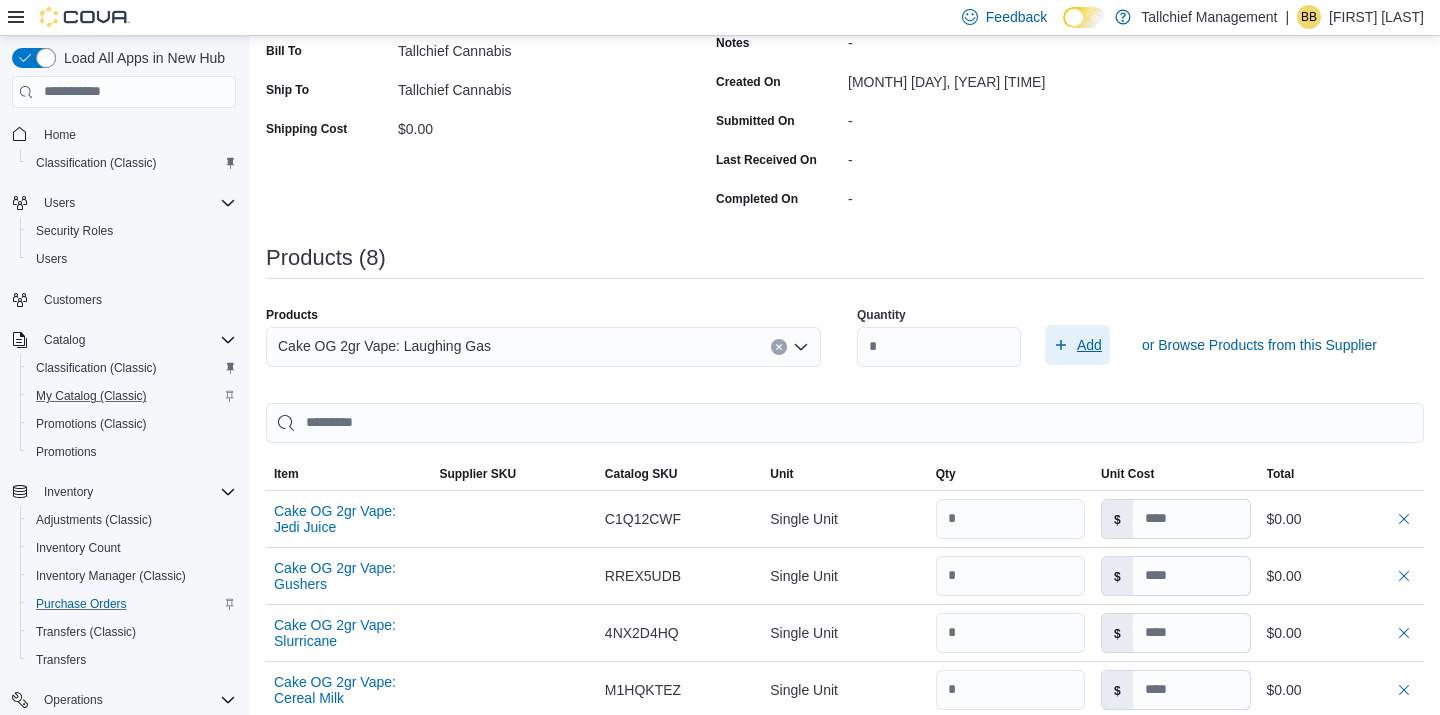click on "Add" at bounding box center [1077, 345] 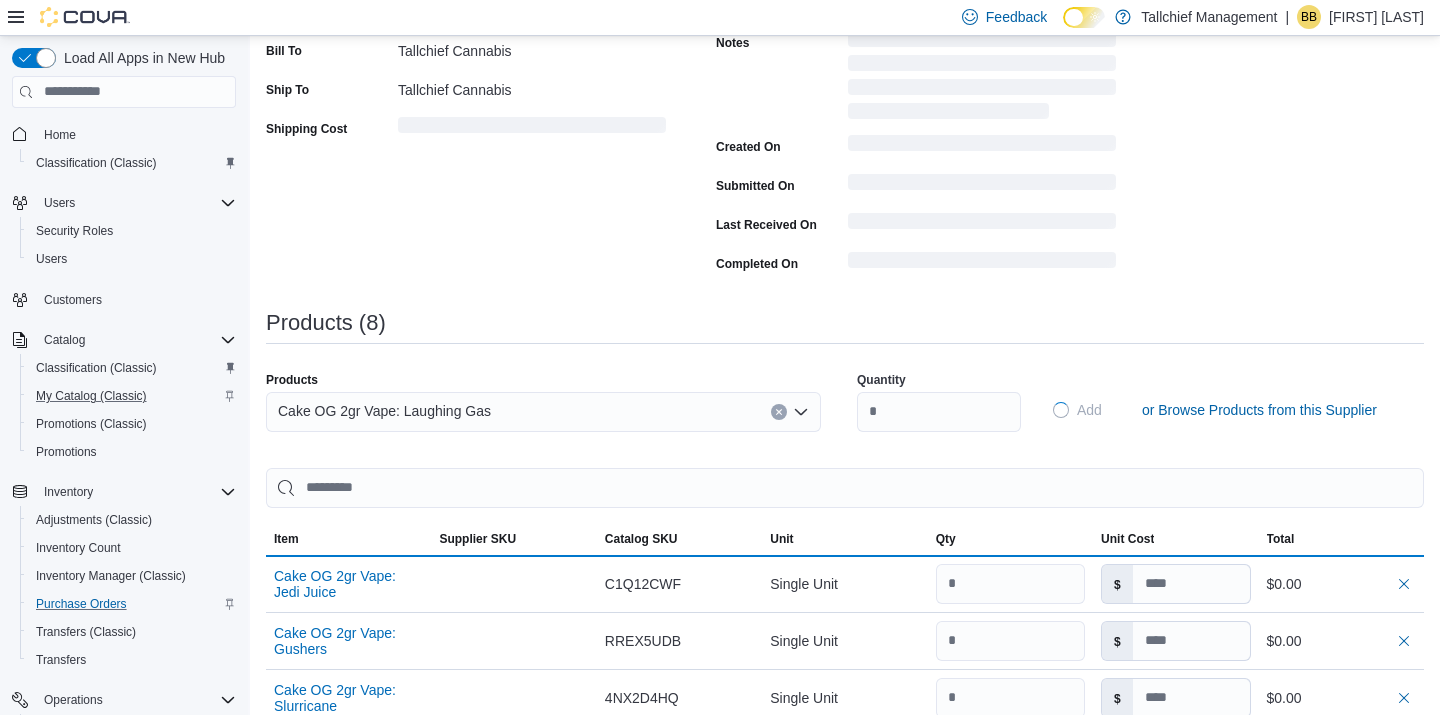 type 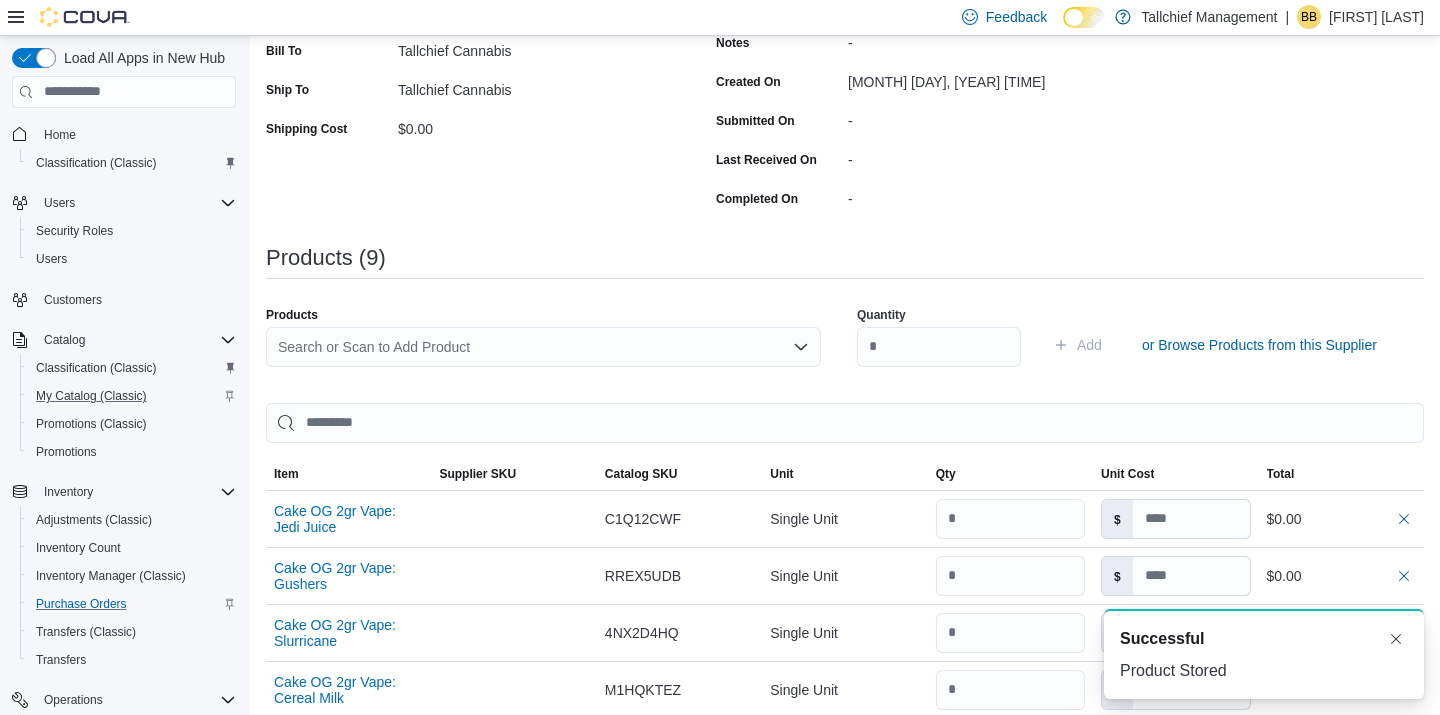 scroll, scrollTop: 0, scrollLeft: 0, axis: both 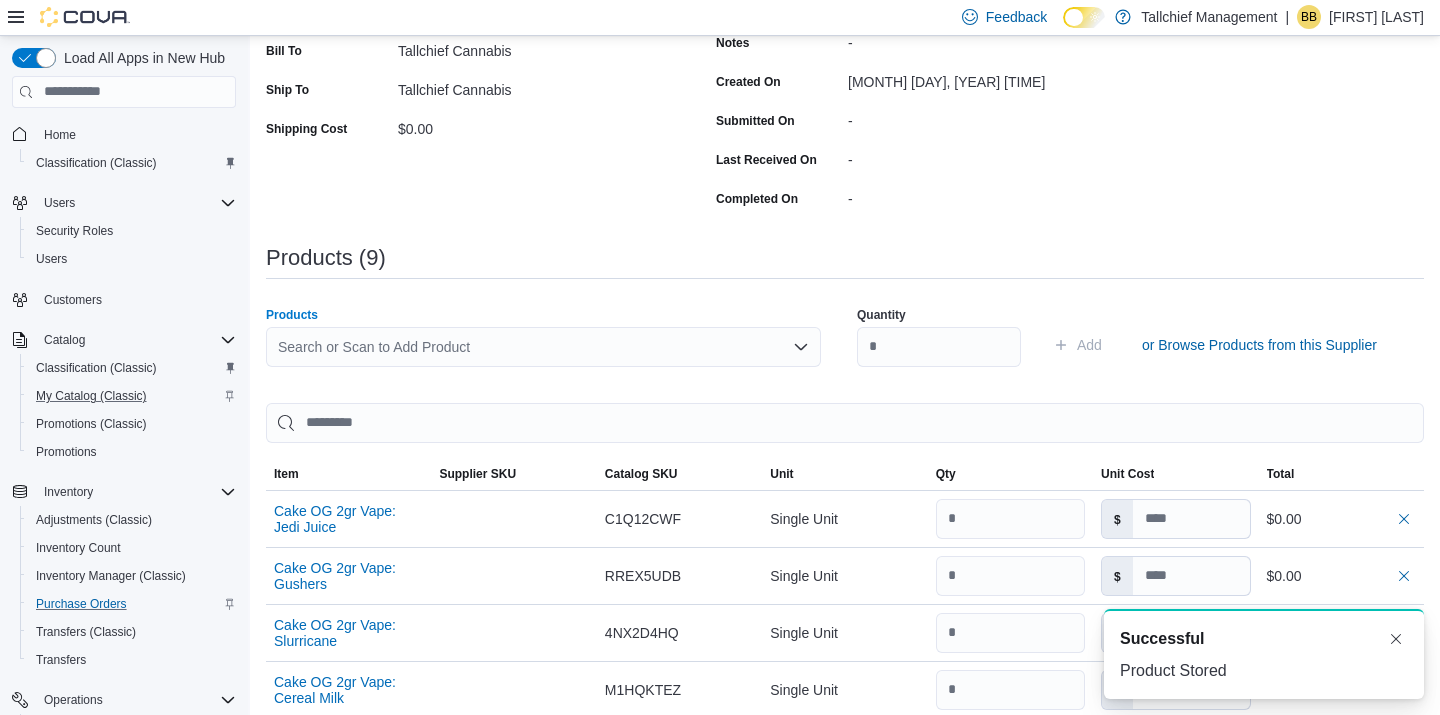 click on "Search or Scan to Add Product" at bounding box center (543, 347) 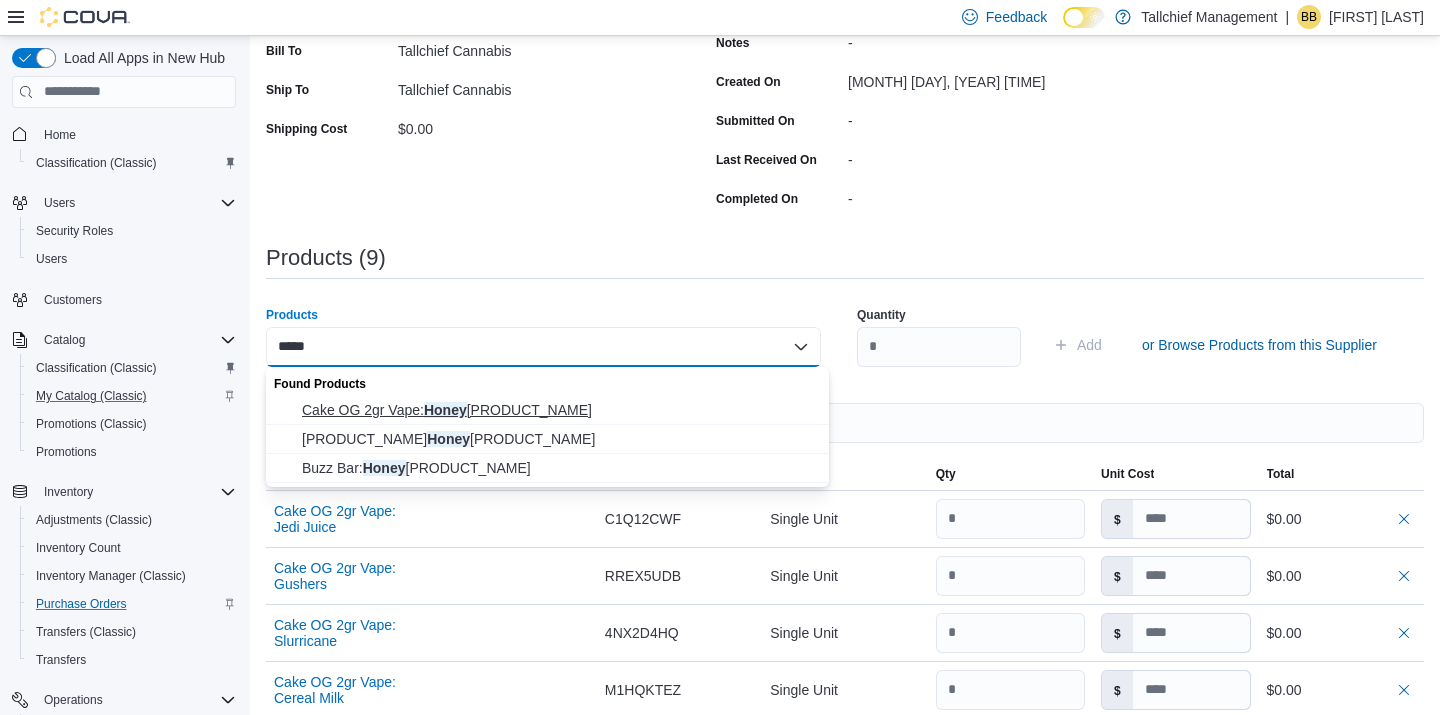 type on "*****" 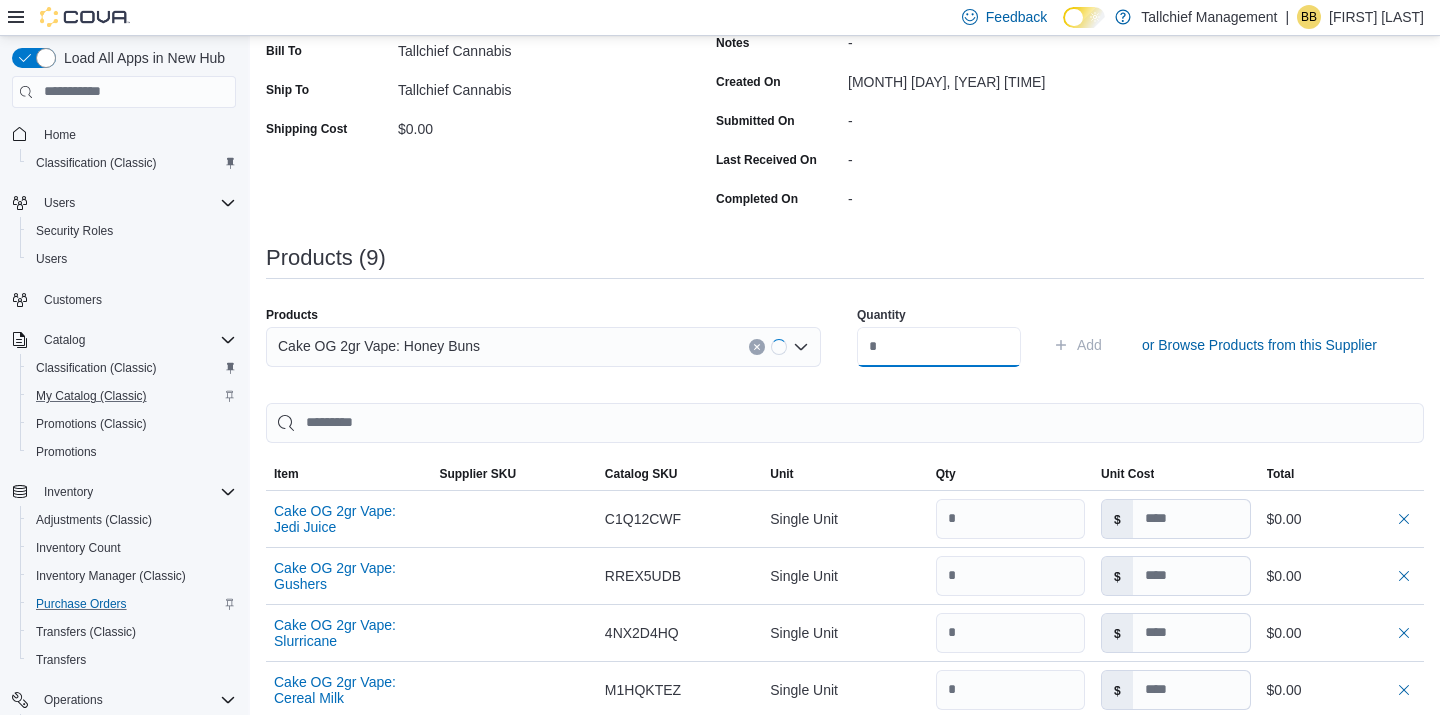 click at bounding box center [939, 347] 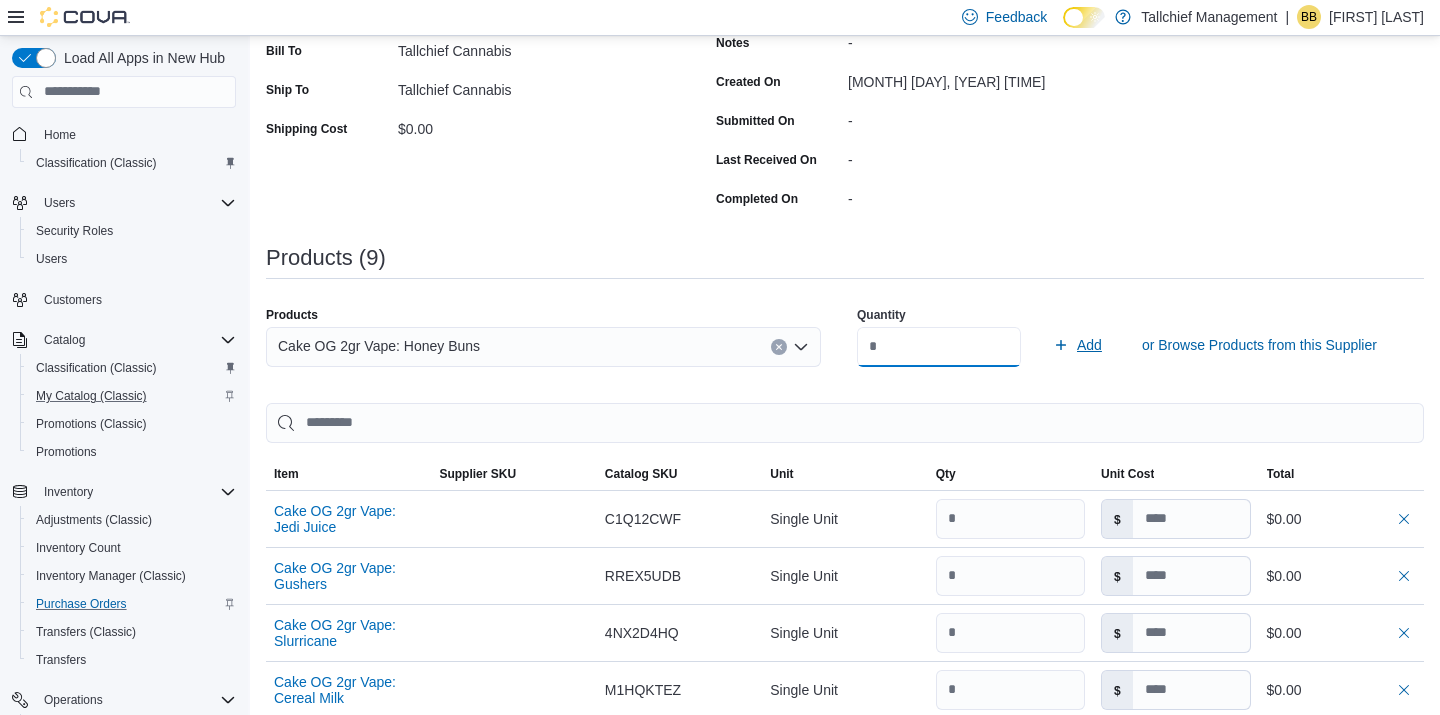 type on "*" 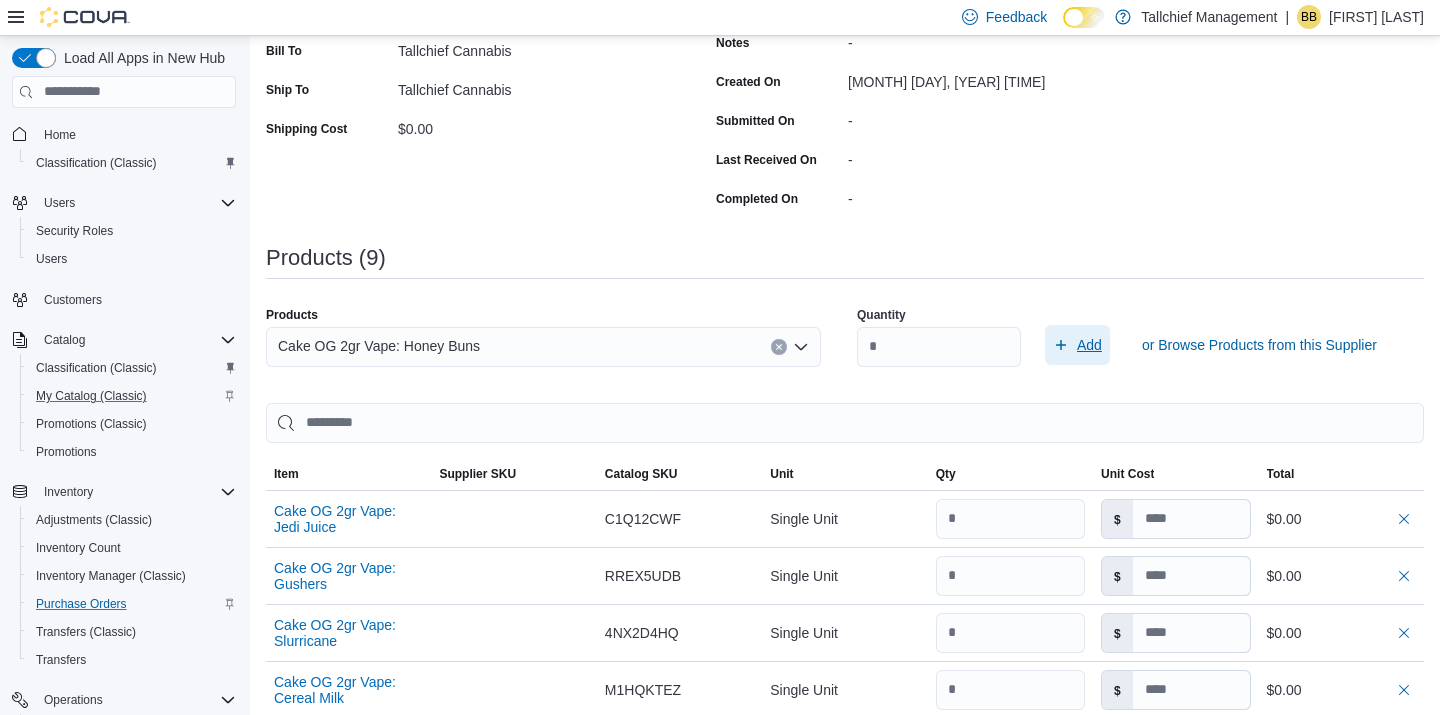 click on "Add" at bounding box center (1089, 345) 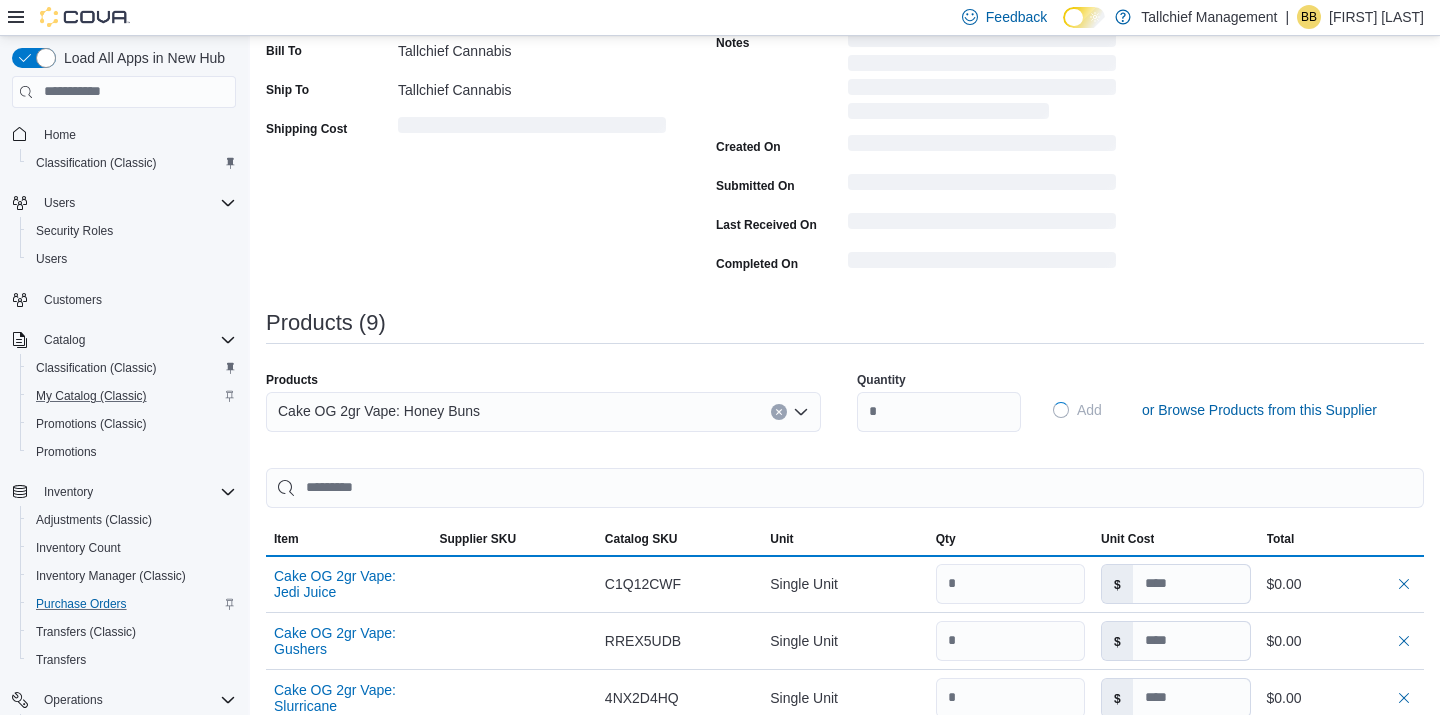 type 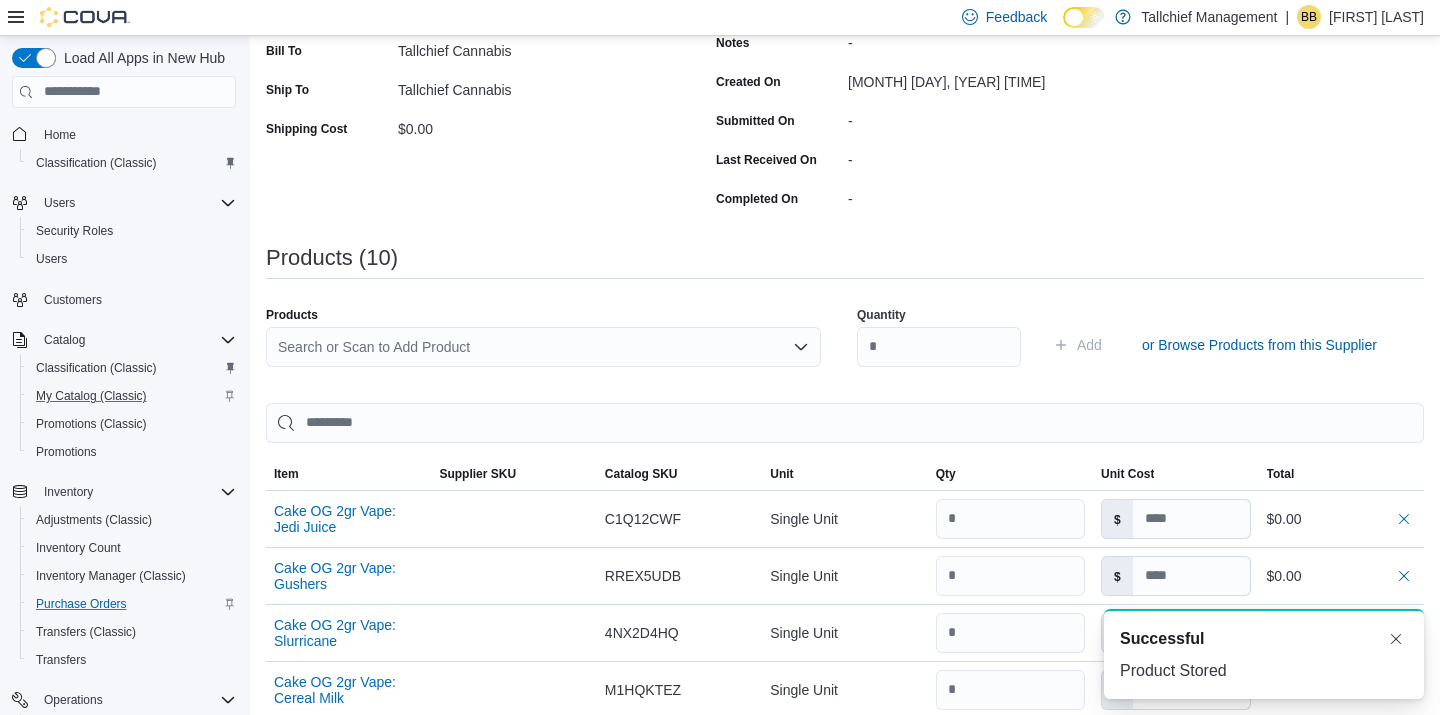 scroll, scrollTop: 0, scrollLeft: 0, axis: both 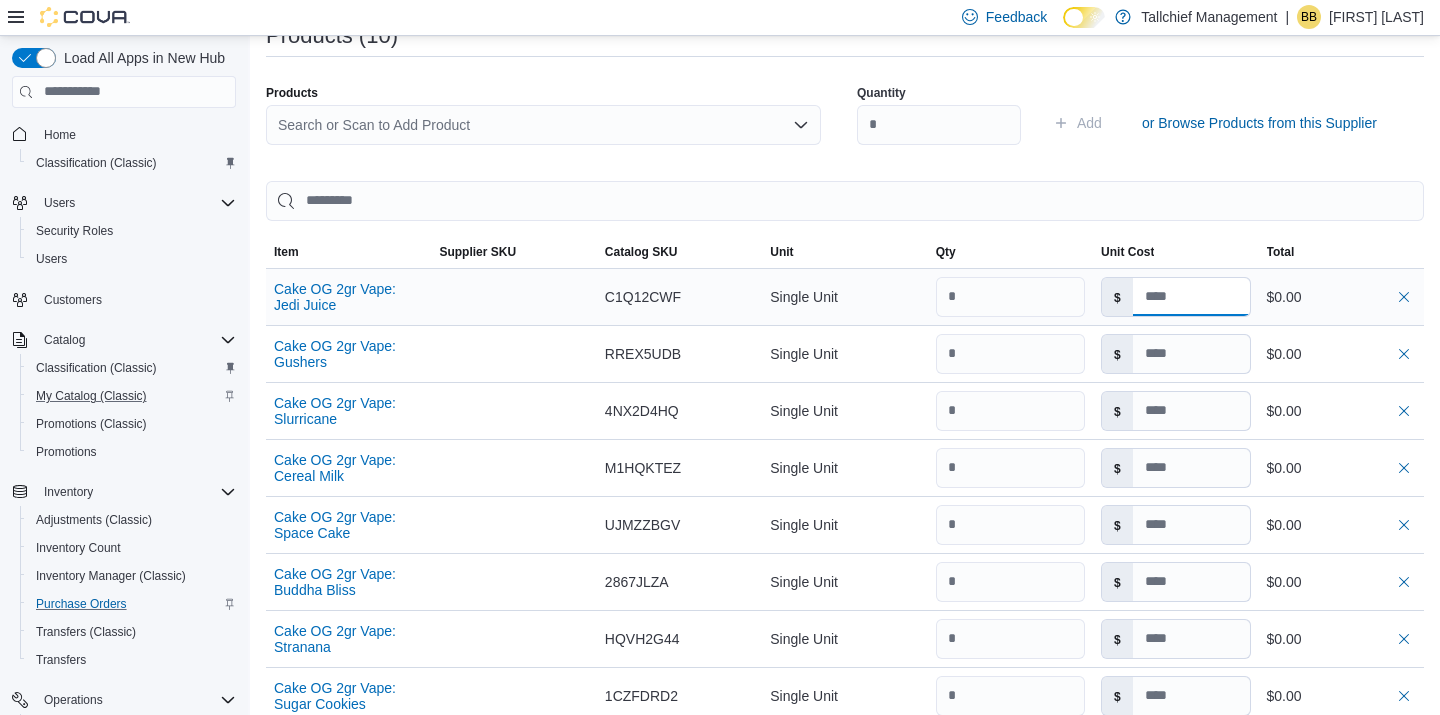 click at bounding box center [1191, 297] 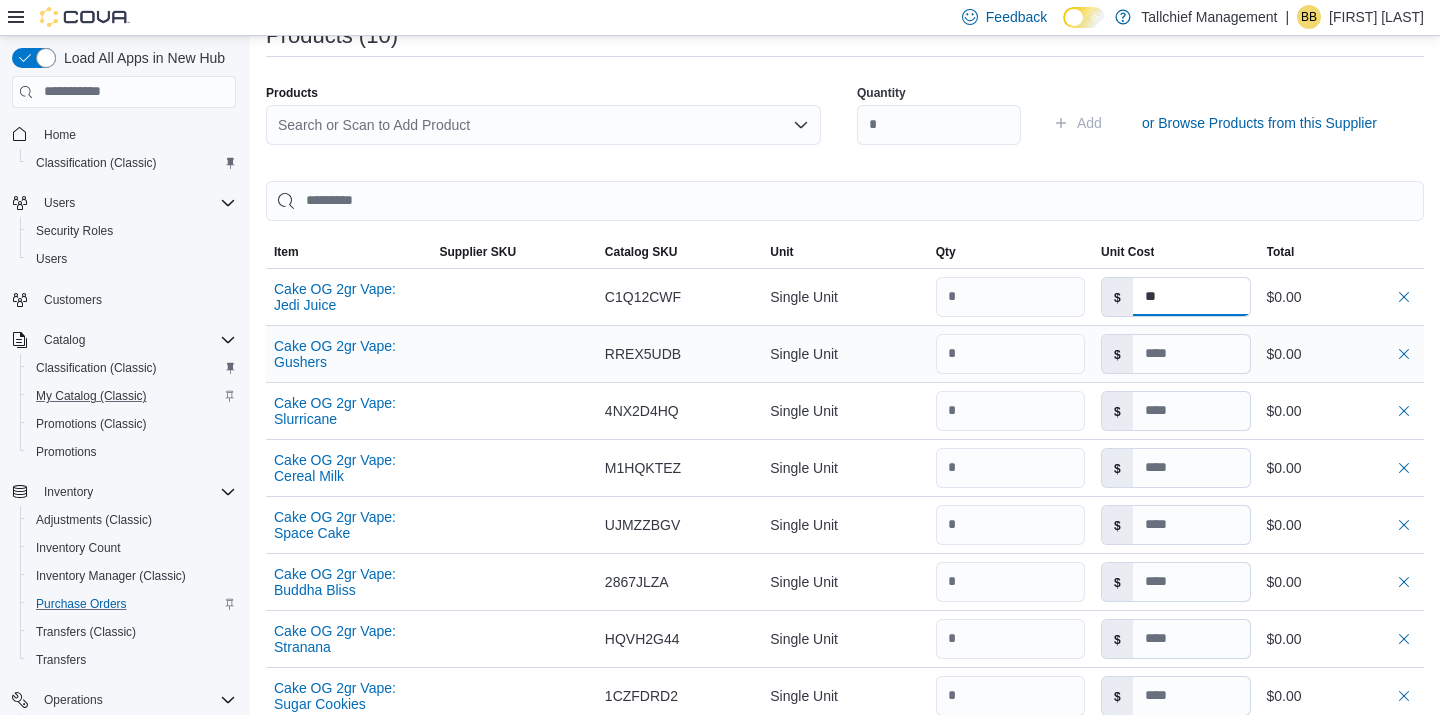 type on "**" 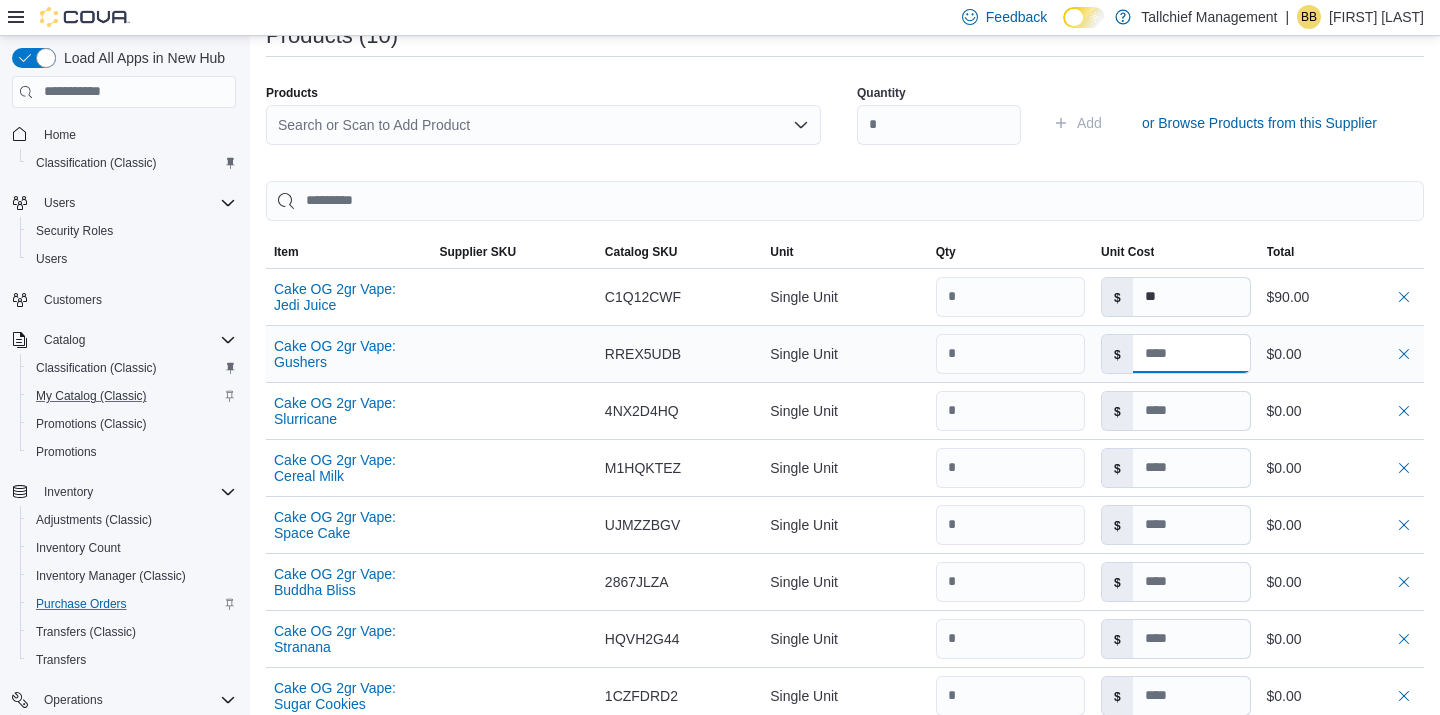 click at bounding box center [1191, 354] 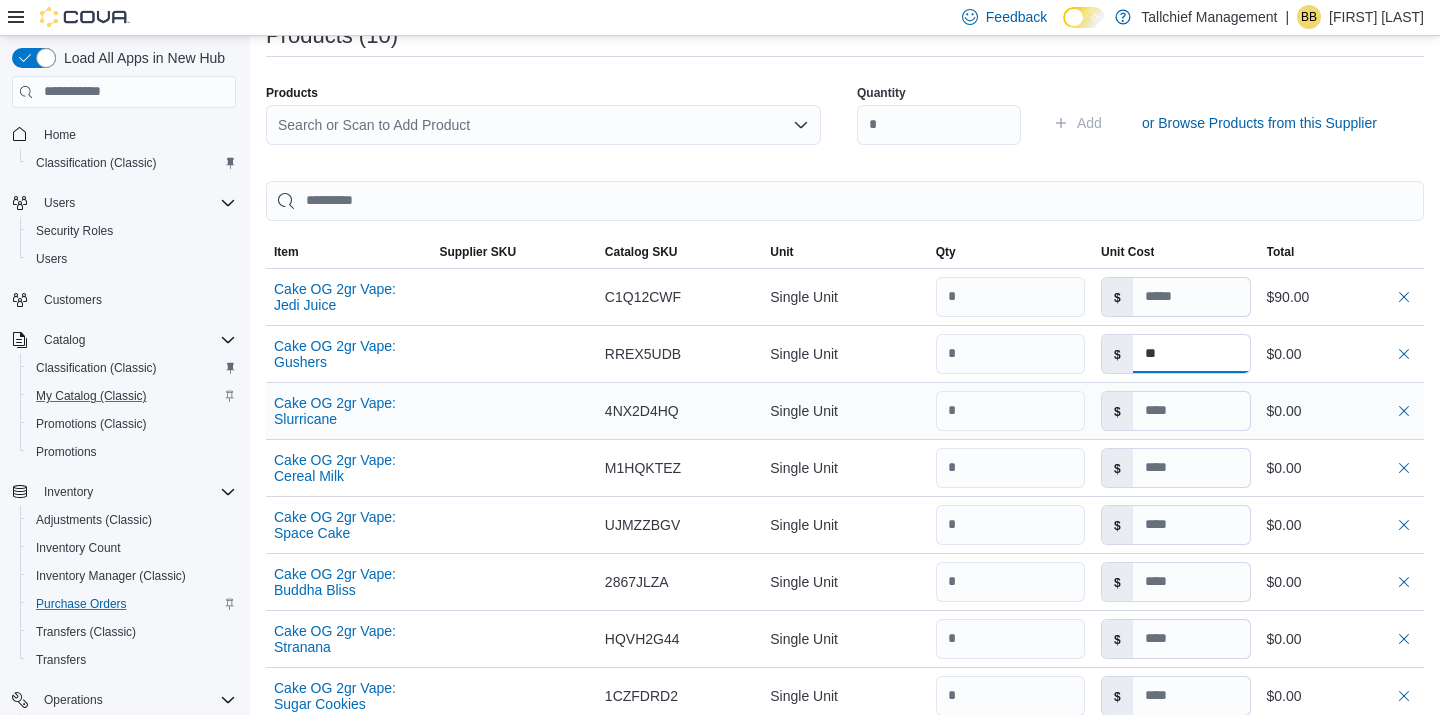 type on "**" 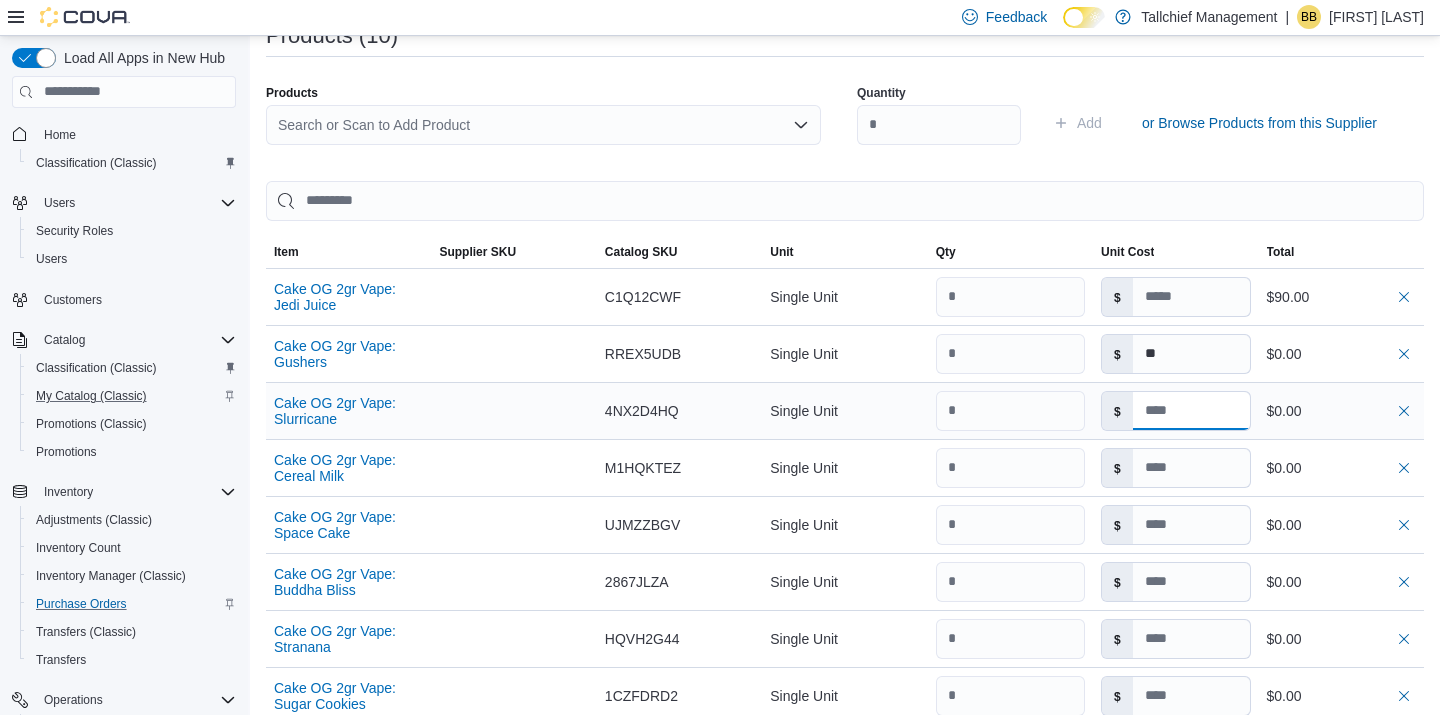 type on "**" 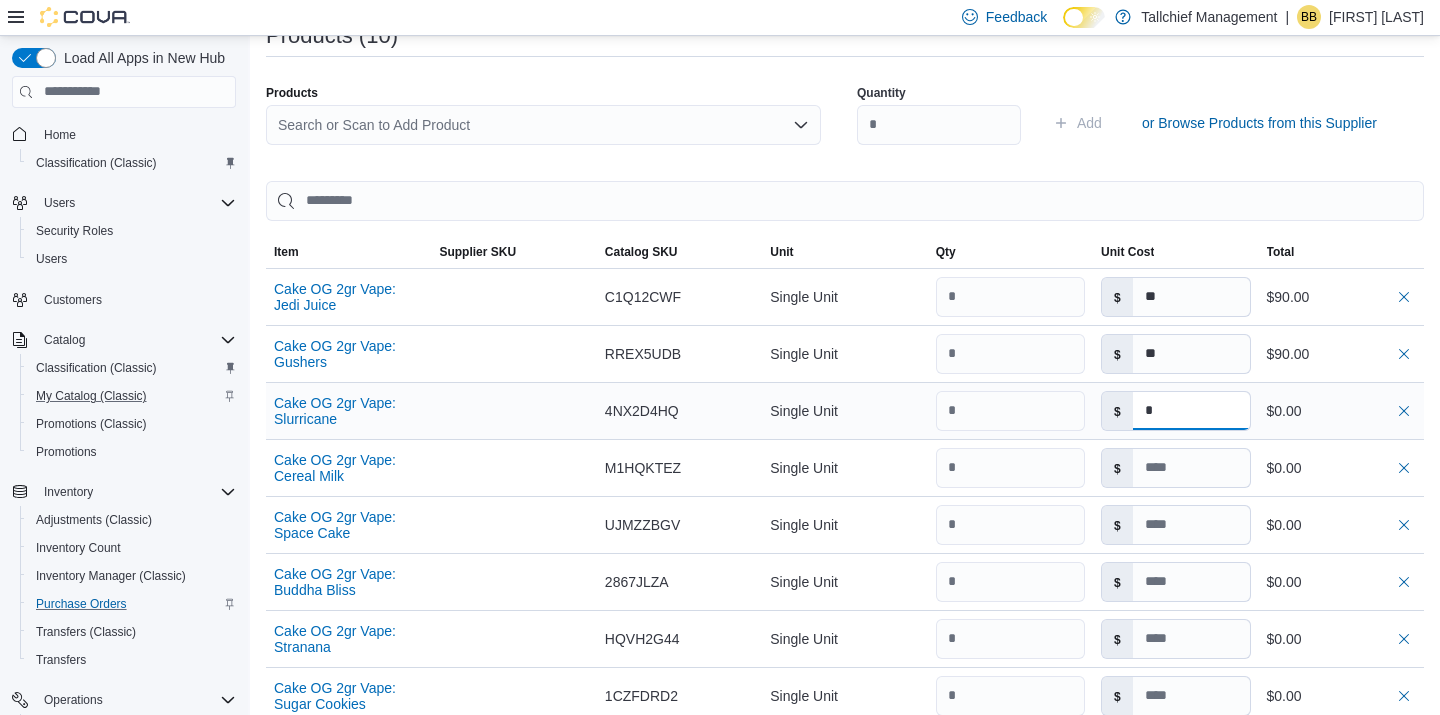 click on "*" at bounding box center (1191, 411) 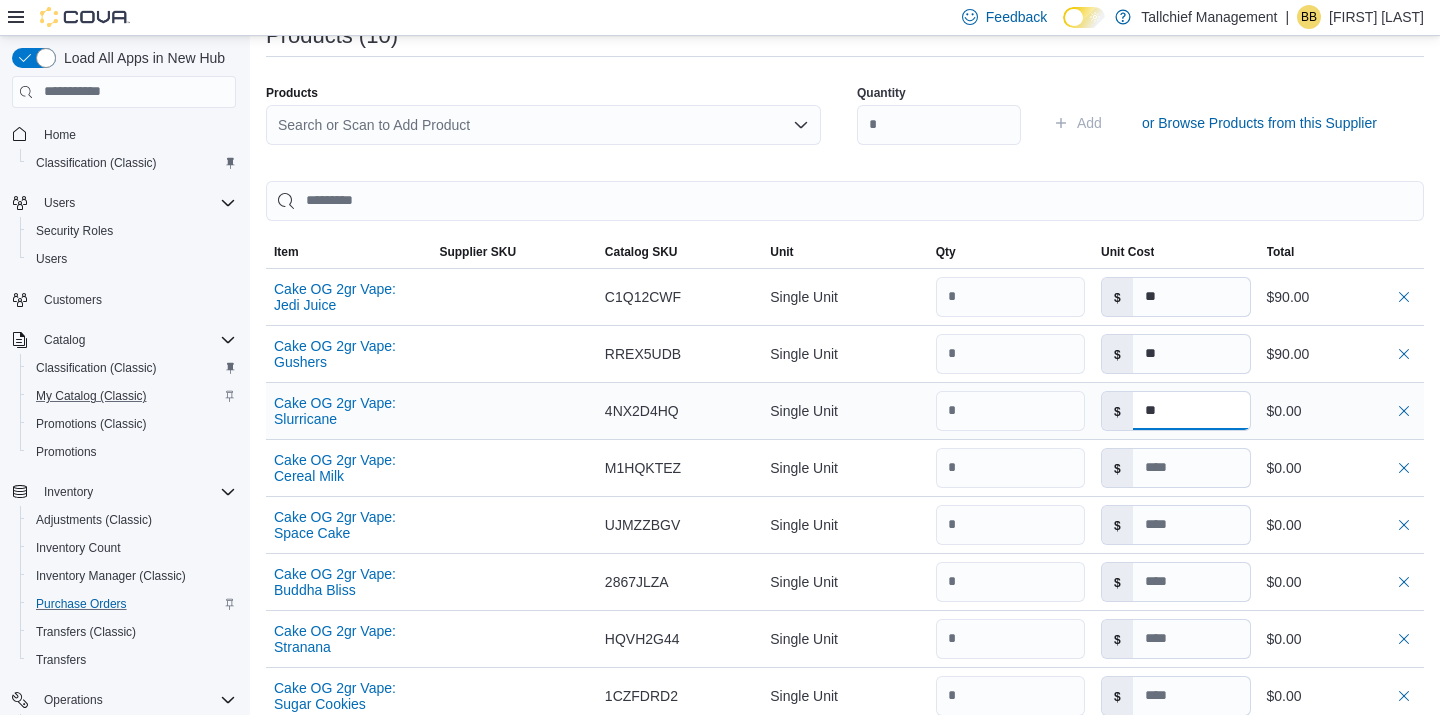 type 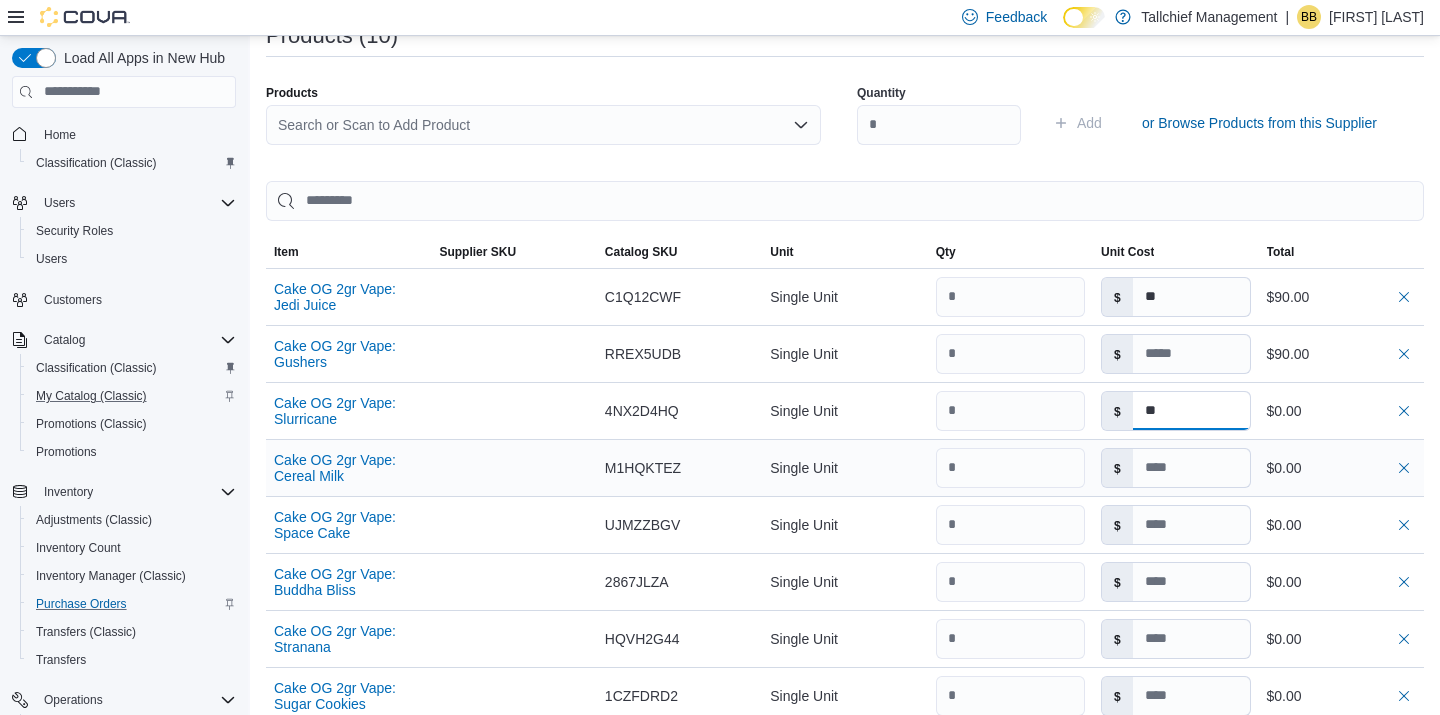 type on "**" 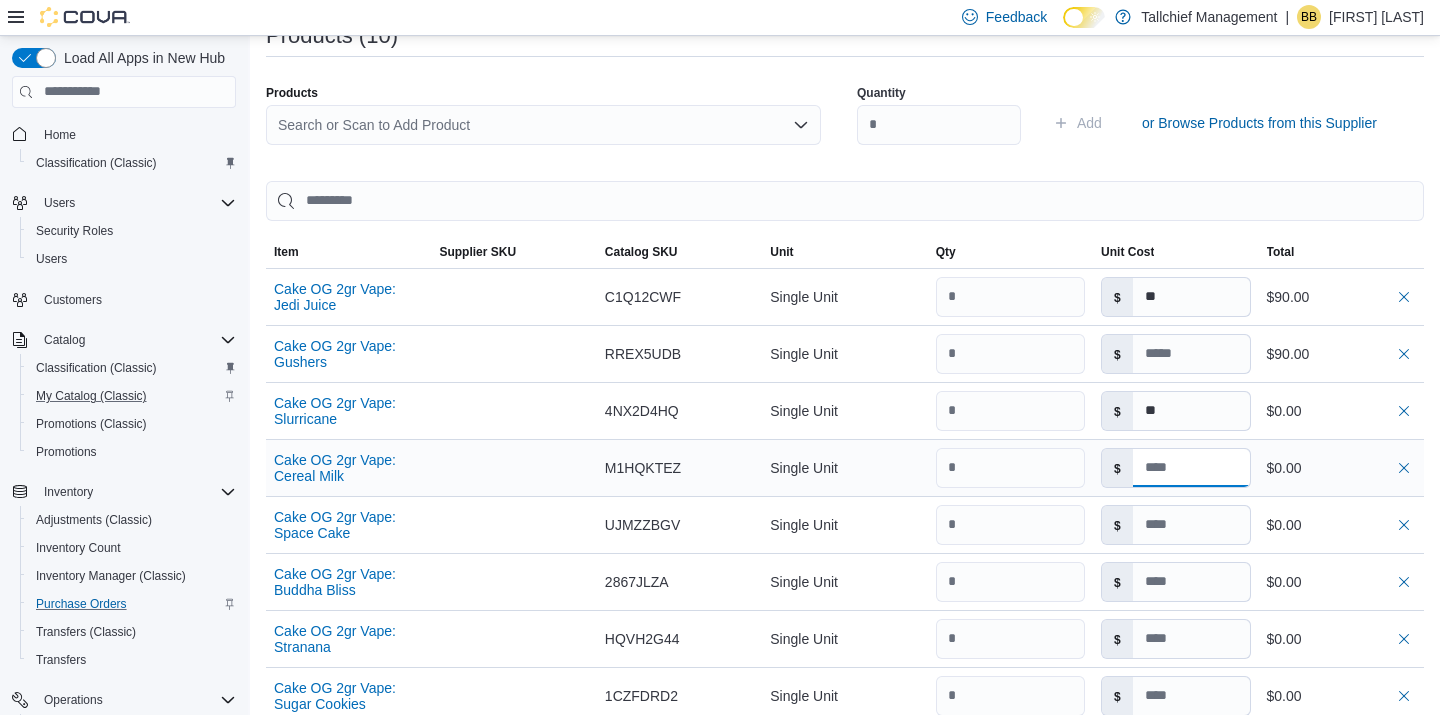 type on "**" 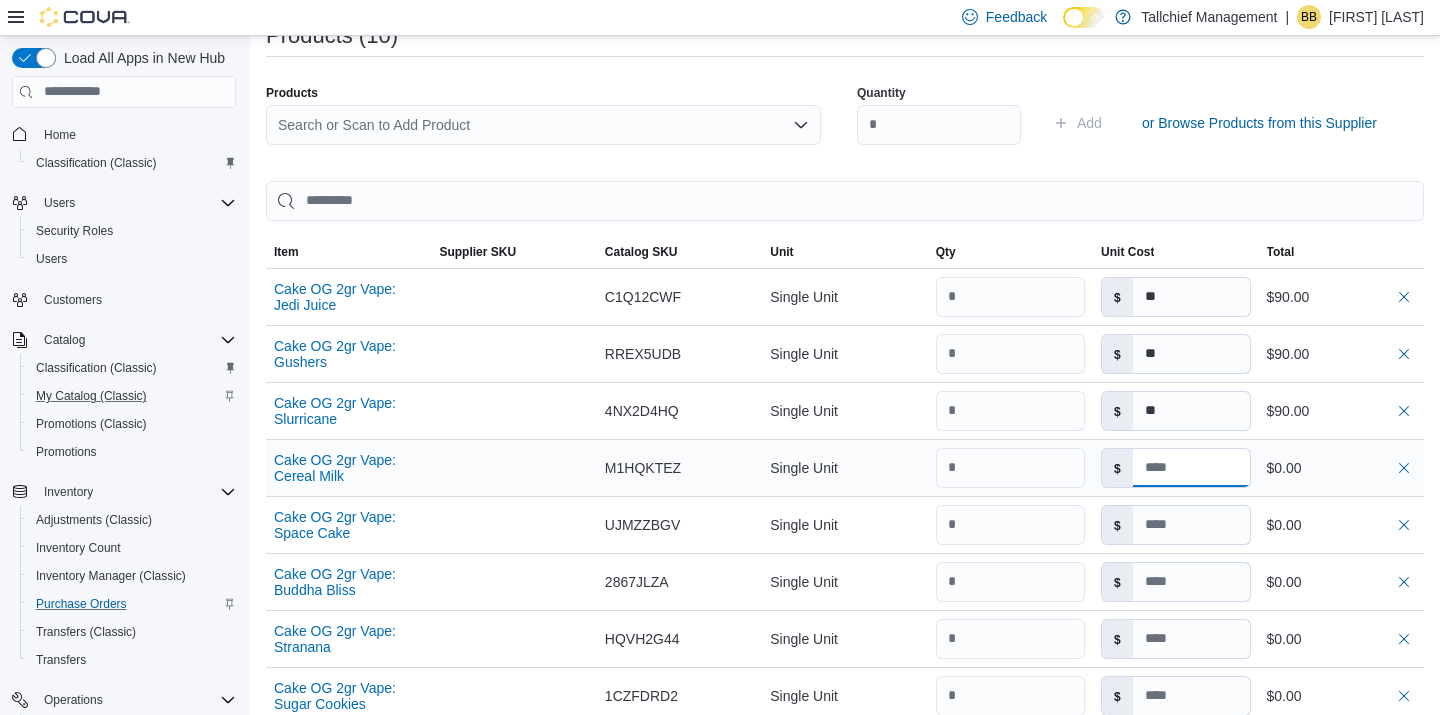 type on "*" 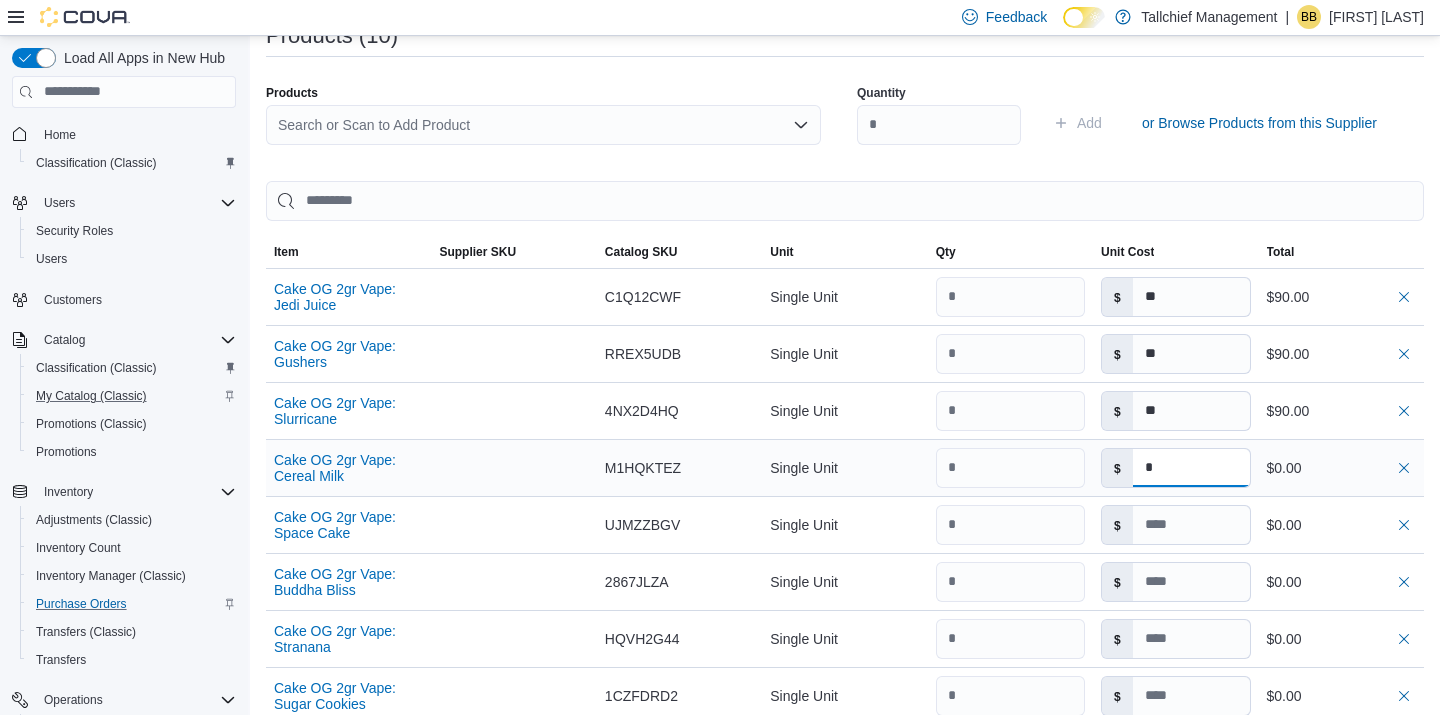 click on "*" at bounding box center (1191, 468) 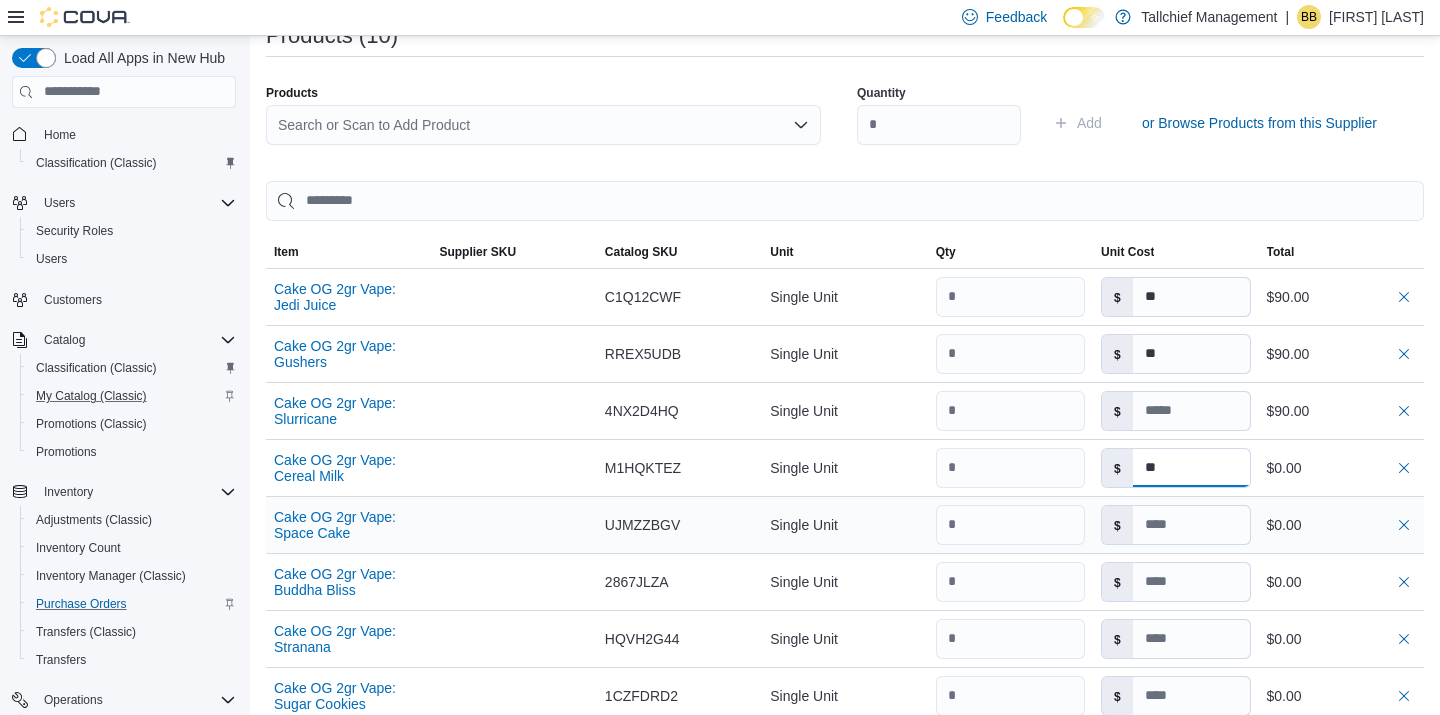 type on "**" 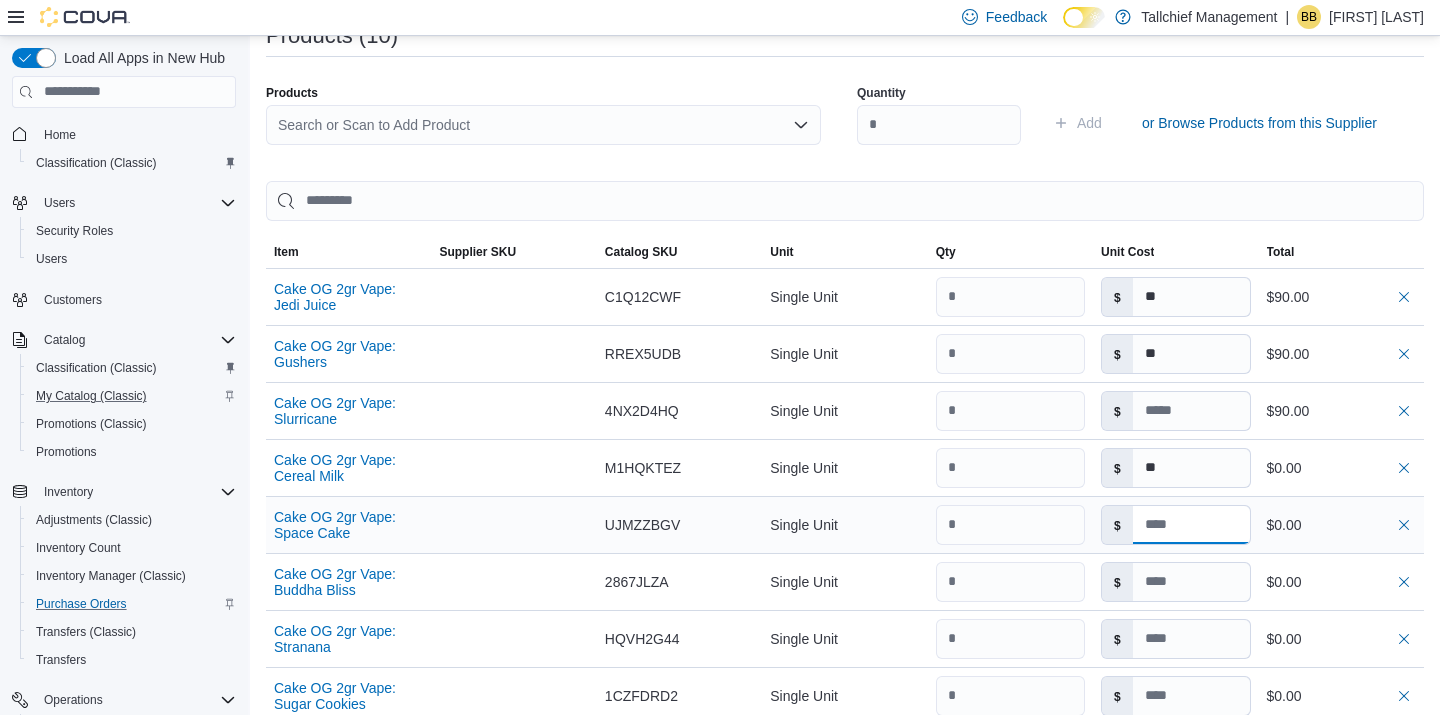 type on "**" 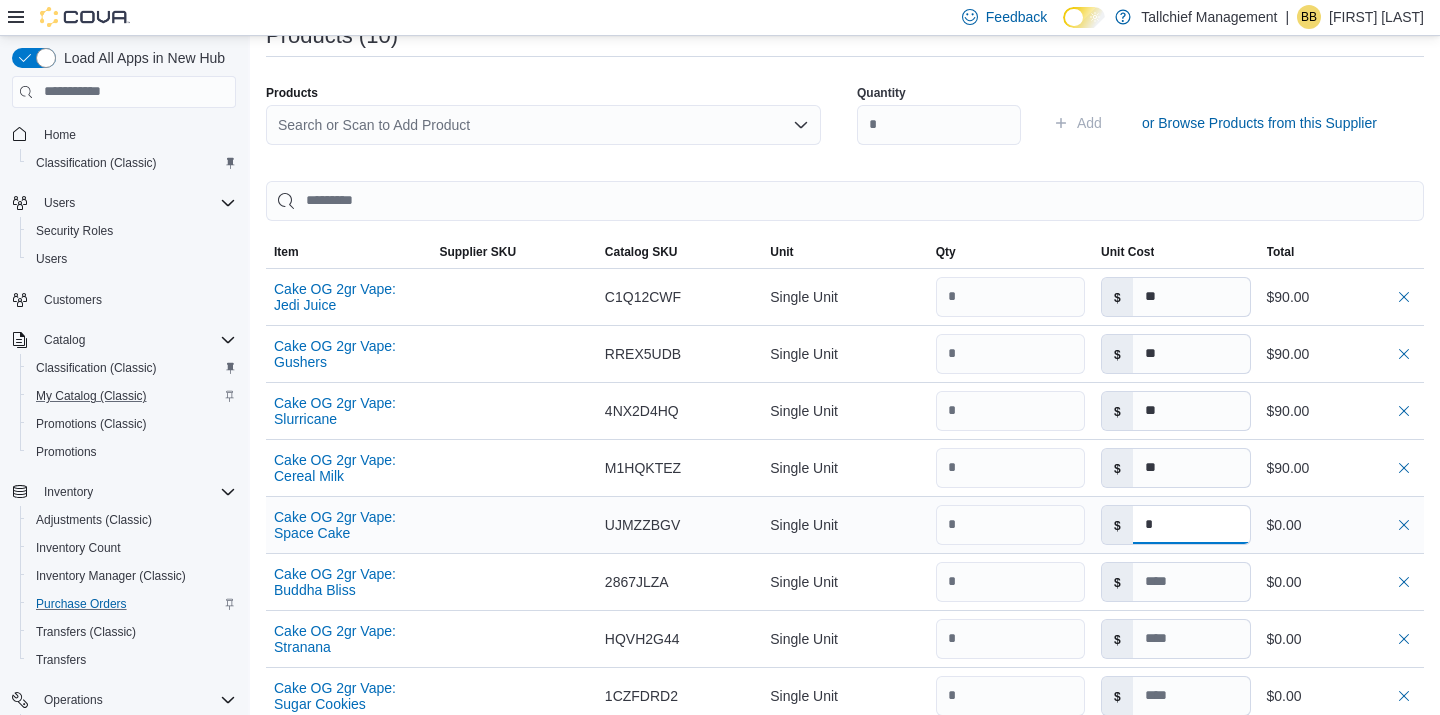 click on "*" at bounding box center (1191, 525) 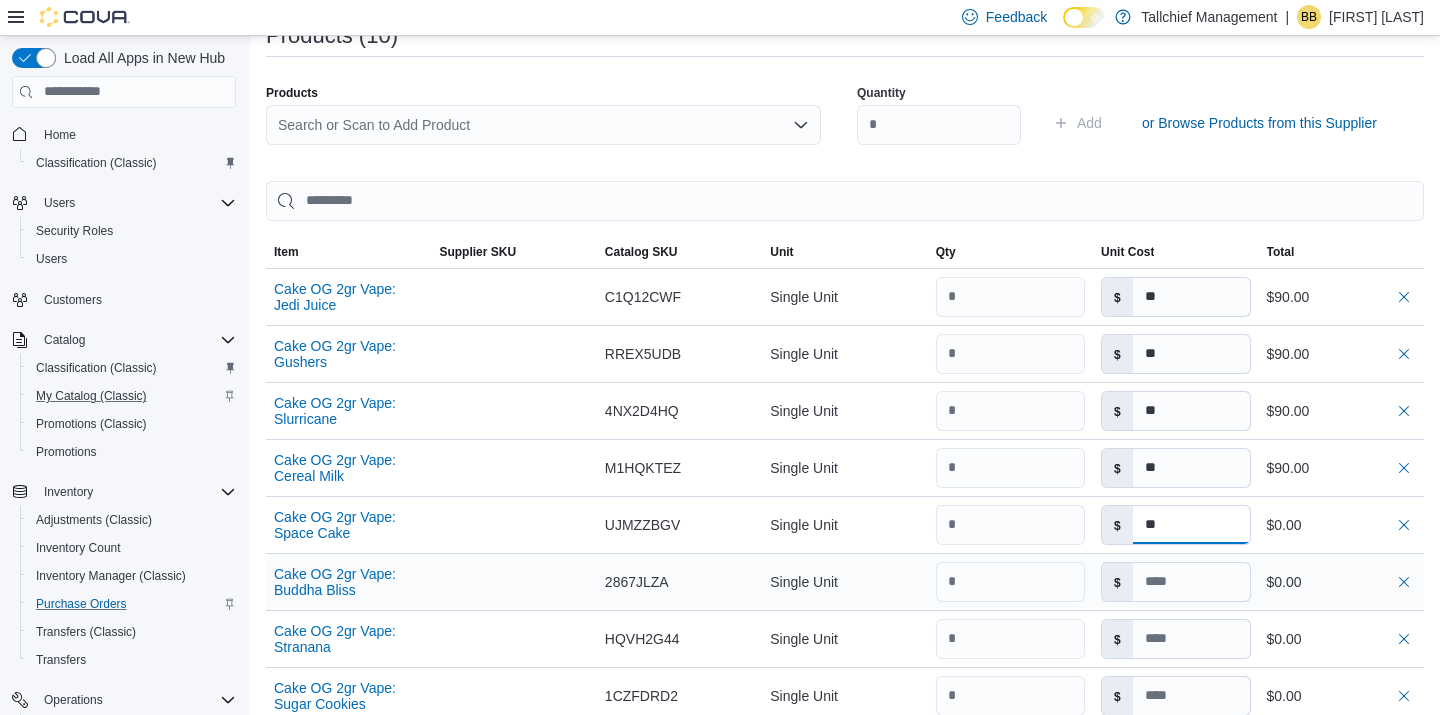 type 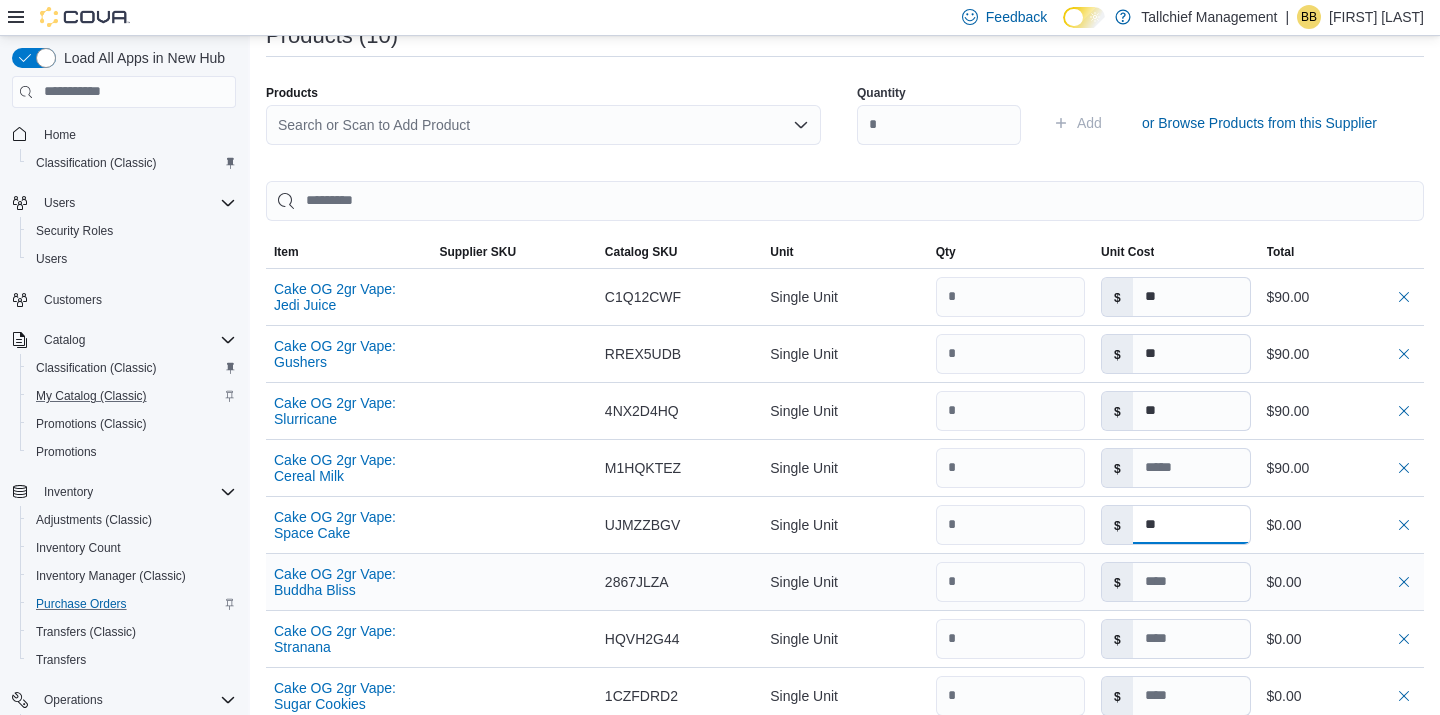 type on "**" 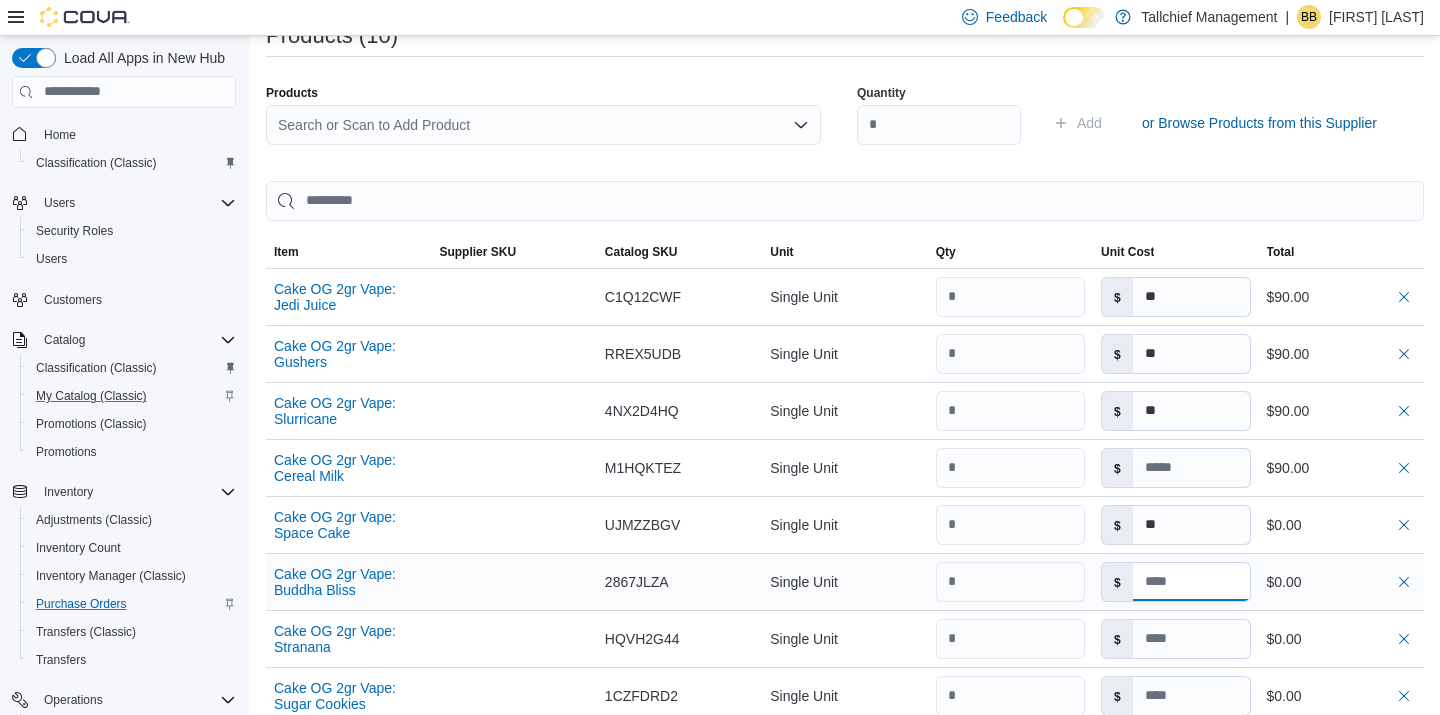 type on "**" 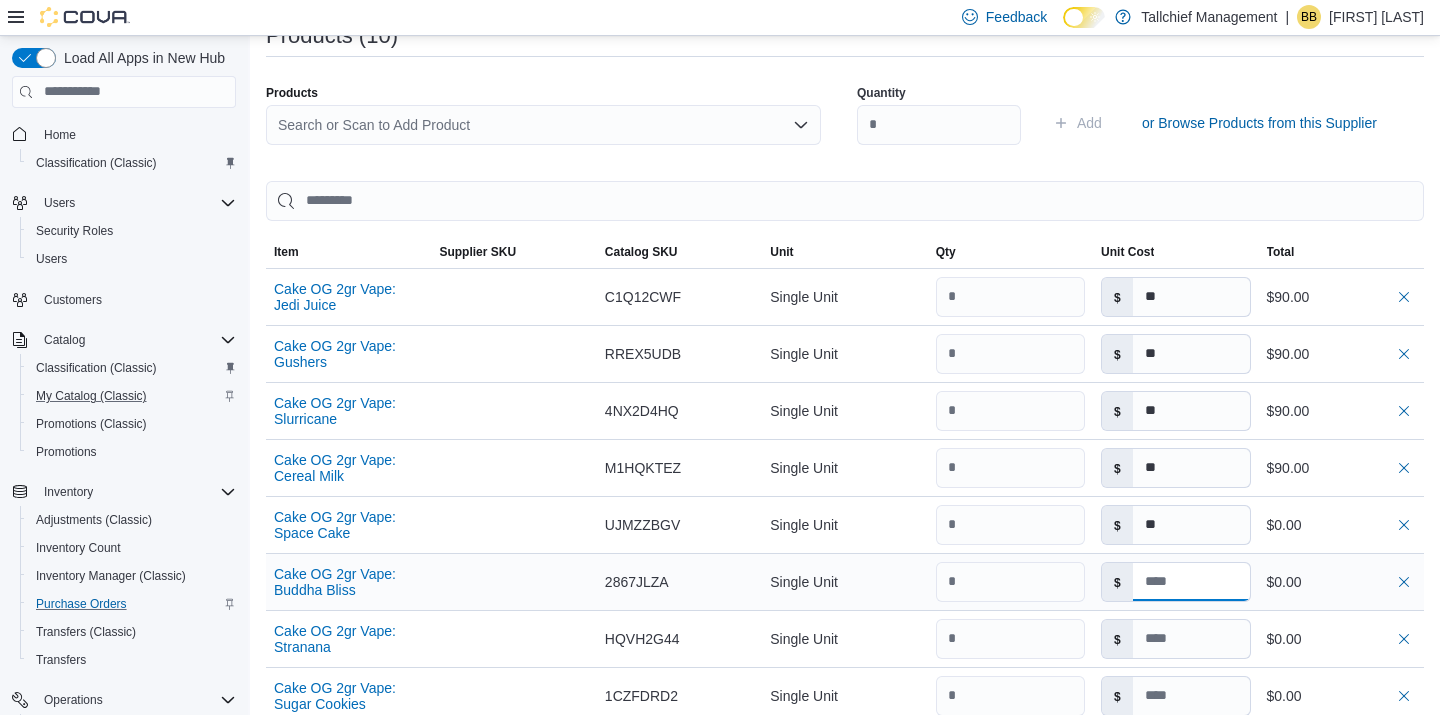 type on "*" 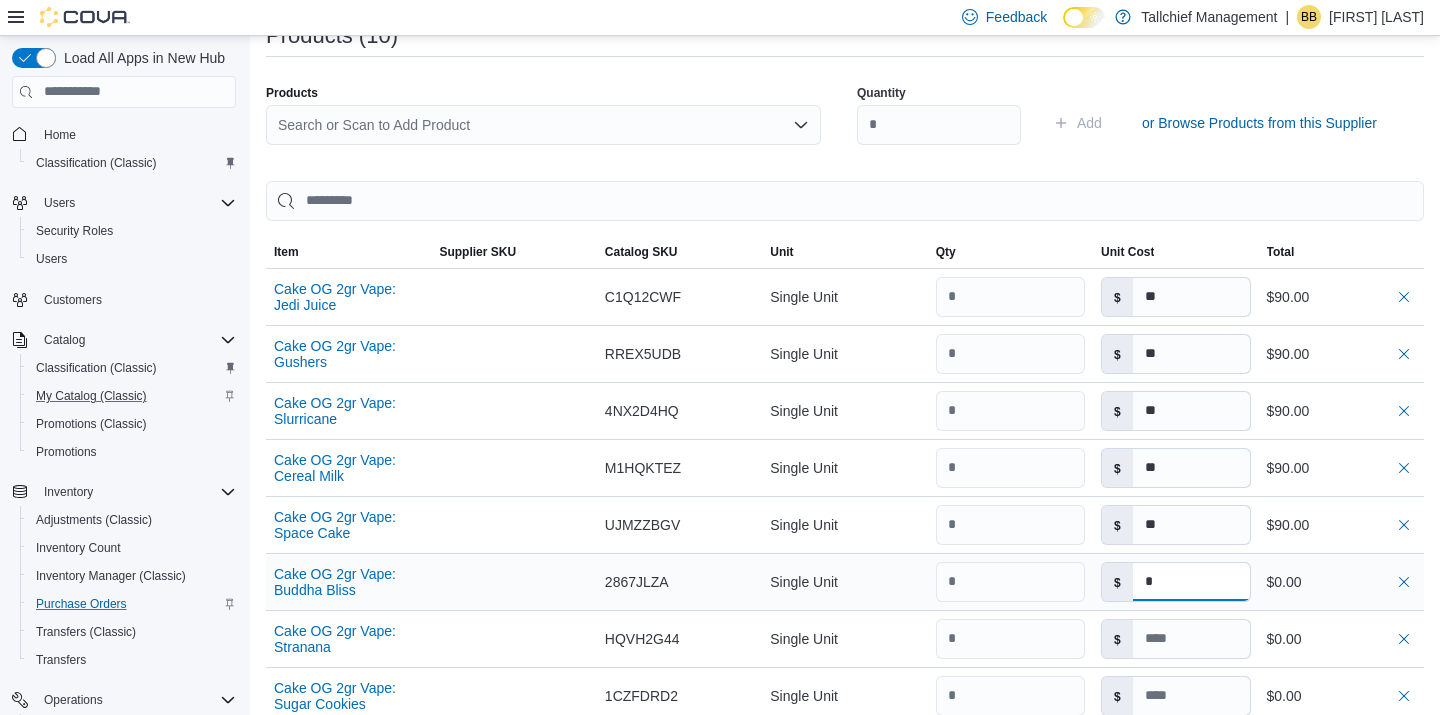 click on "*" at bounding box center [1191, 582] 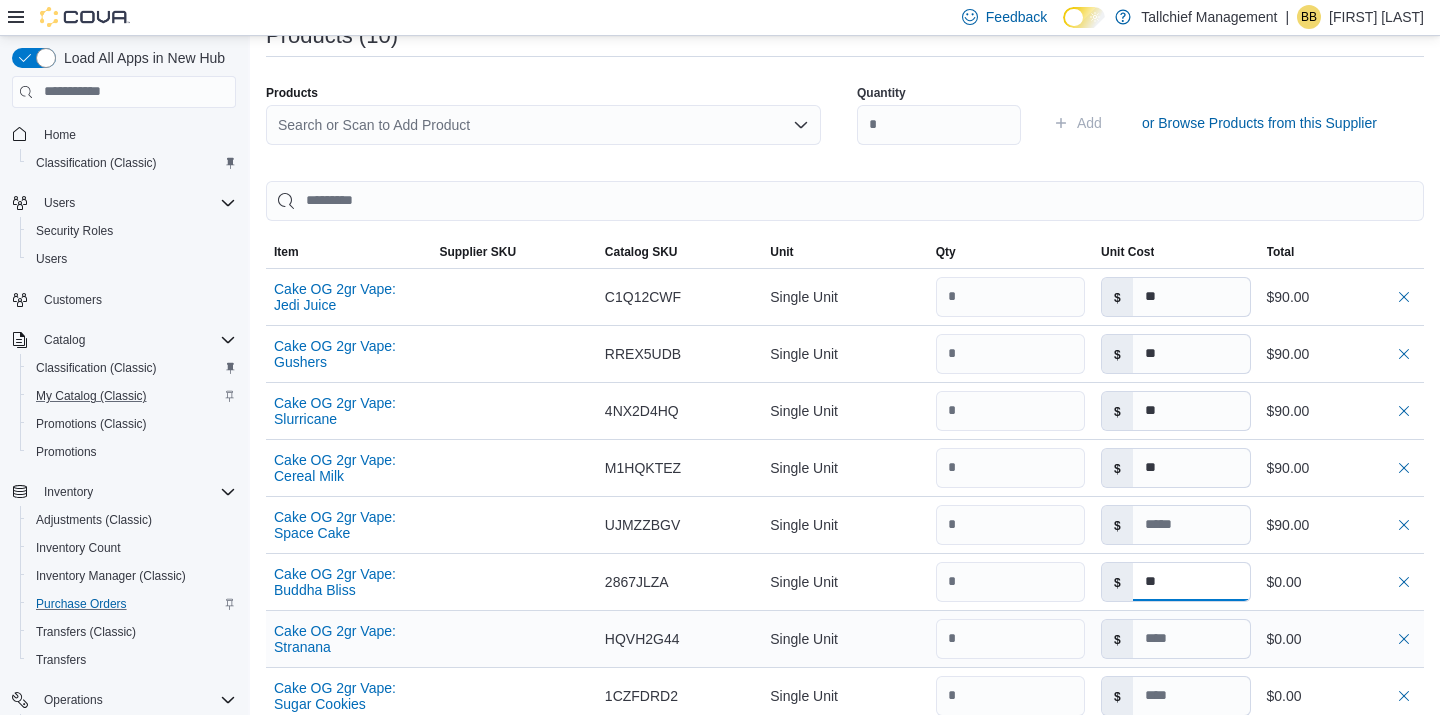 type on "**" 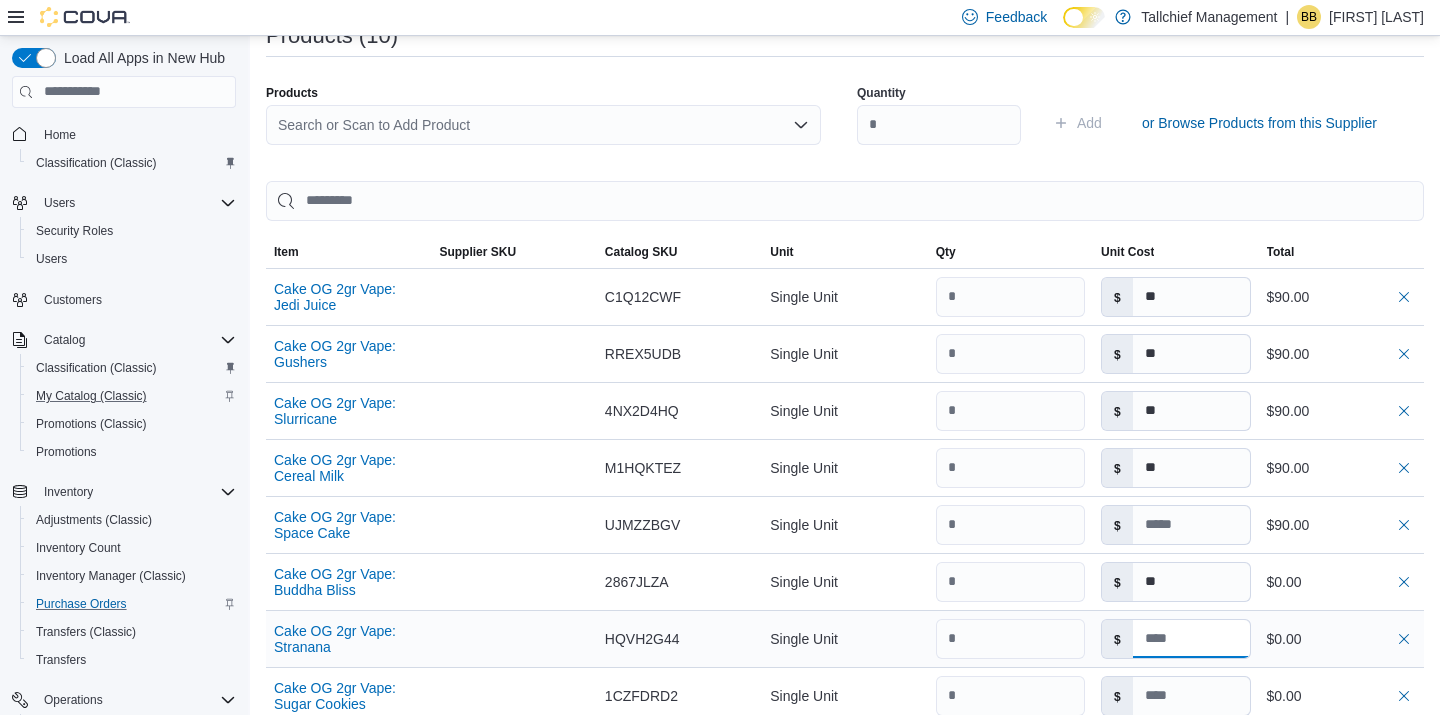 type on "**" 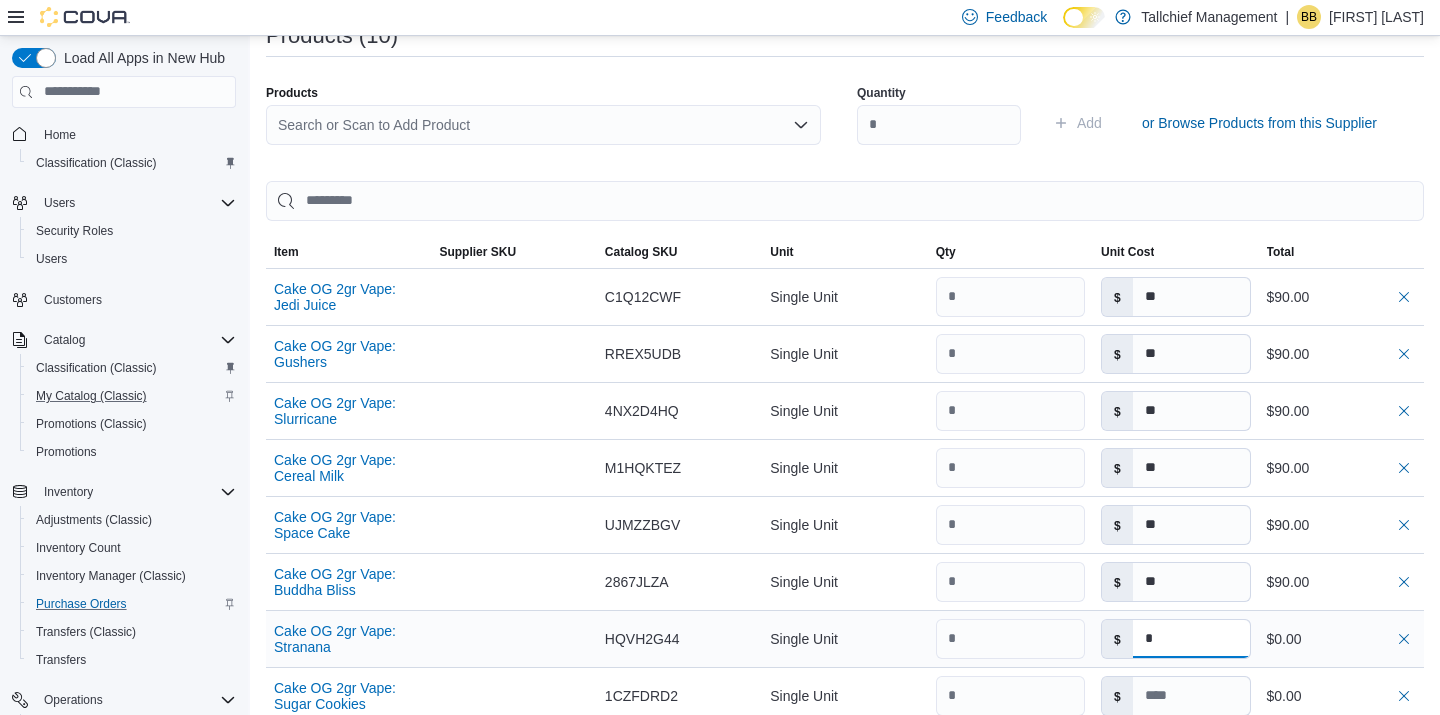click on "*" at bounding box center (1191, 639) 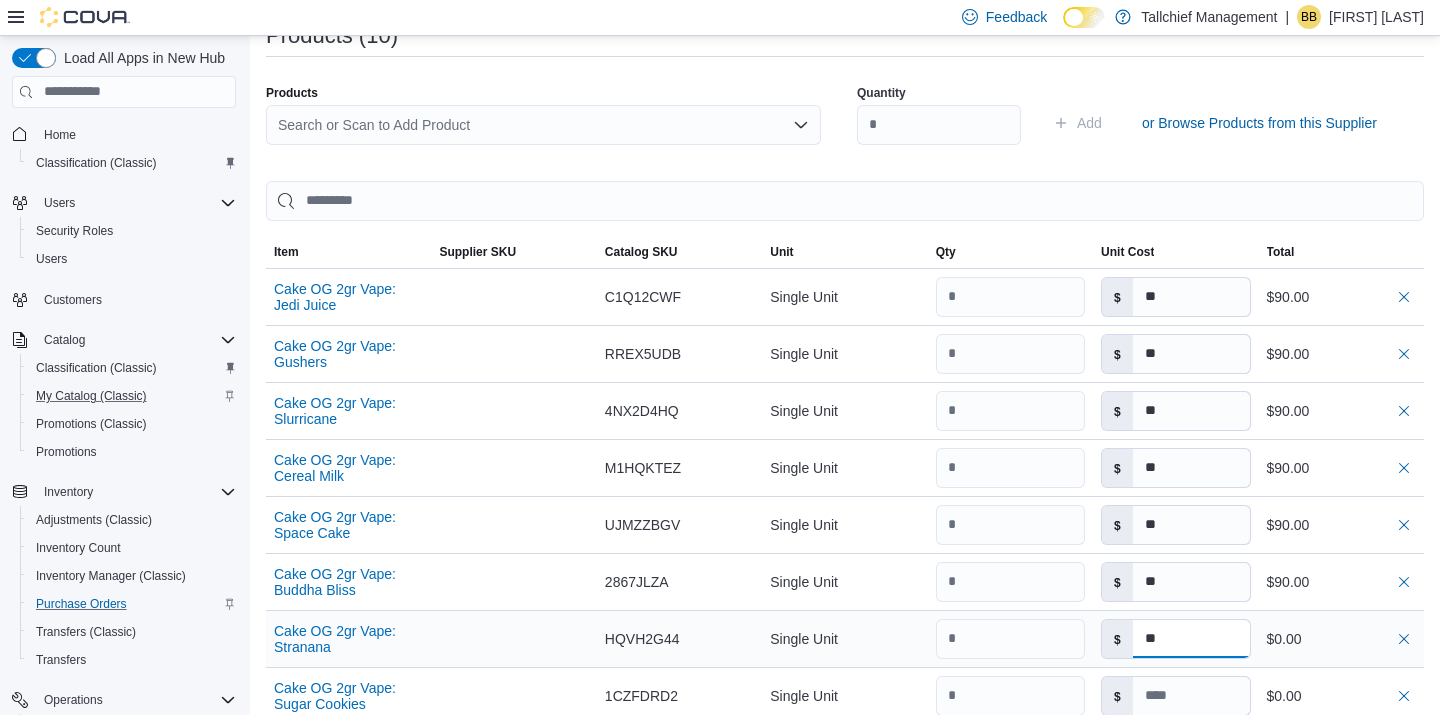 type 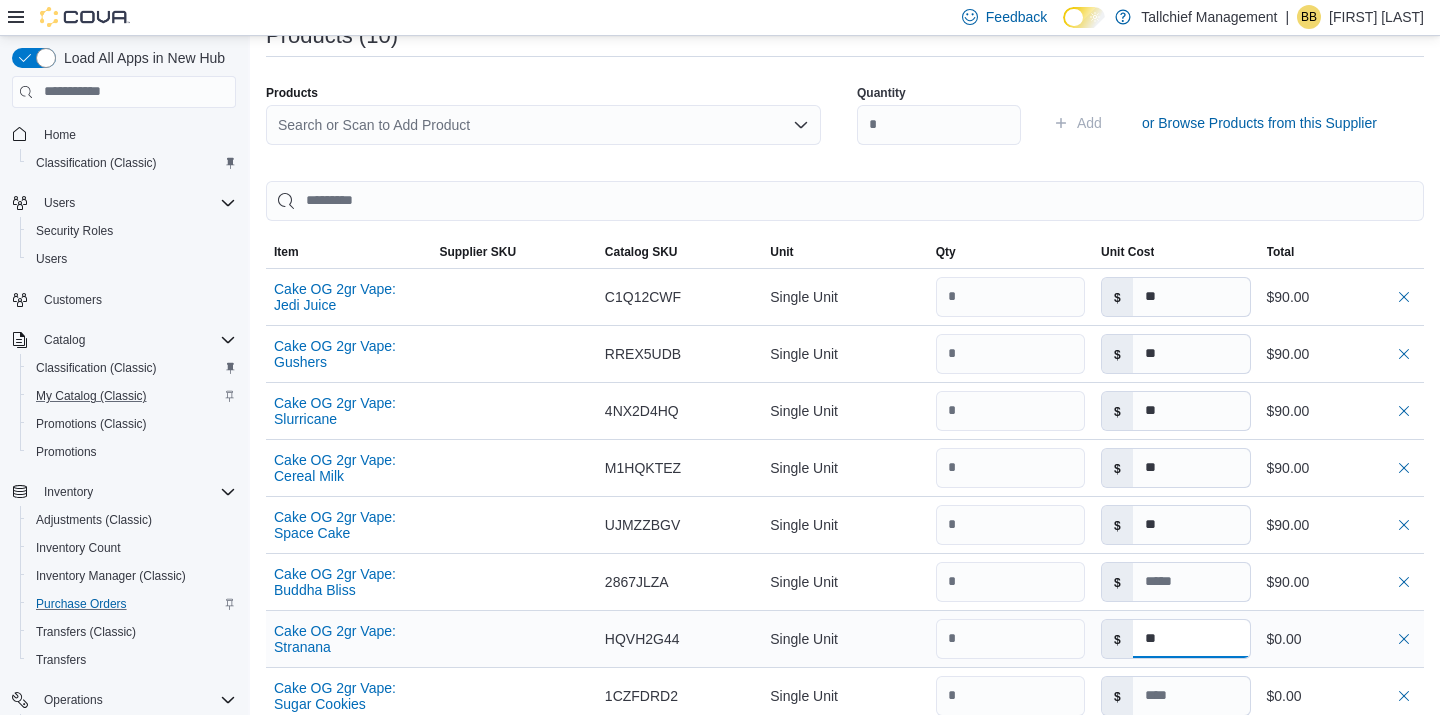 click on "**" at bounding box center [1191, 639] 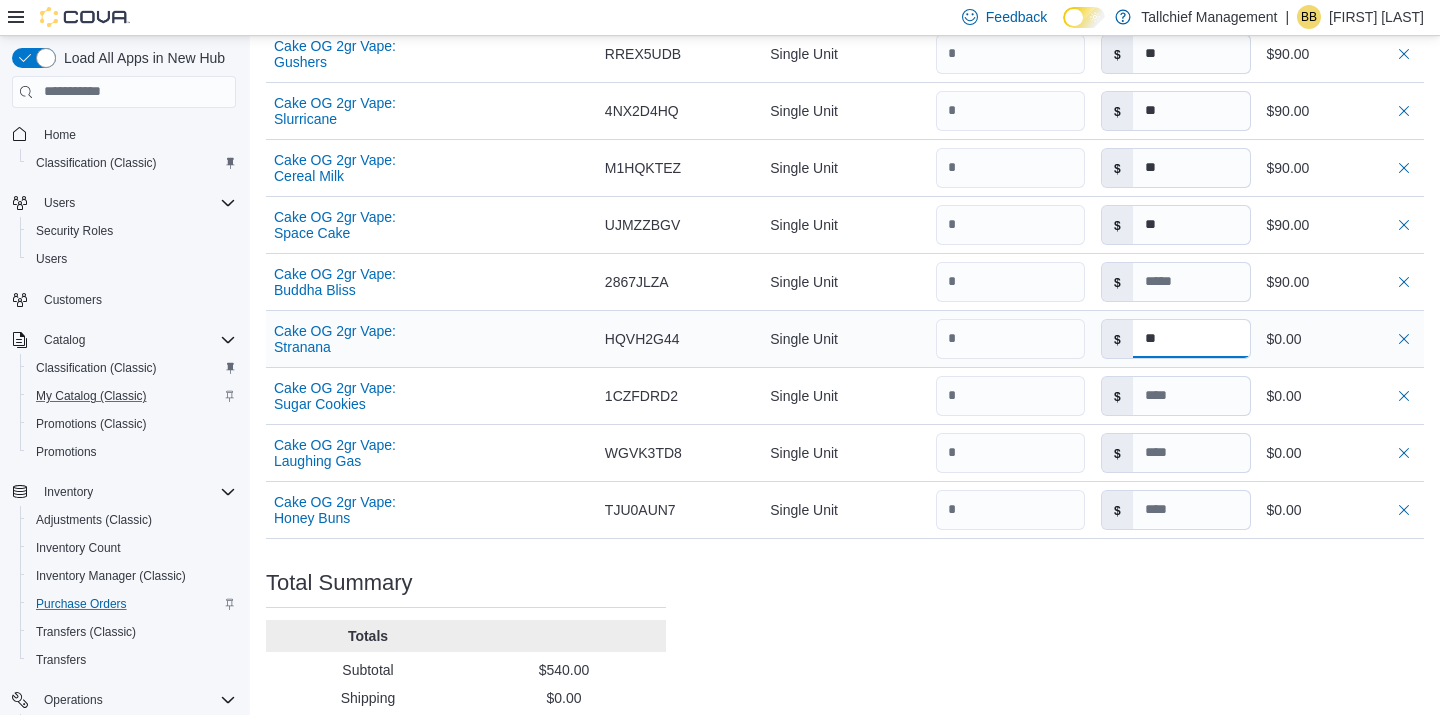 scroll, scrollTop: 835, scrollLeft: 0, axis: vertical 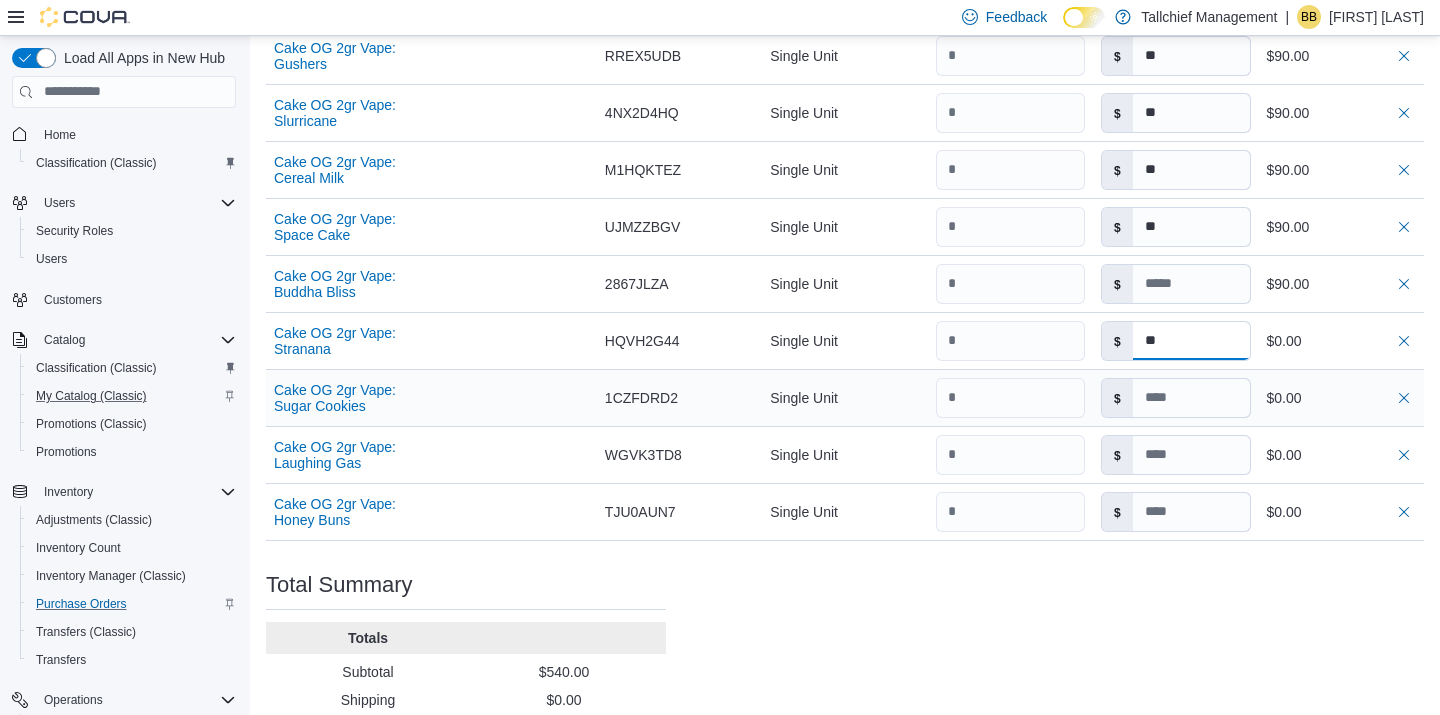 type on "**" 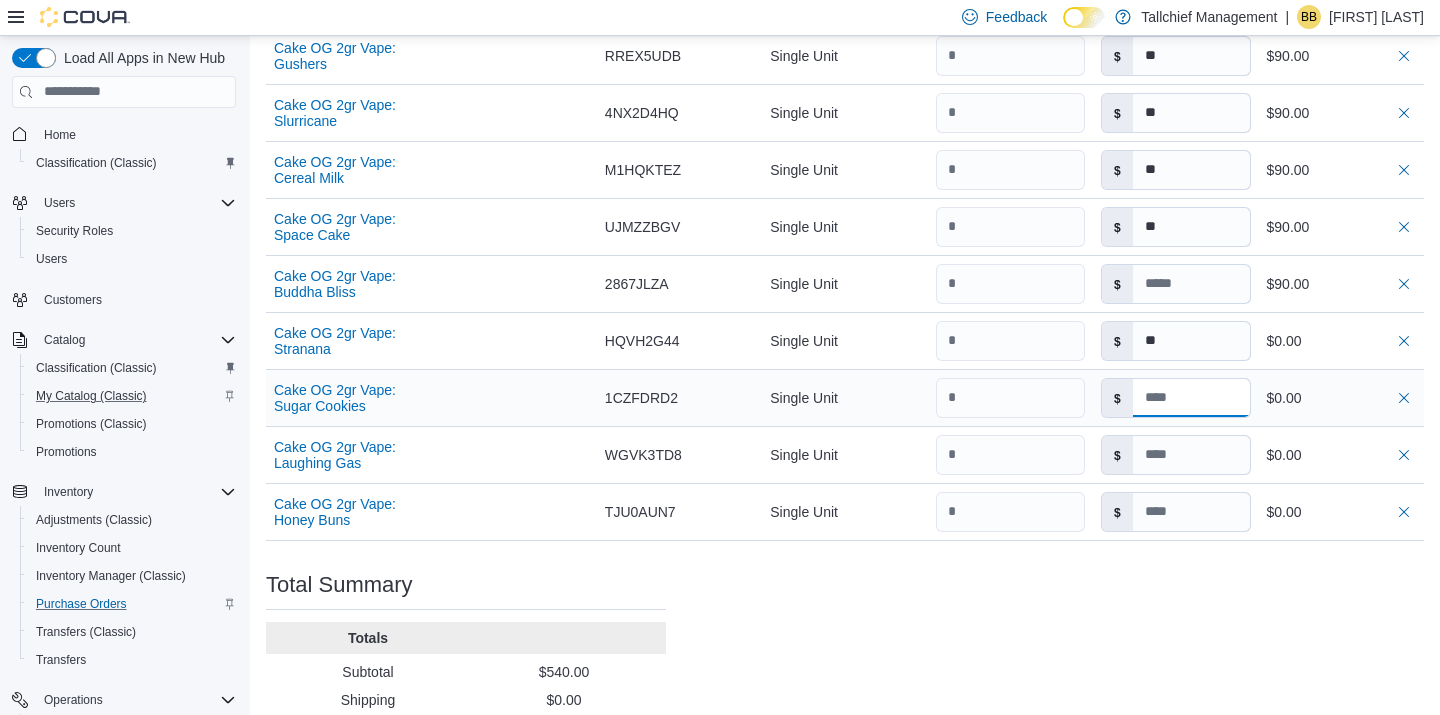type on "**" 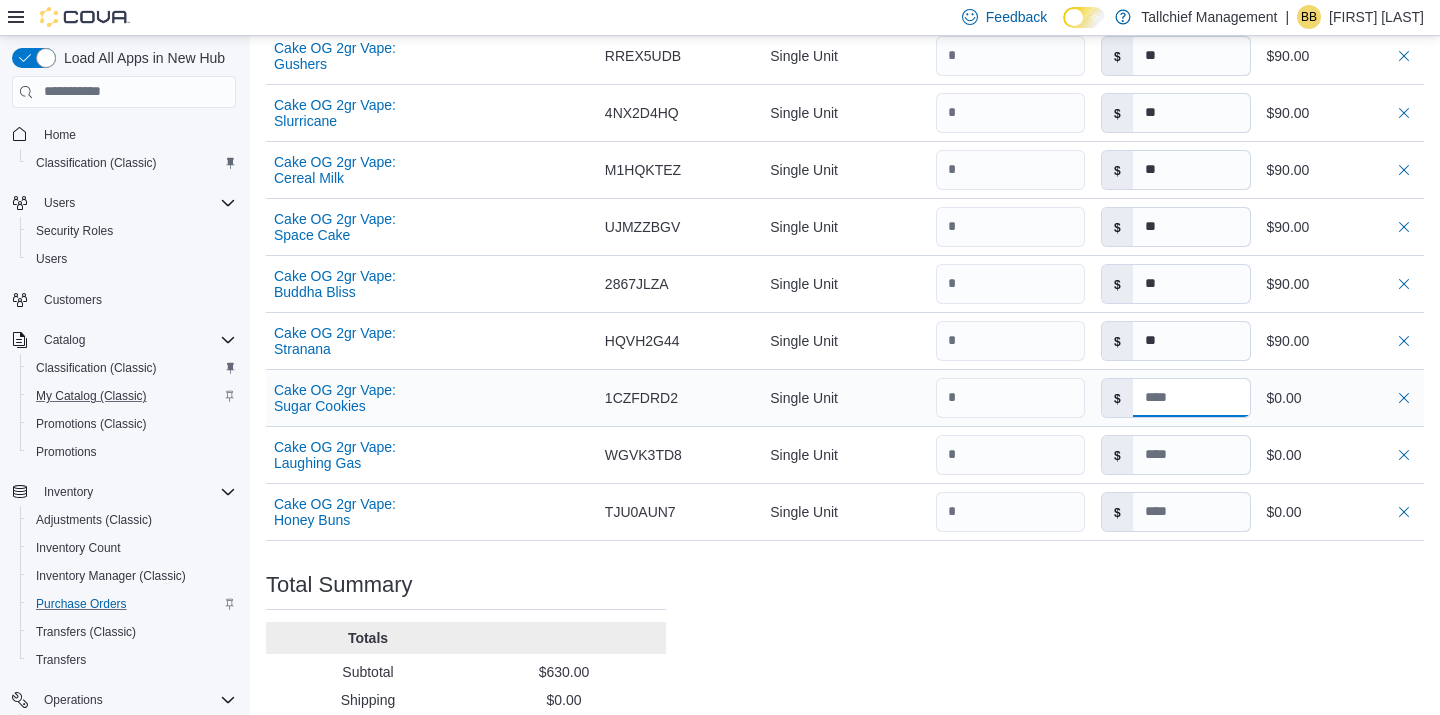 click at bounding box center [1191, 398] 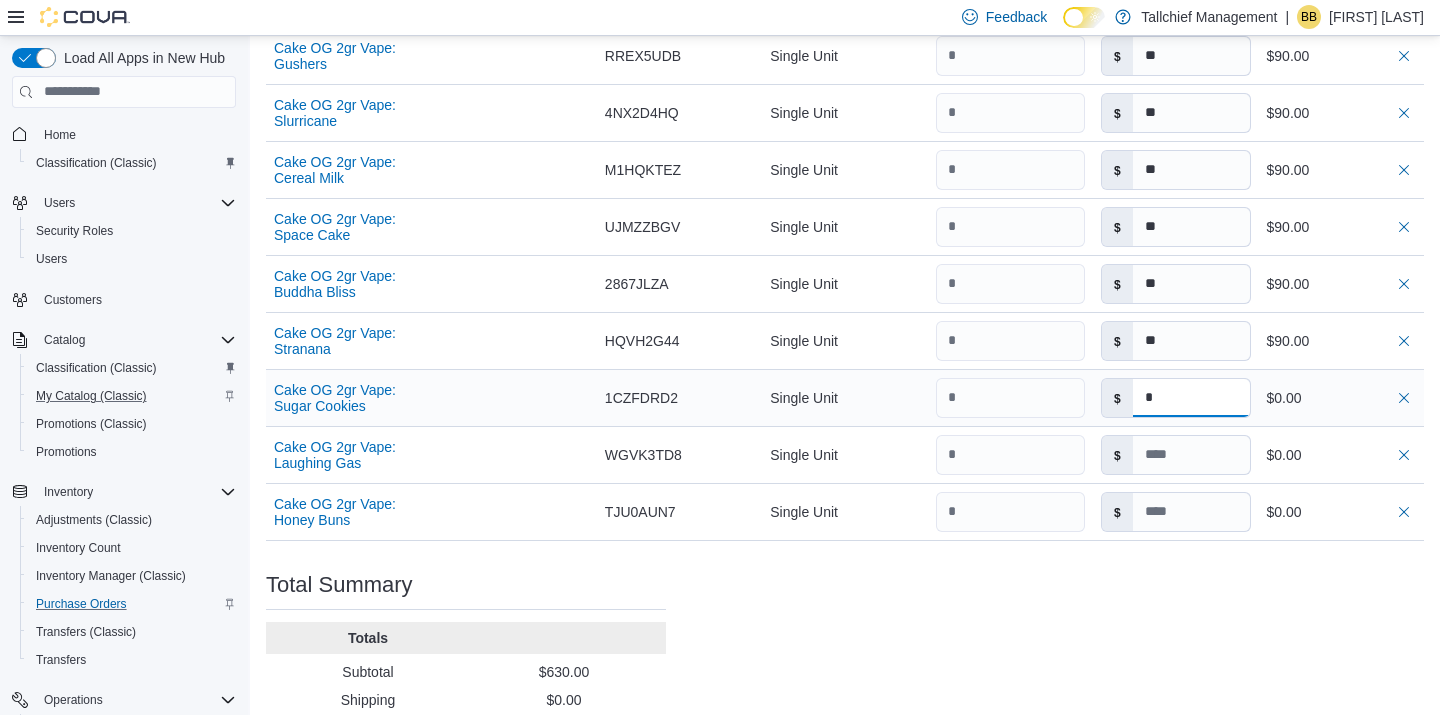 type on "**" 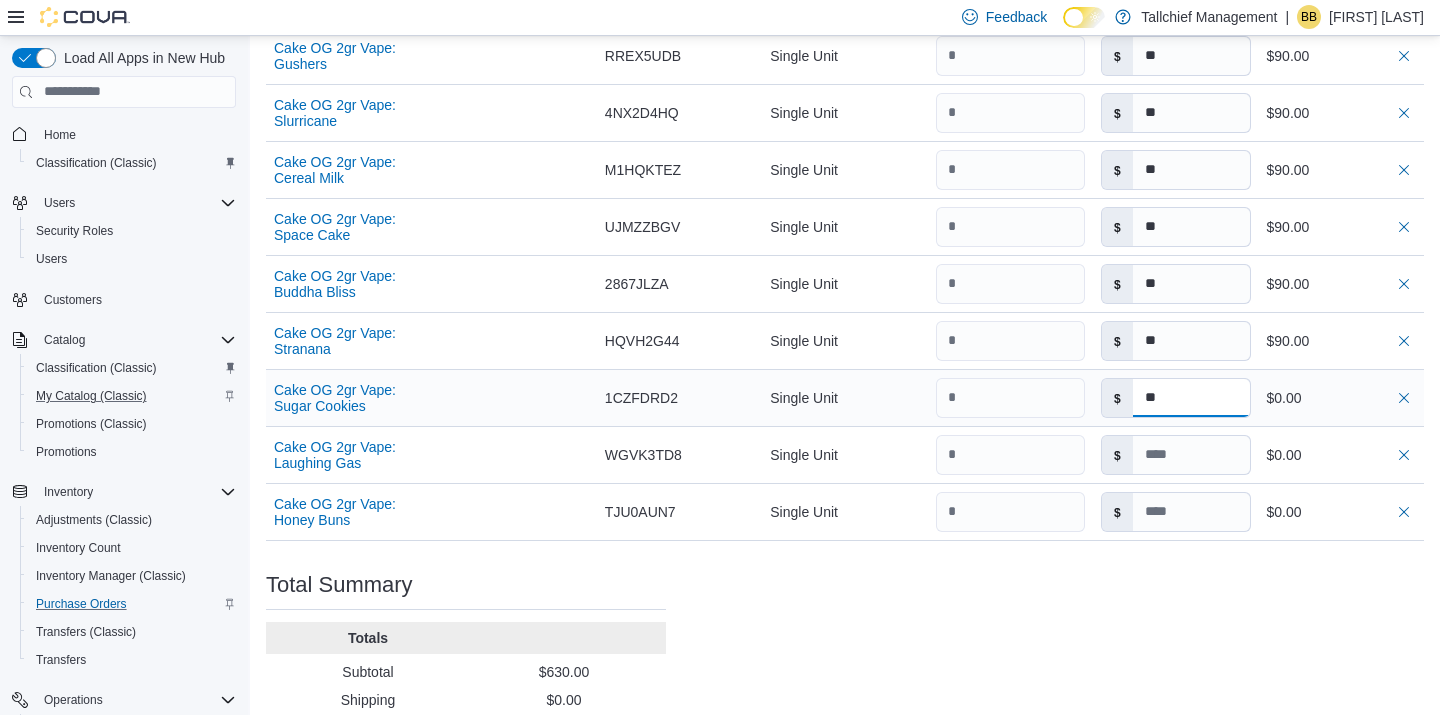 type 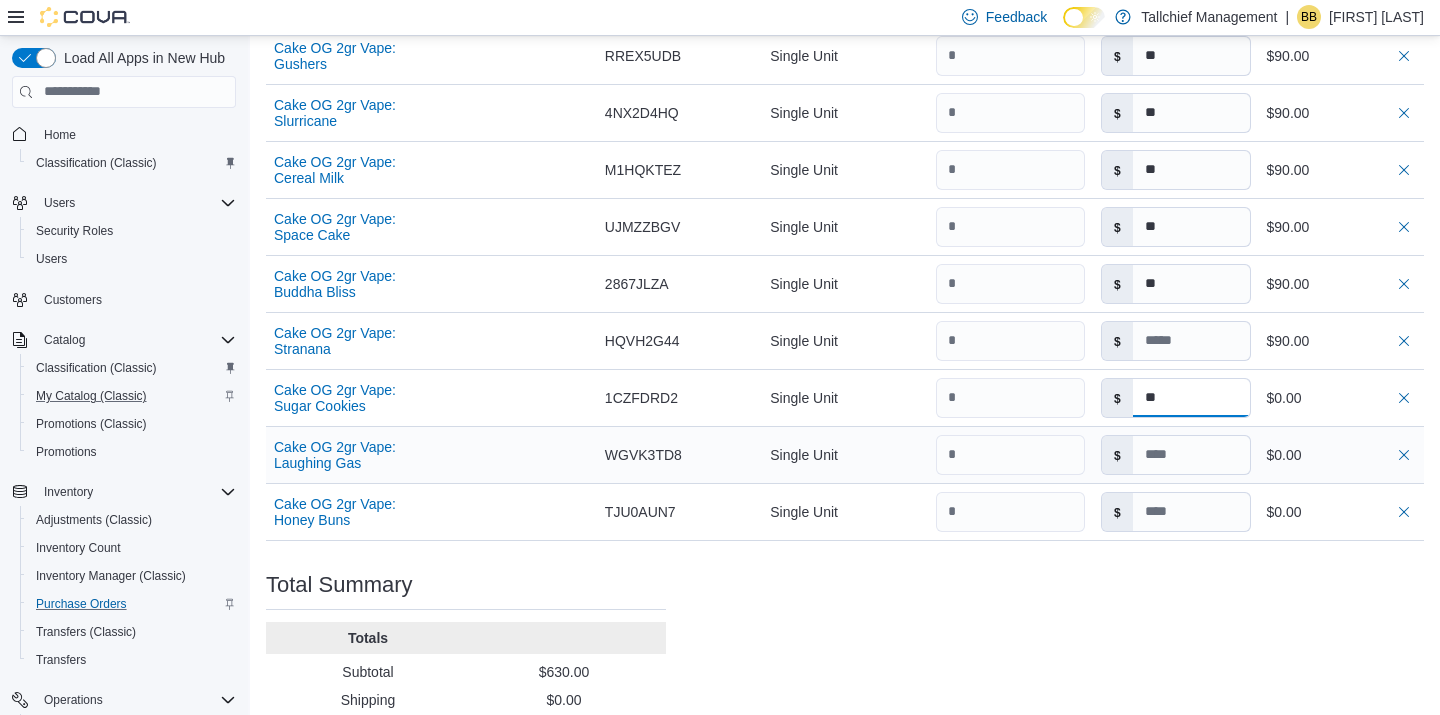 type on "**" 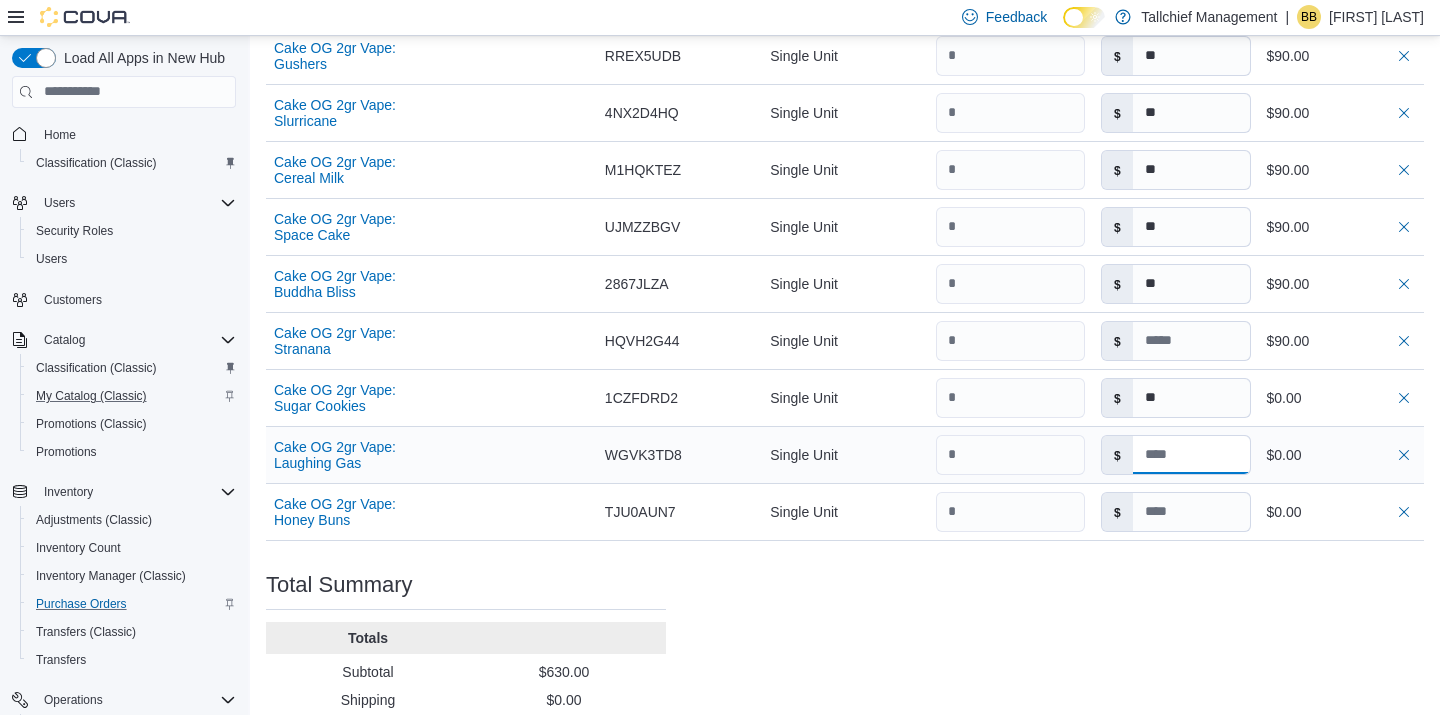 type on "**" 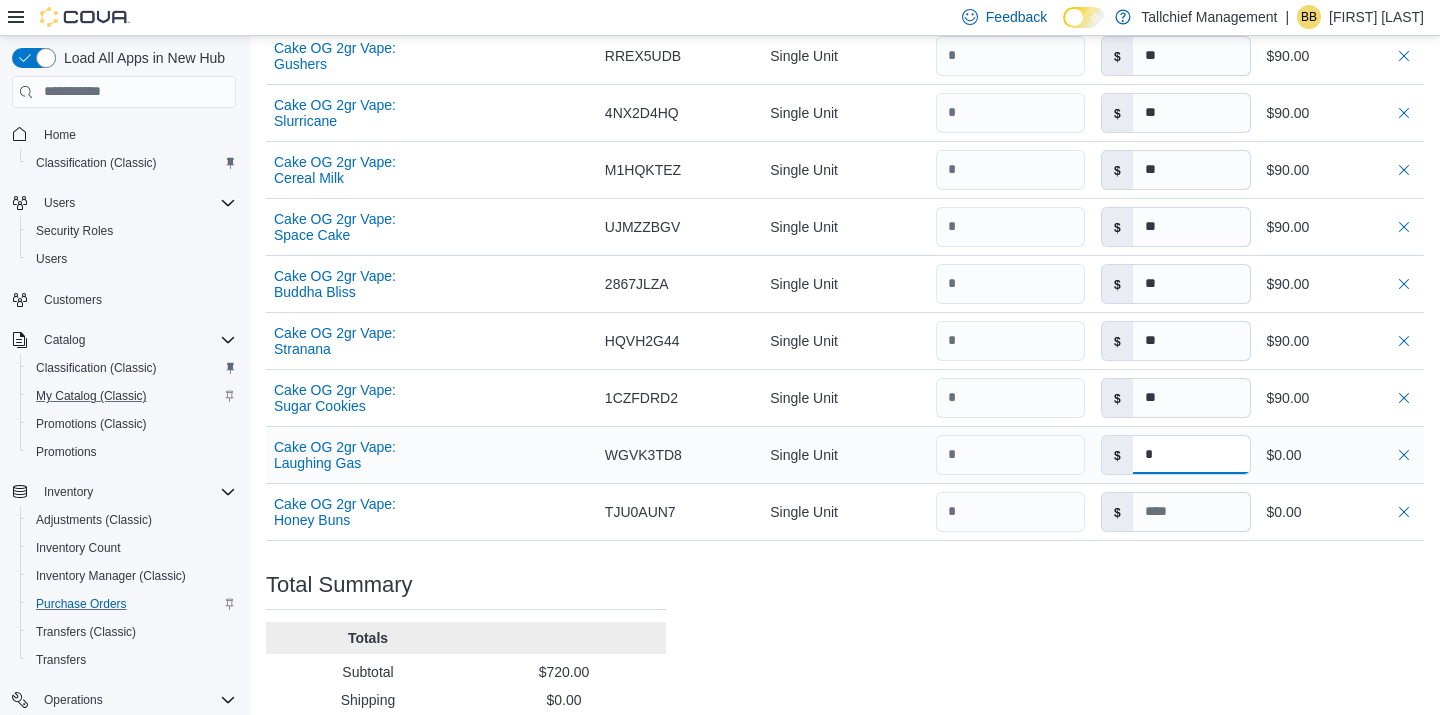 click on "*" at bounding box center [1191, 455] 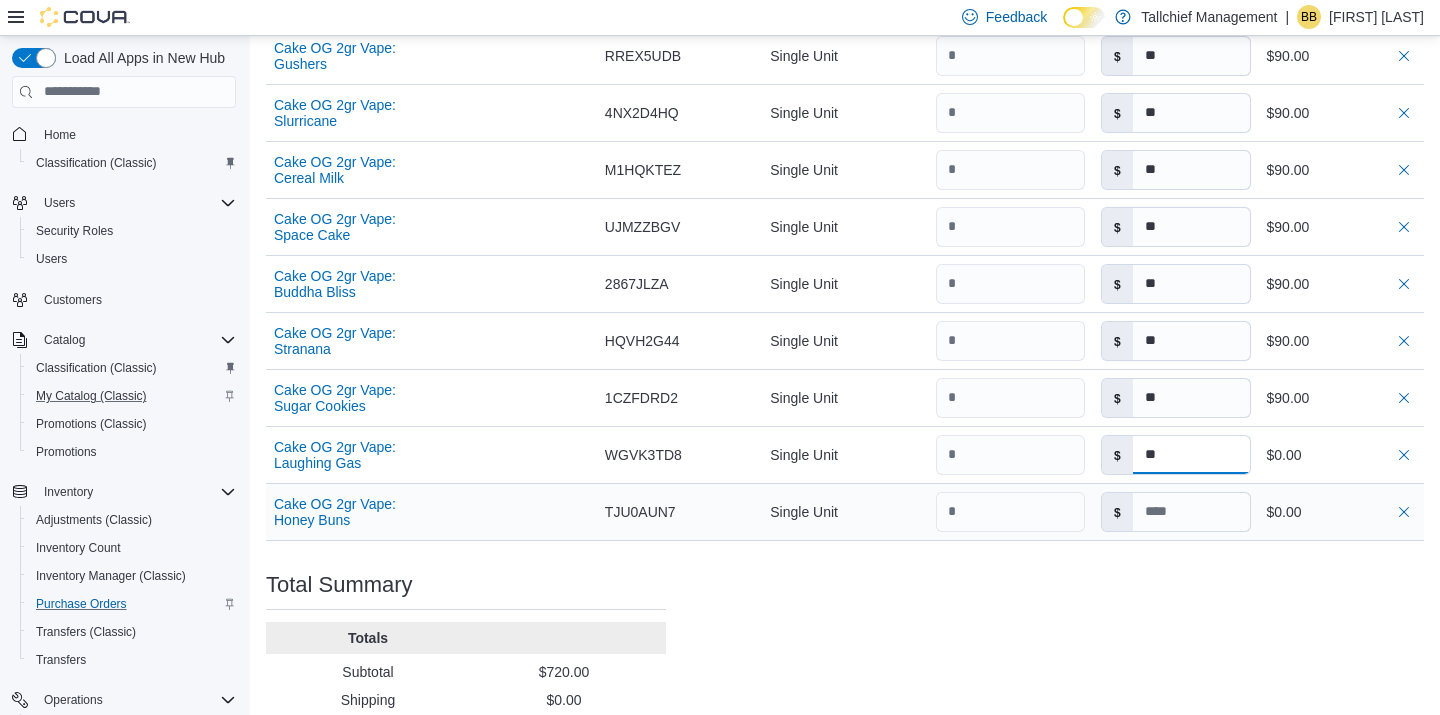 type 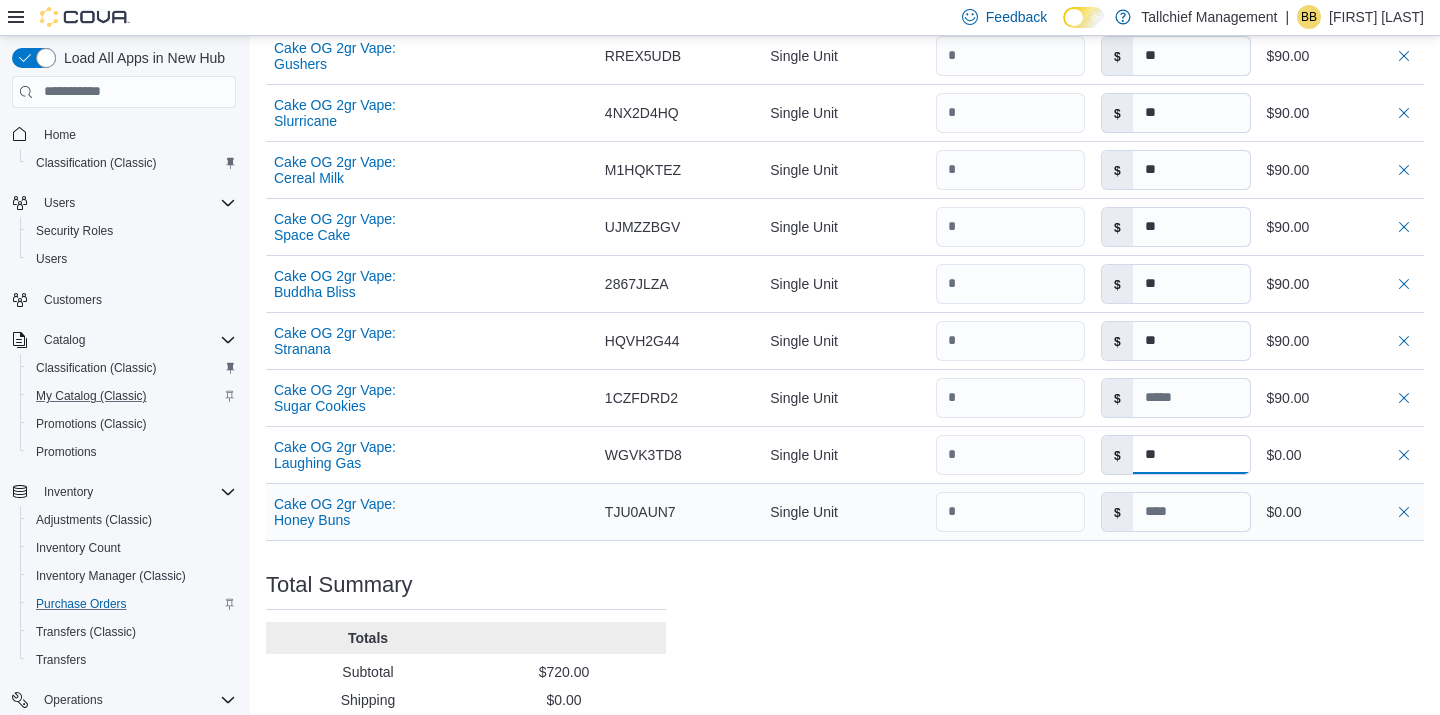 type on "**" 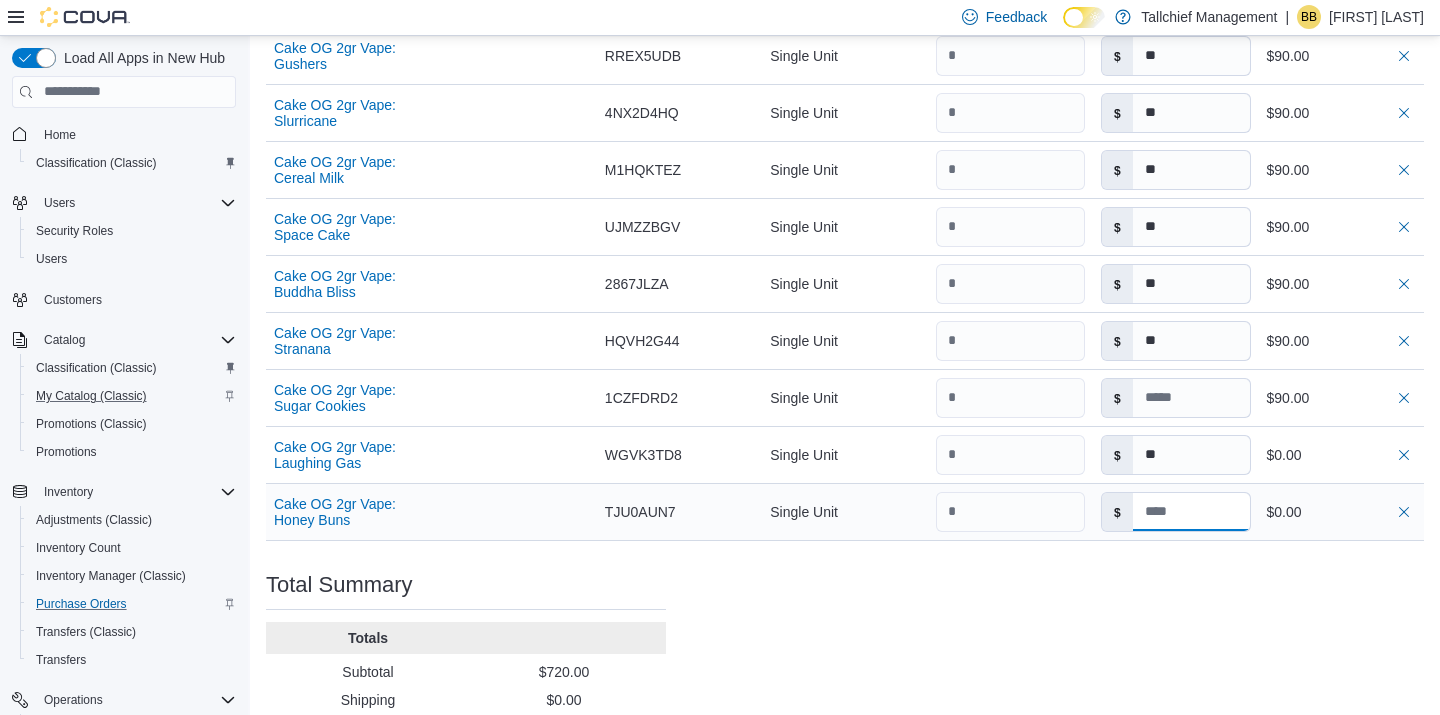 type on "**" 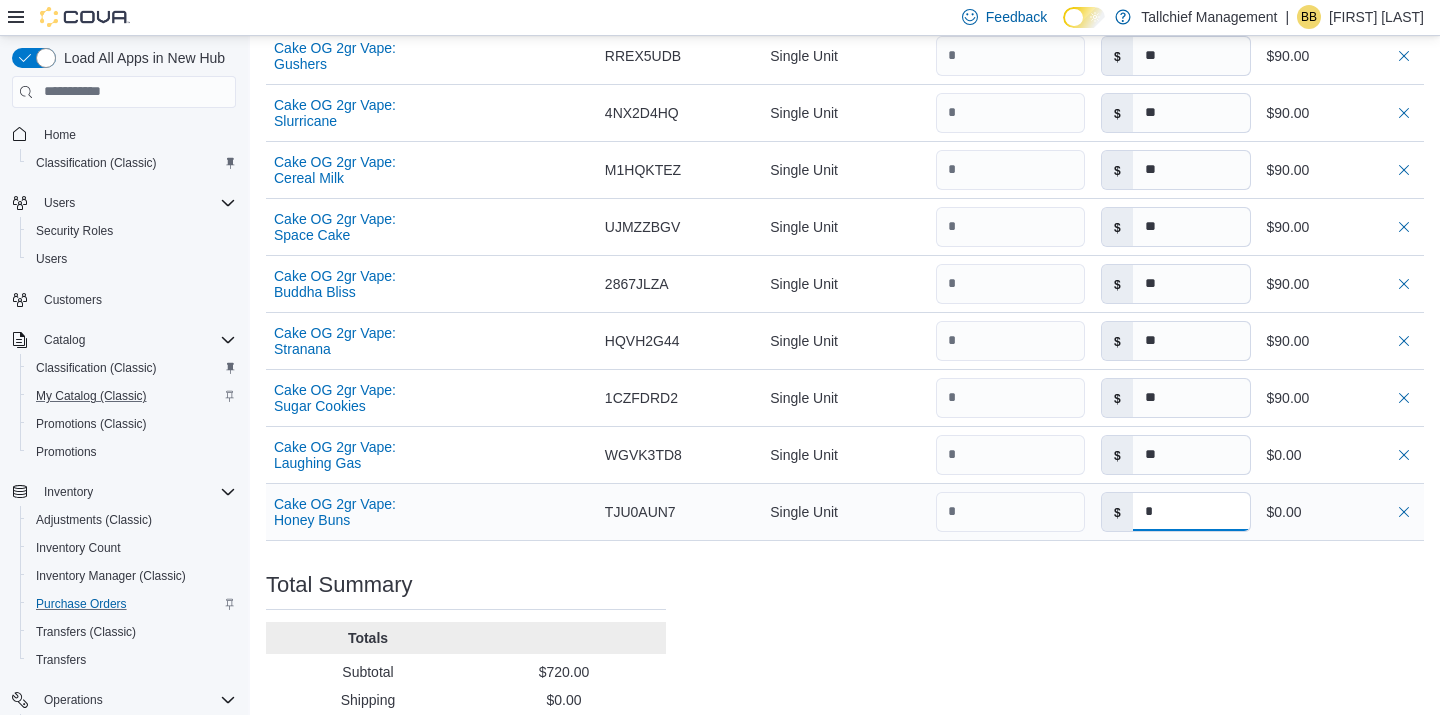 click on "*" at bounding box center (1191, 512) 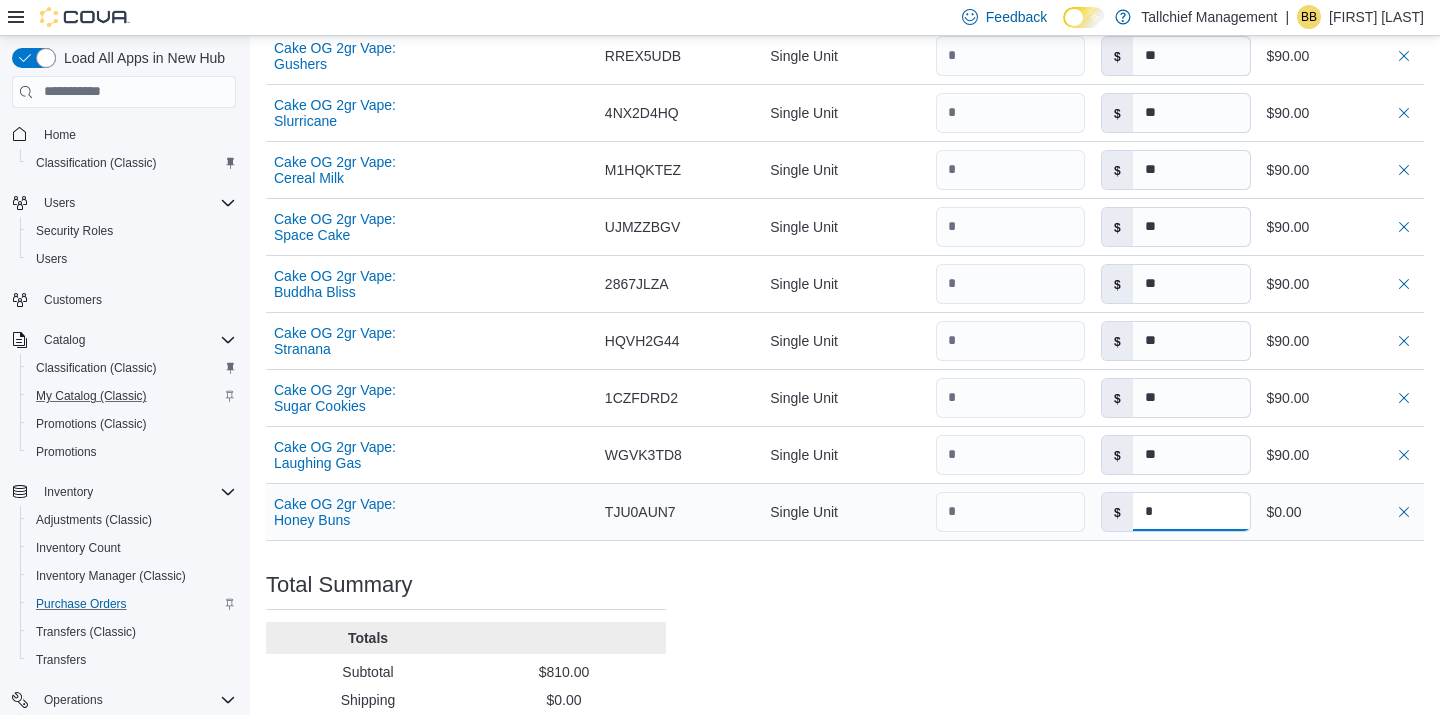 type on "**" 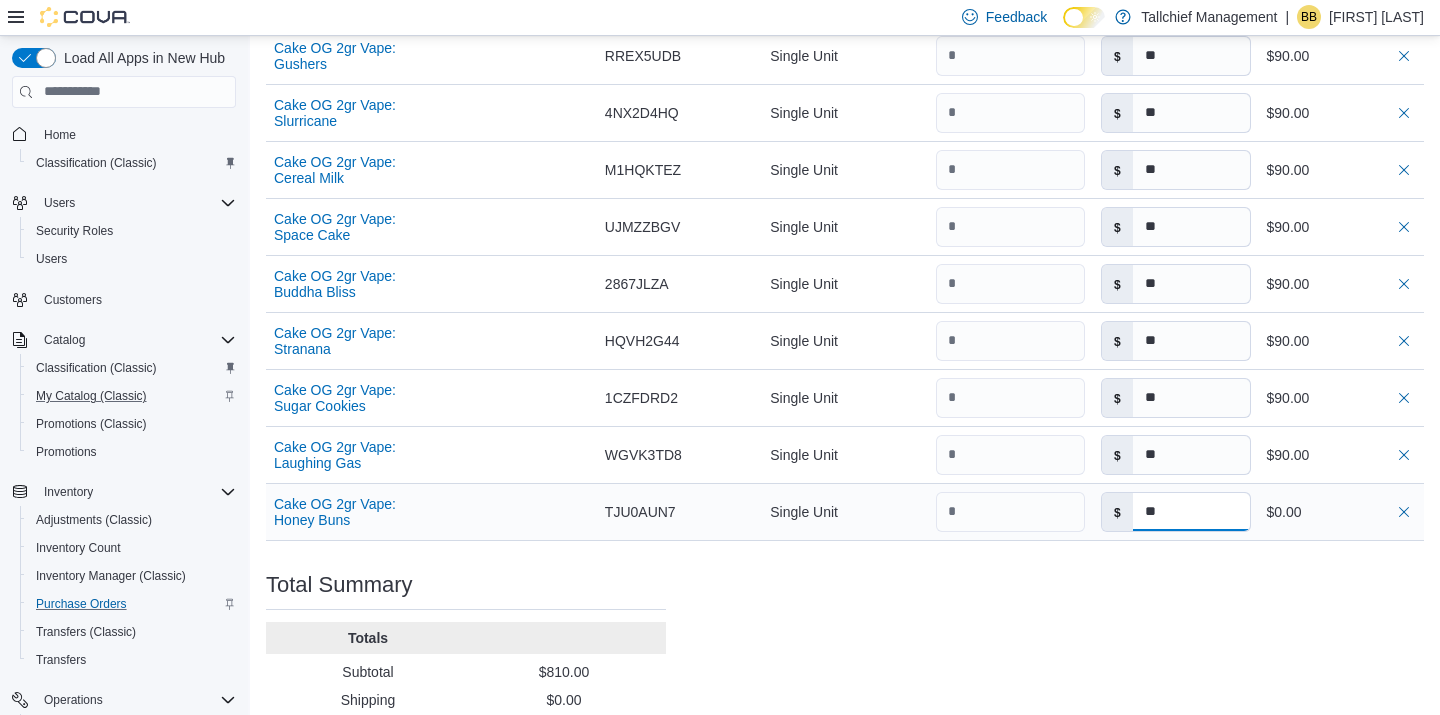 type 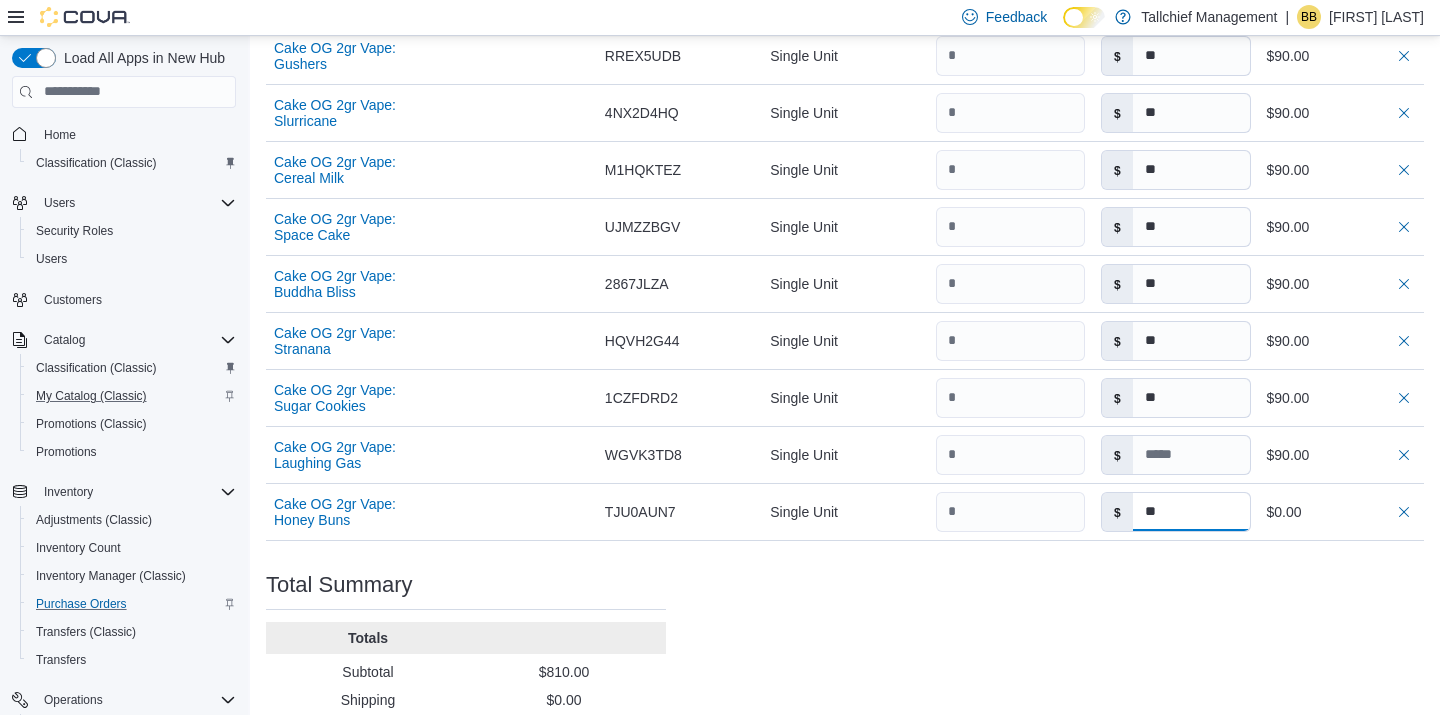 type on "**" 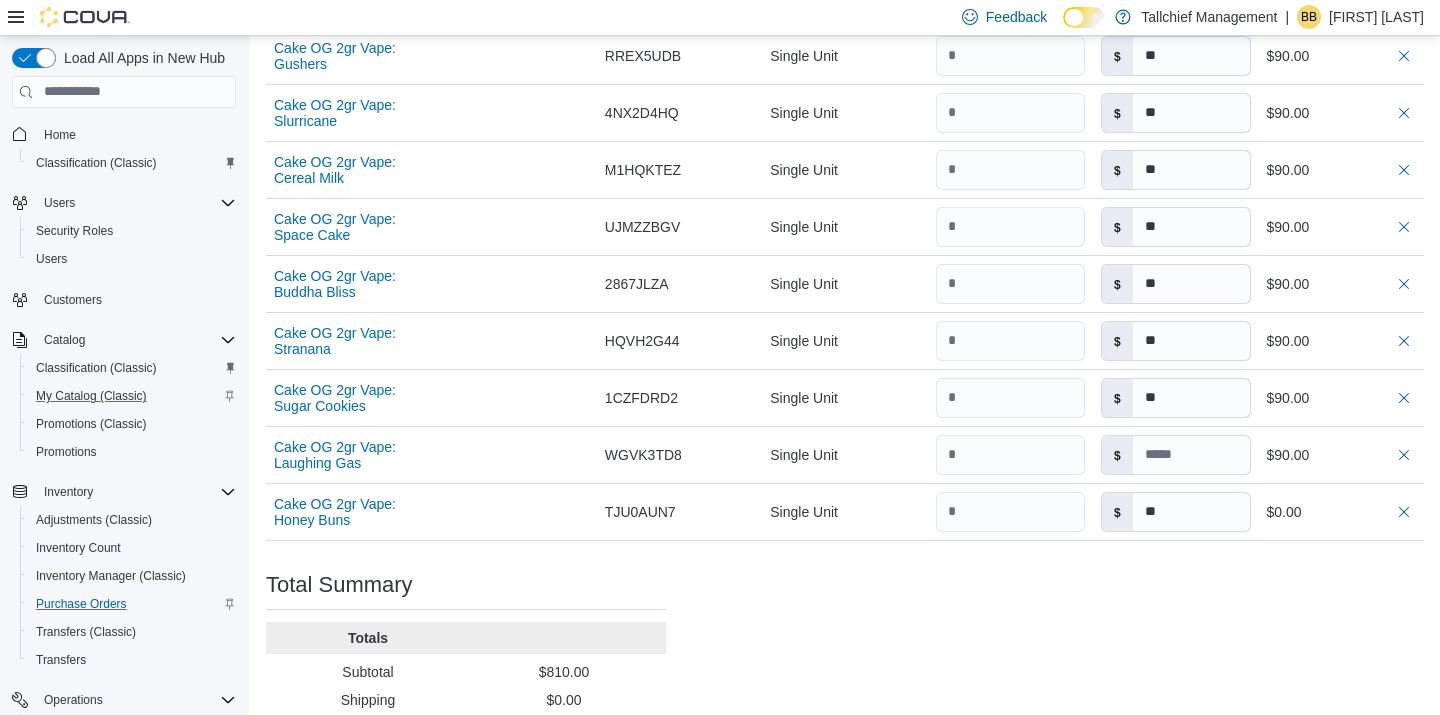 type on "**" 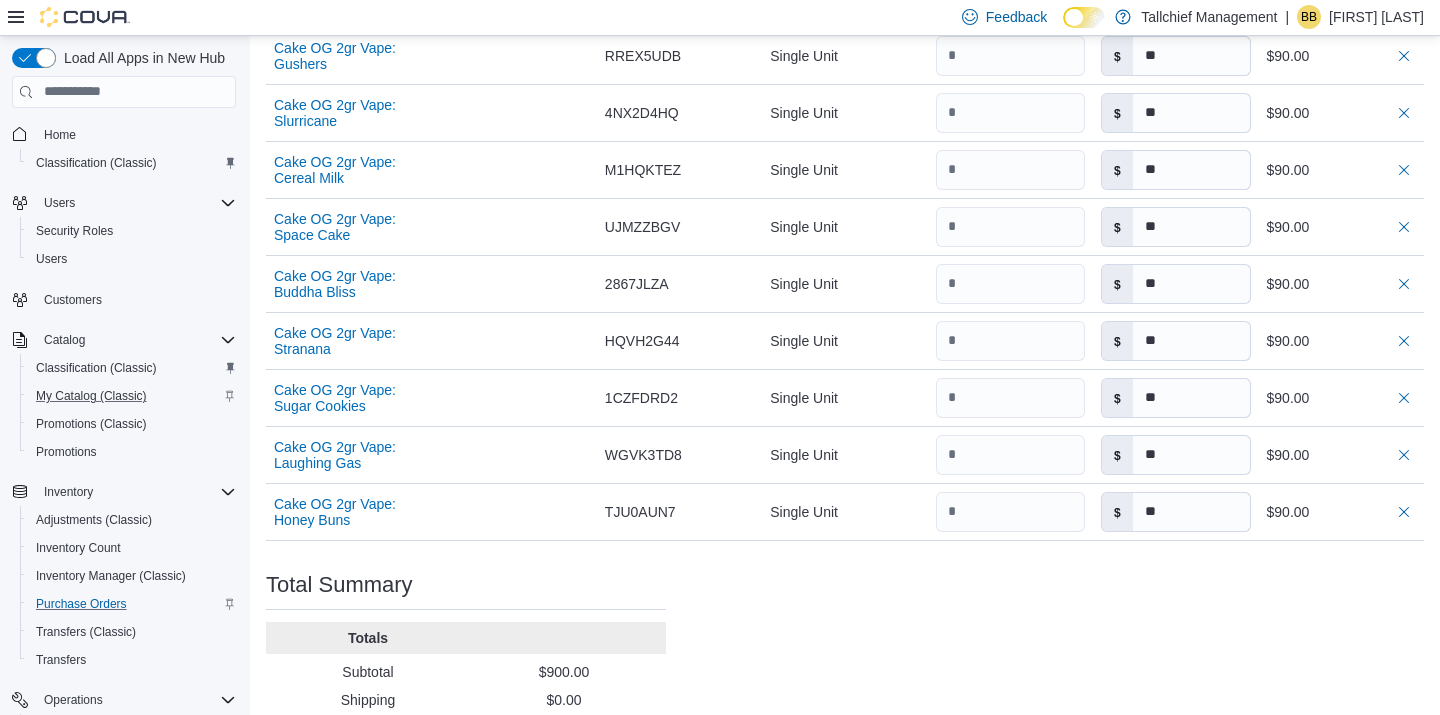 click on "Purchase Order: [ORDER_ID] Feedback Purchase Order Details   Edit Status Pending Supplier [SUPPLIER_NAME] (Max) Supplier Invoice Number No Supplier Invoice Number added Bill To [BILL_TO_NAME] Ship To [SHIP_TO_NAME] Shipping Cost $0.00 Recycling Cost $0.00 Tax $0.00 ETA [DATE] Notes - Created On [DATE] [TIME] Submitted On - Last Received On - Completed On - Products (10)     Products Search or Scan to Add Product Quantity  Add or Browse Products from this Supplier Sorting Item Supplier SKU Catalog SKU Unit Qty Unit Cost Total [PRODUCT_NAME] Supplier SKU Catalog SKU C1Q12CWF Unit Single Unit Qty Unit Cost $ ** Total $90.00 [PRODUCT_NAME] Supplier SKU Catalog SKU RREX5UDB Unit Single Unit Qty Unit Cost $ ** Total $90.00 [PRODUCT_NAME] Supplier SKU Catalog SKU 4NX2D4HQ Unit Single Unit Qty Unit Cost $ ** Total $90.00 [PRODUCT_NAME] Supplier SKU Catalog SKU M1HQKTEZ Unit Single Unit Qty Unit Cost $ ** Total $90.00 [PRODUCT_NAME]" at bounding box center [845, 72] 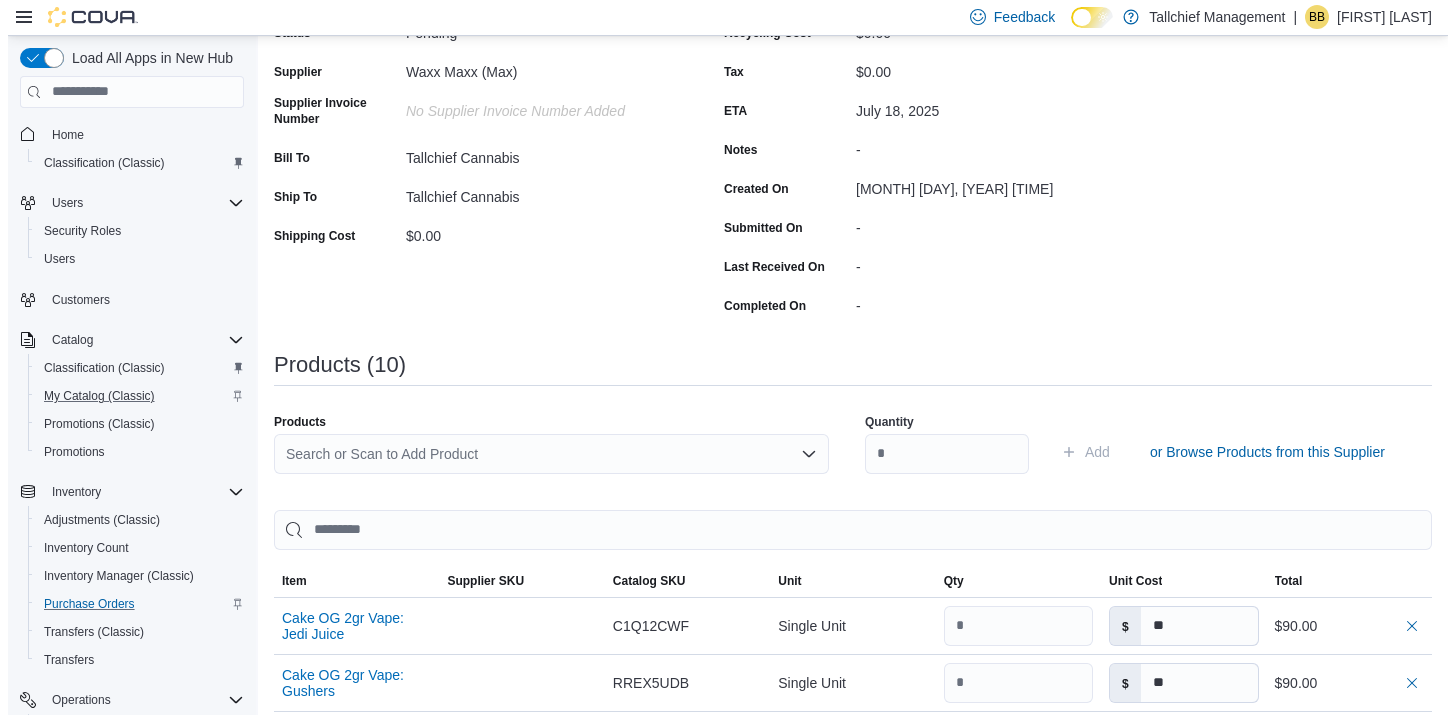 scroll, scrollTop: 0, scrollLeft: 0, axis: both 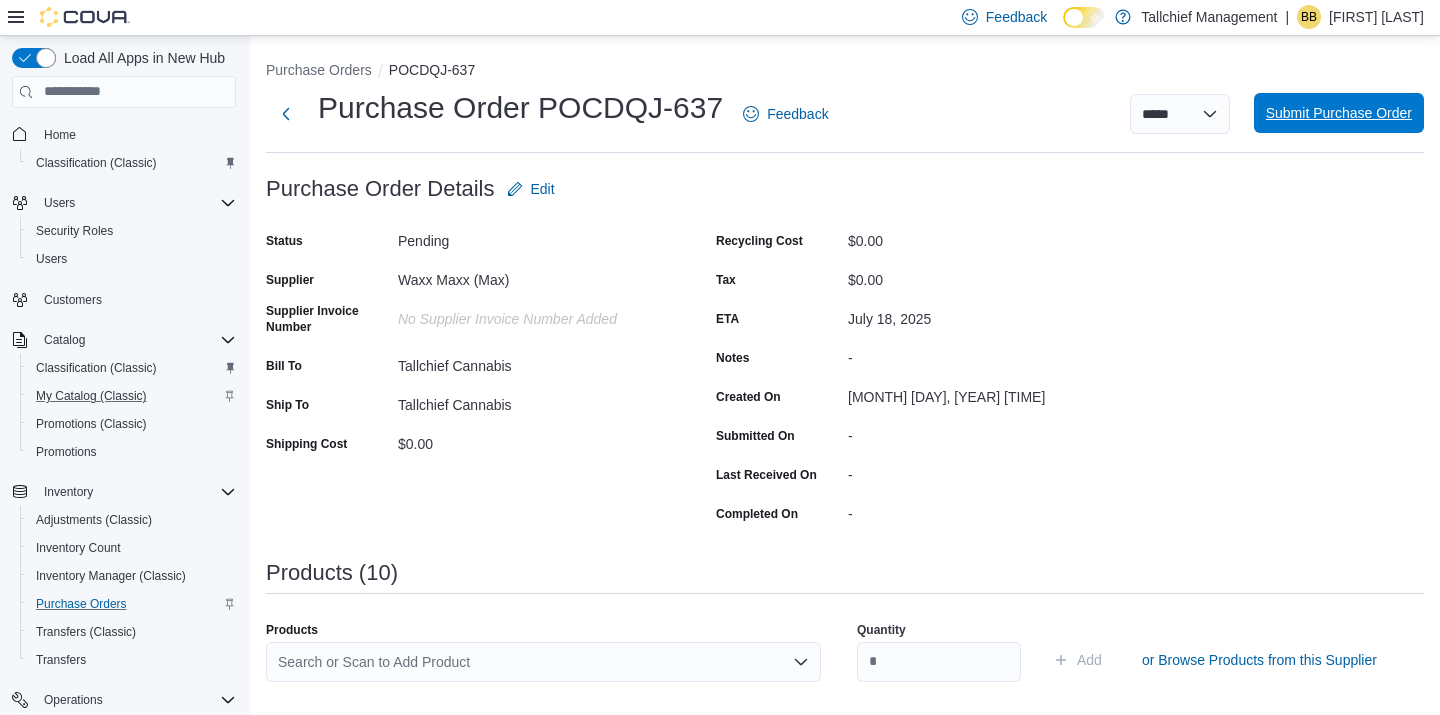 click on "Submit Purchase Order" at bounding box center [1339, 113] 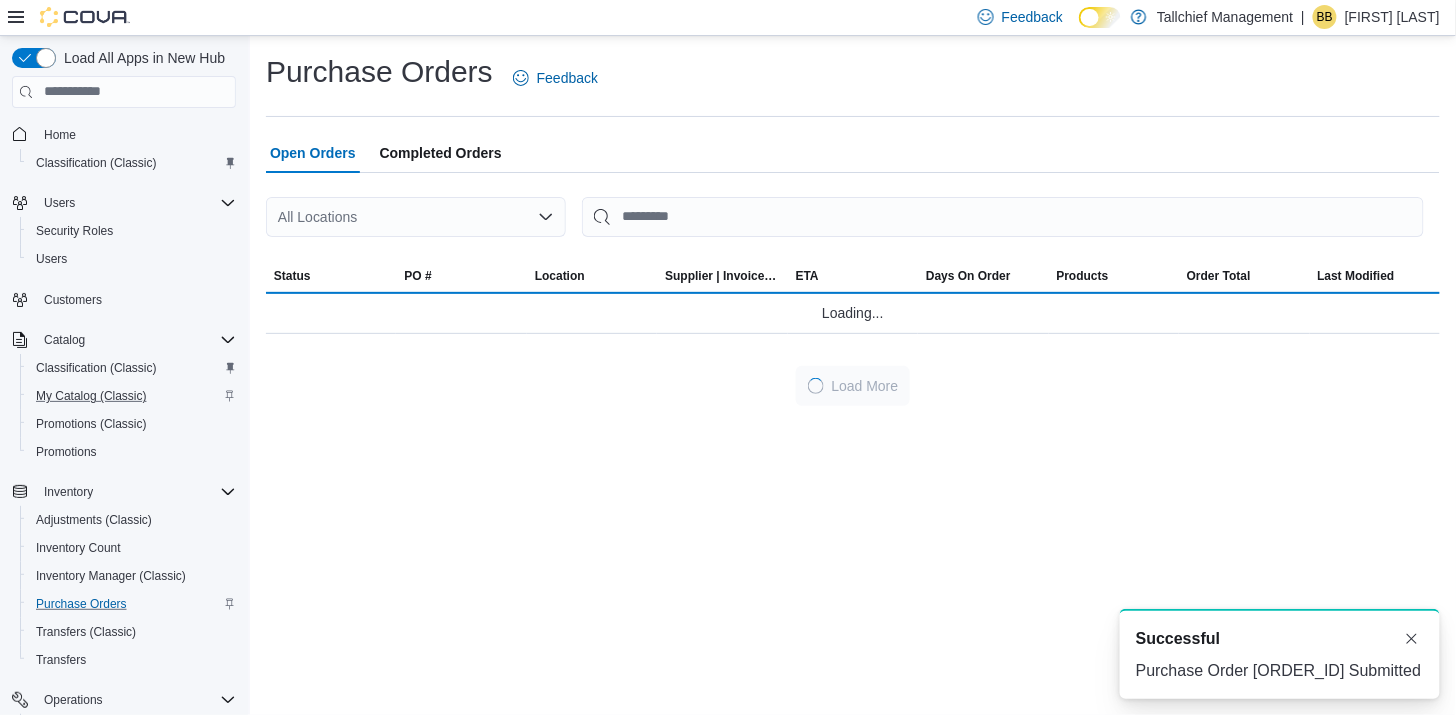 scroll, scrollTop: 0, scrollLeft: 0, axis: both 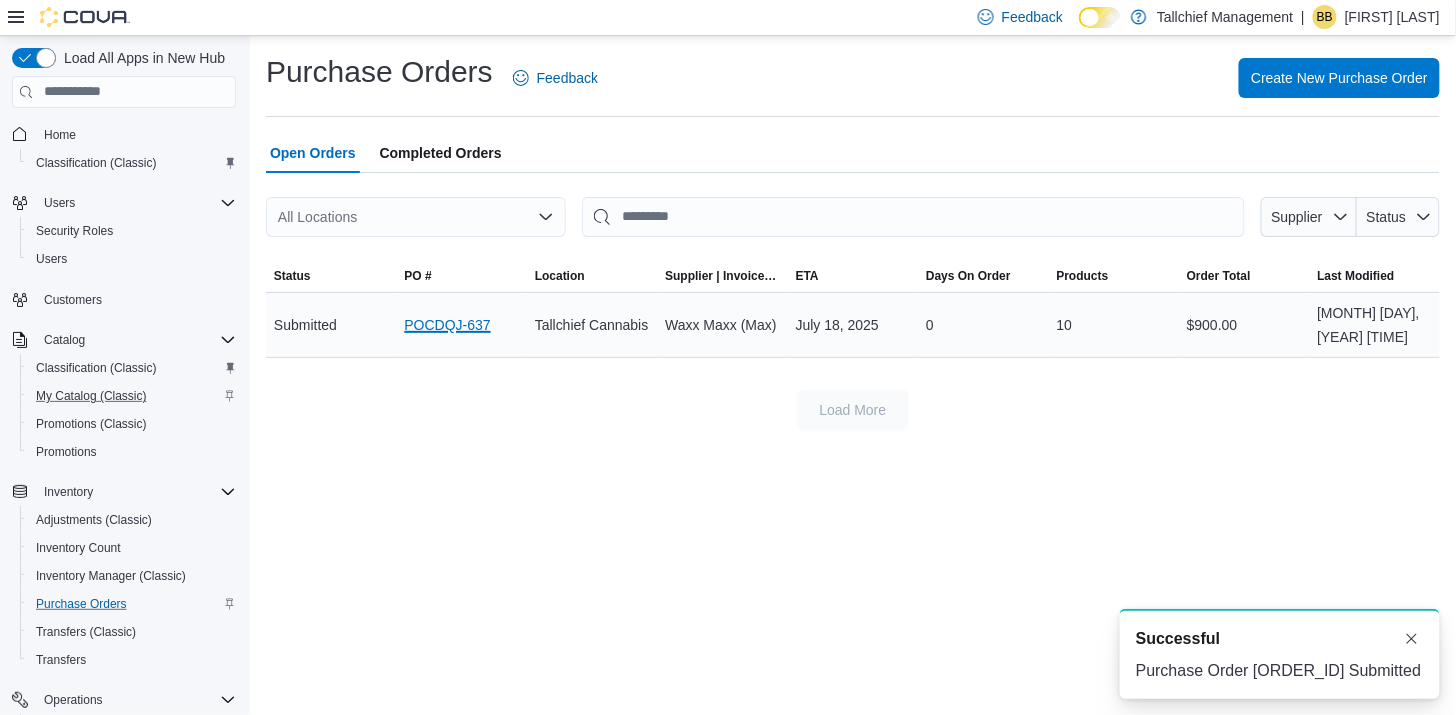 click on "POCDQJ-637" at bounding box center (447, 325) 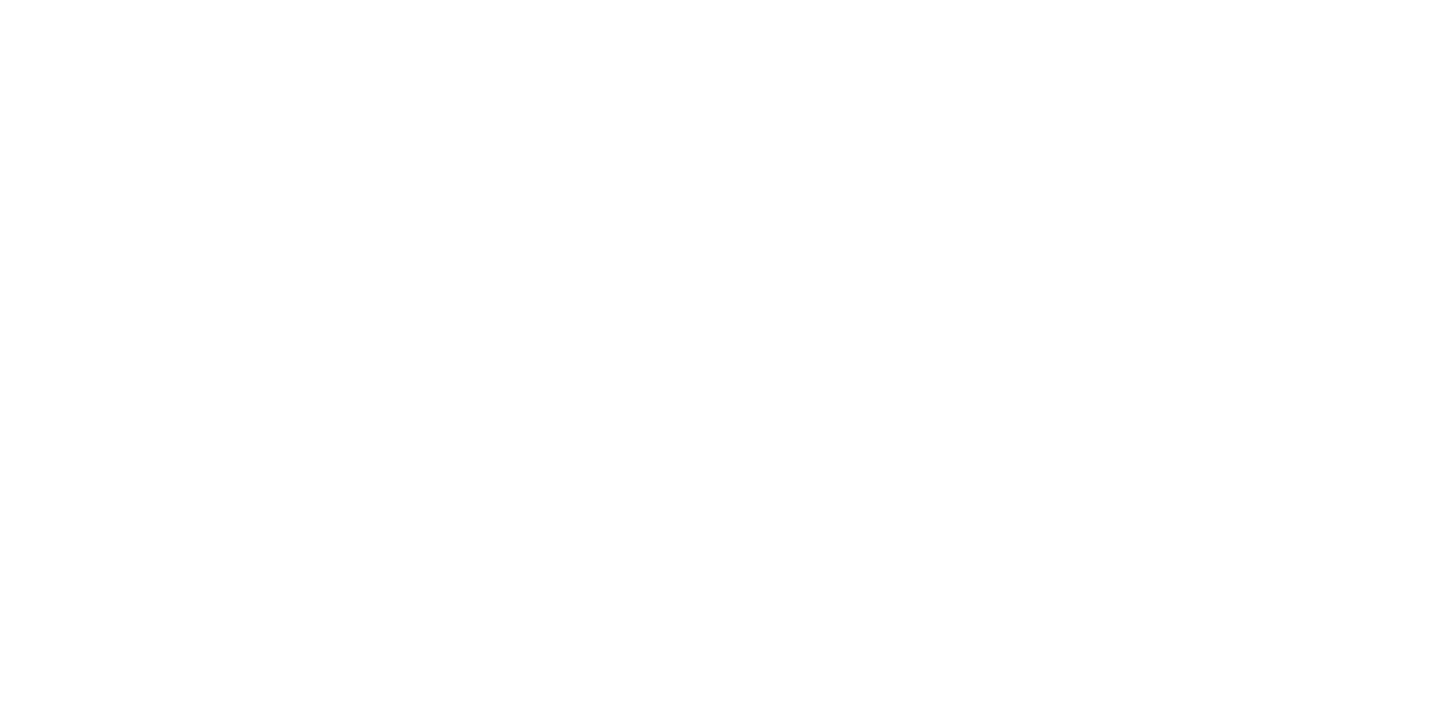 scroll, scrollTop: 0, scrollLeft: 0, axis: both 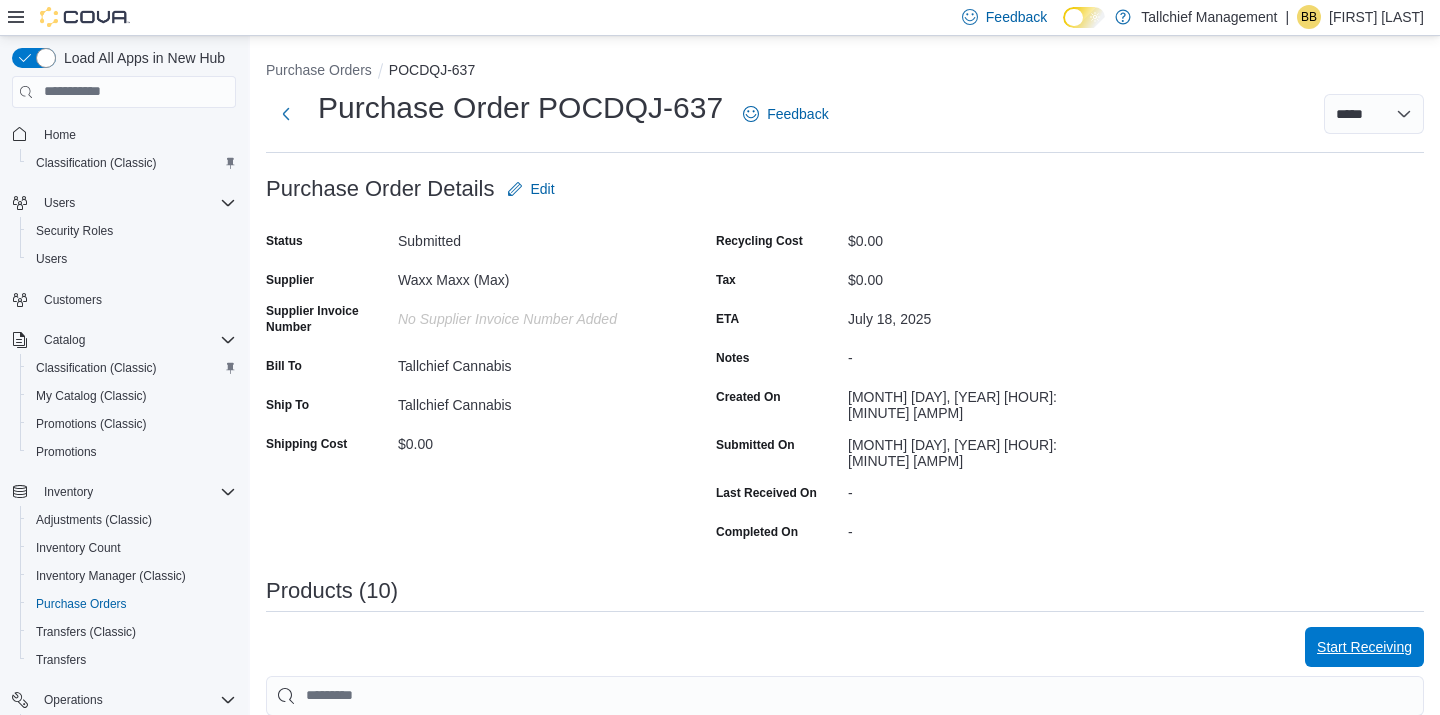 click on "Start Receiving" at bounding box center [1364, 647] 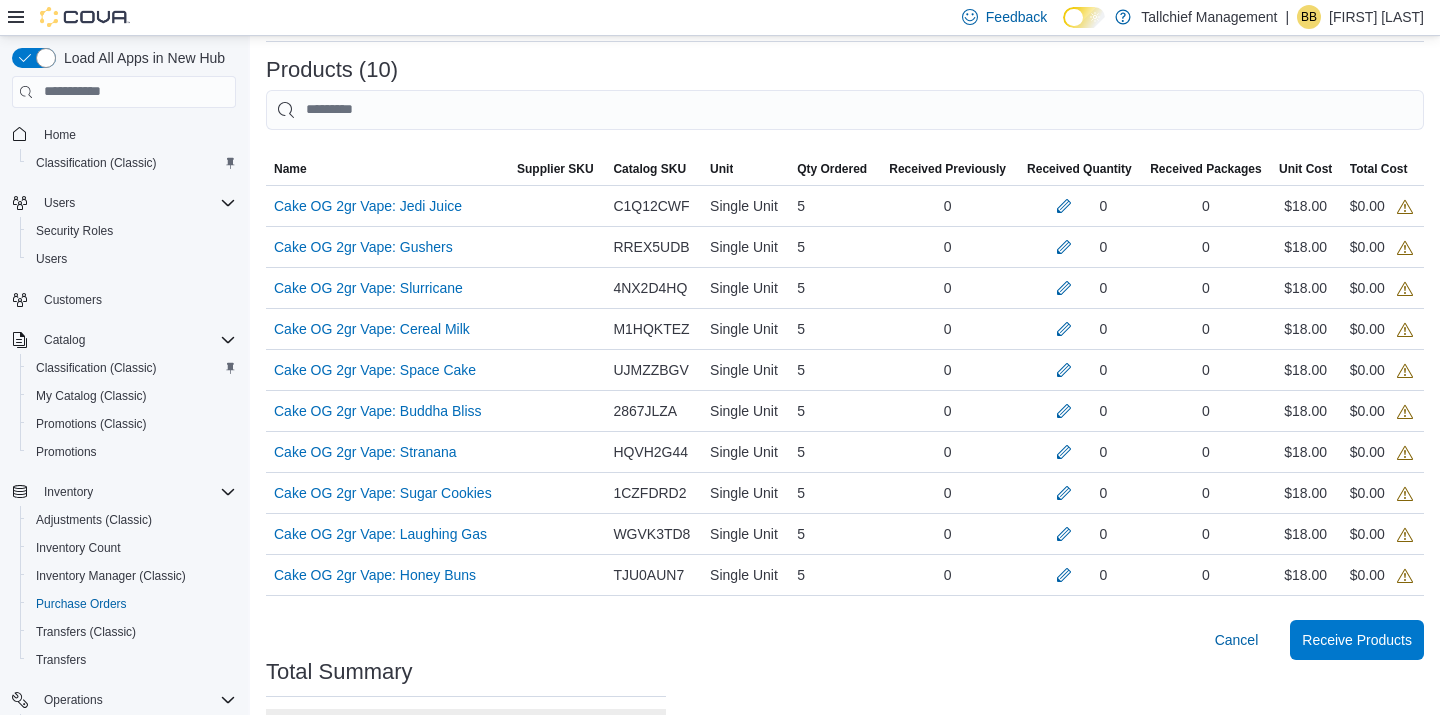 scroll, scrollTop: 443, scrollLeft: 0, axis: vertical 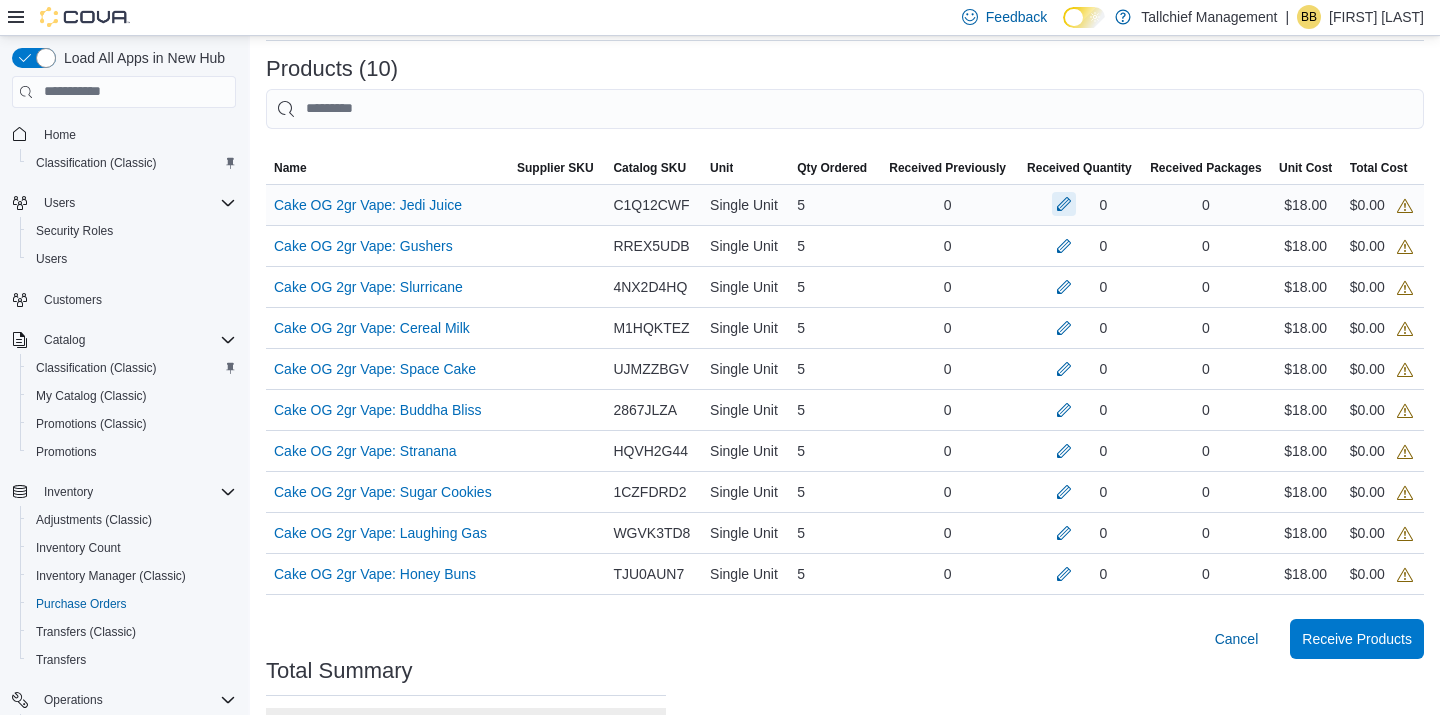 click at bounding box center (1064, 204) 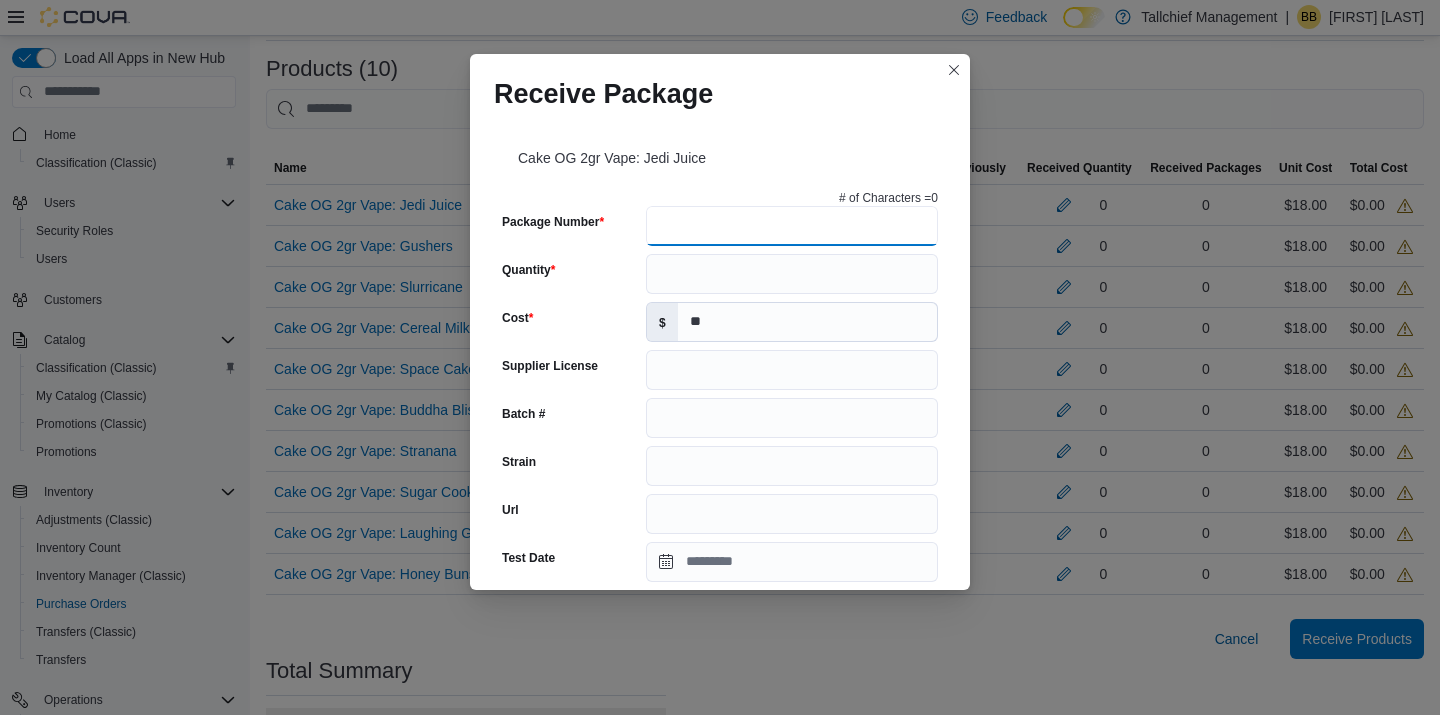 click on "Package Number" at bounding box center (792, 226) 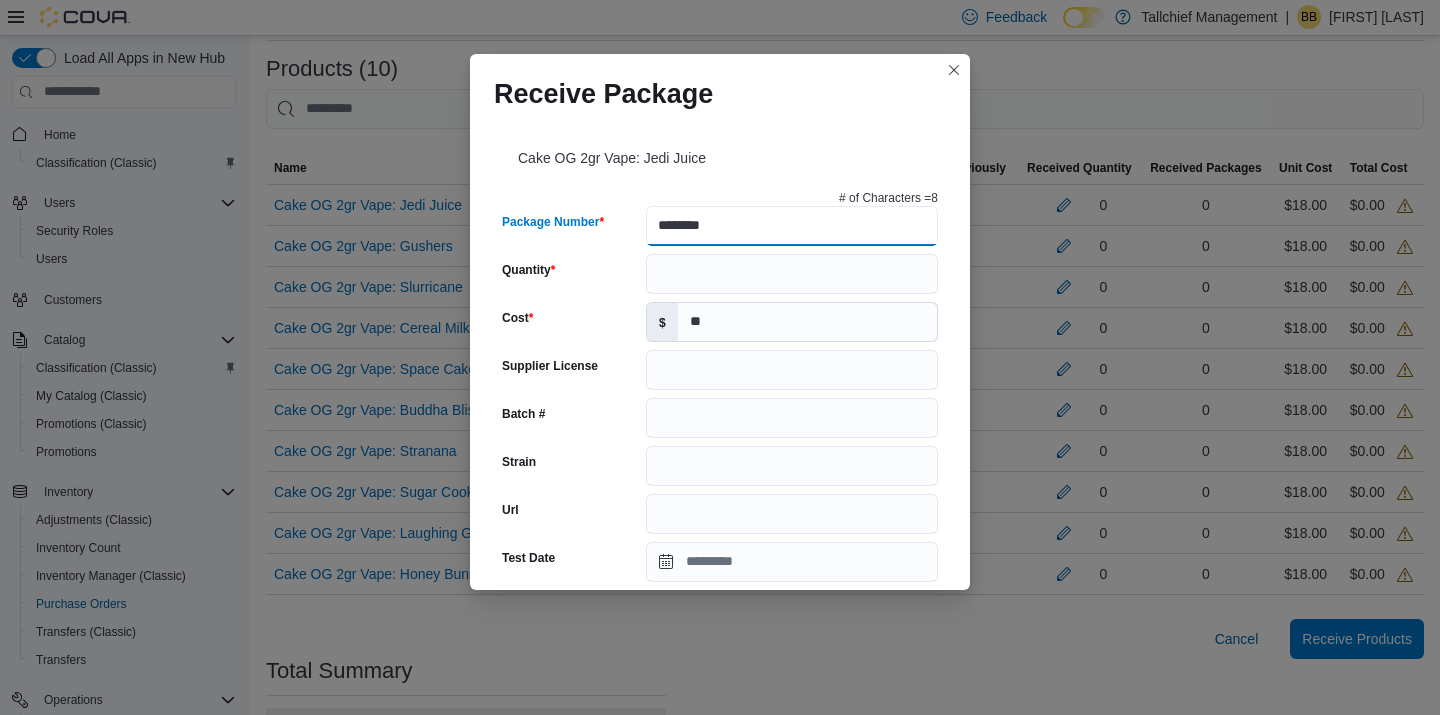 type on "********" 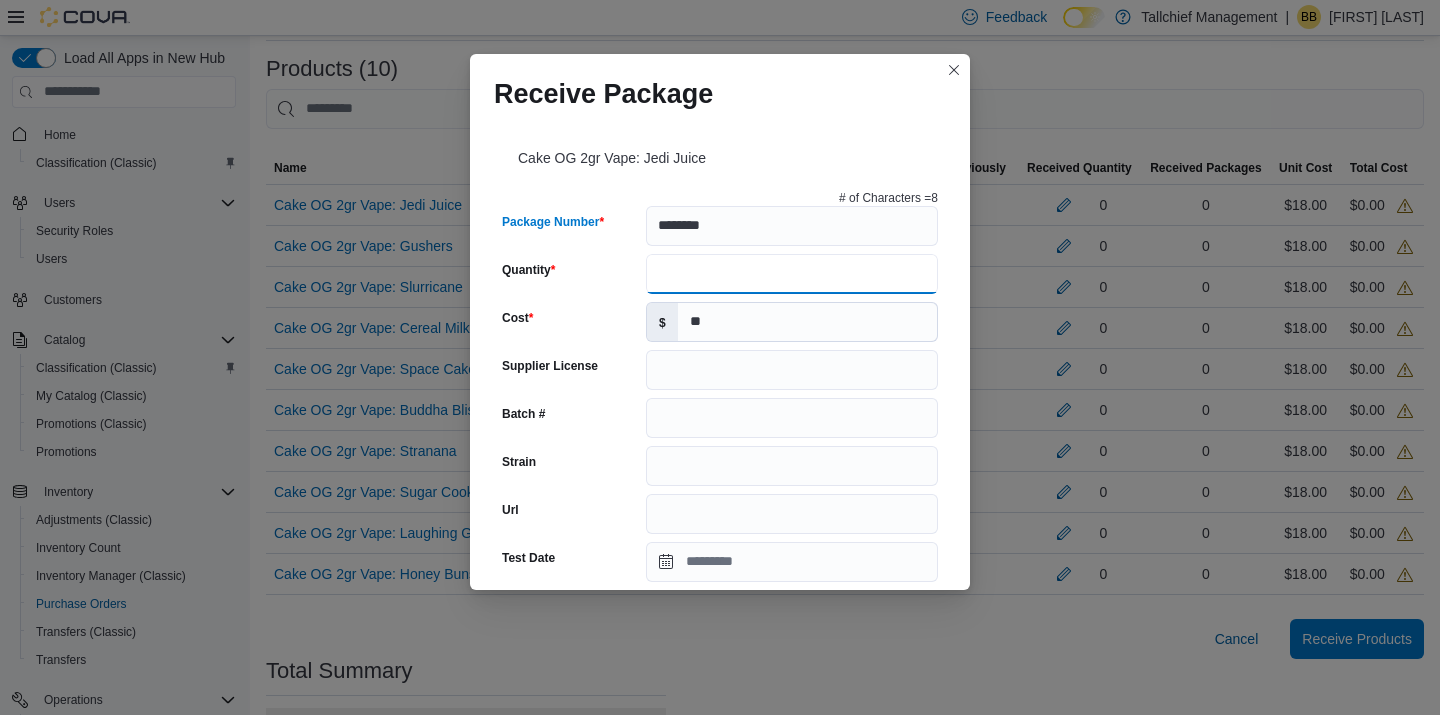 click on "*" at bounding box center (792, 274) 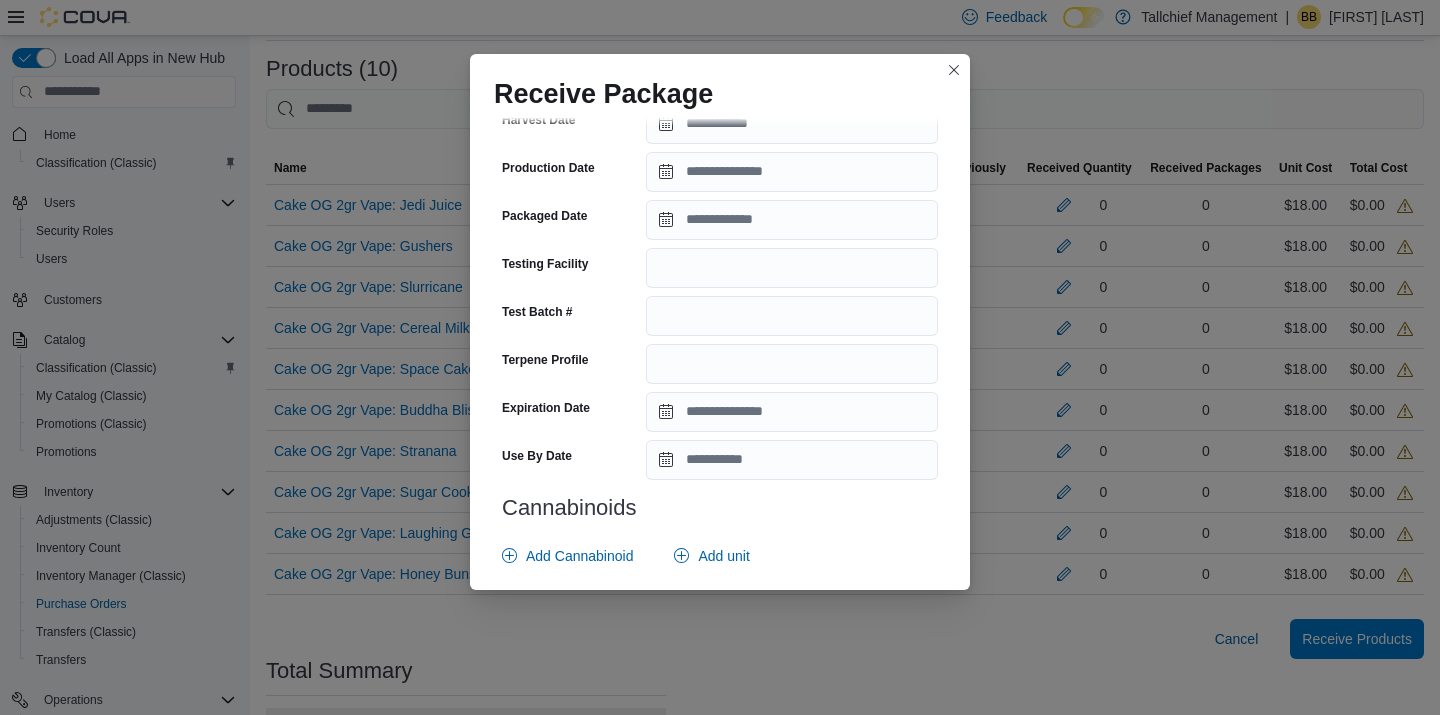 scroll, scrollTop: 711, scrollLeft: 0, axis: vertical 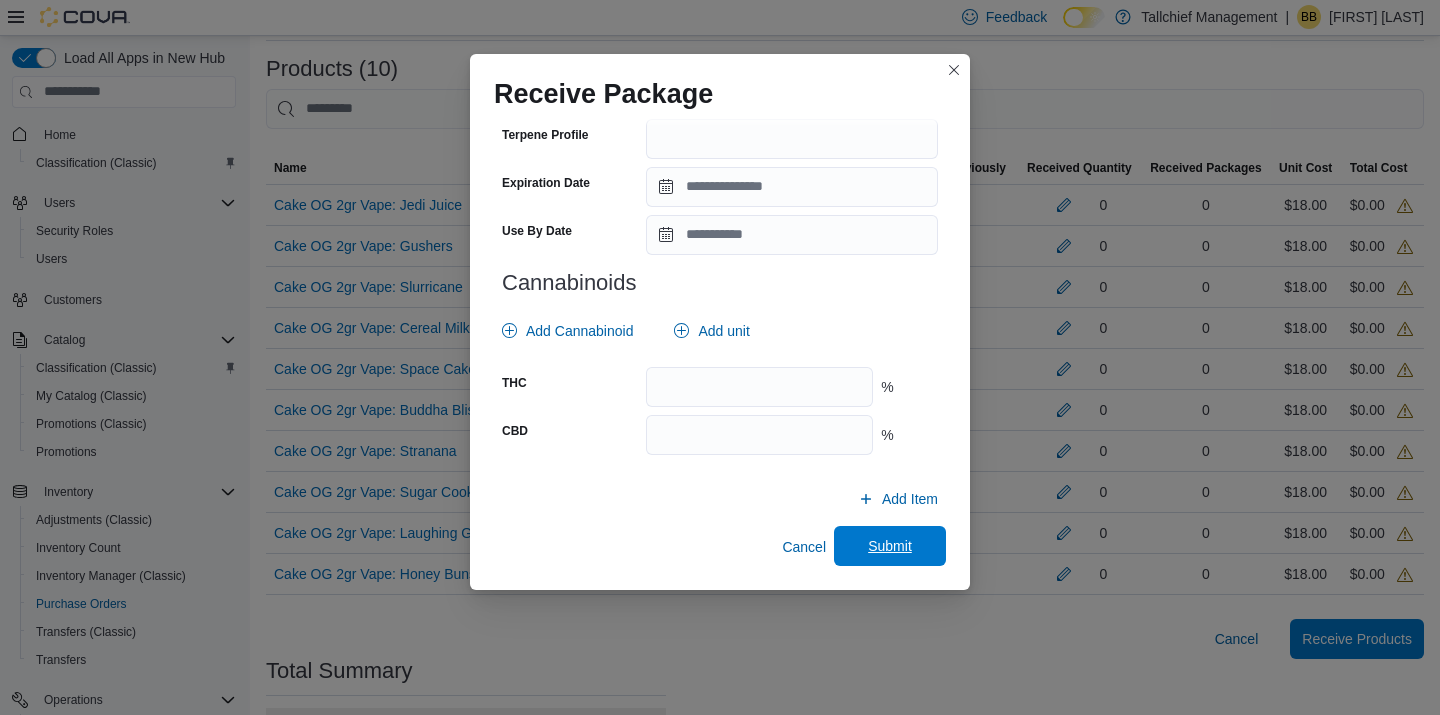 type on "*" 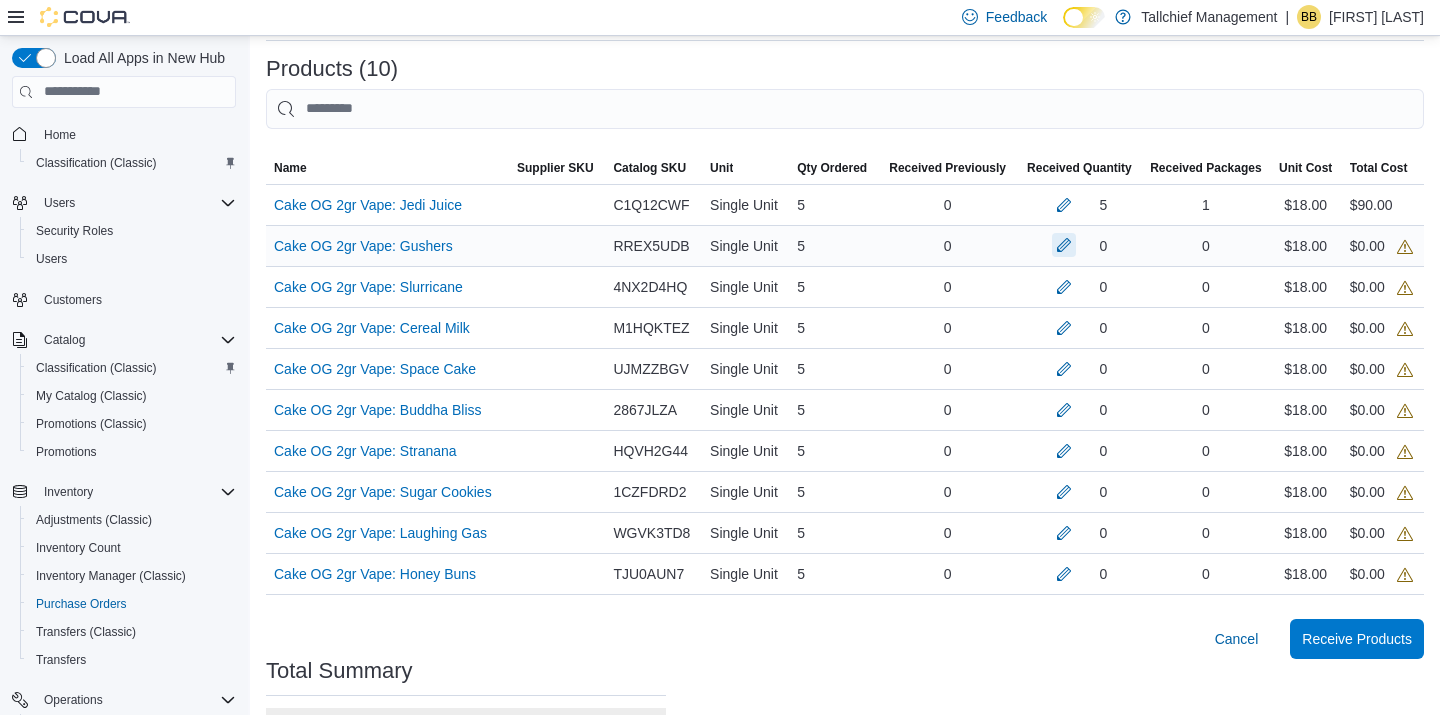 click at bounding box center [1064, 245] 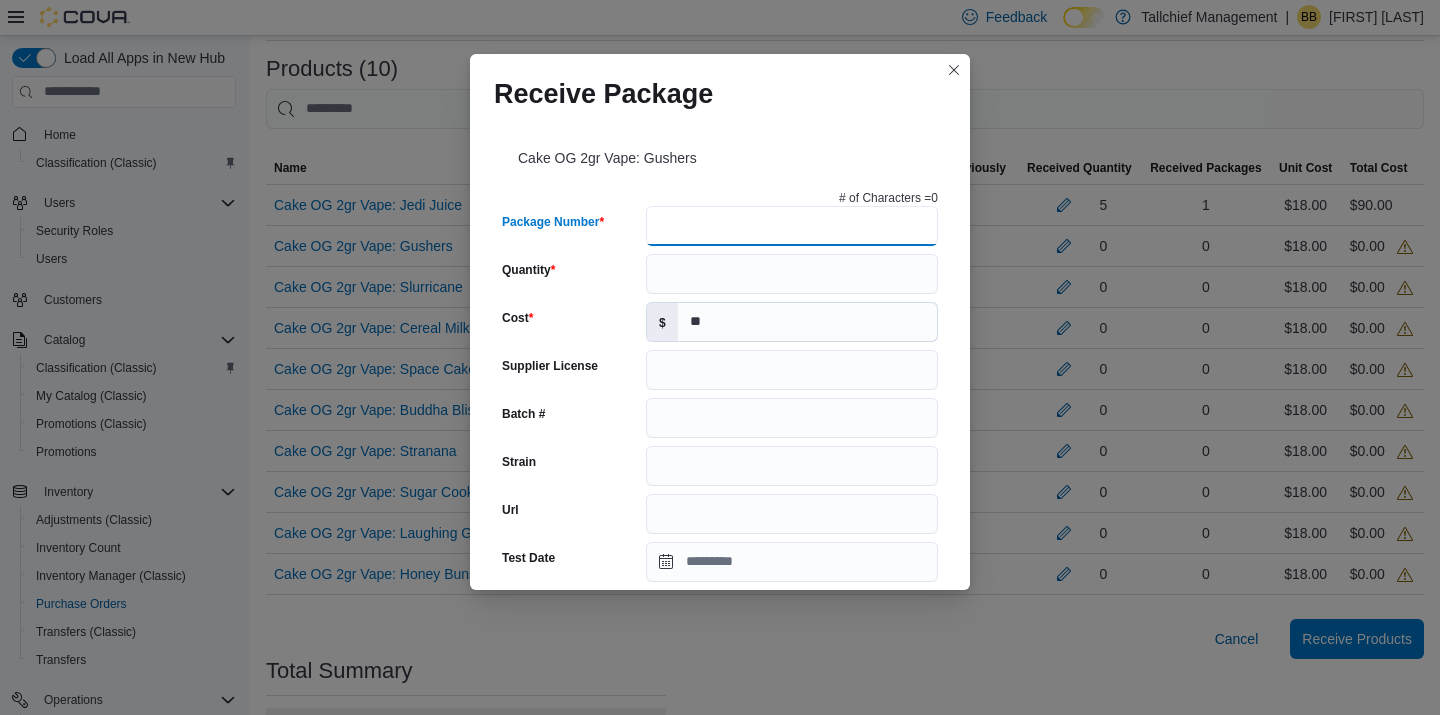 click on "Package Number" at bounding box center [792, 226] 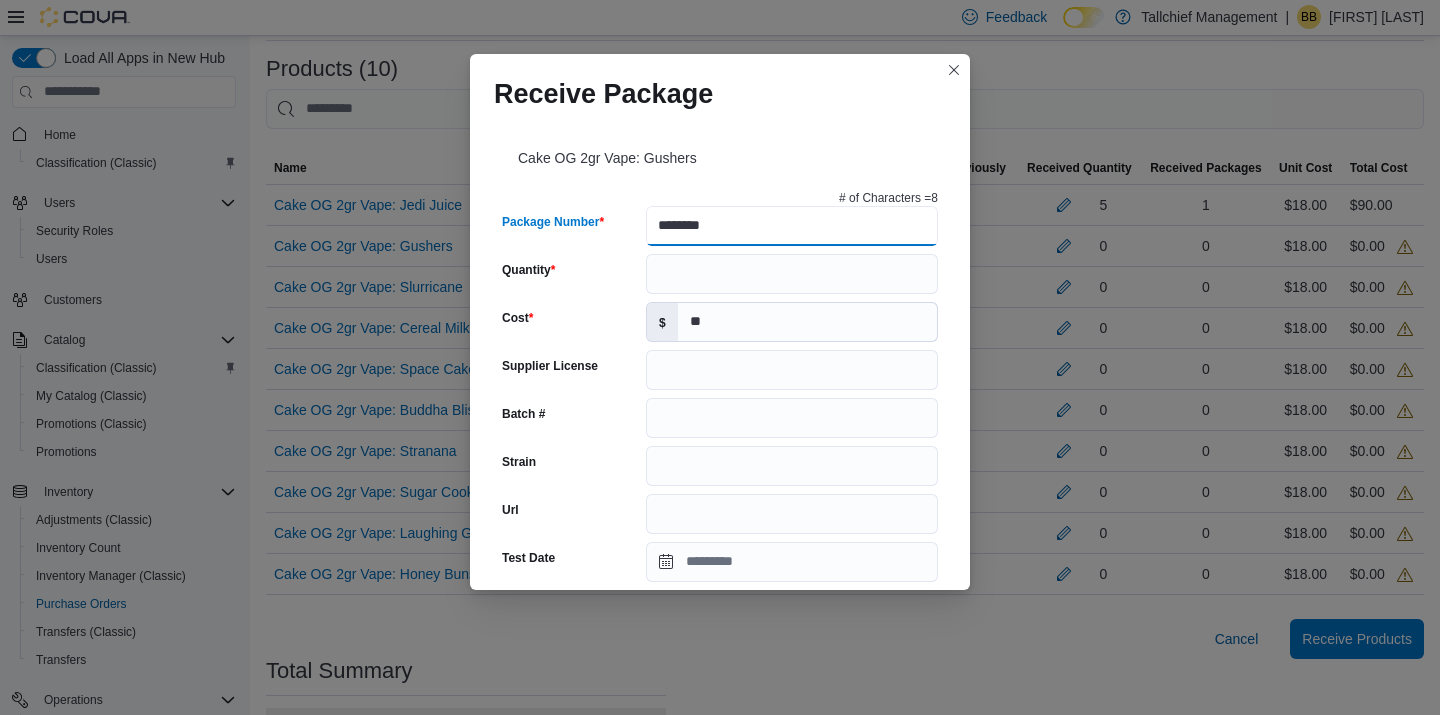 type on "********" 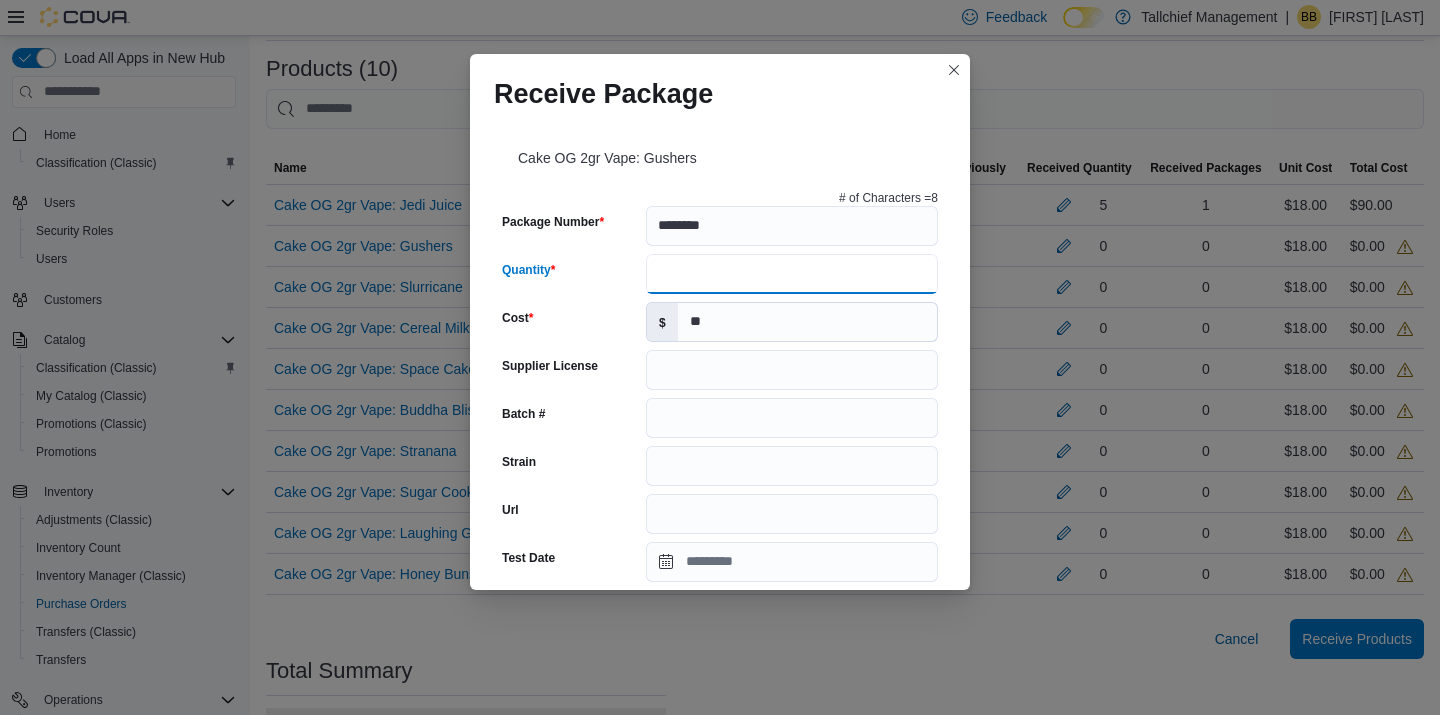 click on "Quantity" at bounding box center [792, 274] 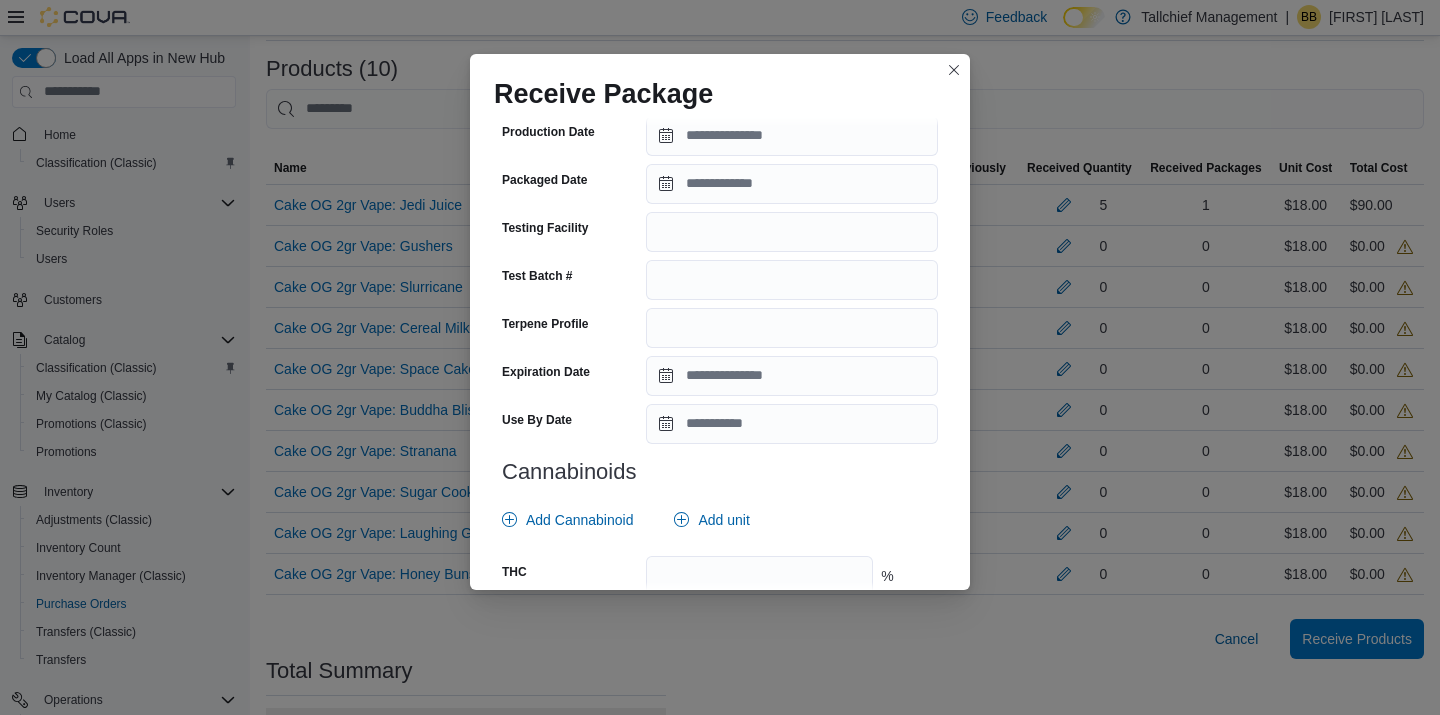 scroll, scrollTop: 711, scrollLeft: 0, axis: vertical 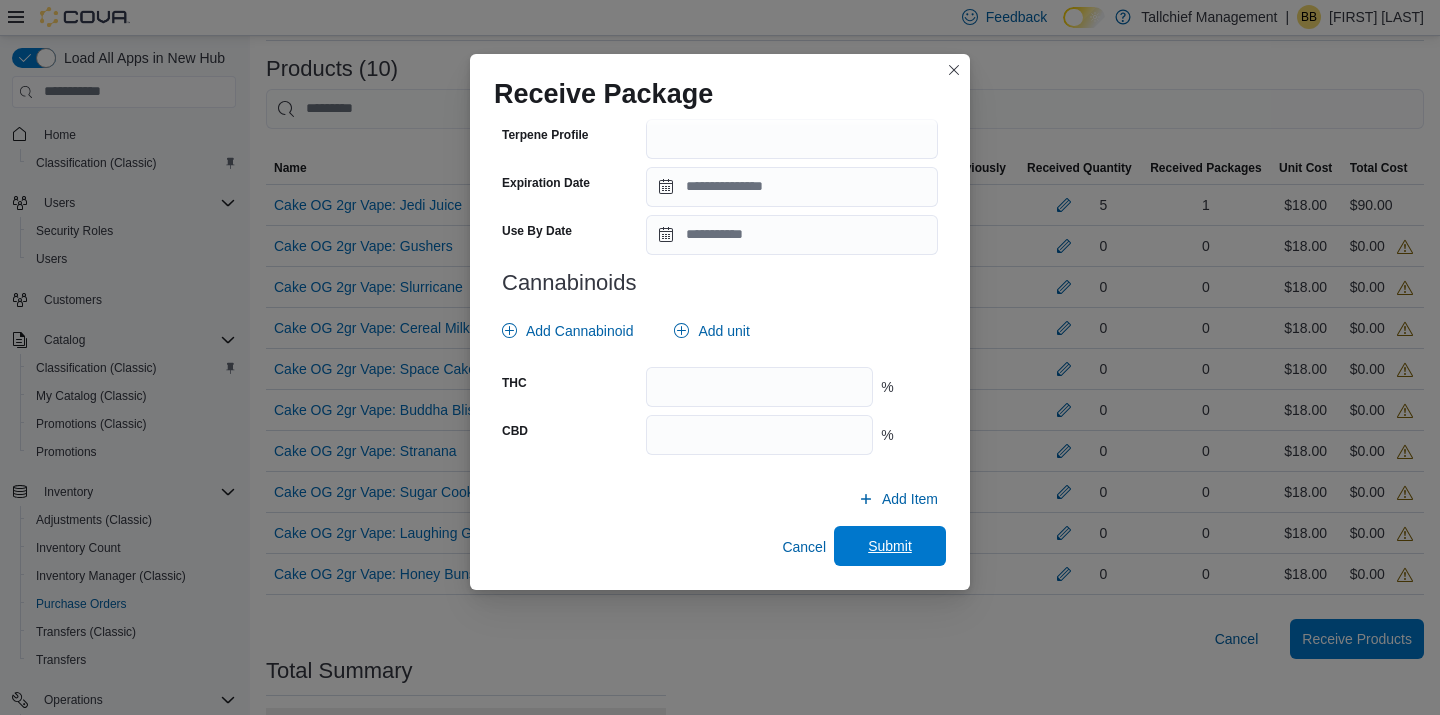 type on "*" 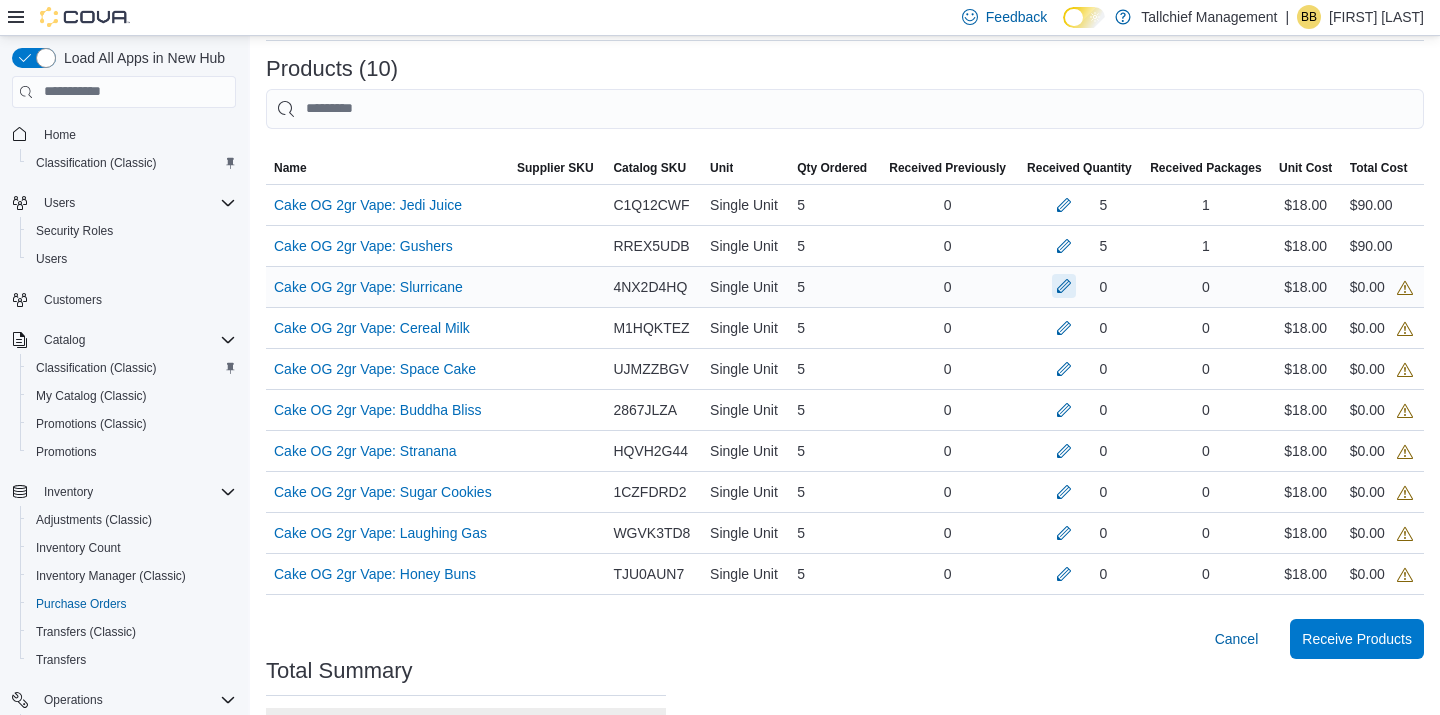 click at bounding box center (1064, 286) 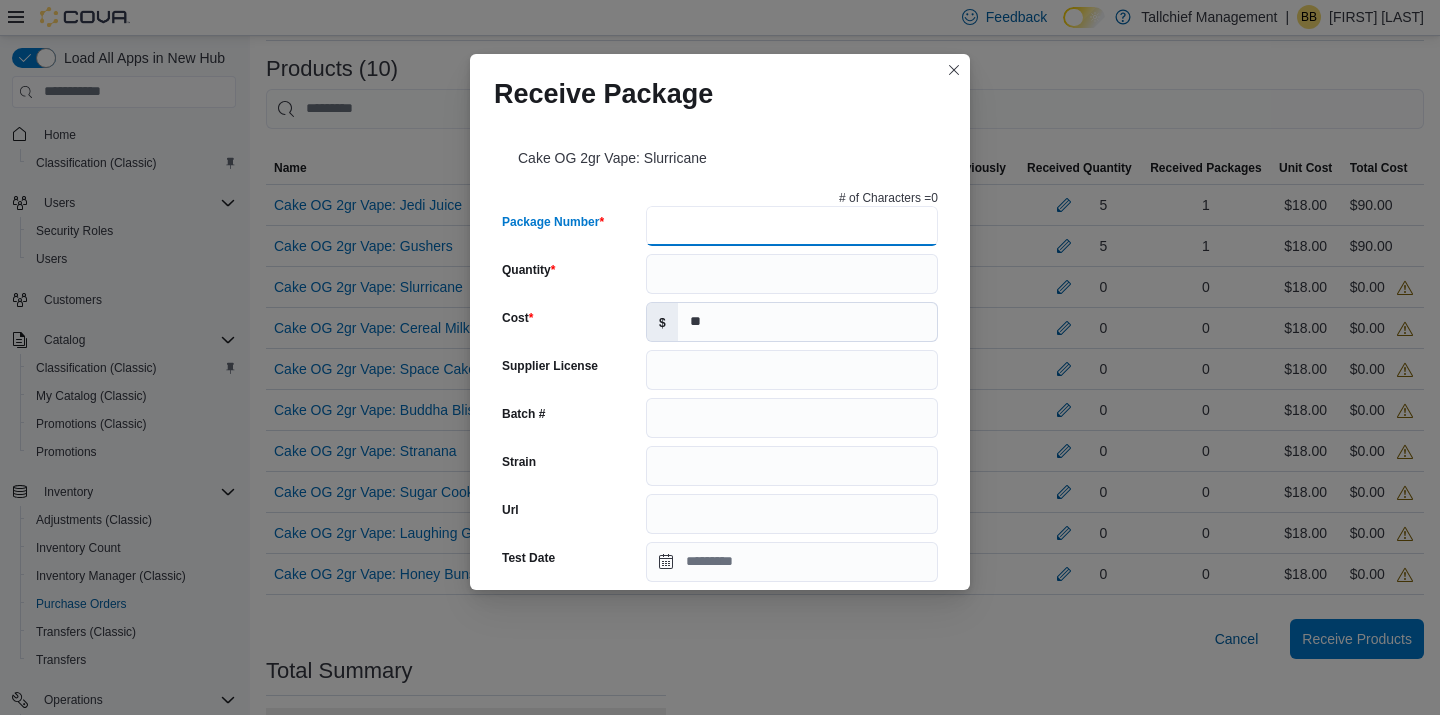 click on "Package Number" at bounding box center (792, 226) 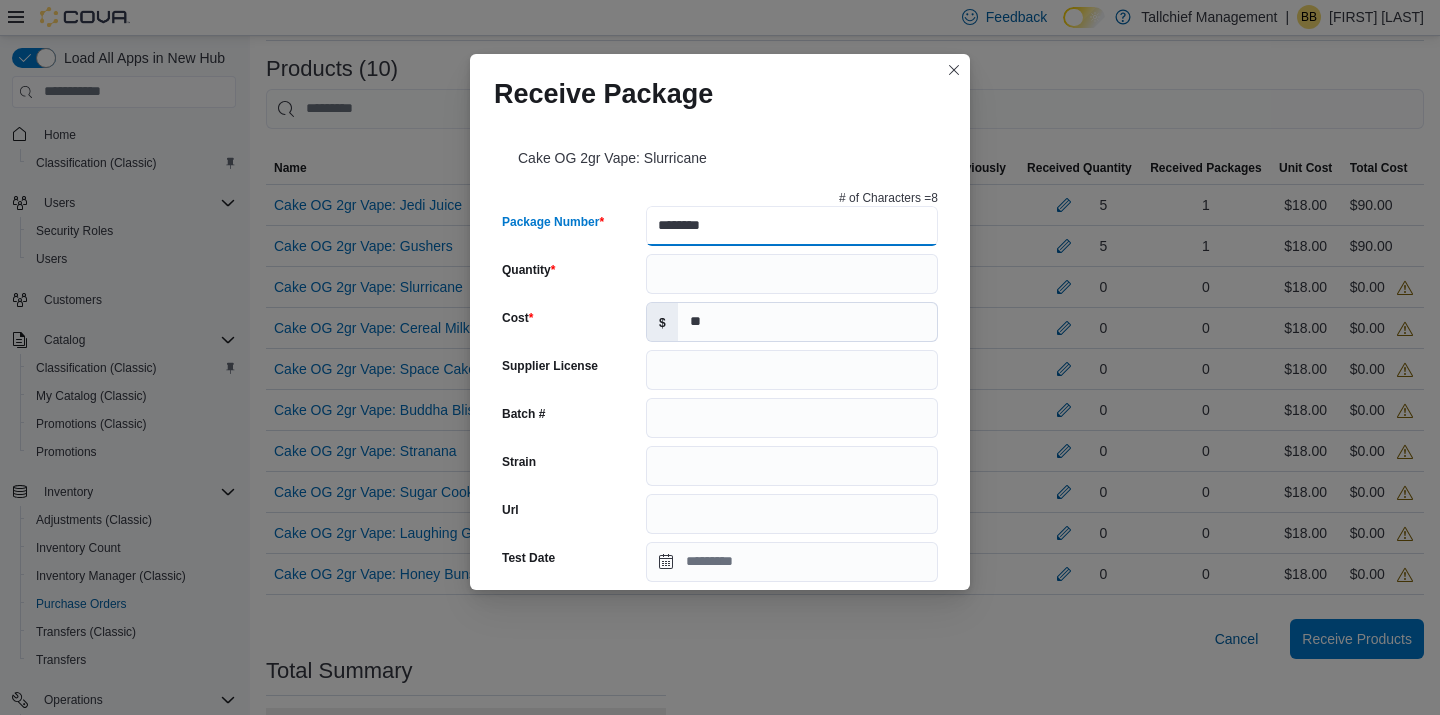 type on "********" 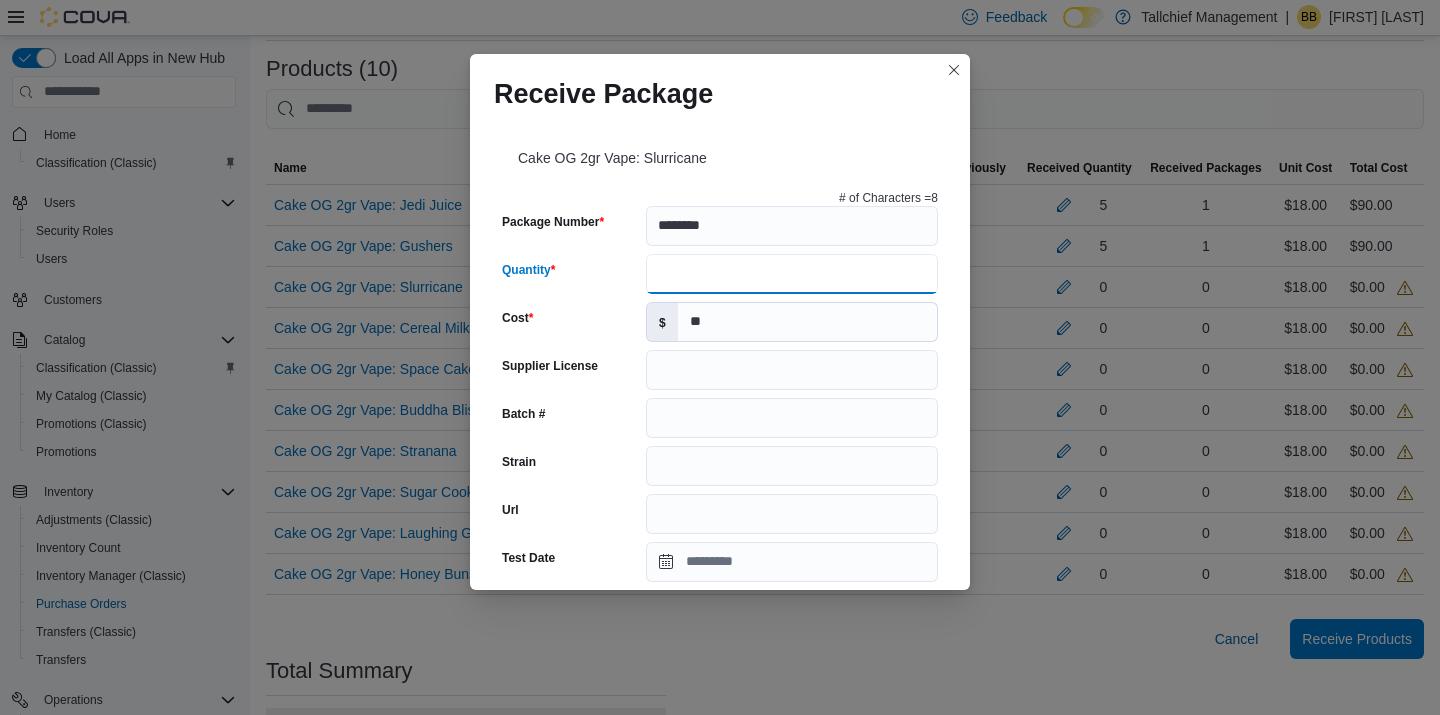 click on "Quantity" at bounding box center (792, 274) 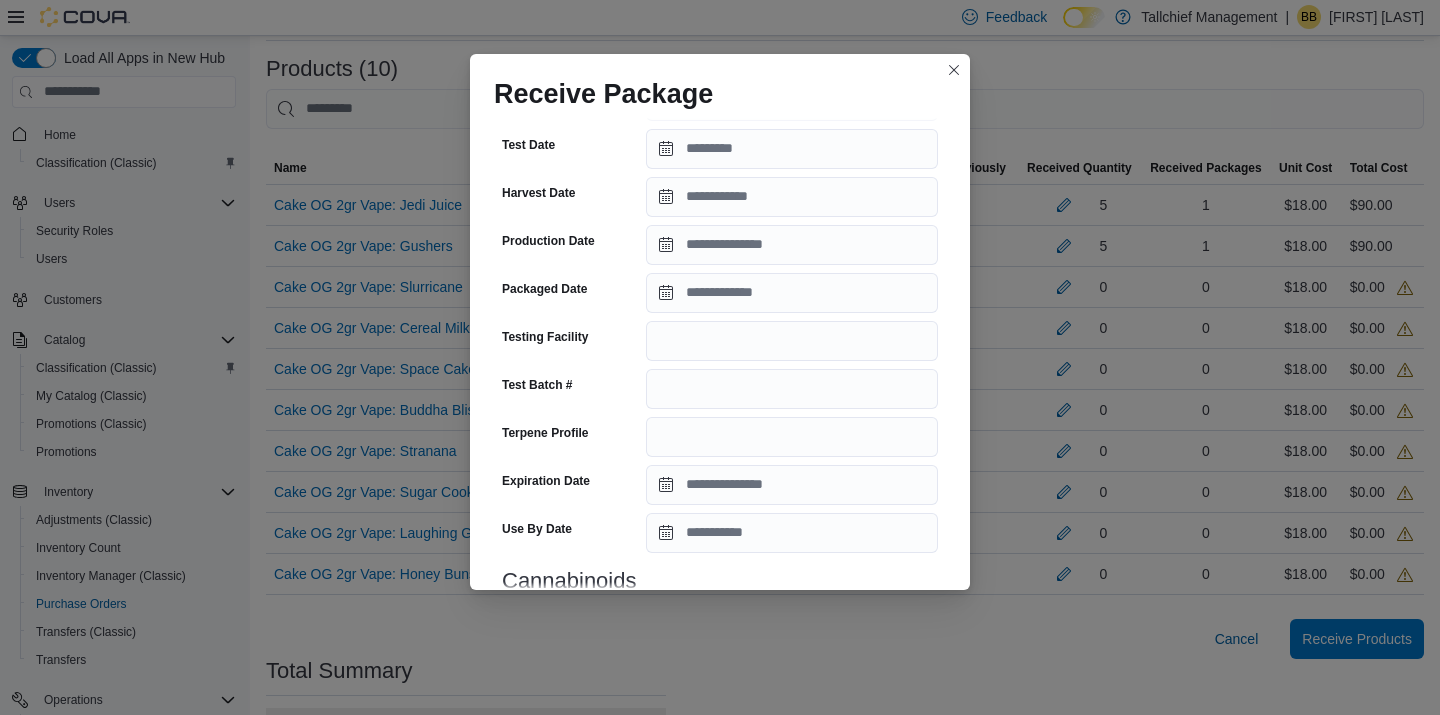 scroll, scrollTop: 711, scrollLeft: 0, axis: vertical 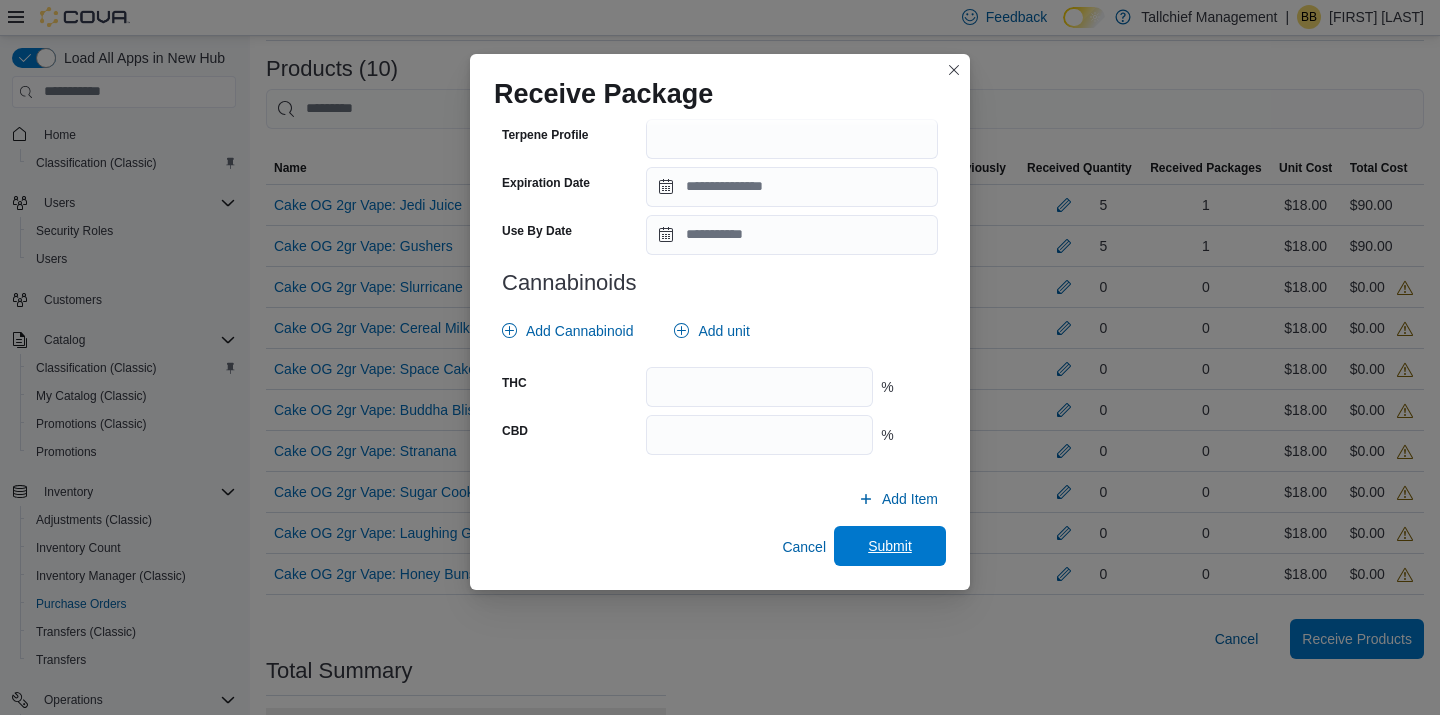 type on "*" 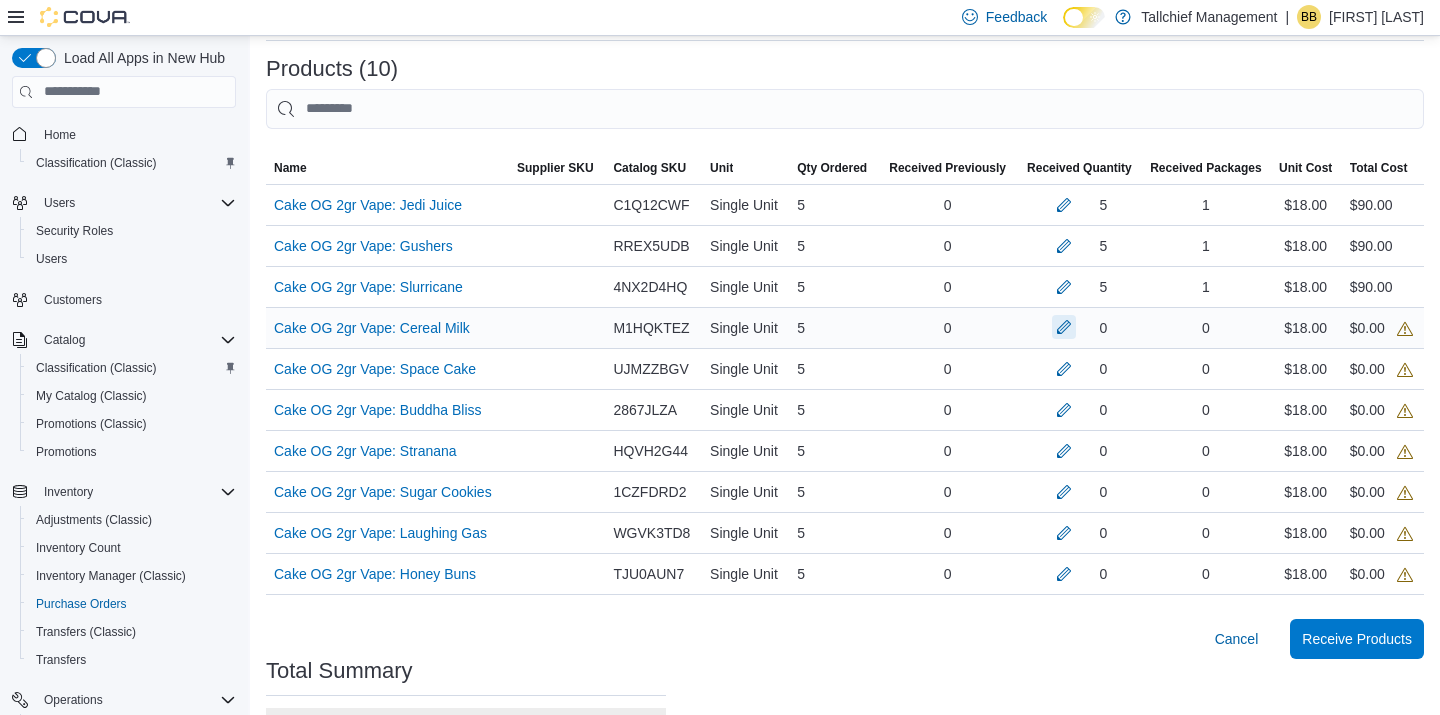 click at bounding box center [1064, 327] 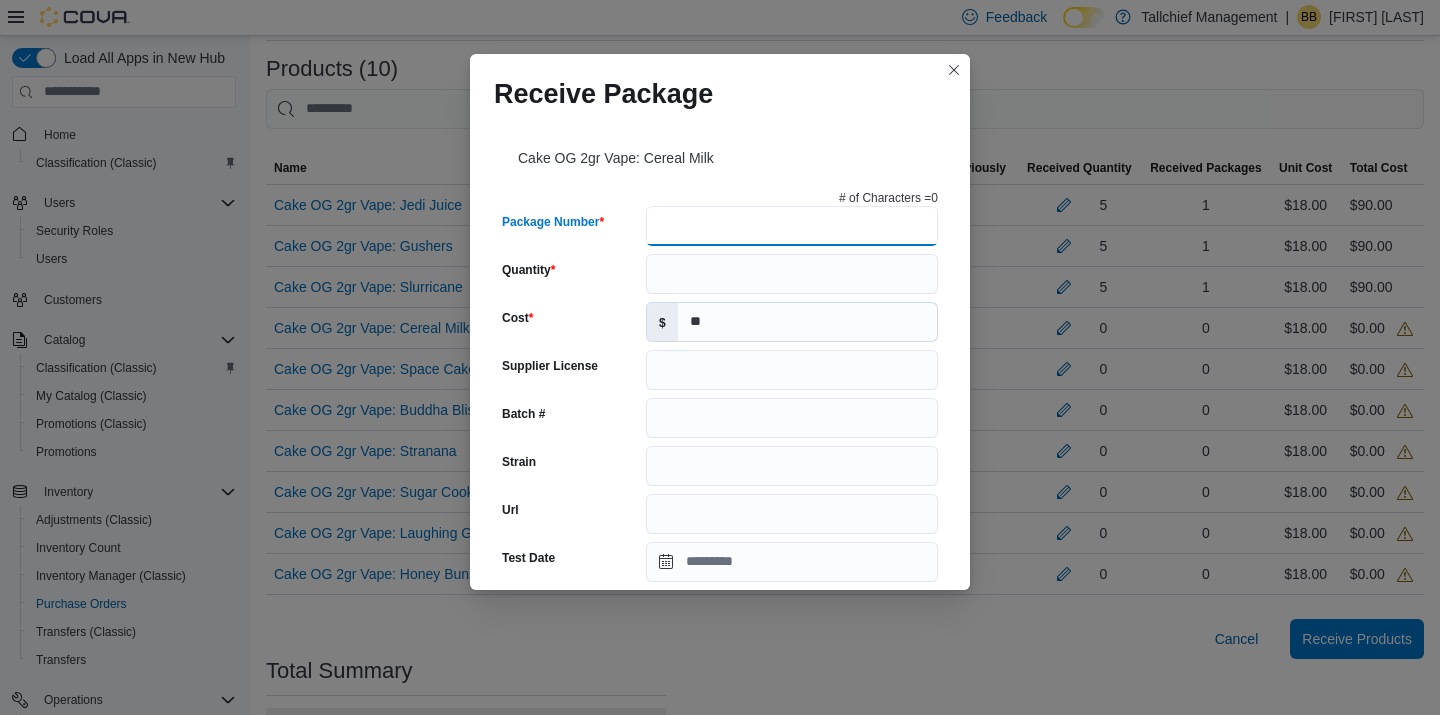 click on "Package Number" at bounding box center (792, 226) 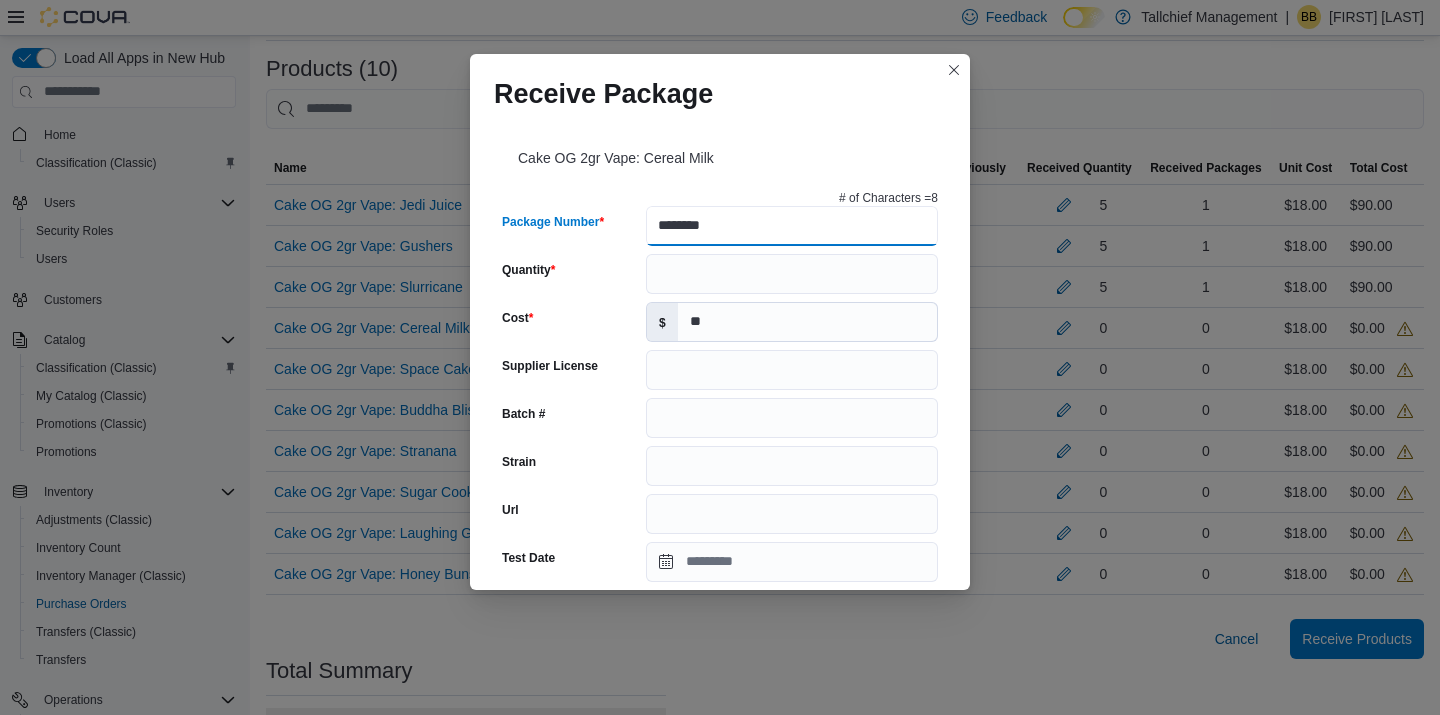 type on "********" 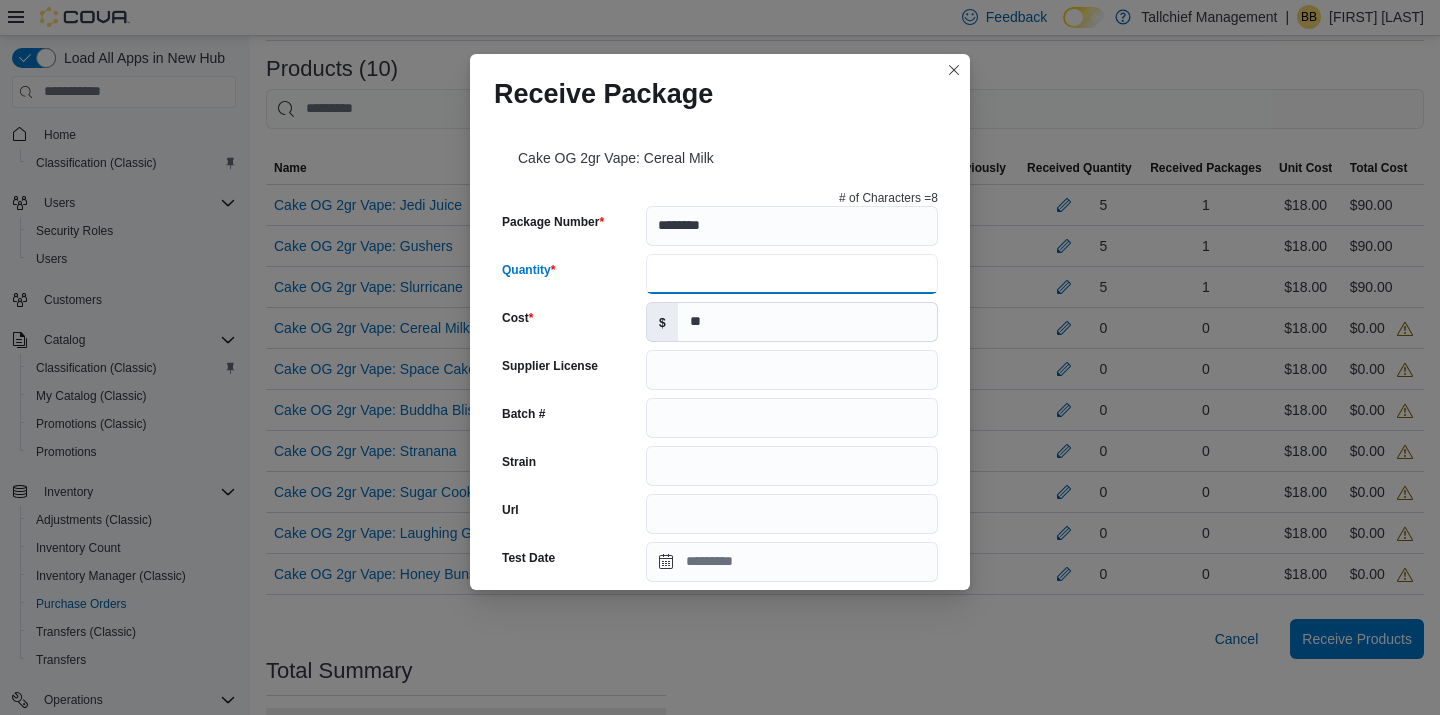 click on "Quantity" at bounding box center [792, 274] 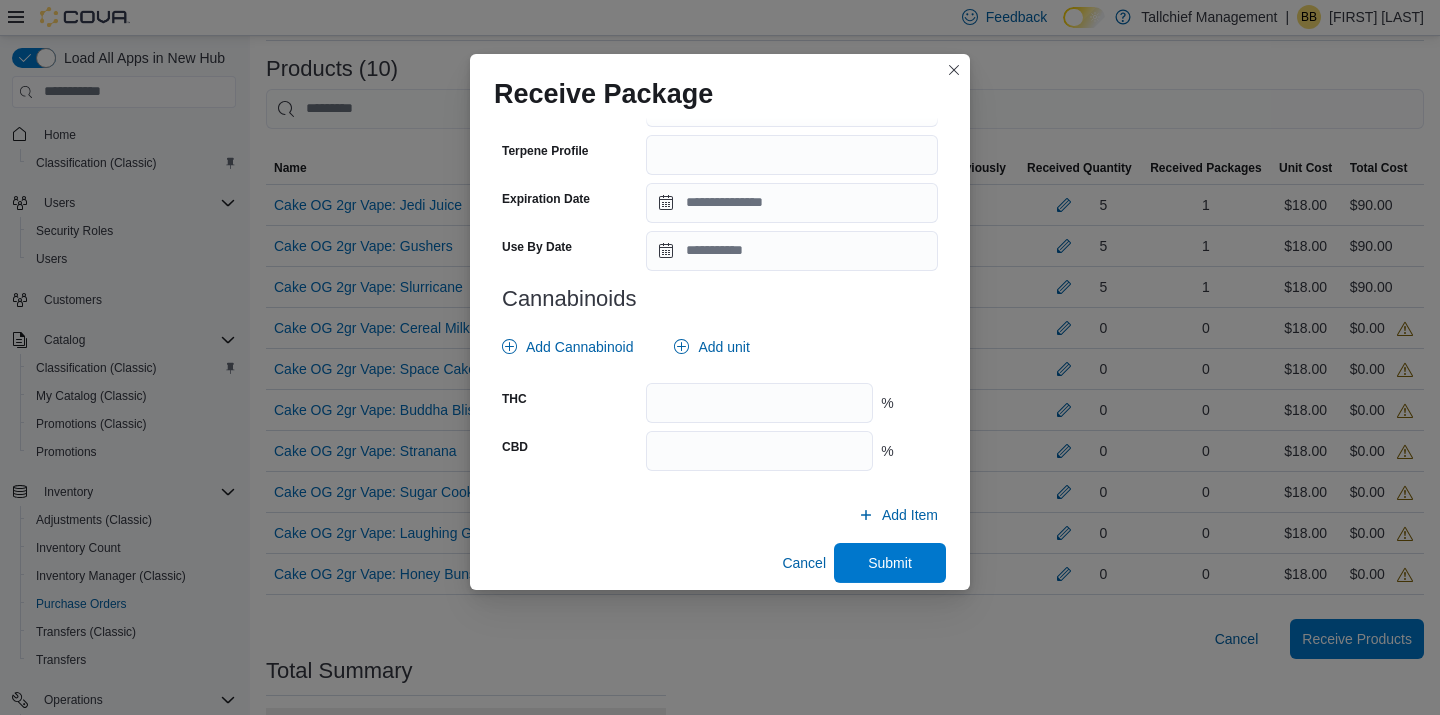 scroll, scrollTop: 711, scrollLeft: 0, axis: vertical 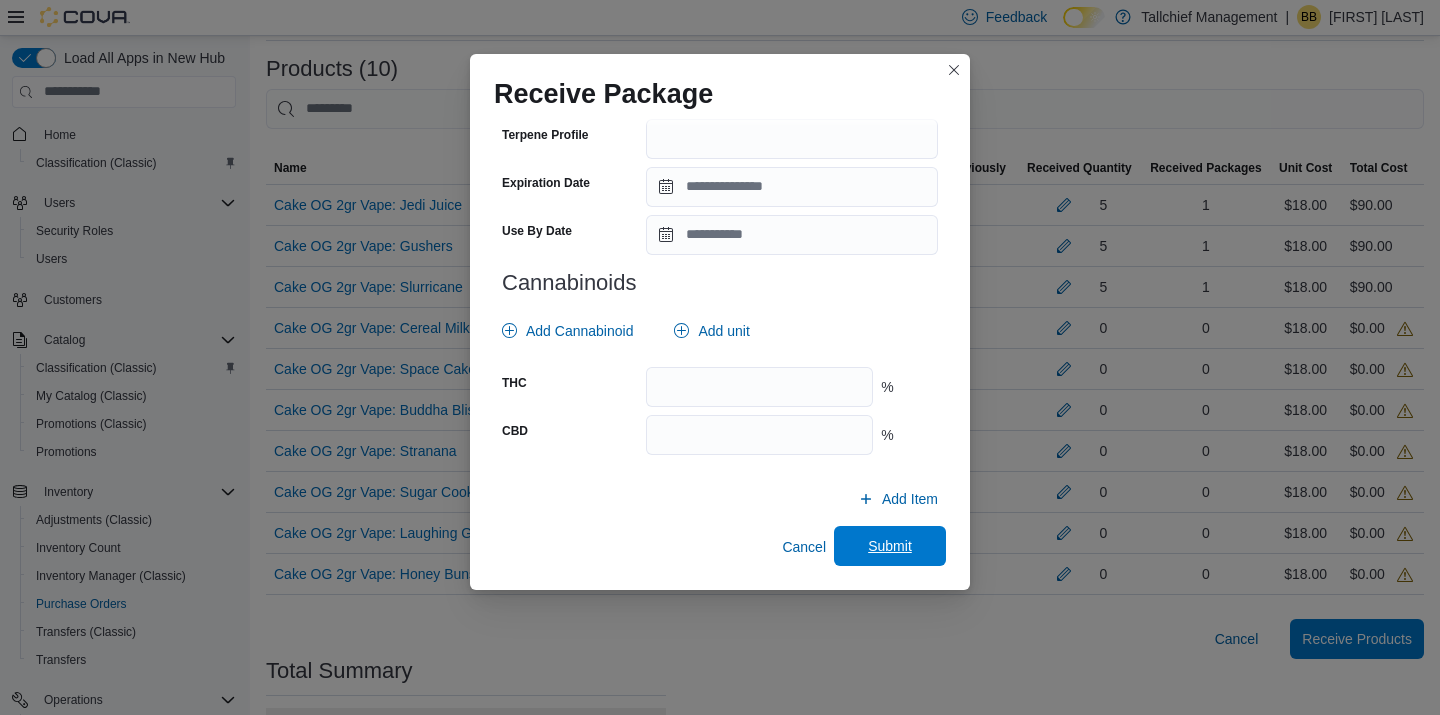 type on "*" 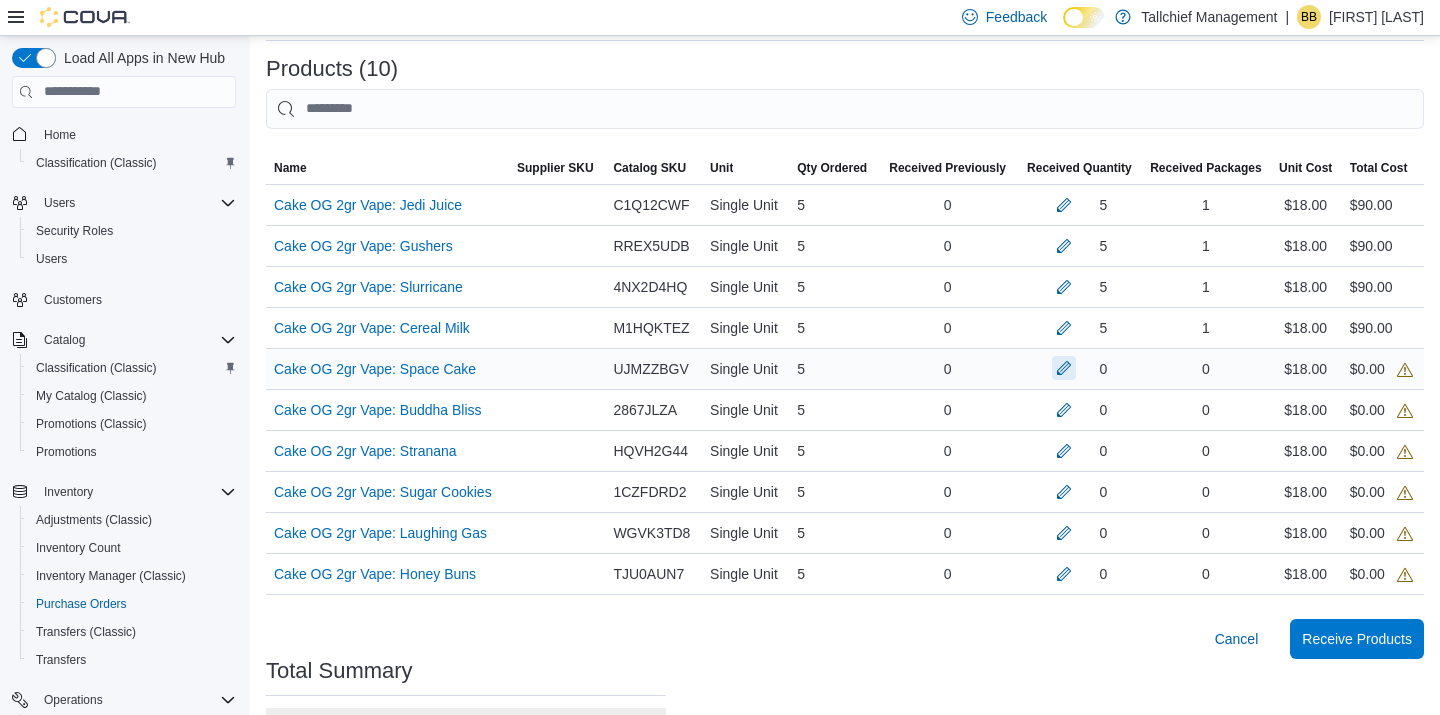 click at bounding box center [1064, 368] 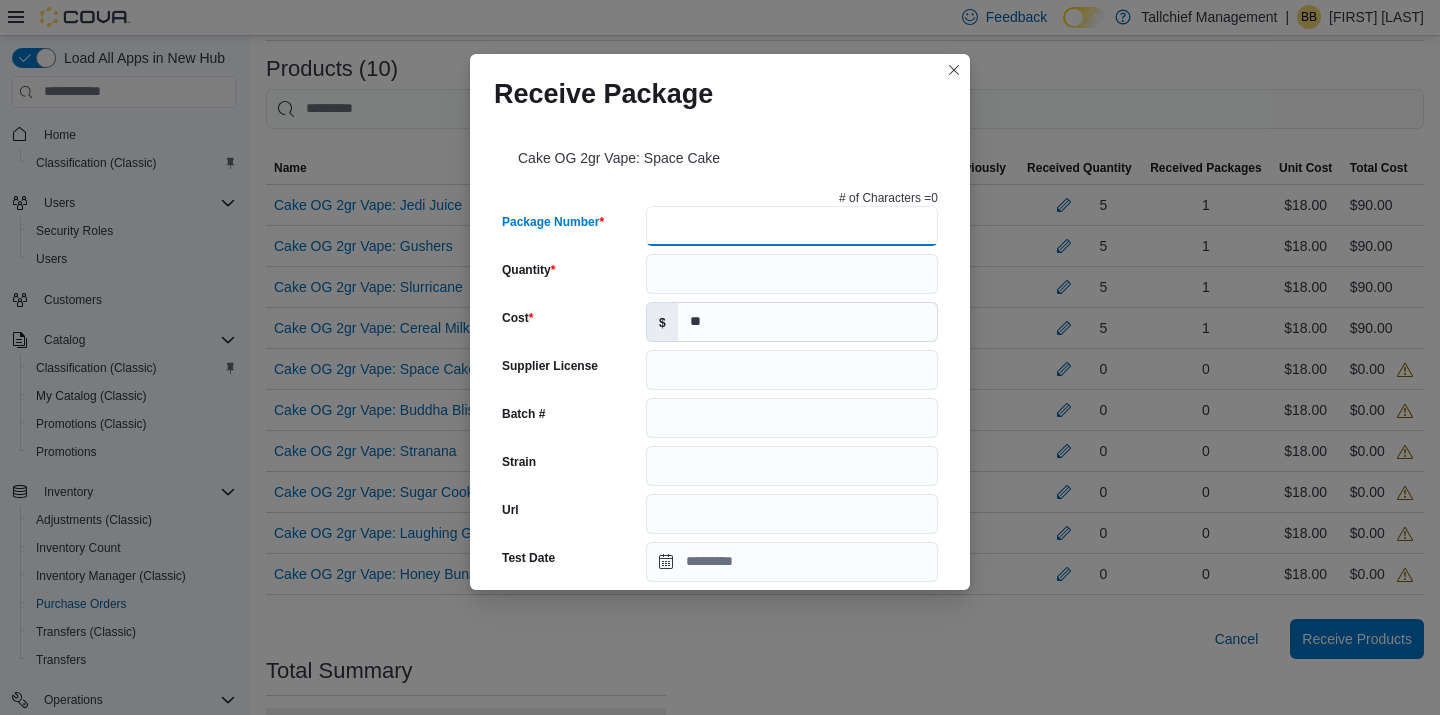 click on "Package Number" at bounding box center (792, 226) 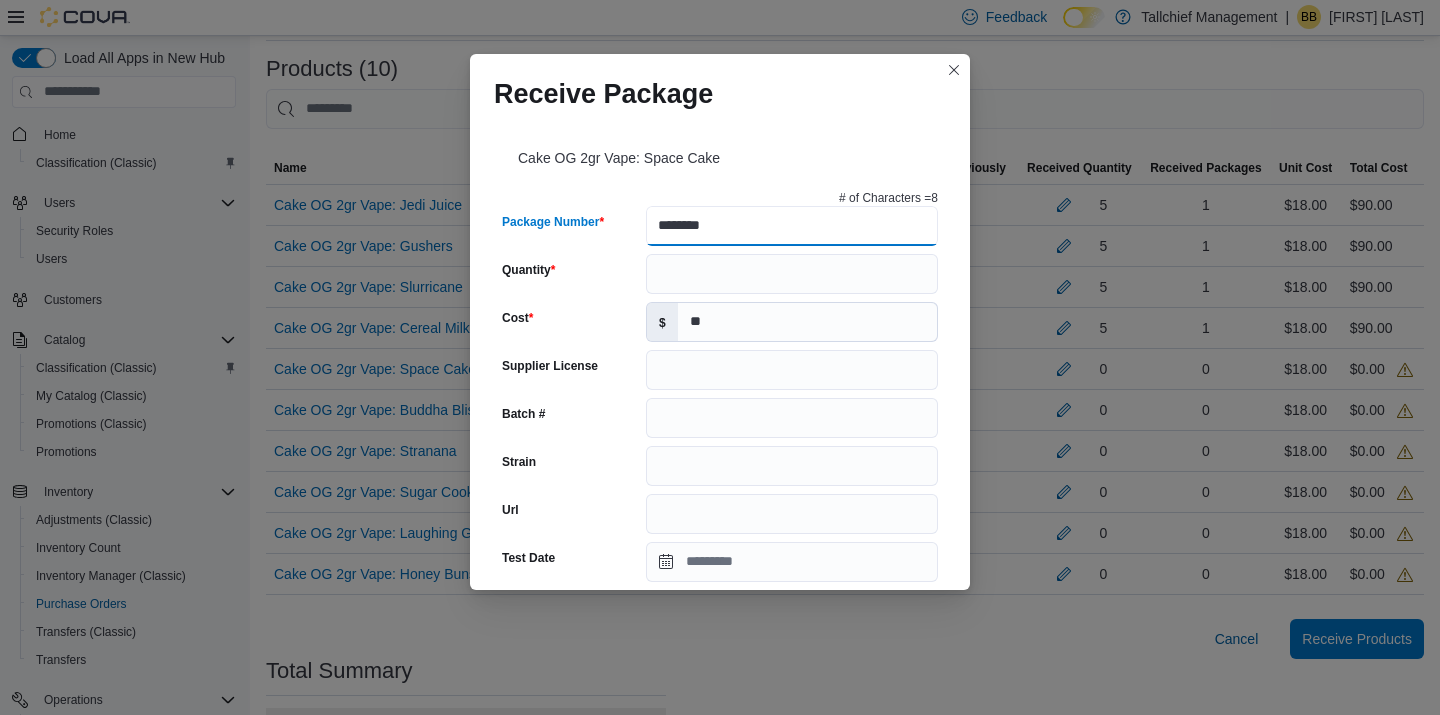 type on "********" 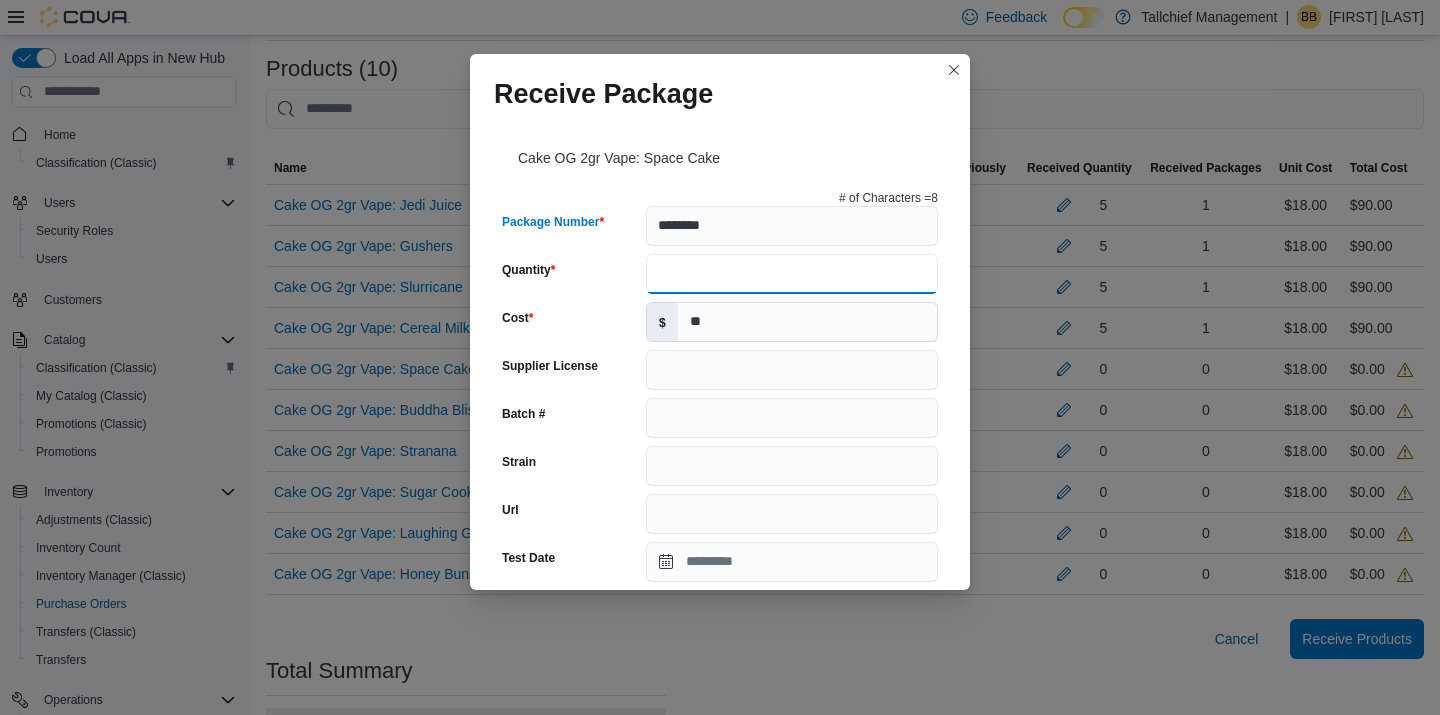 click on "Quantity" at bounding box center (792, 274) 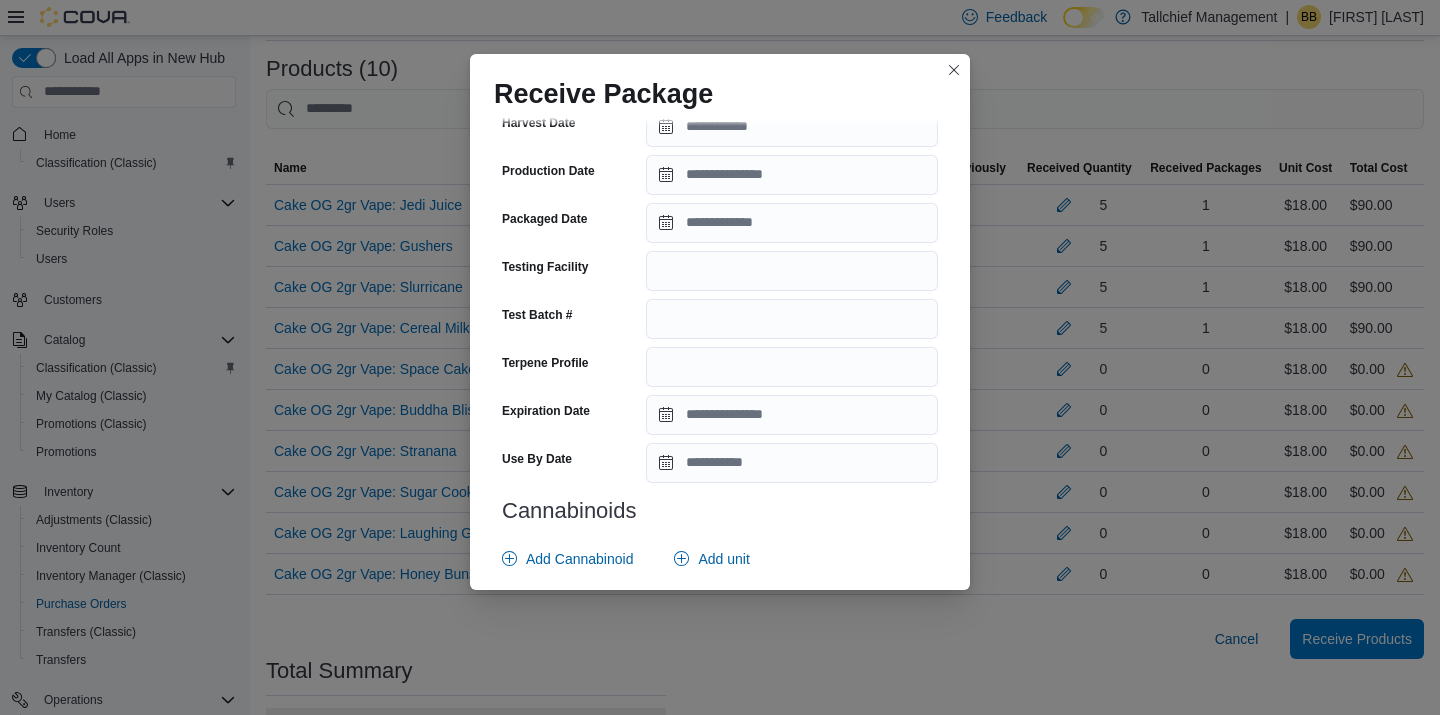 scroll, scrollTop: 711, scrollLeft: 0, axis: vertical 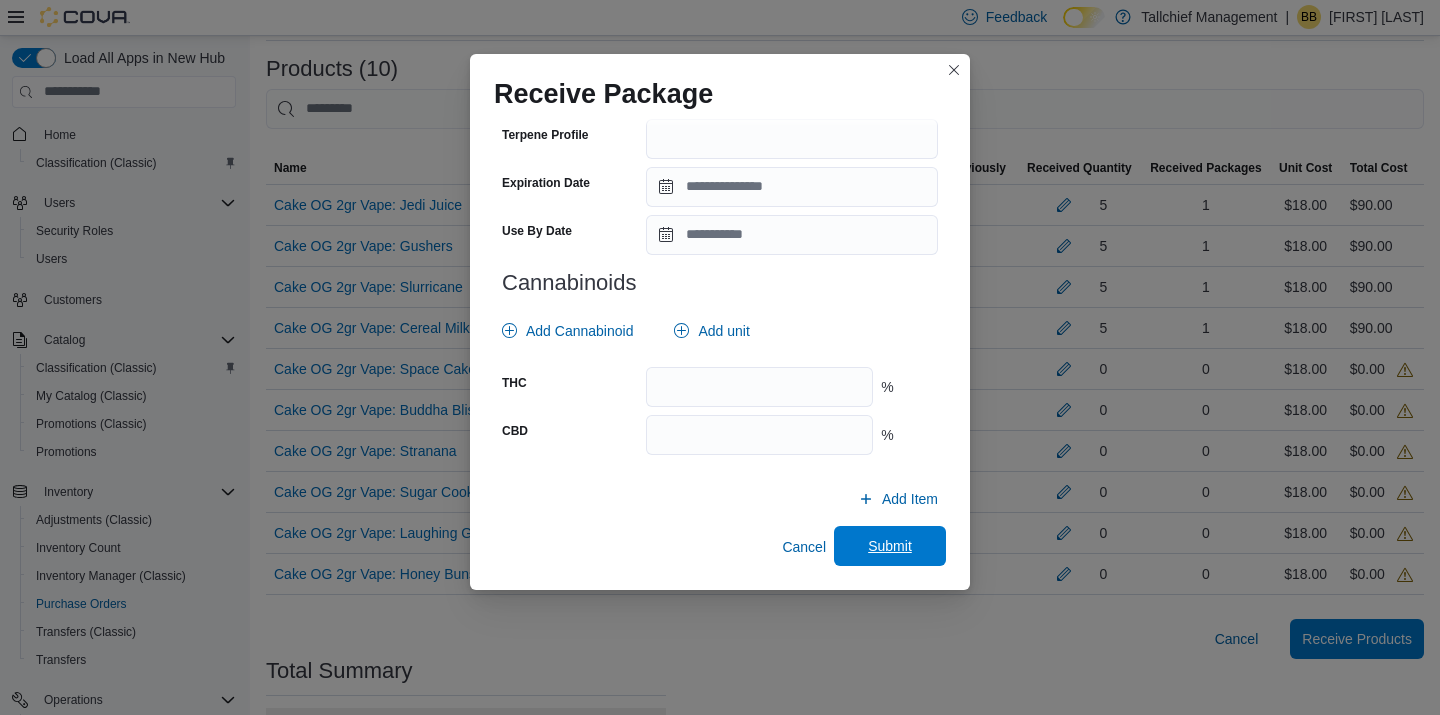 type on "*" 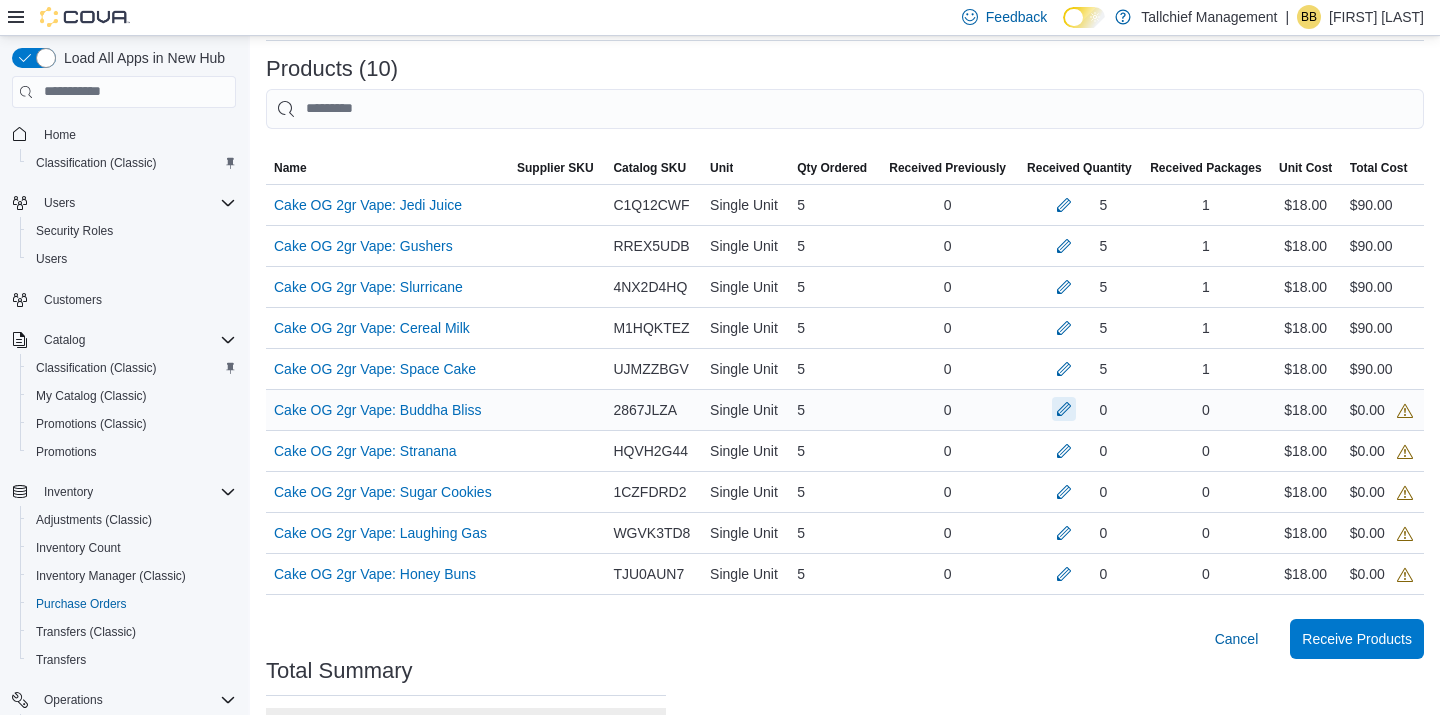 click at bounding box center (1064, 409) 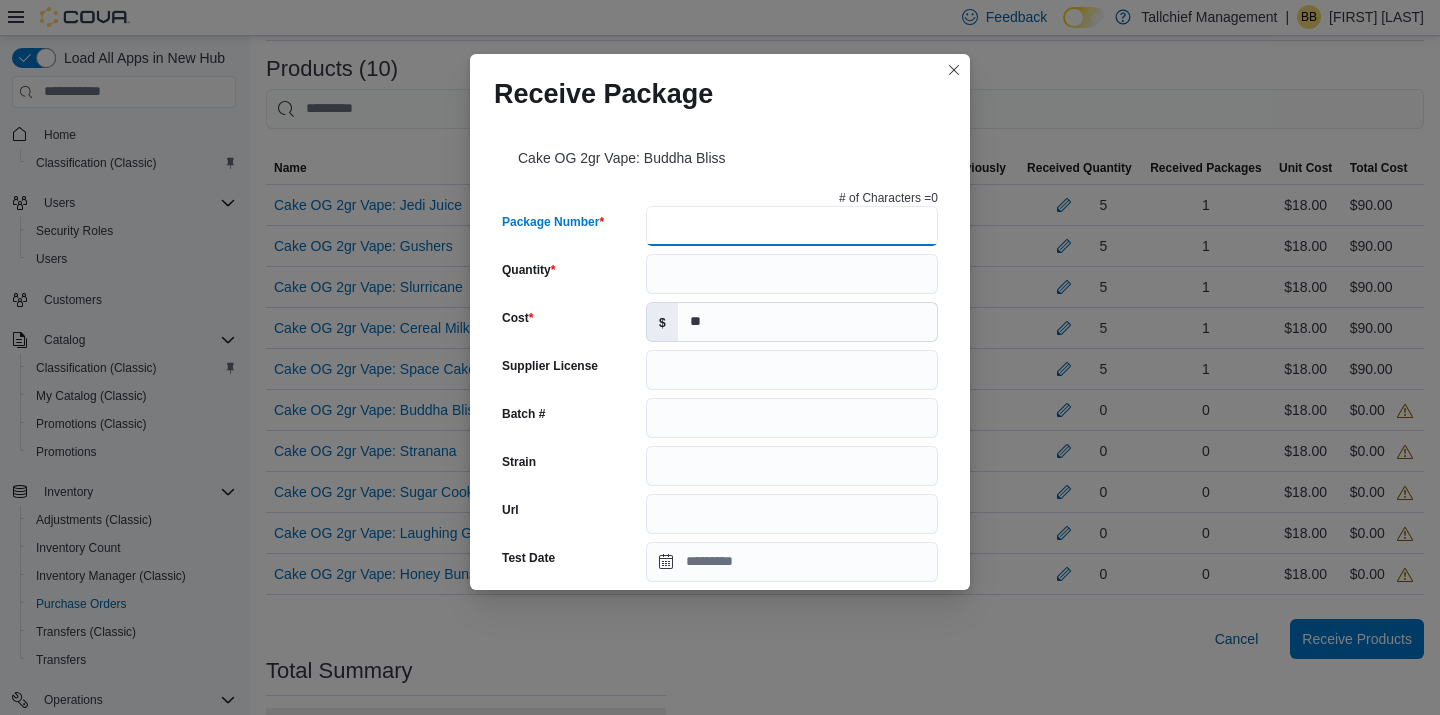click on "Package Number" at bounding box center [792, 226] 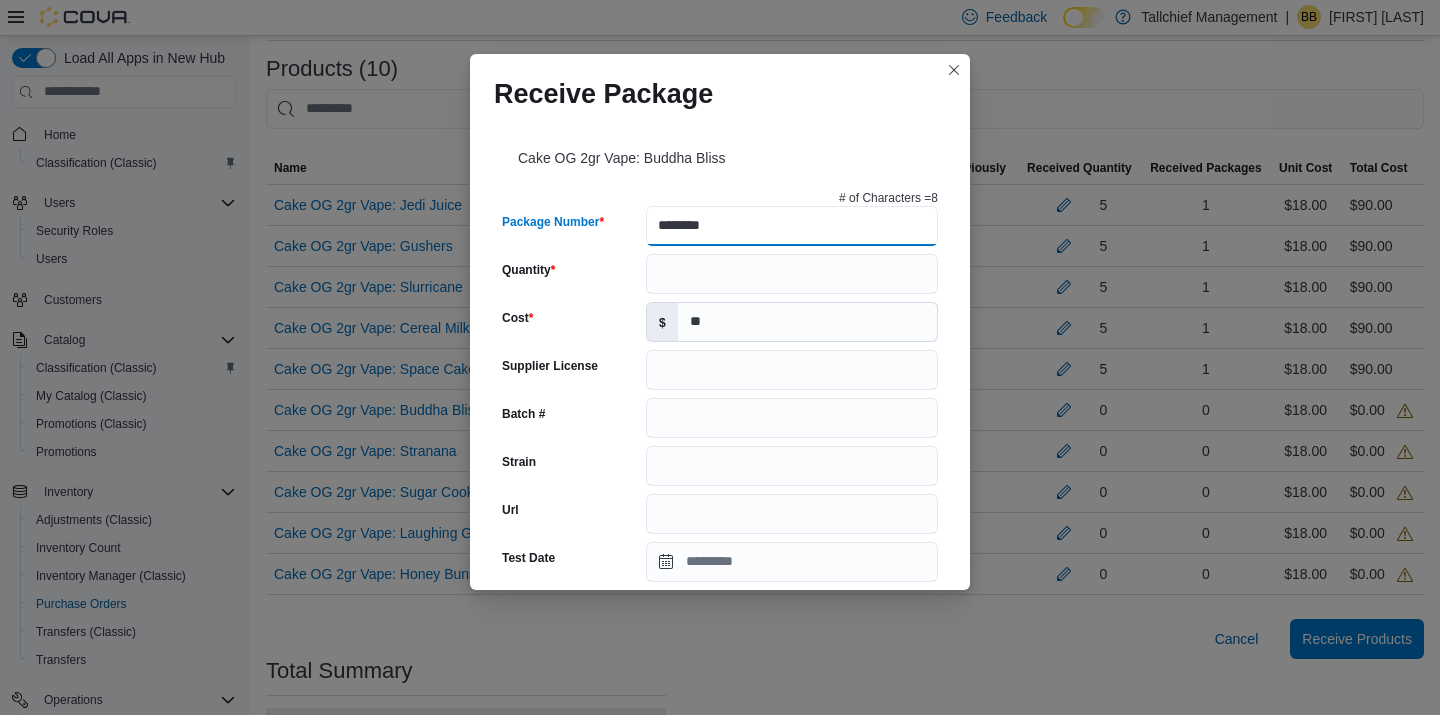type on "********" 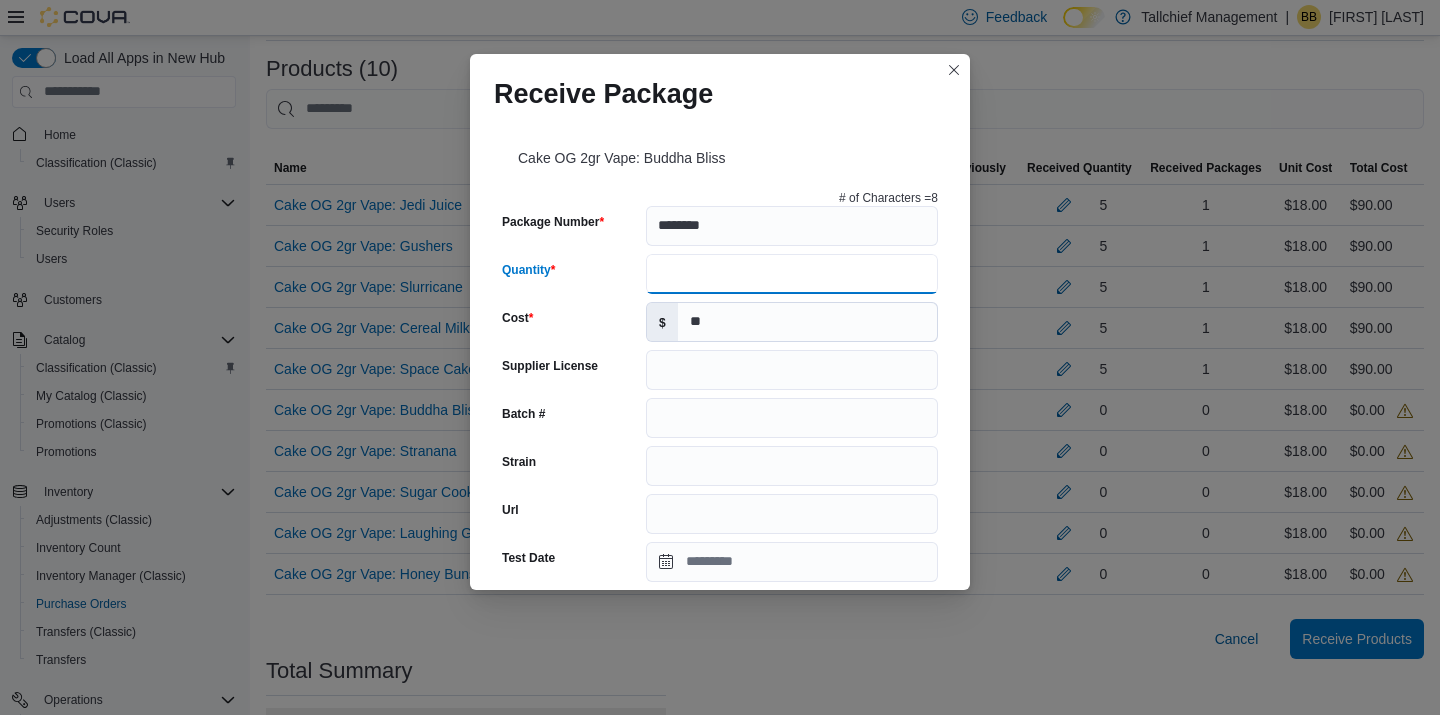 click on "Quantity" at bounding box center (792, 274) 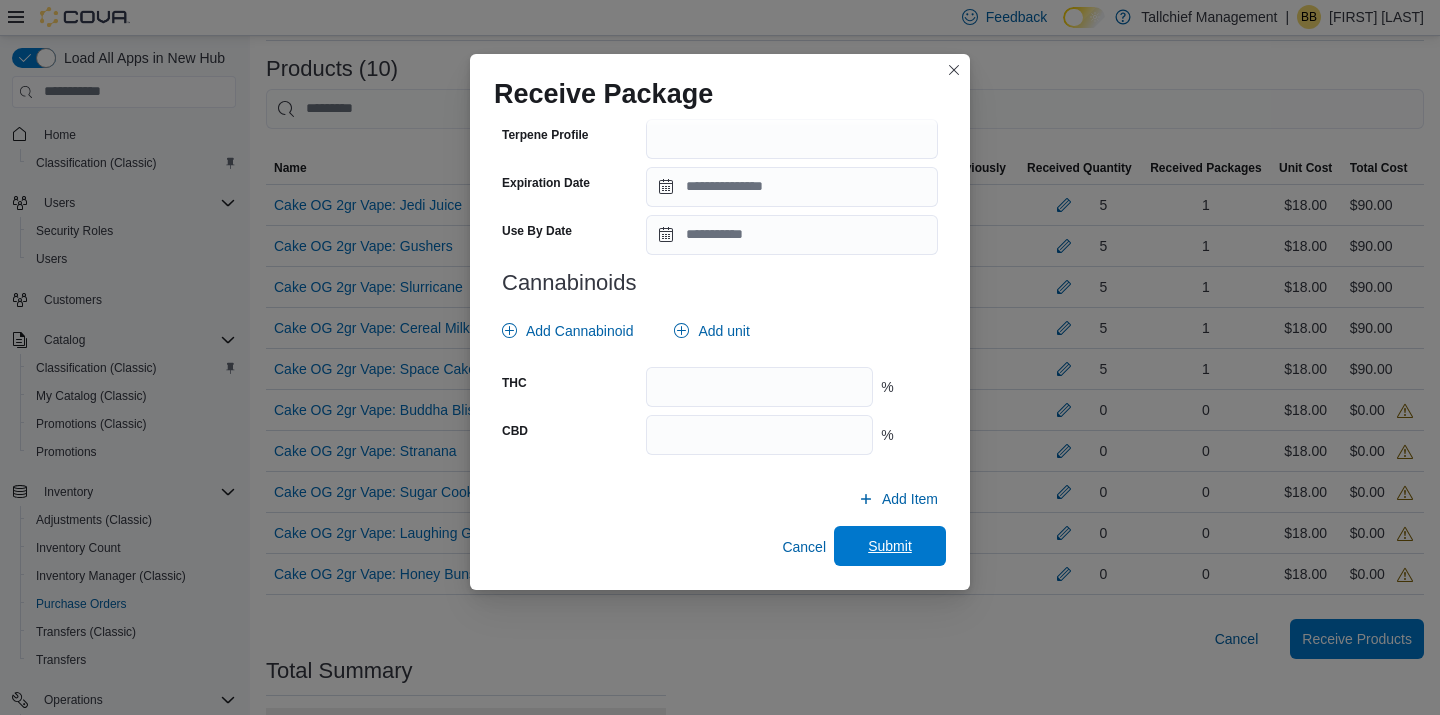 type on "*" 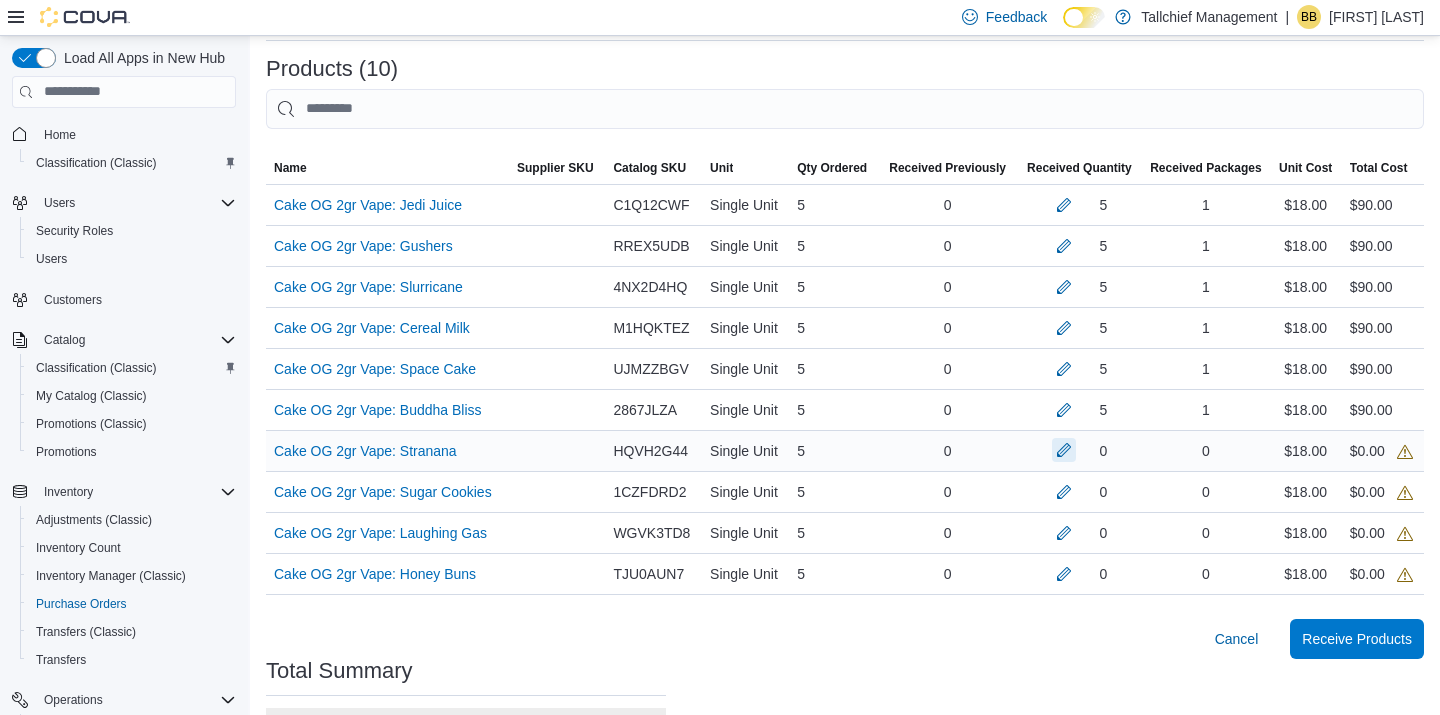 click at bounding box center [1064, 450] 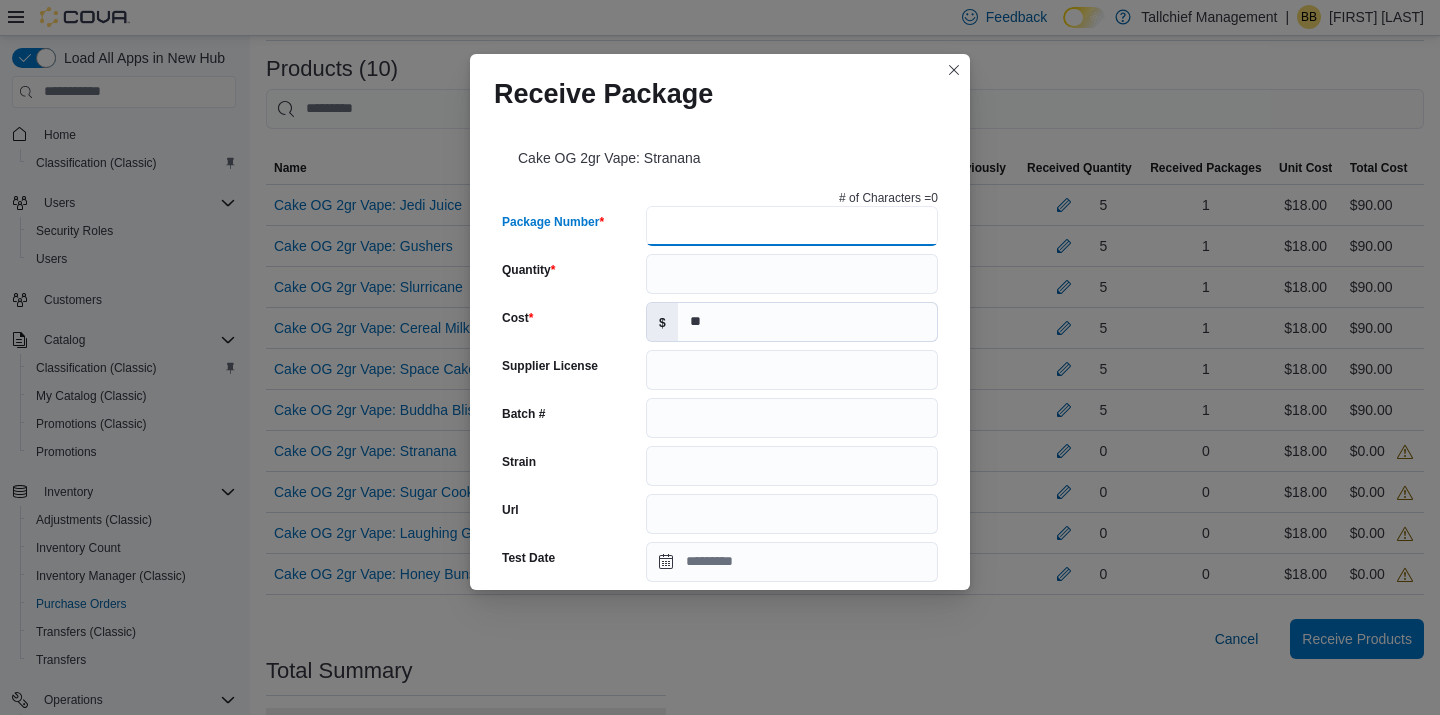 click on "Package Number" at bounding box center (792, 226) 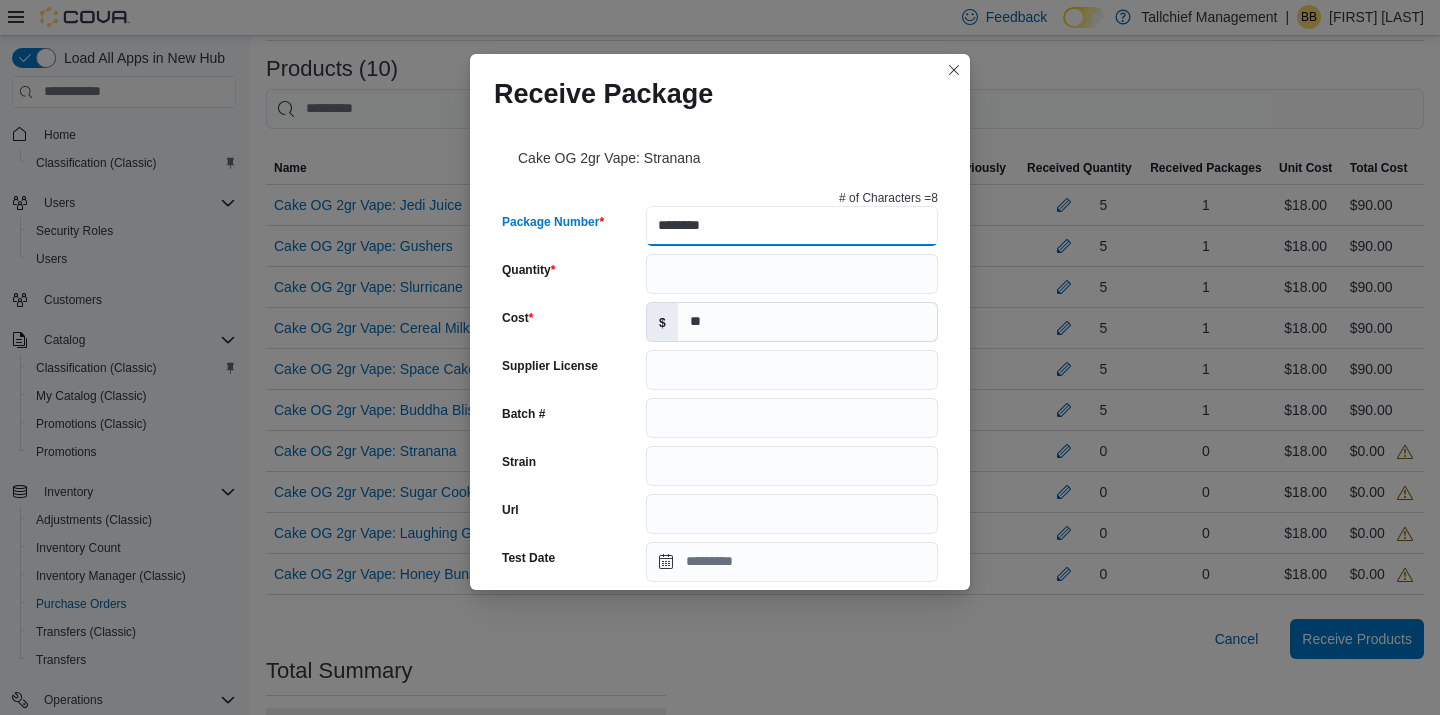 type on "********" 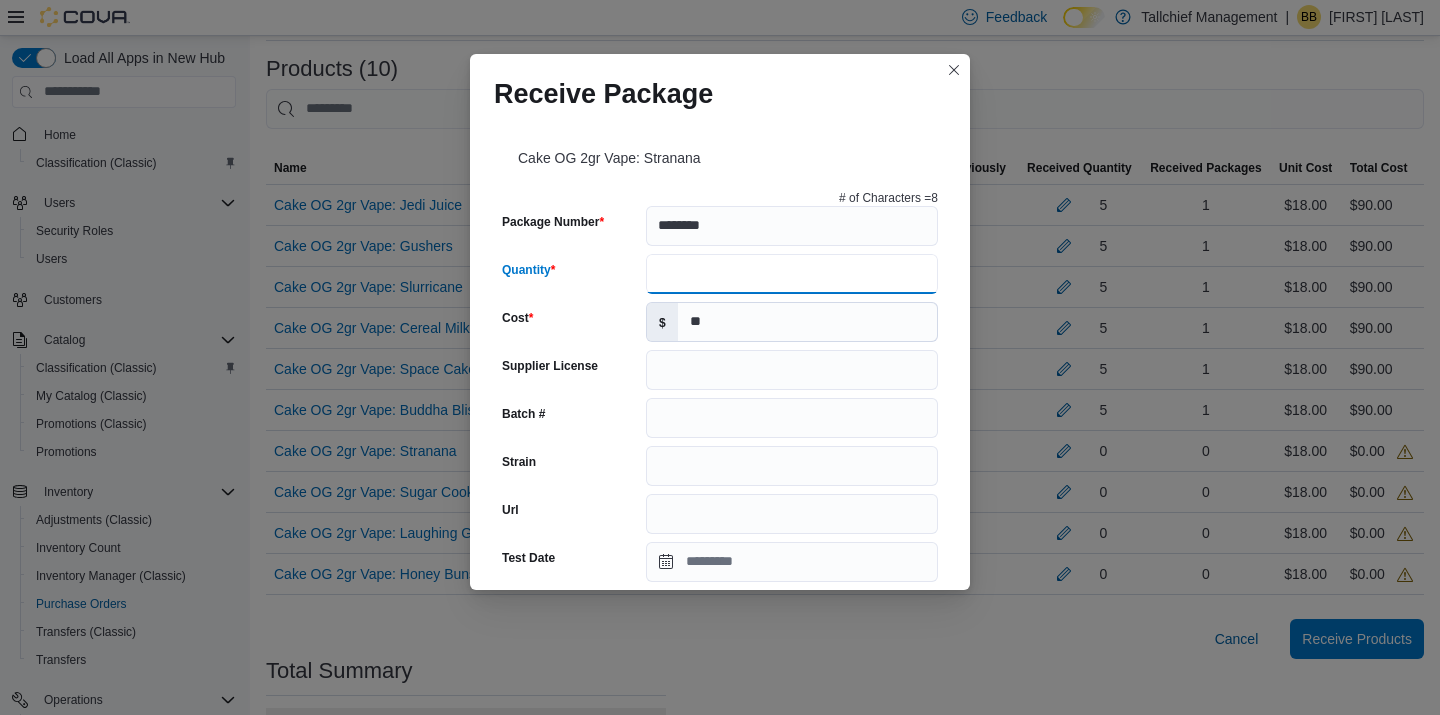 click on "*" at bounding box center (792, 274) 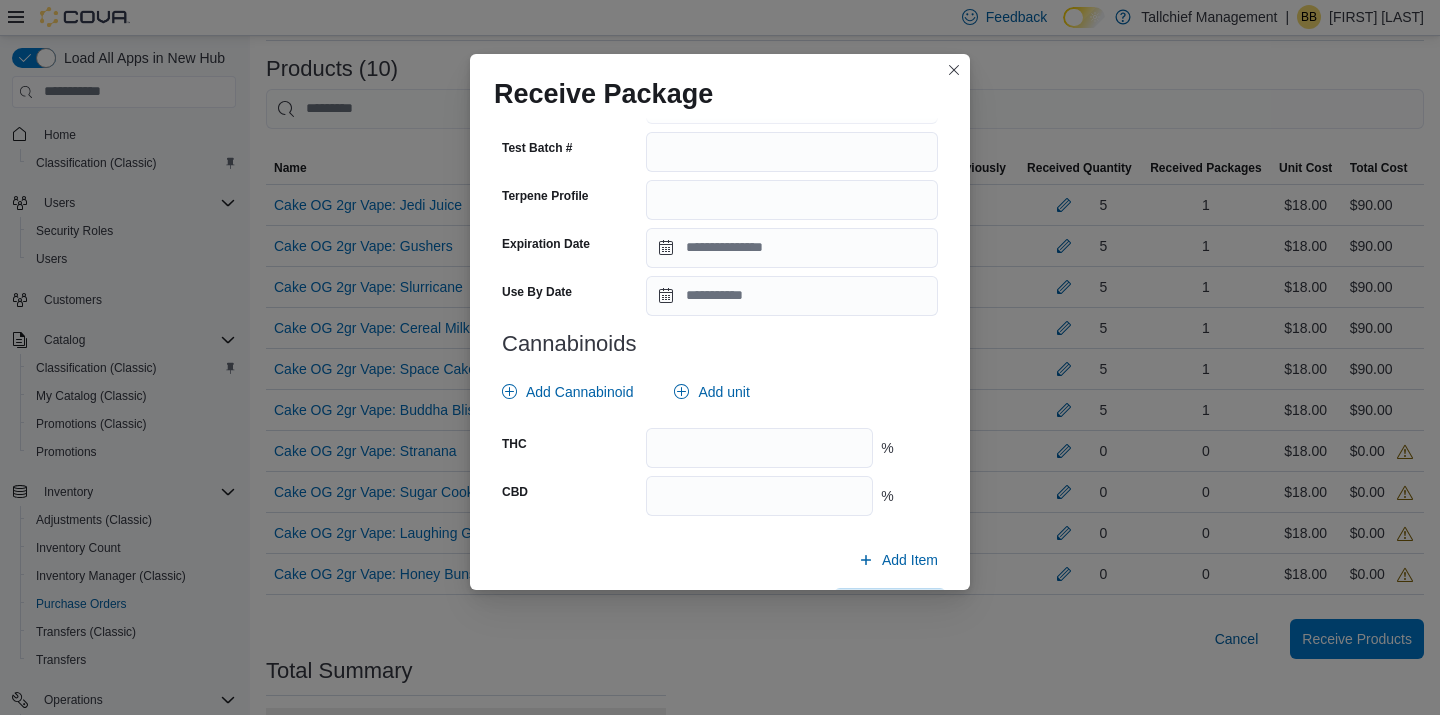 scroll, scrollTop: 711, scrollLeft: 0, axis: vertical 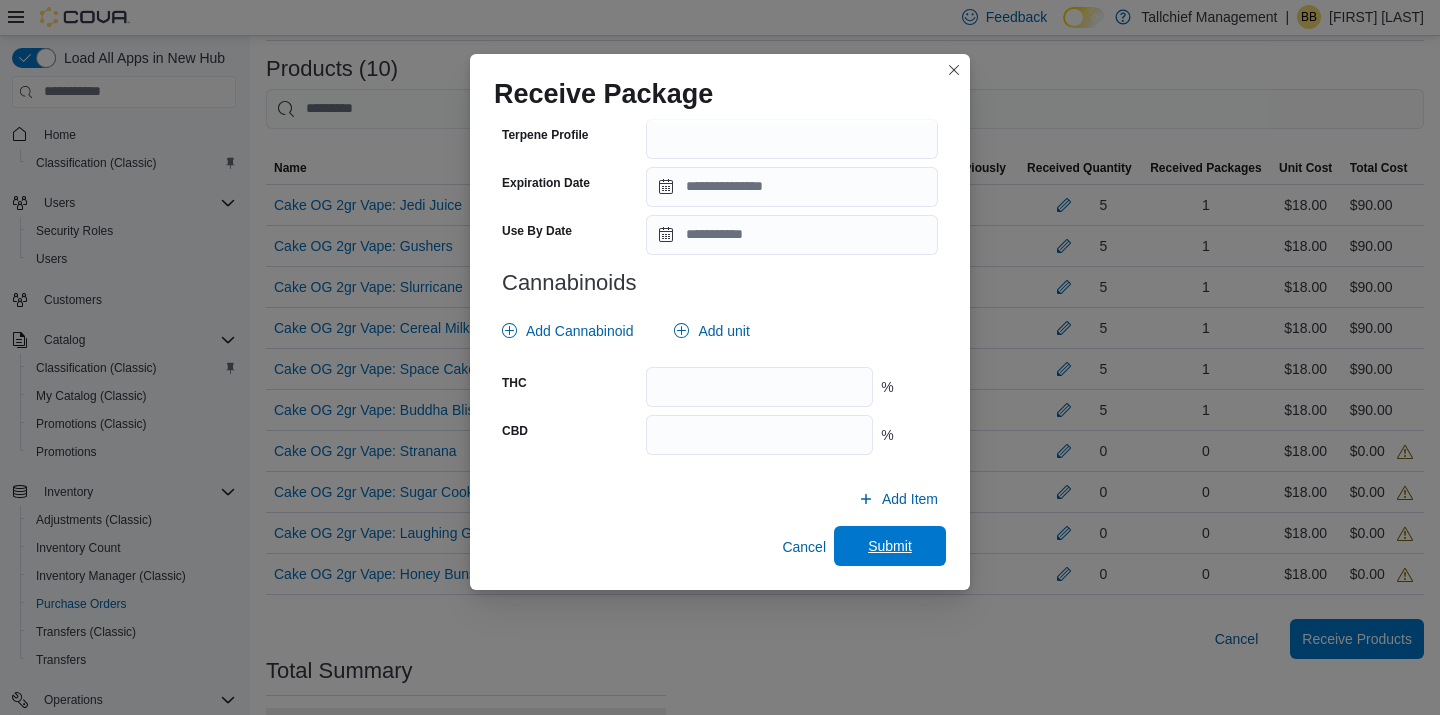 type on "*" 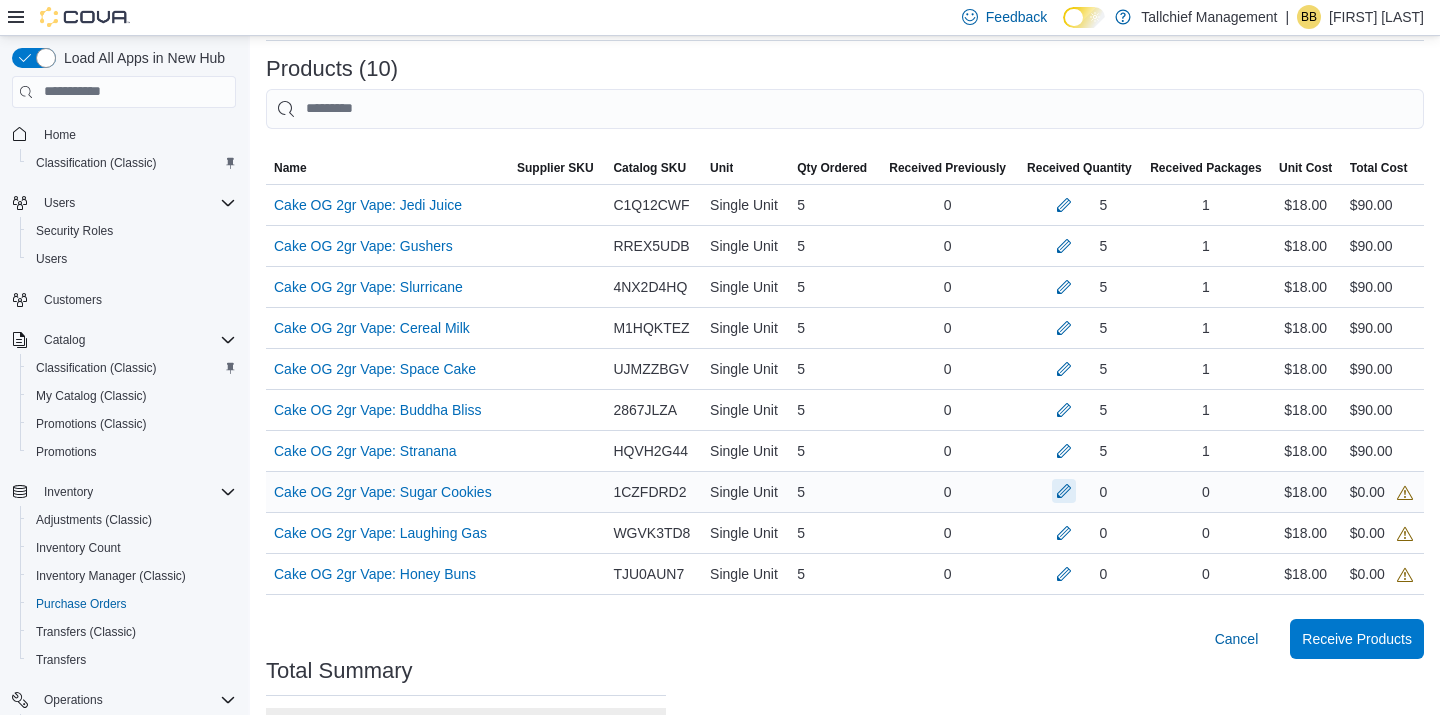 click at bounding box center (1064, 491) 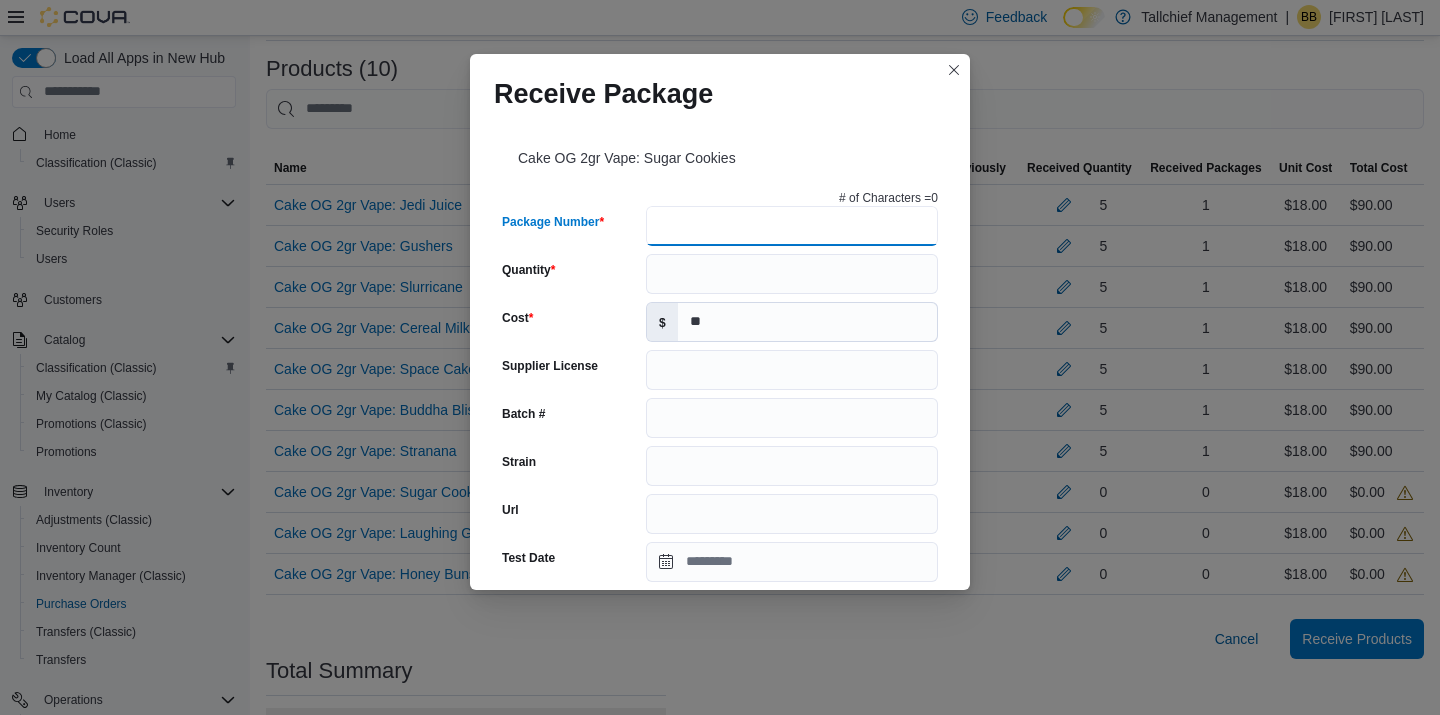 click on "Package Number" at bounding box center (792, 226) 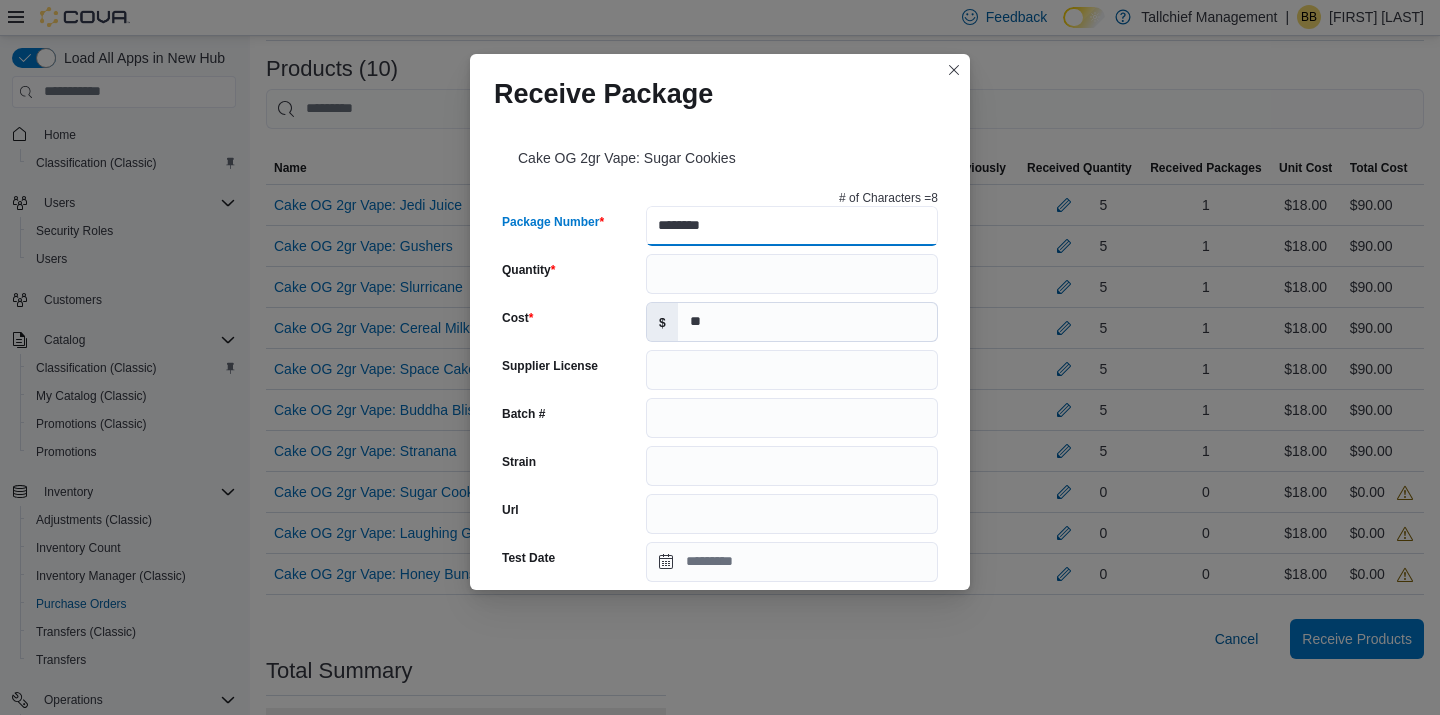 type on "********" 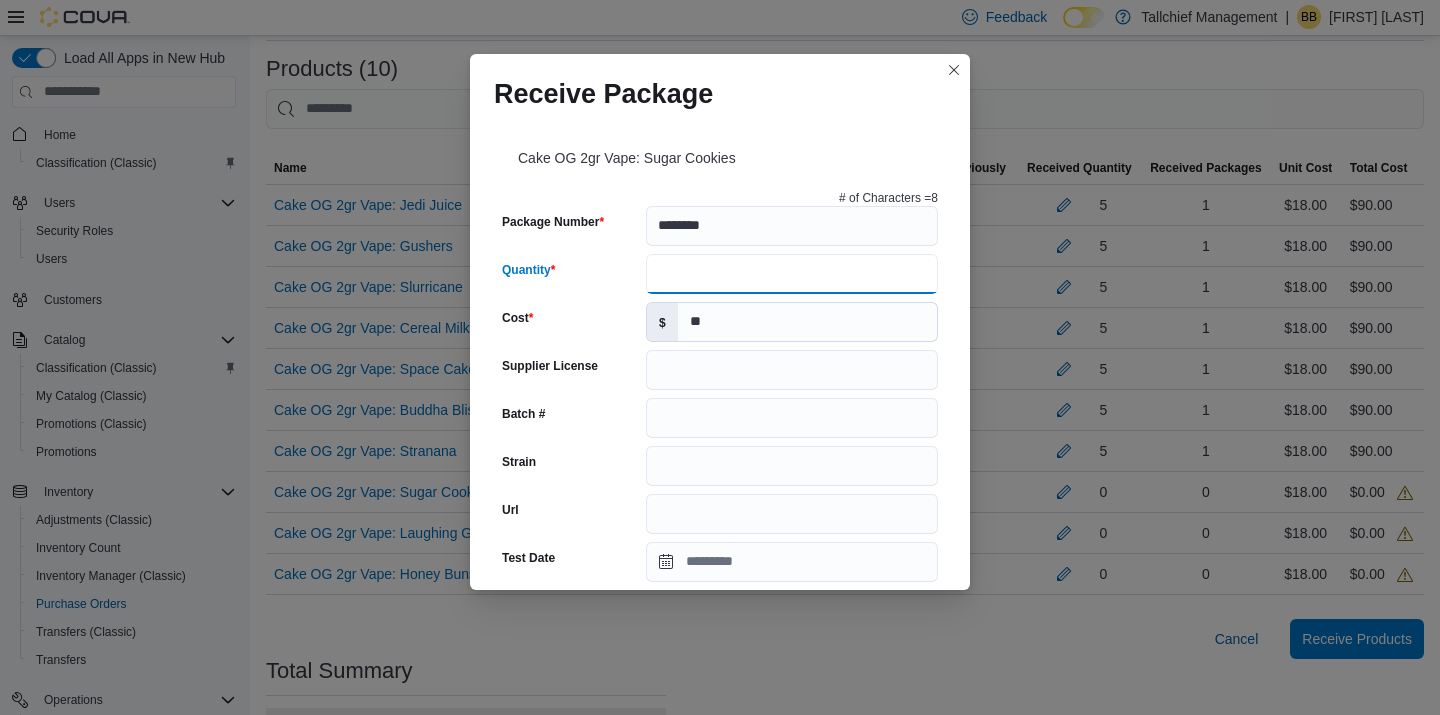 click on "Quantity" at bounding box center (792, 274) 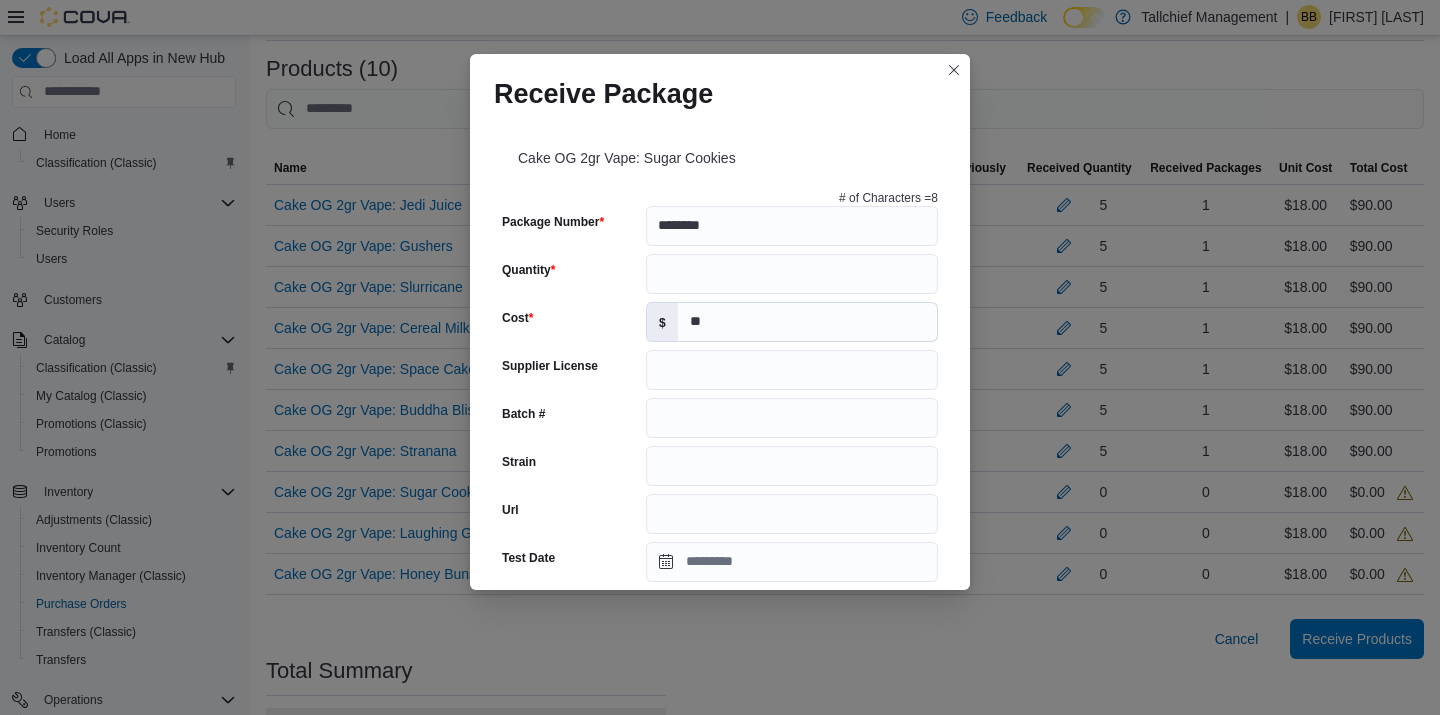 scroll, scrollTop: 711, scrollLeft: 0, axis: vertical 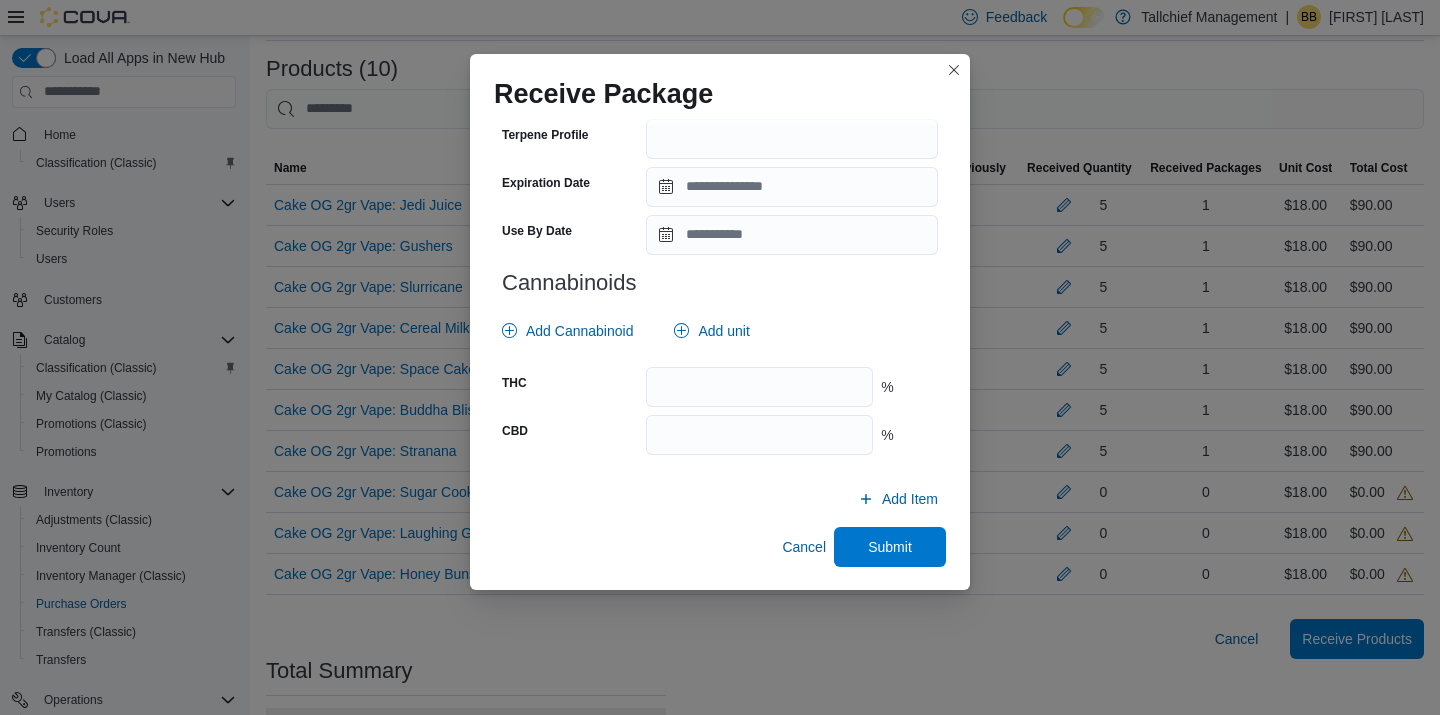 drag, startPoint x: 847, startPoint y: 427, endPoint x: 708, endPoint y: 477, distance: 147.71933 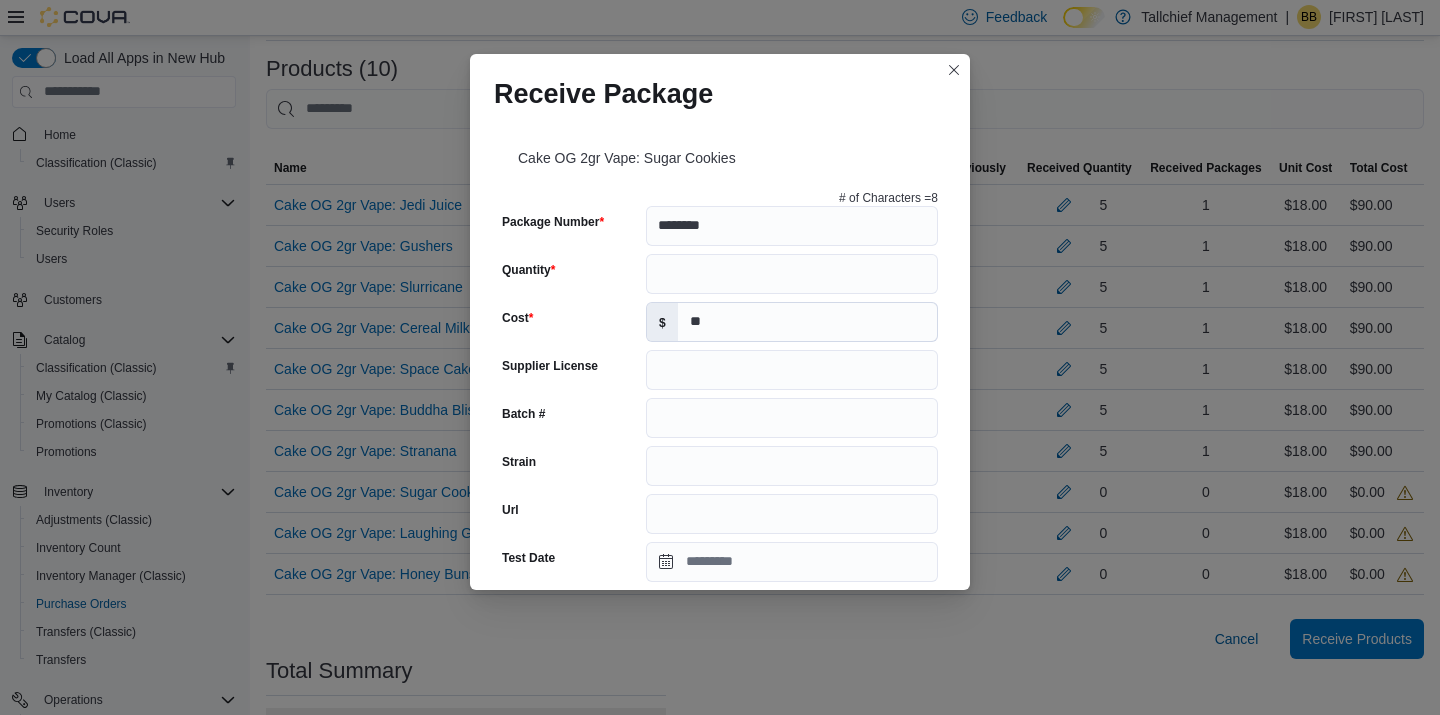 scroll, scrollTop: 711, scrollLeft: 0, axis: vertical 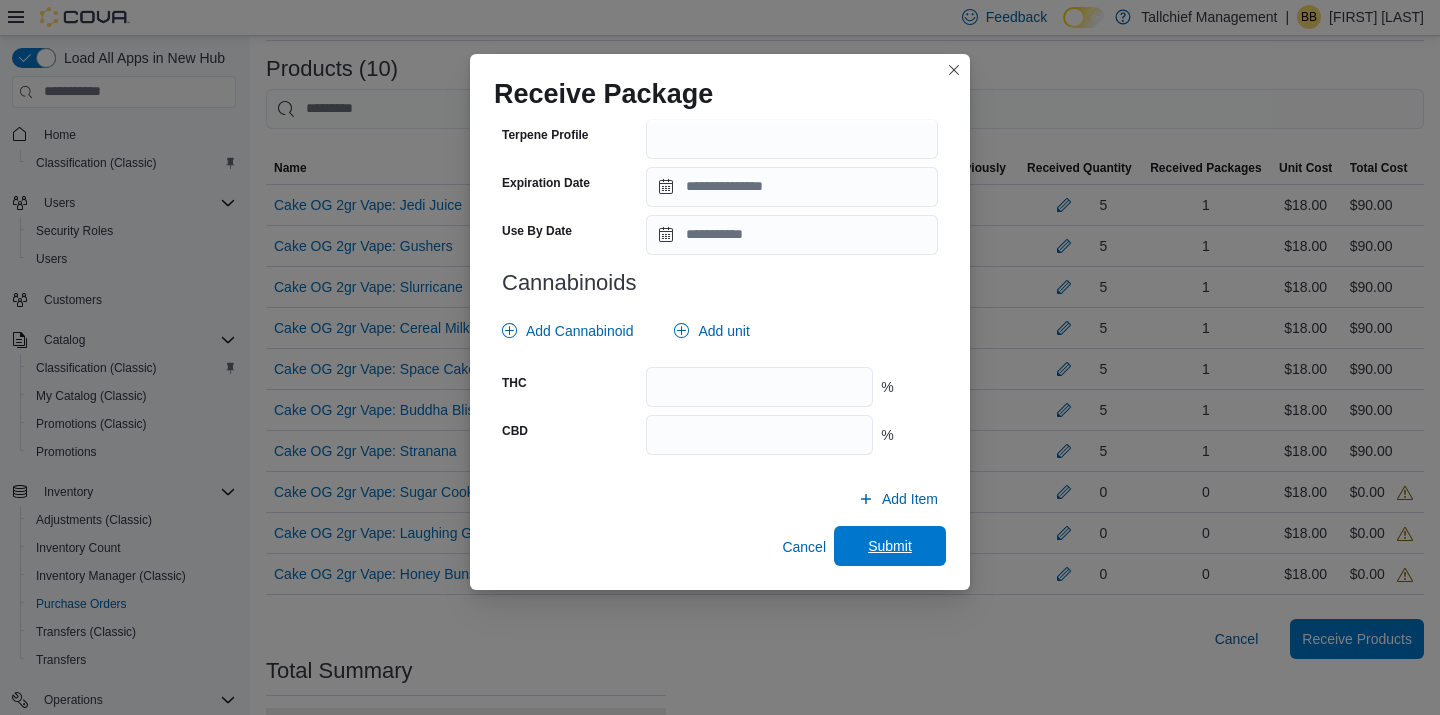 click on "Submit" at bounding box center (890, 546) 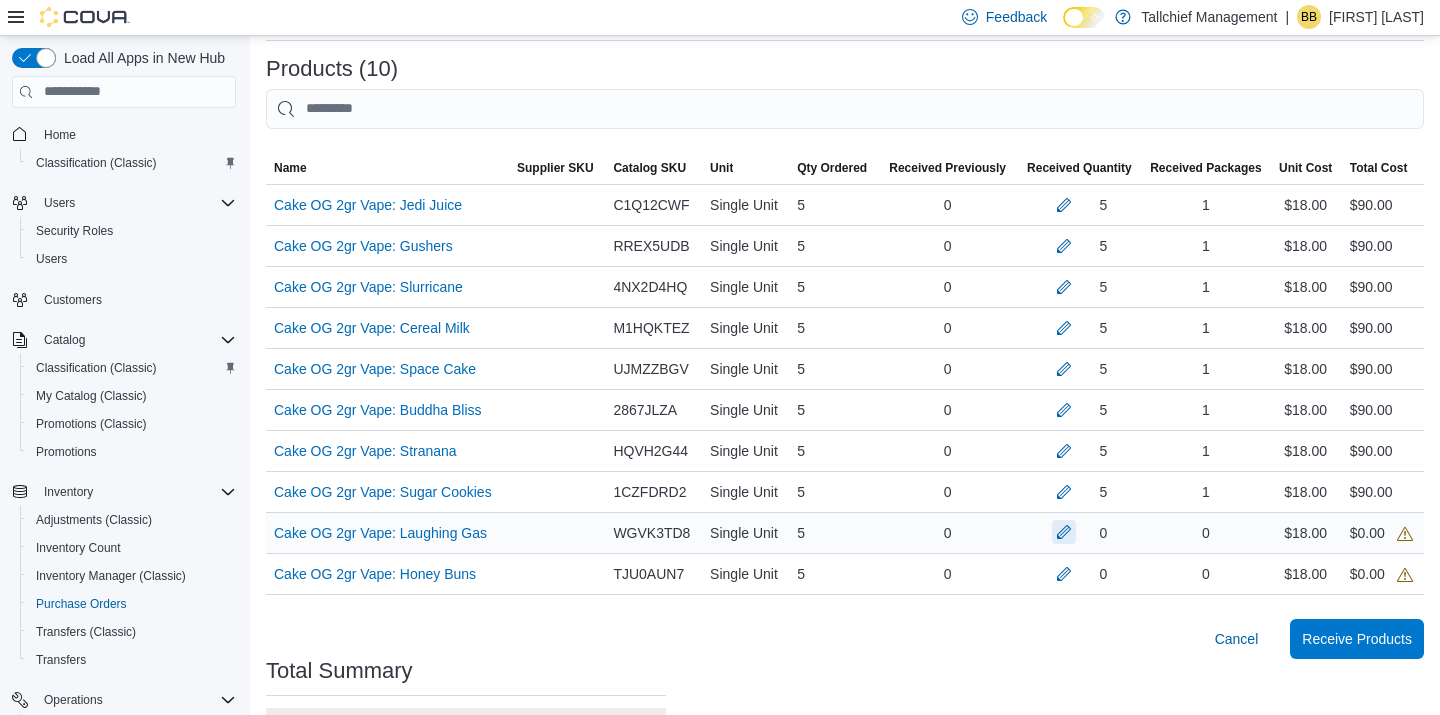click at bounding box center (1064, 532) 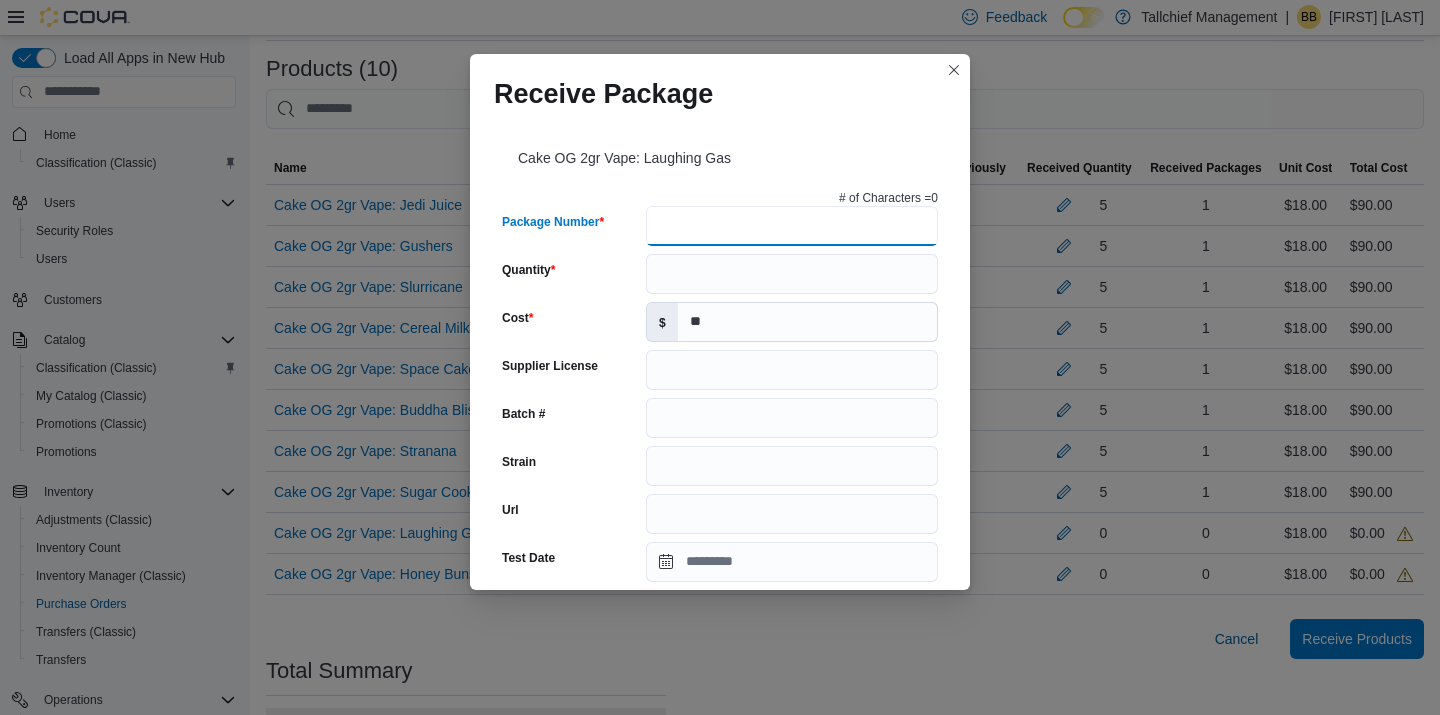 click on "Package Number" at bounding box center [792, 226] 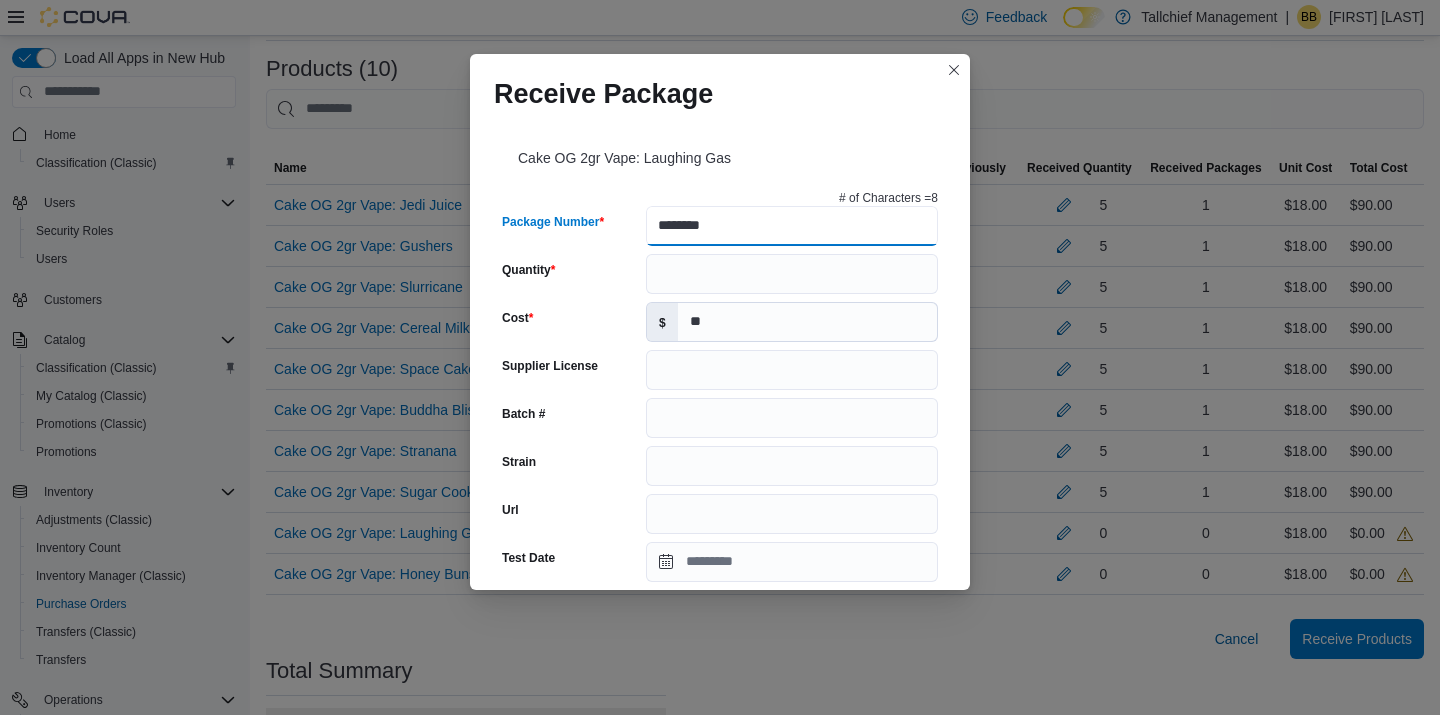 type on "********" 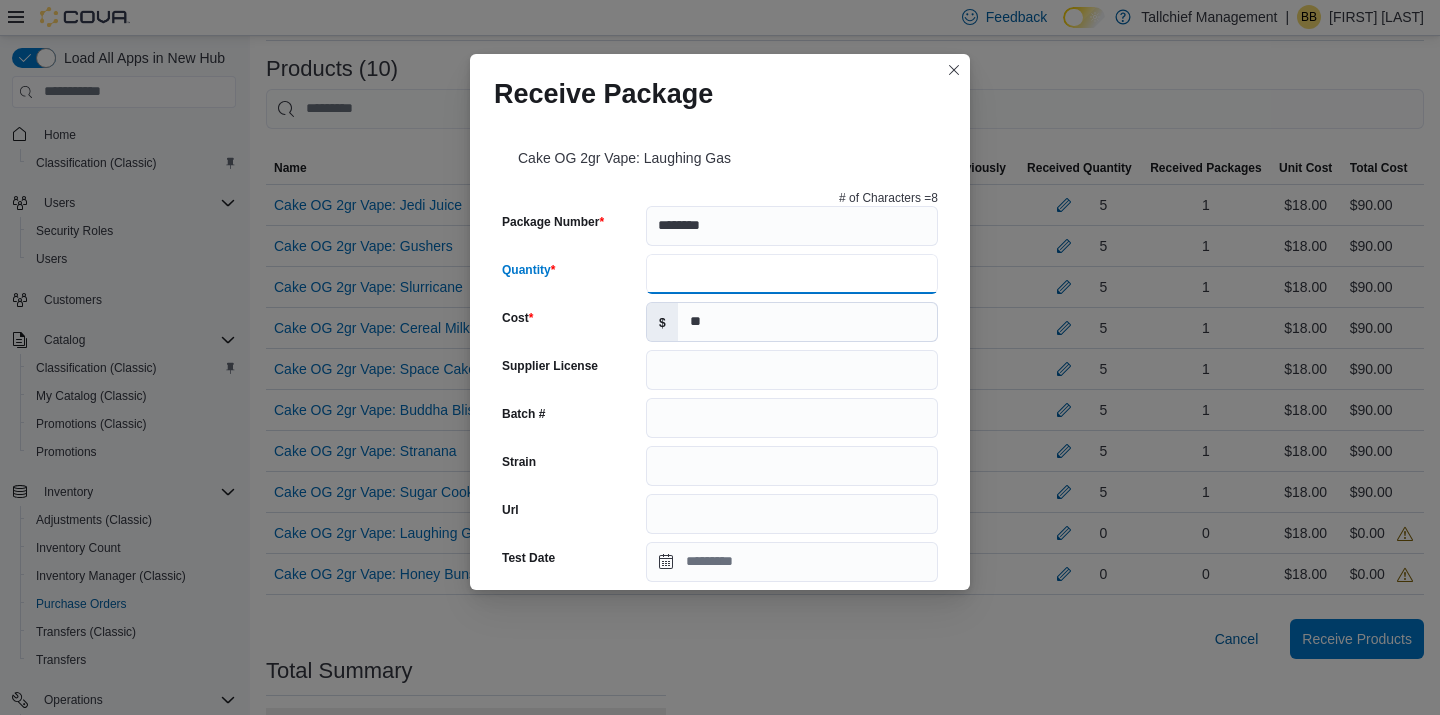 click on "Quantity" at bounding box center (792, 274) 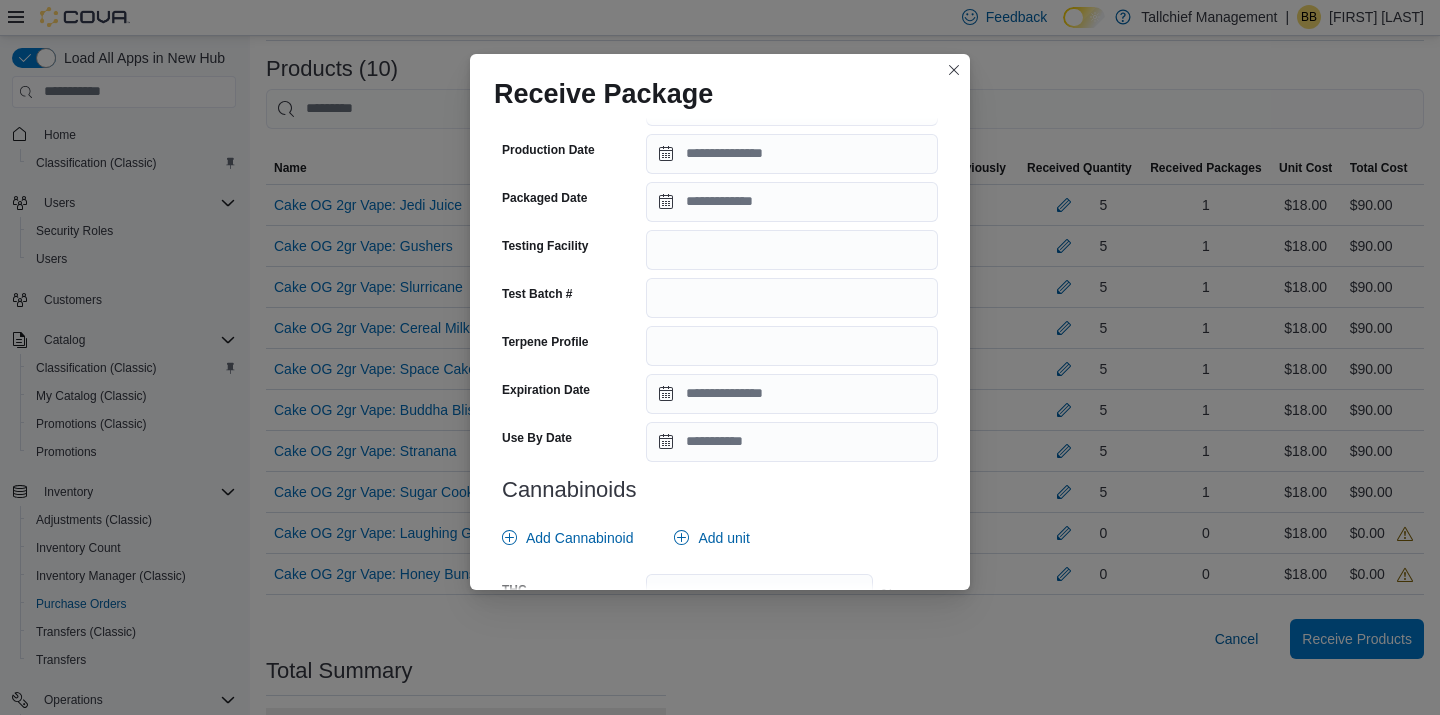 scroll, scrollTop: 711, scrollLeft: 0, axis: vertical 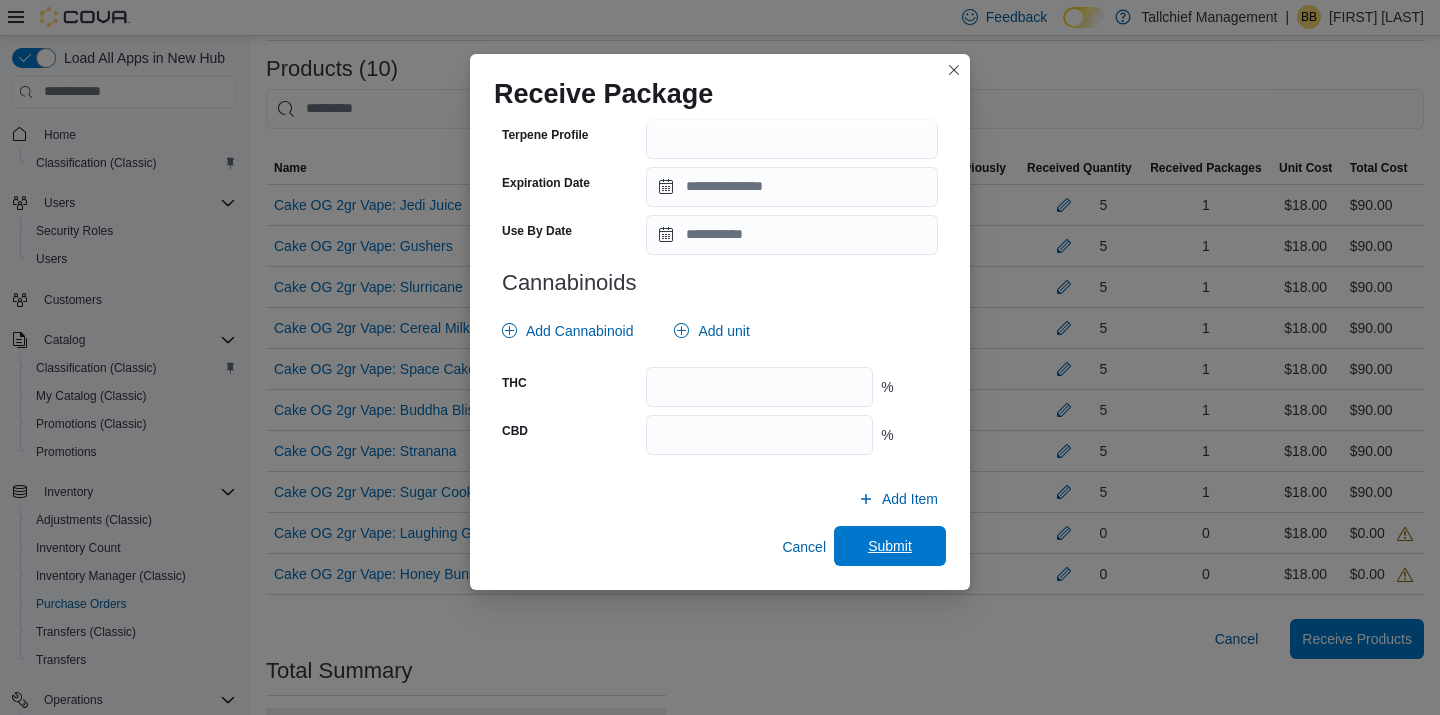type on "*" 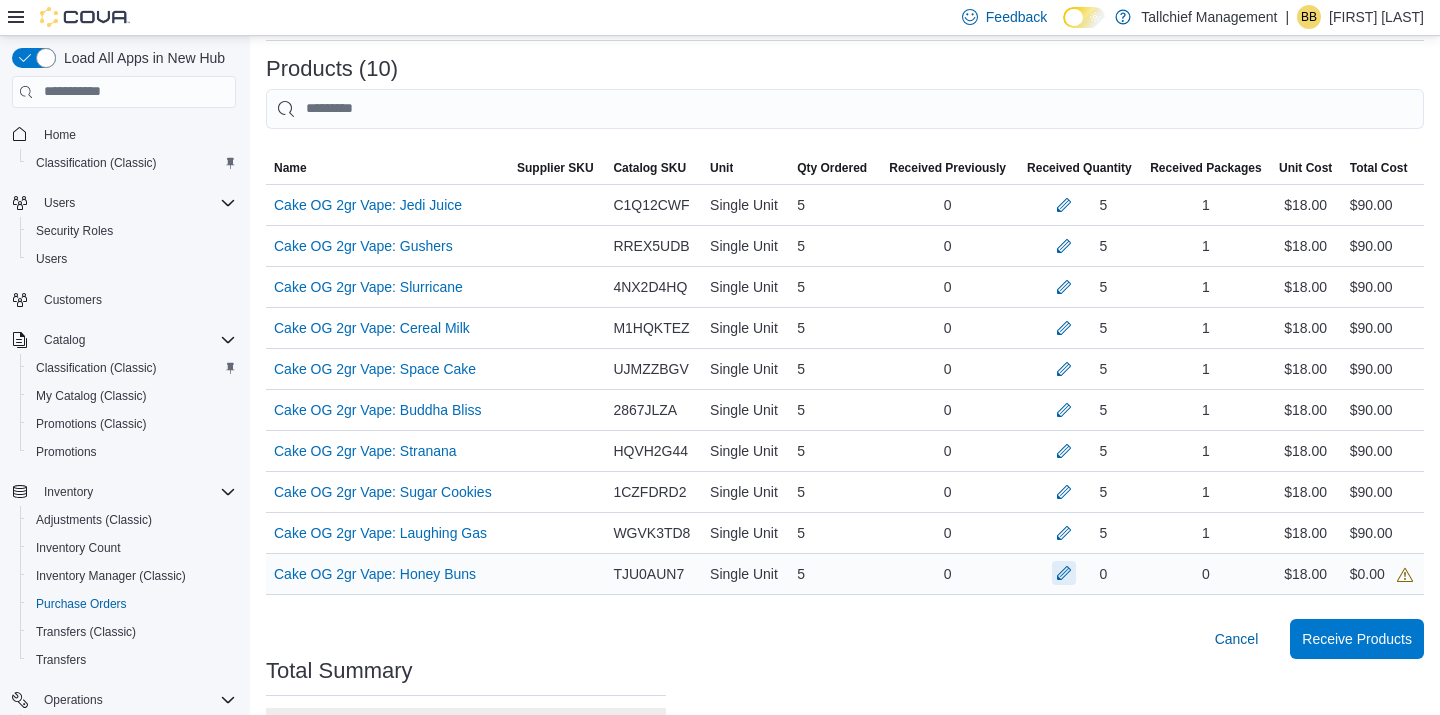 click at bounding box center (1064, 573) 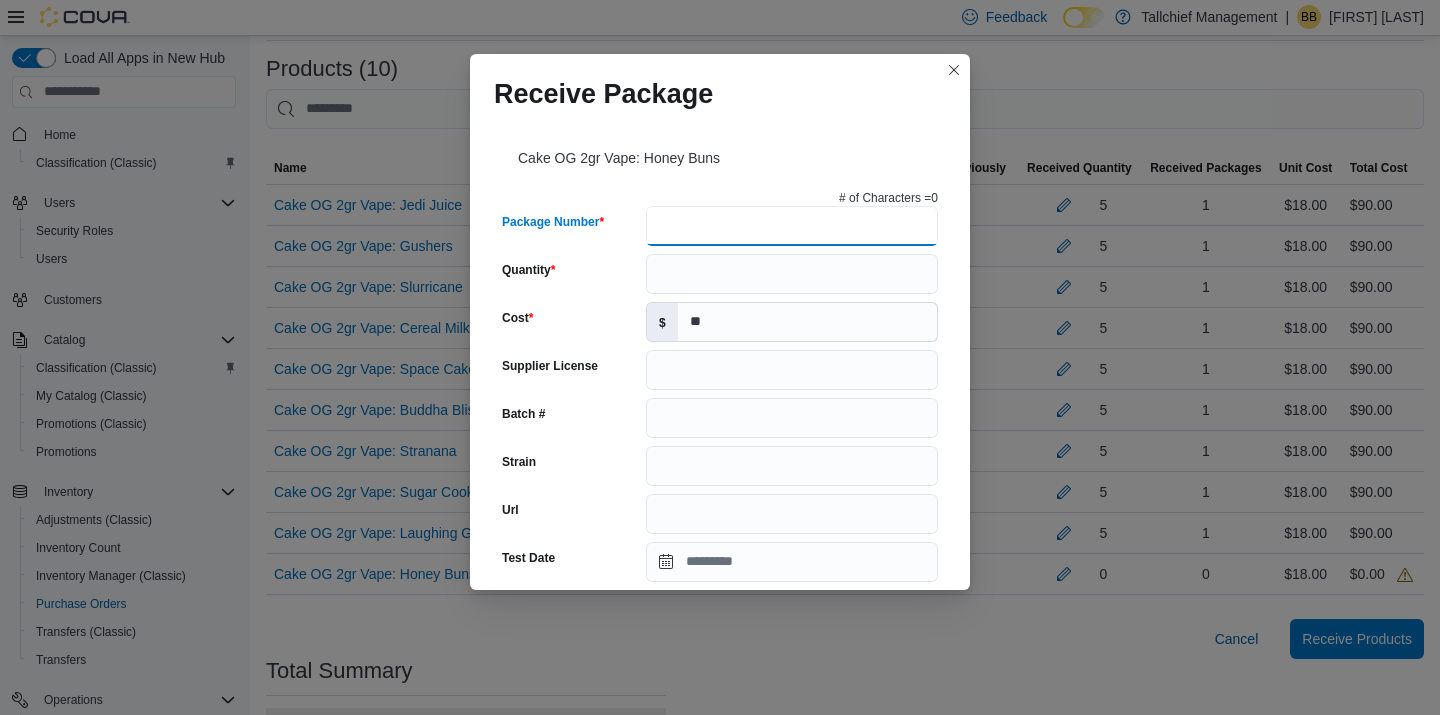 click on "Package Number" at bounding box center (792, 226) 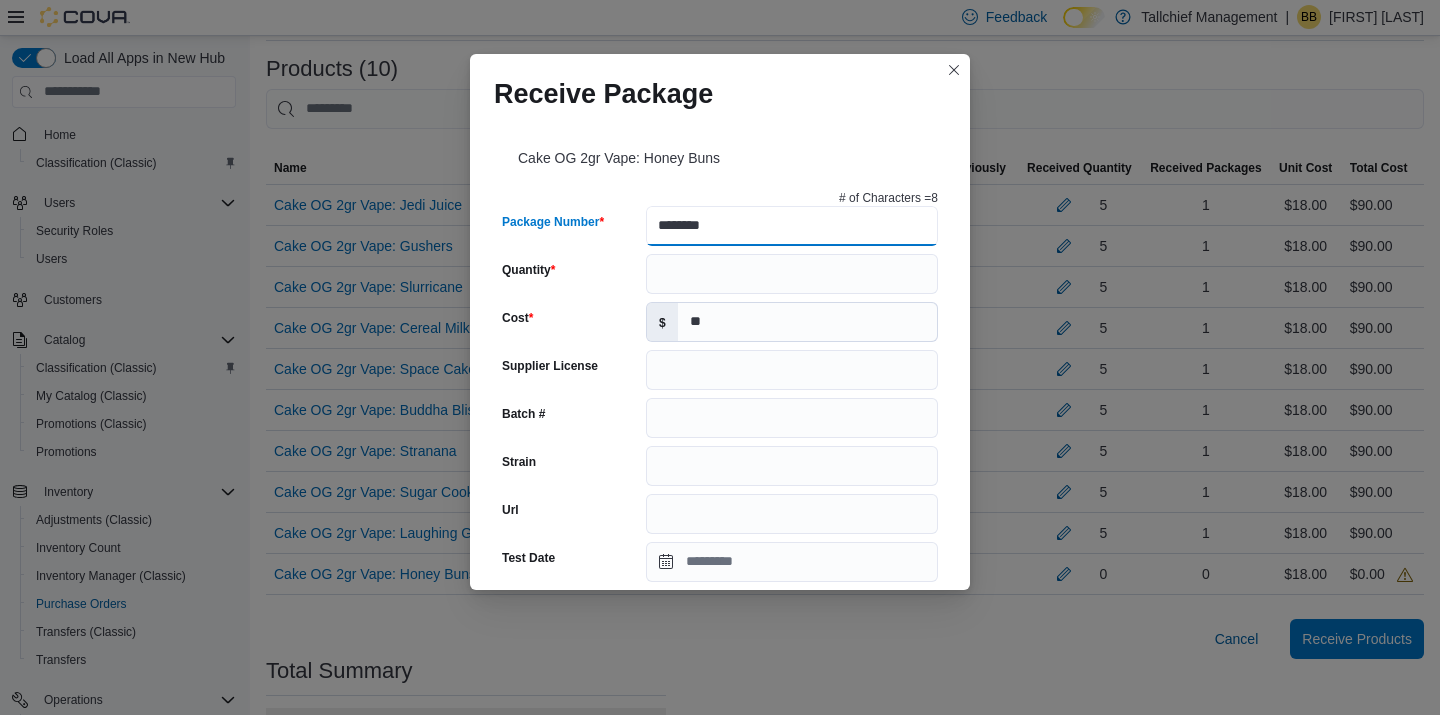 type on "********" 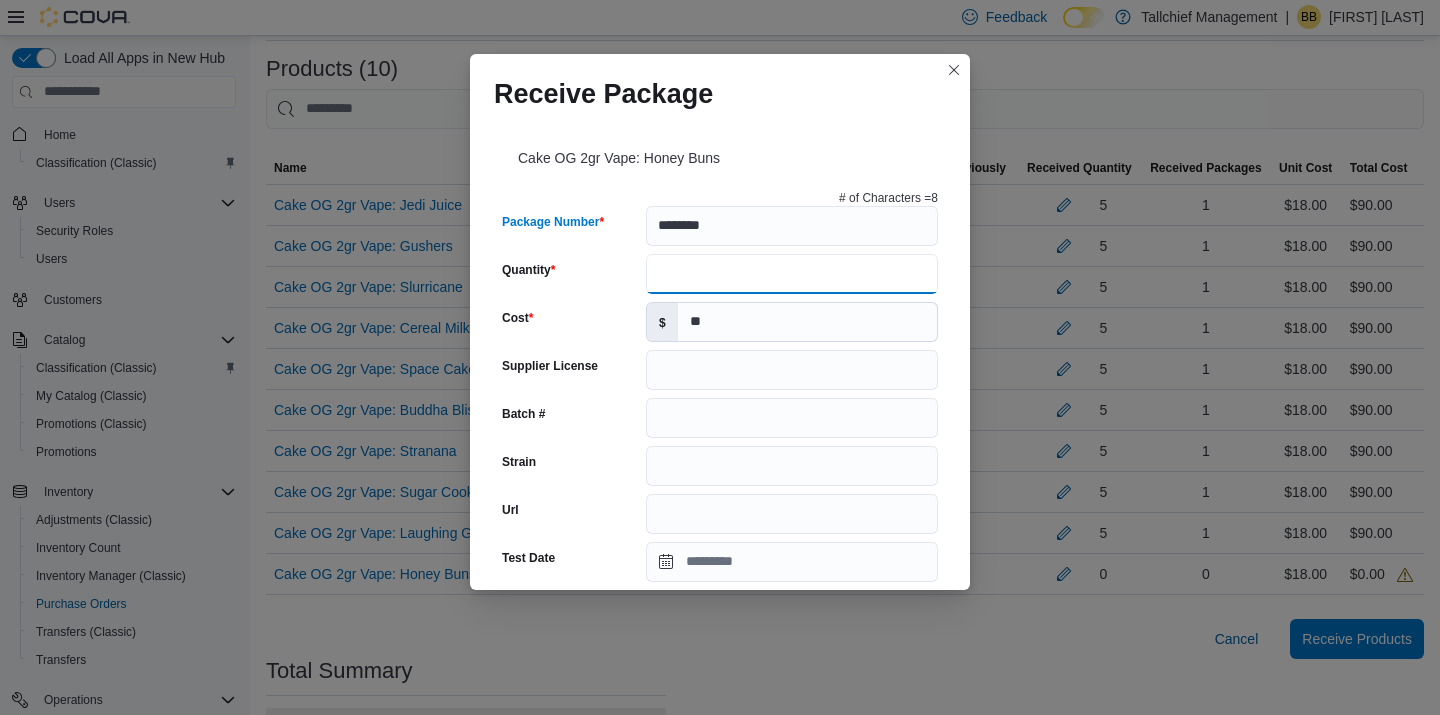 click on "Quantity" at bounding box center (792, 274) 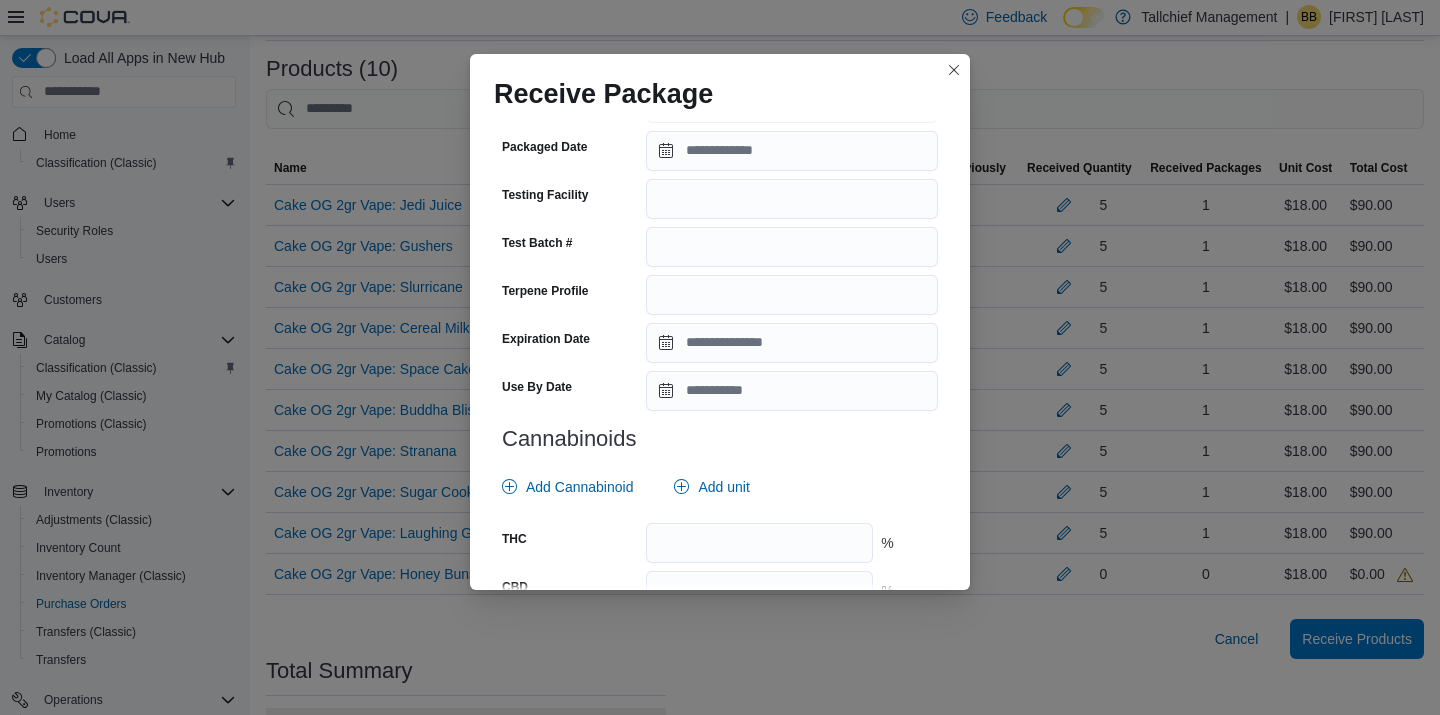 scroll, scrollTop: 711, scrollLeft: 0, axis: vertical 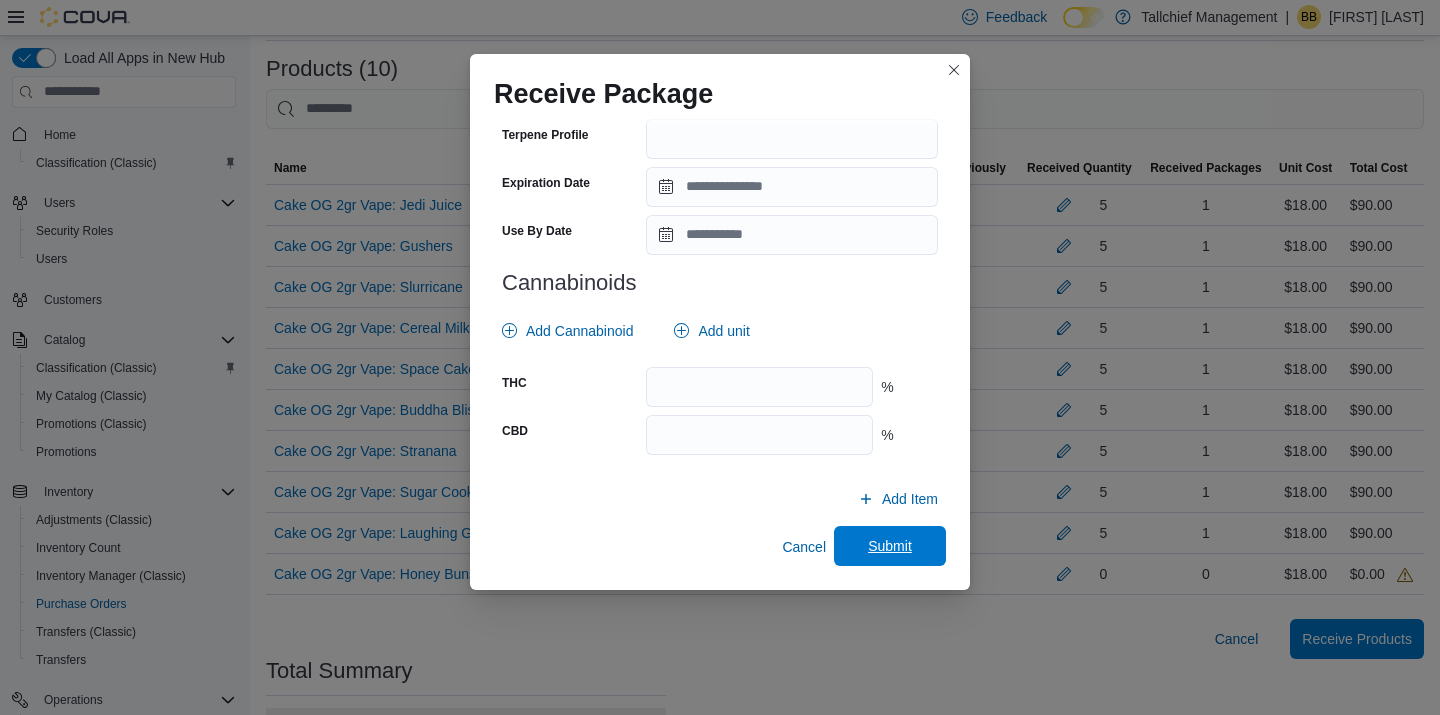 type on "*" 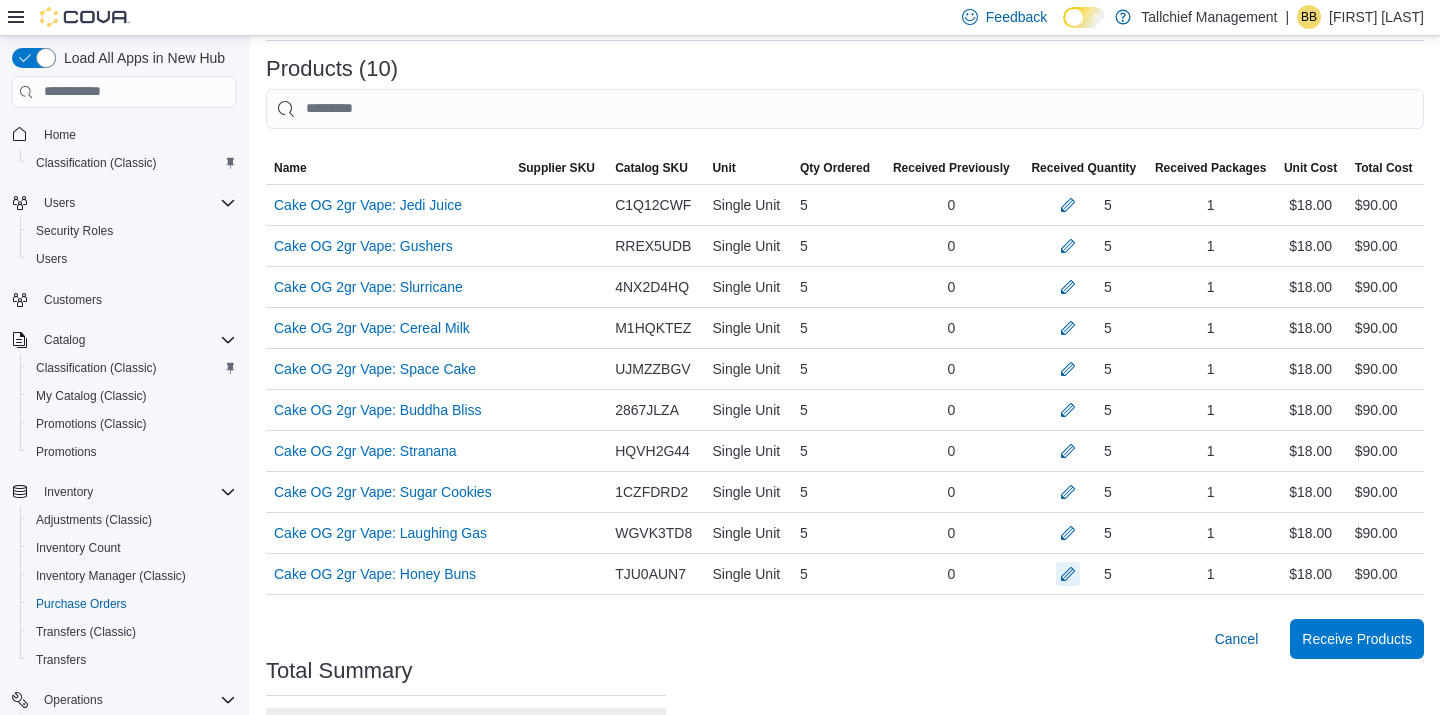 scroll, scrollTop: 641, scrollLeft: 0, axis: vertical 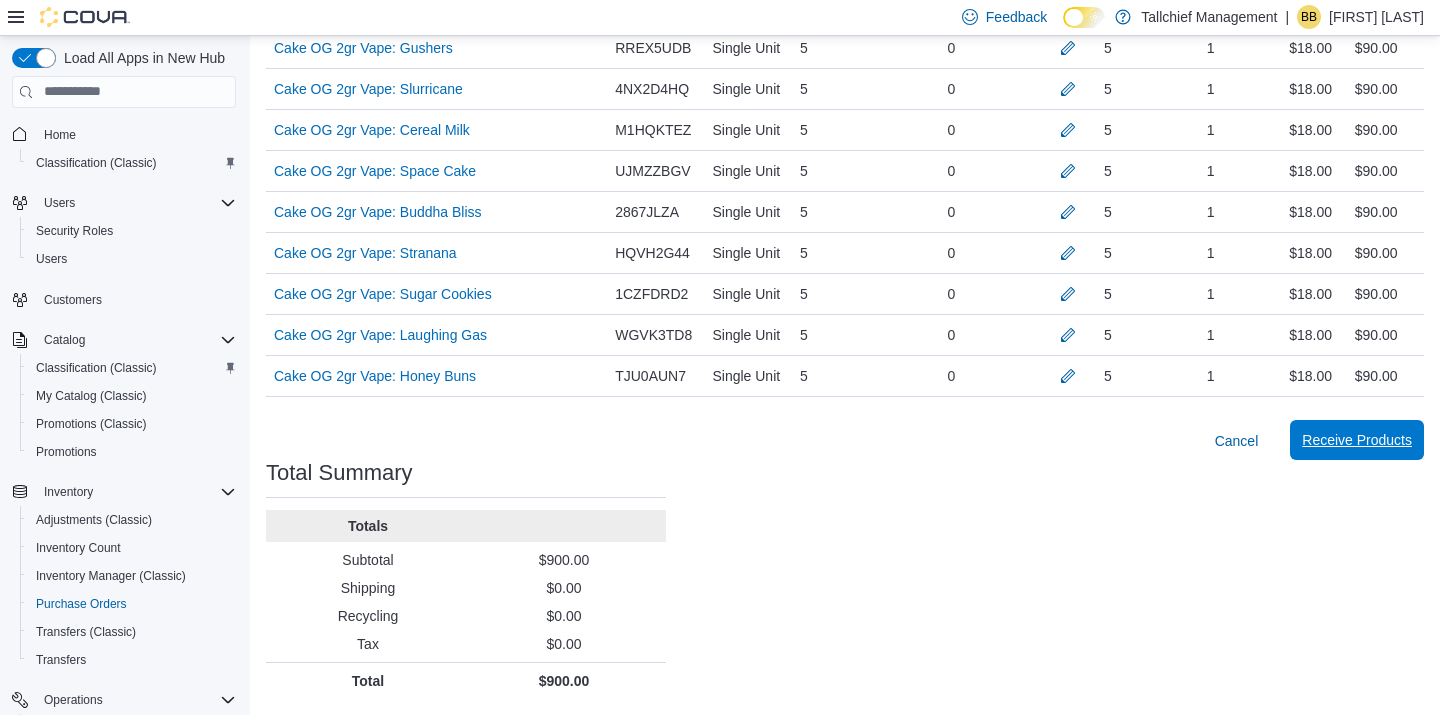 click on "Receive Products" at bounding box center (1357, 440) 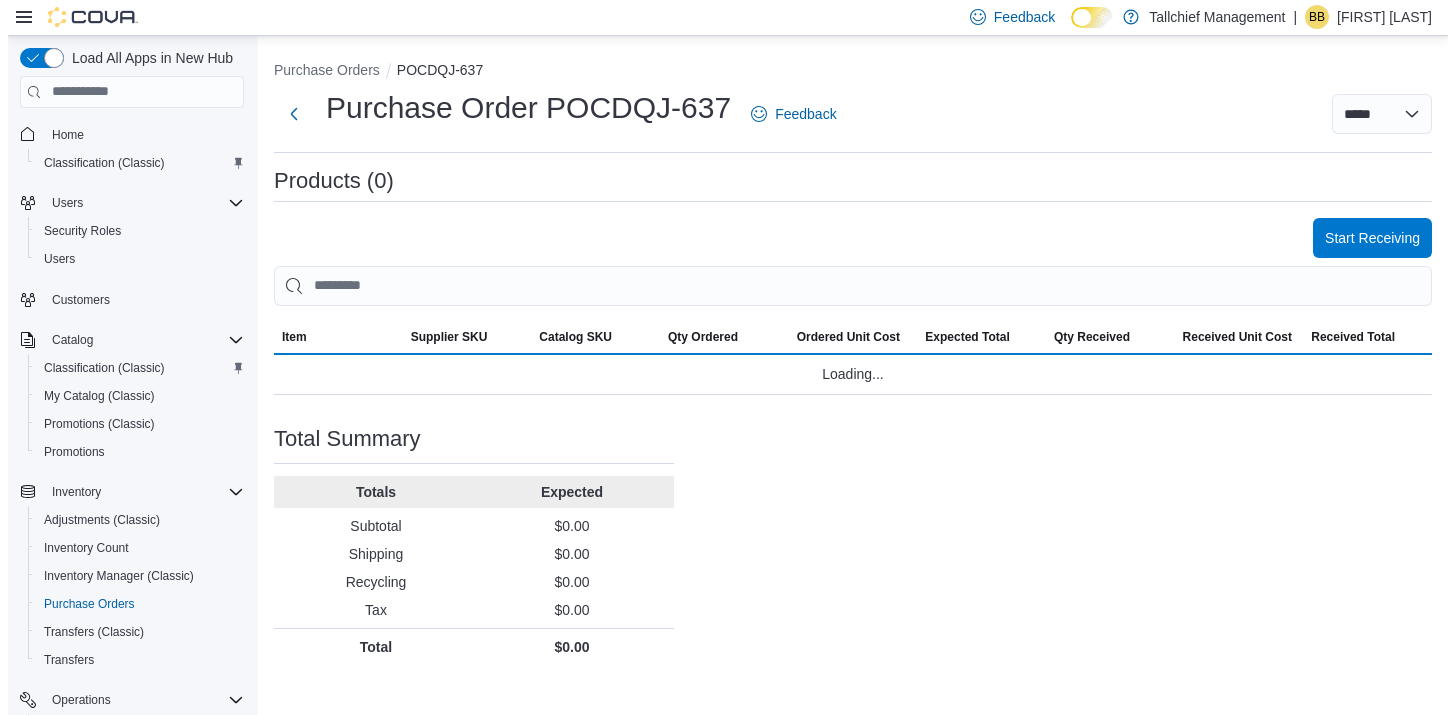 scroll, scrollTop: 0, scrollLeft: 0, axis: both 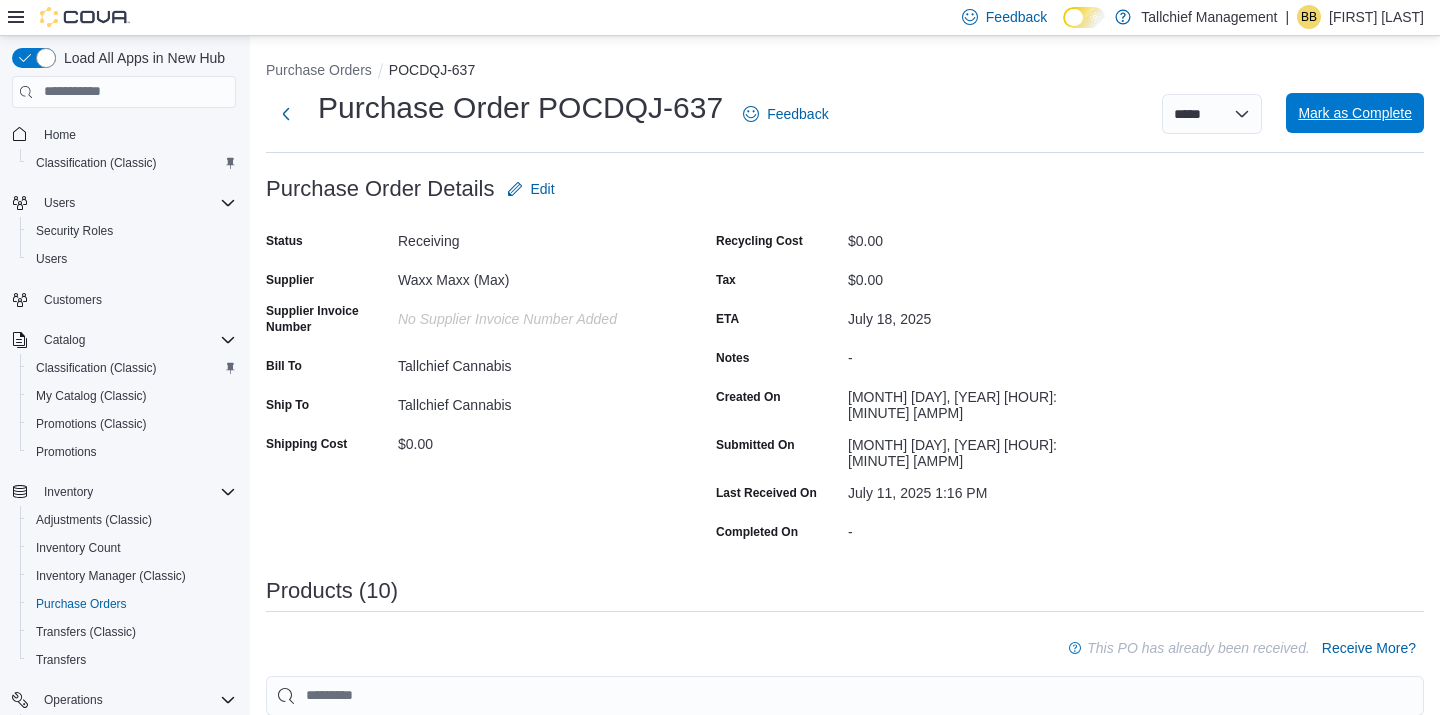 click on "Mark as Complete" at bounding box center [1355, 113] 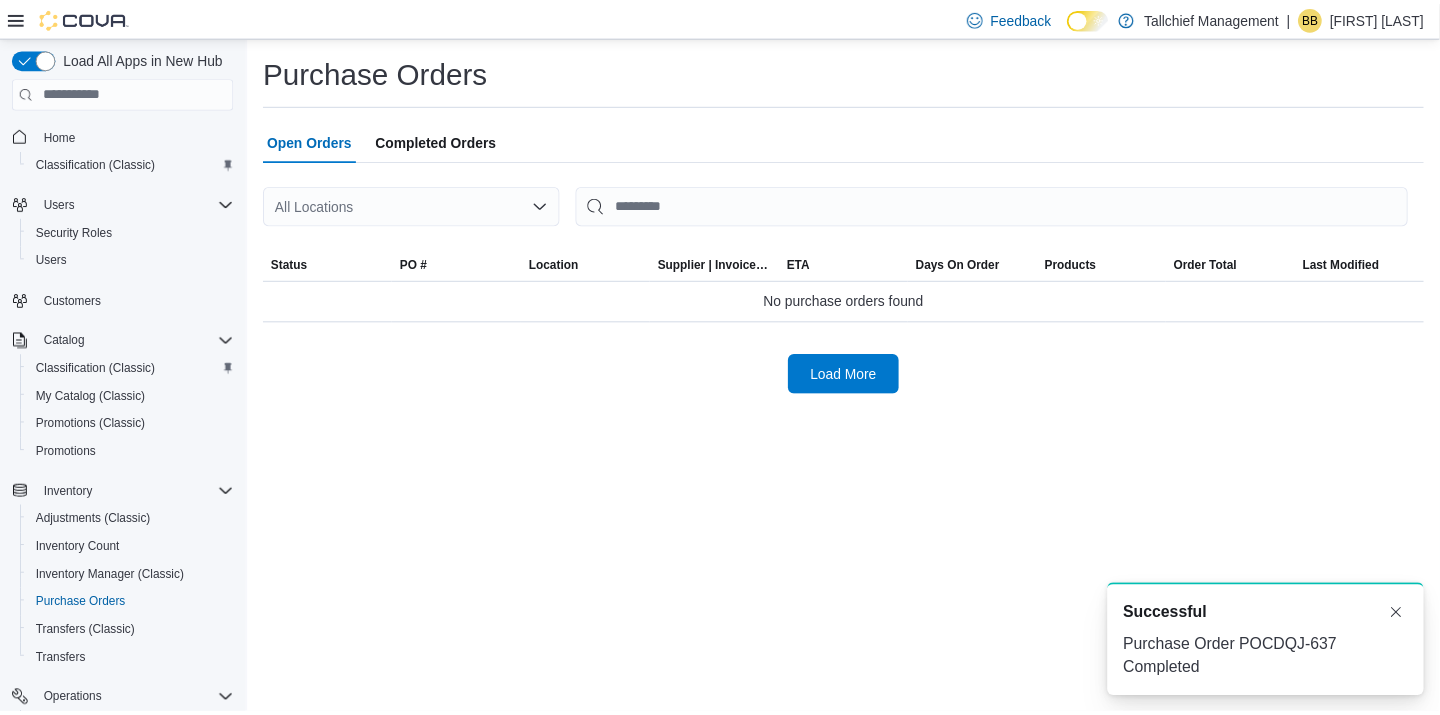 scroll, scrollTop: 0, scrollLeft: 0, axis: both 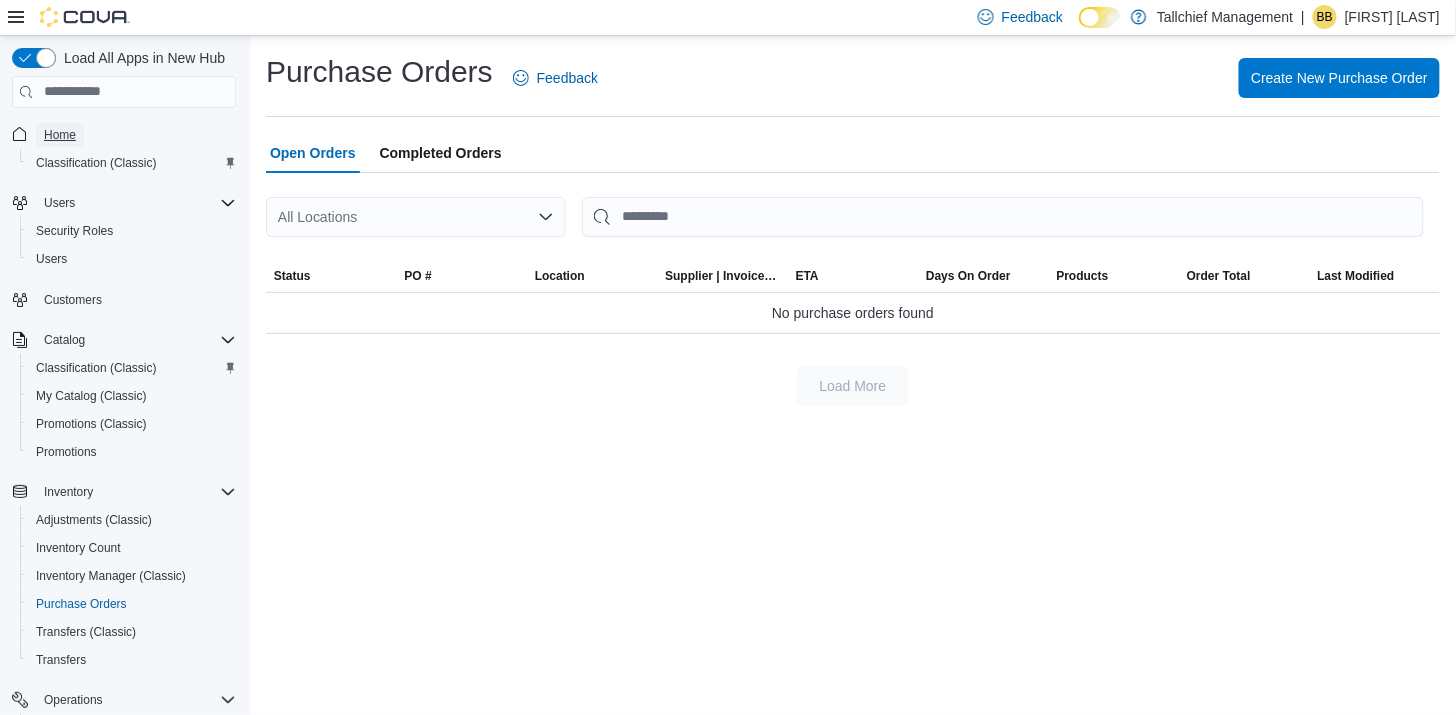 click on "Home" at bounding box center (60, 135) 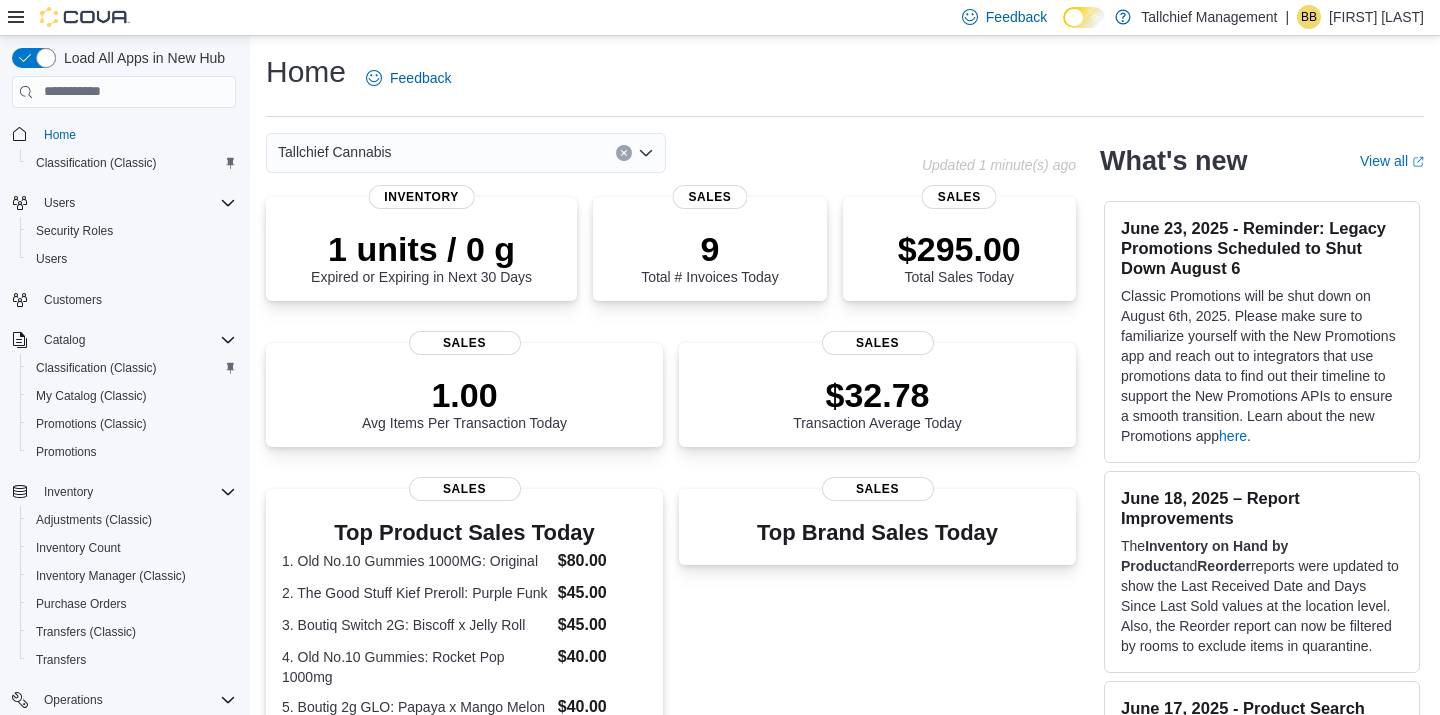 click on "Tallchief Cannabis" at bounding box center [466, 153] 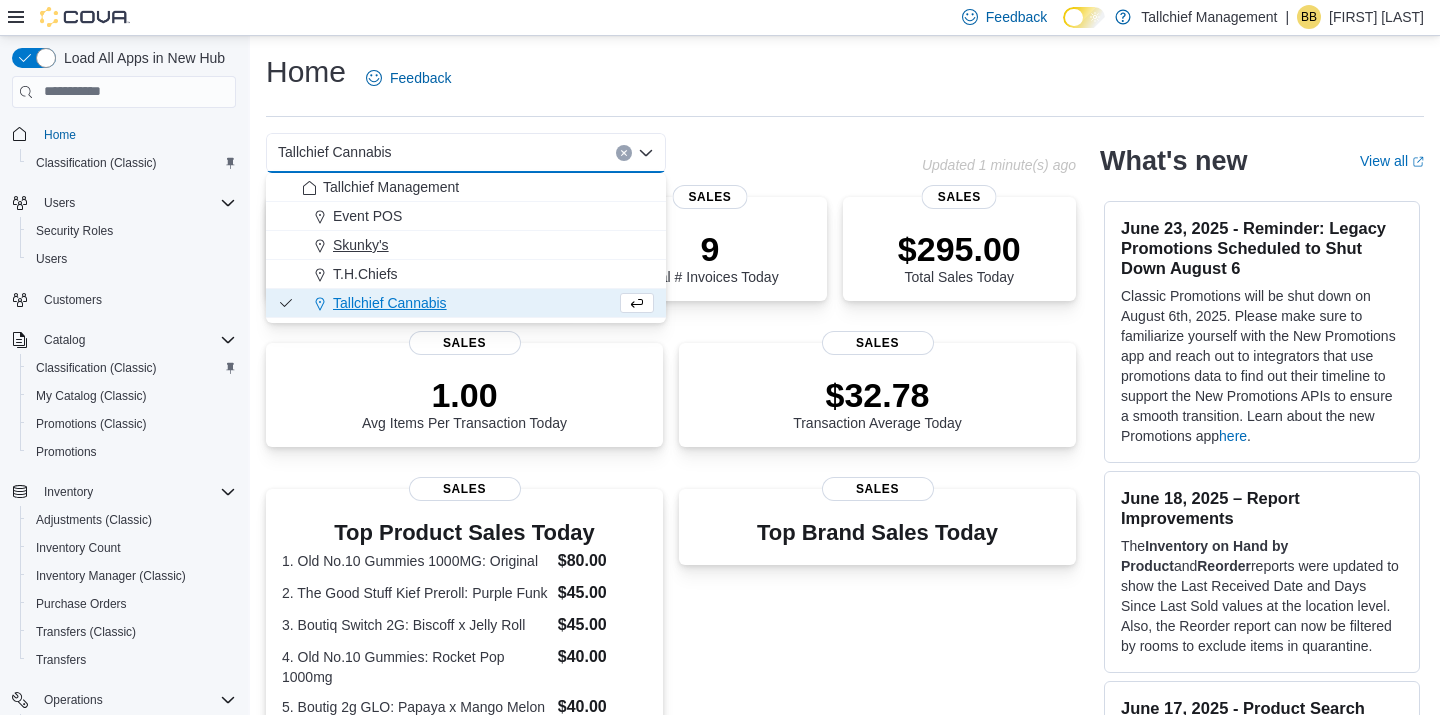 click on "Skunky's" at bounding box center (361, 245) 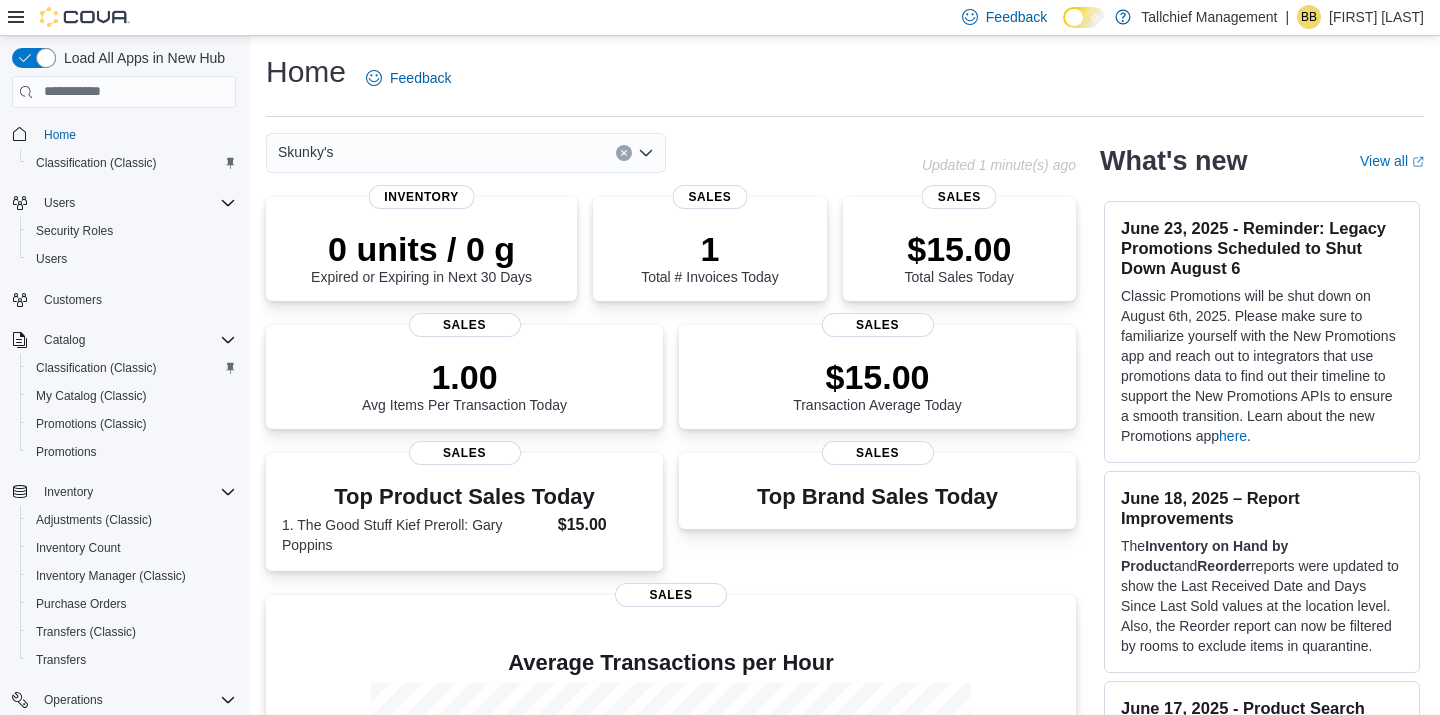 click on "Skunky's" at bounding box center [466, 153] 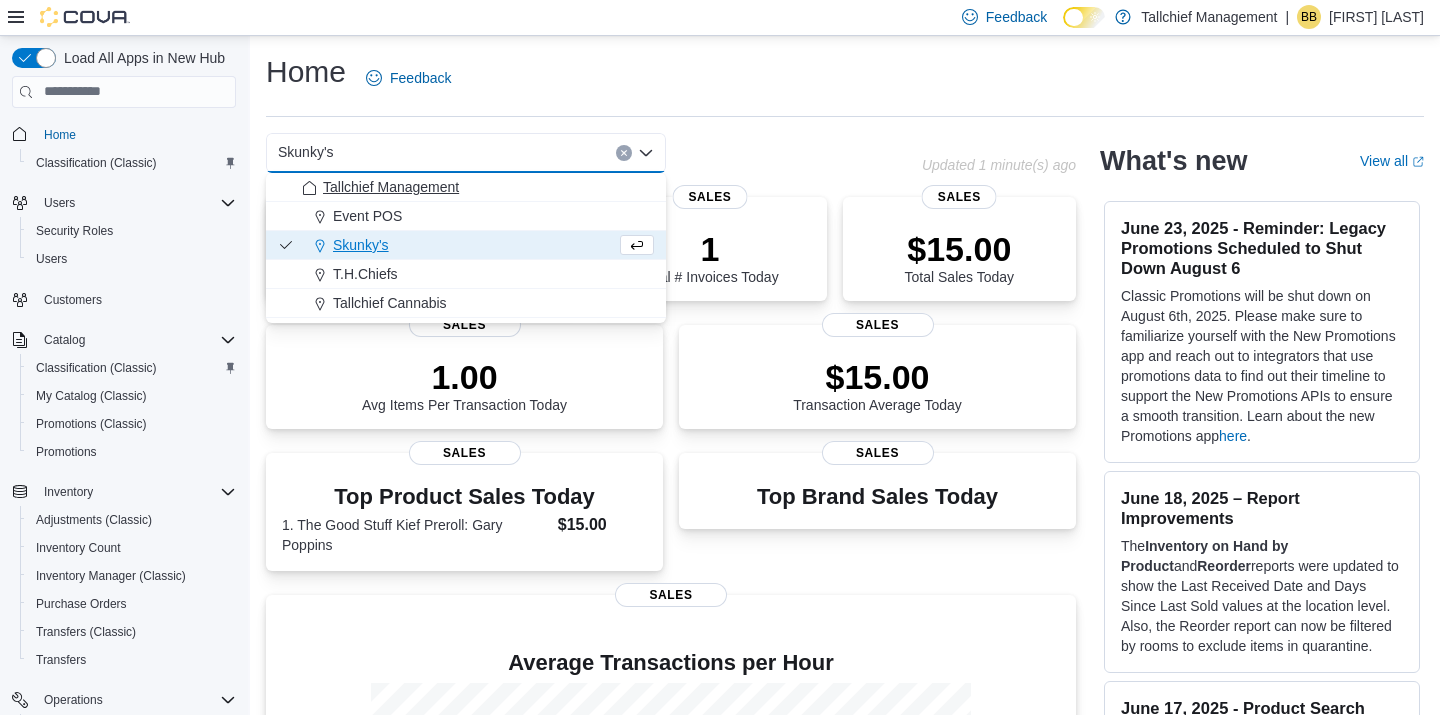 click on "Tallchief Management" at bounding box center [391, 187] 